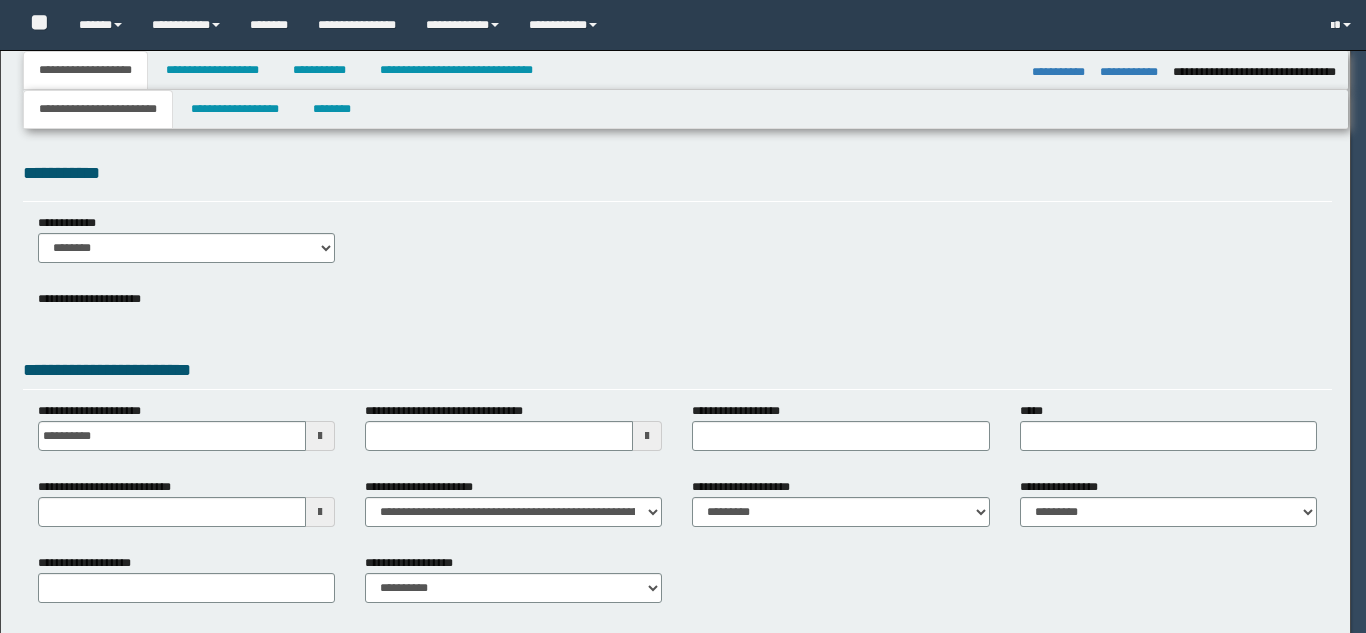 select on "*" 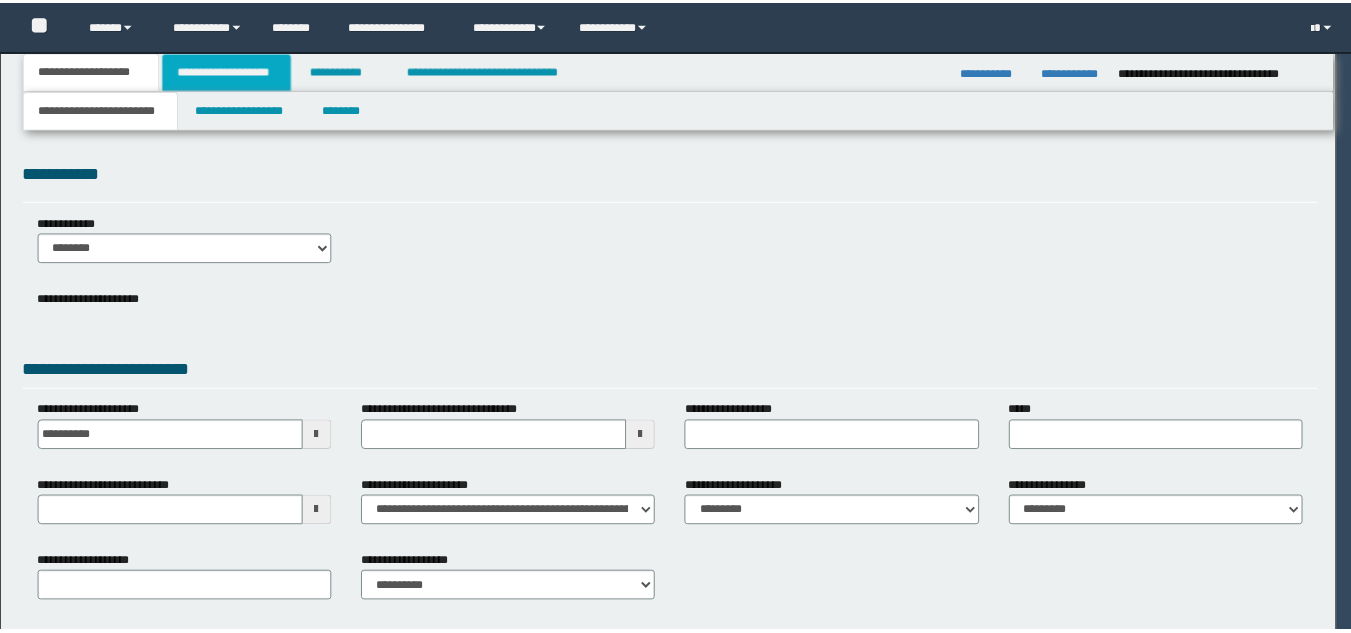 scroll, scrollTop: 0, scrollLeft: 0, axis: both 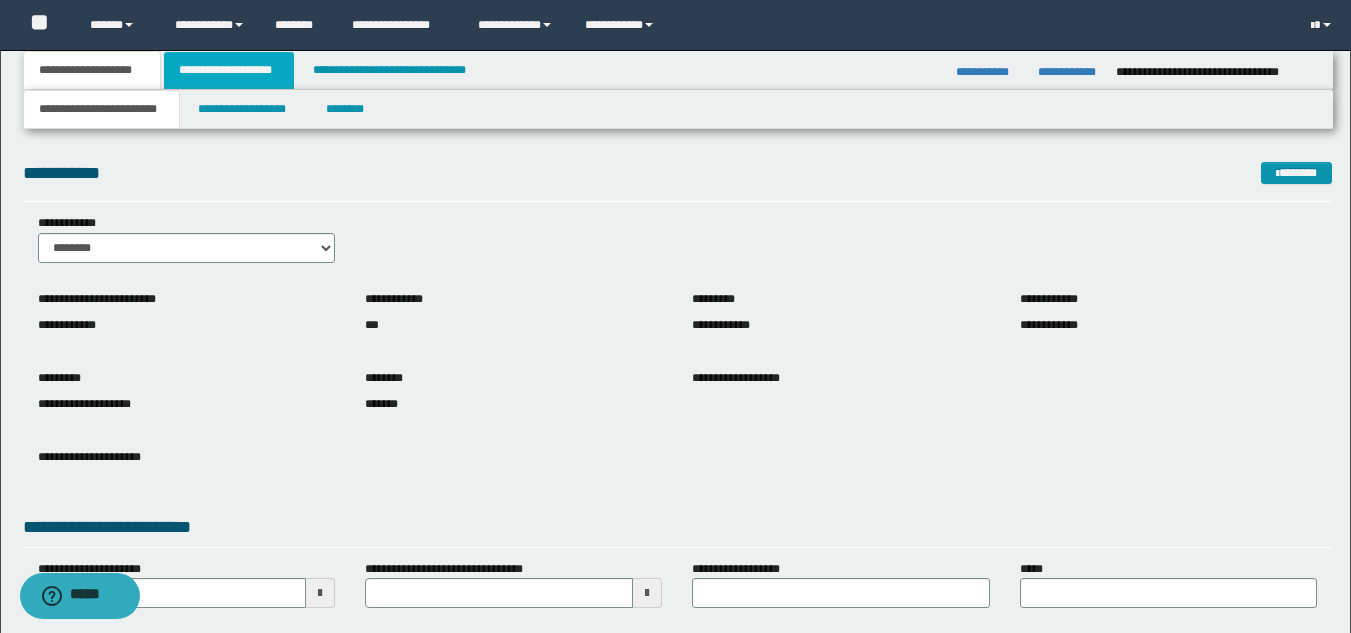 click on "**********" at bounding box center [229, 70] 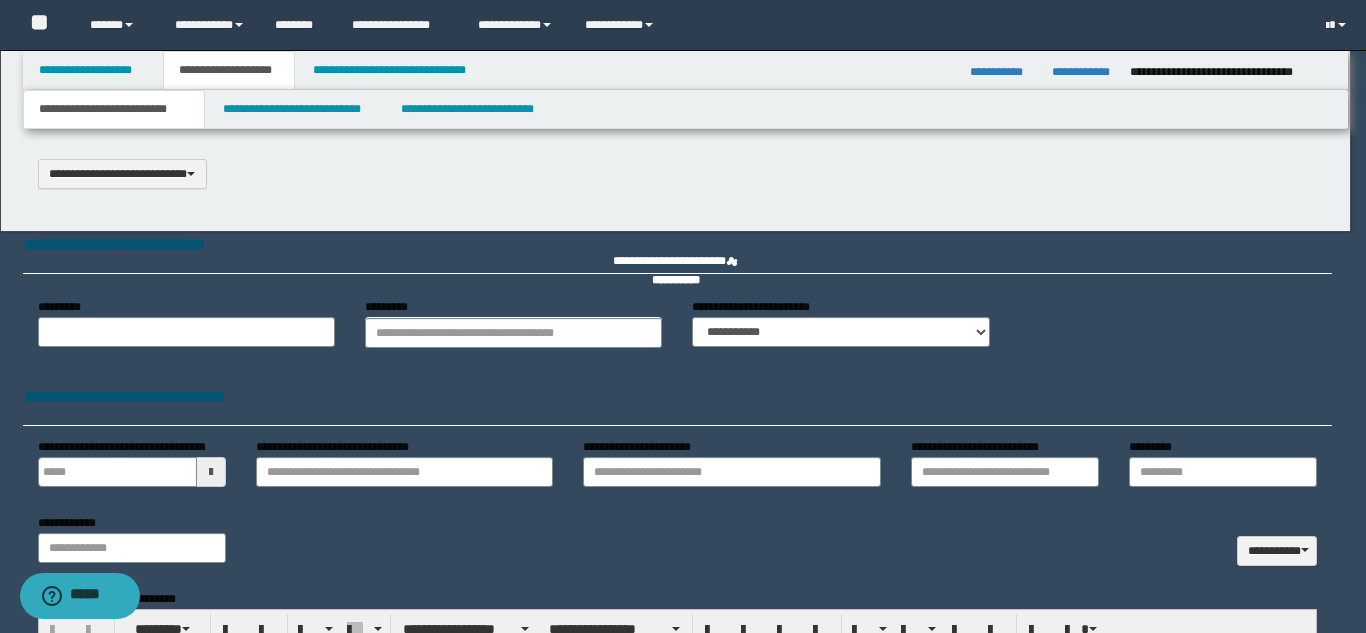 scroll, scrollTop: 0, scrollLeft: 0, axis: both 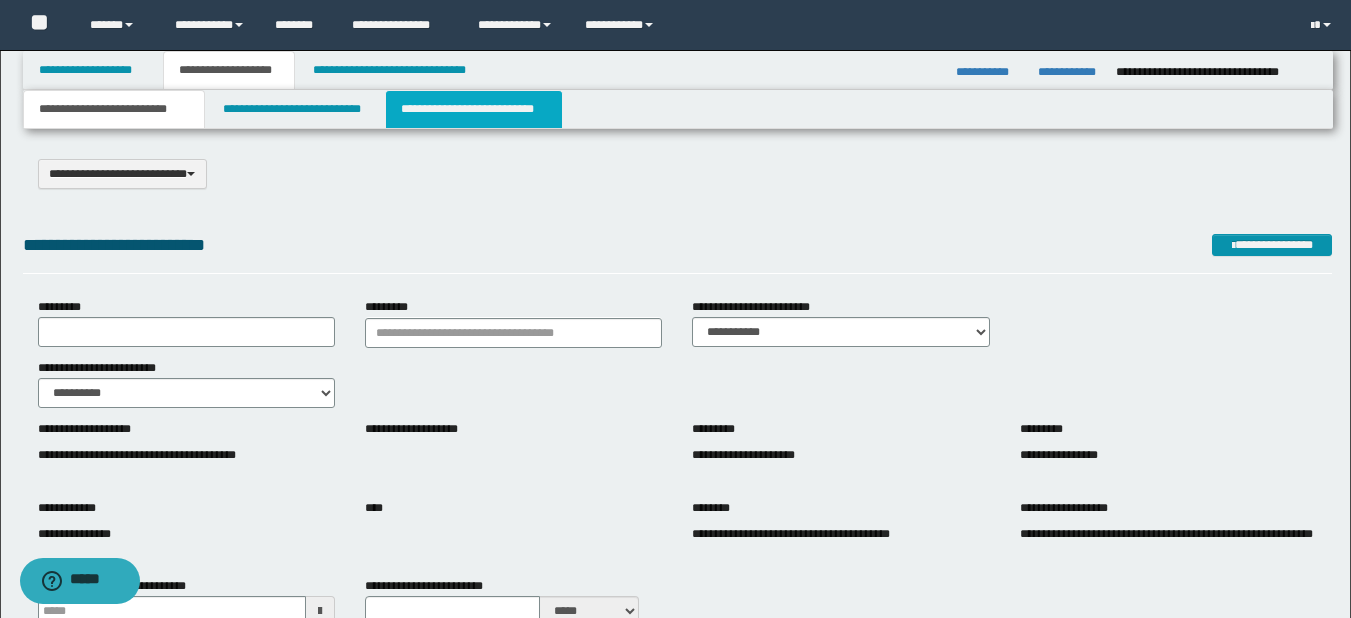 click on "**********" at bounding box center (474, 109) 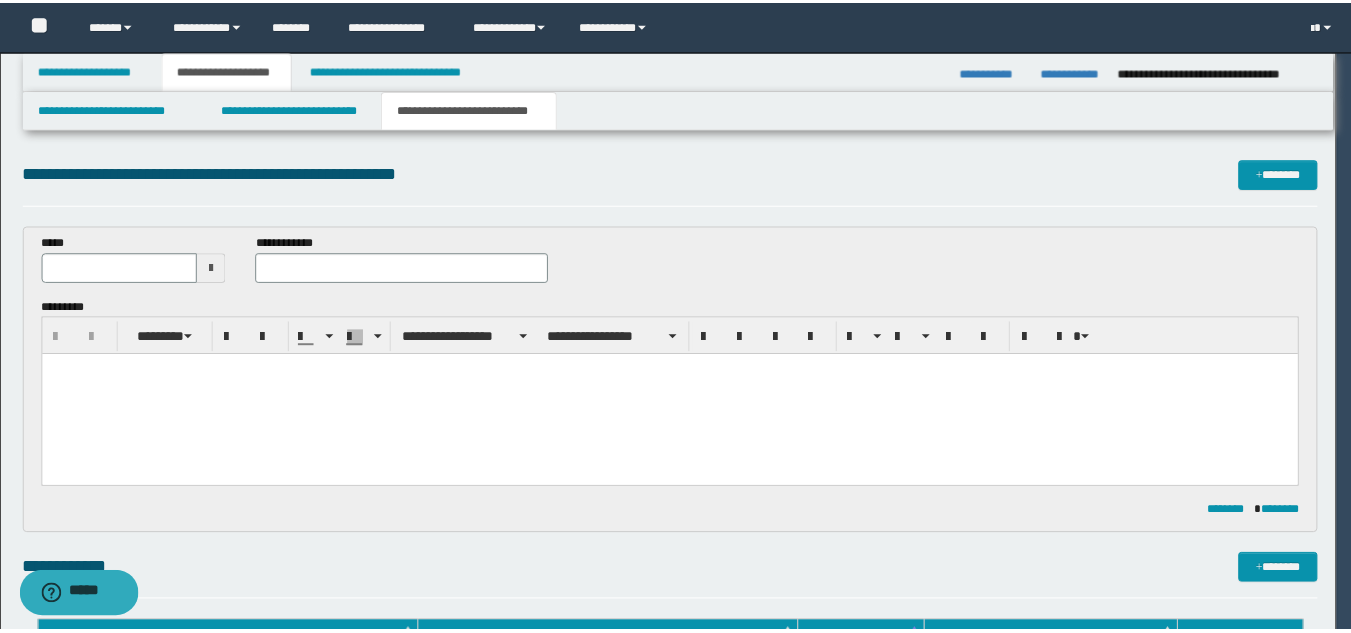 scroll, scrollTop: 0, scrollLeft: 0, axis: both 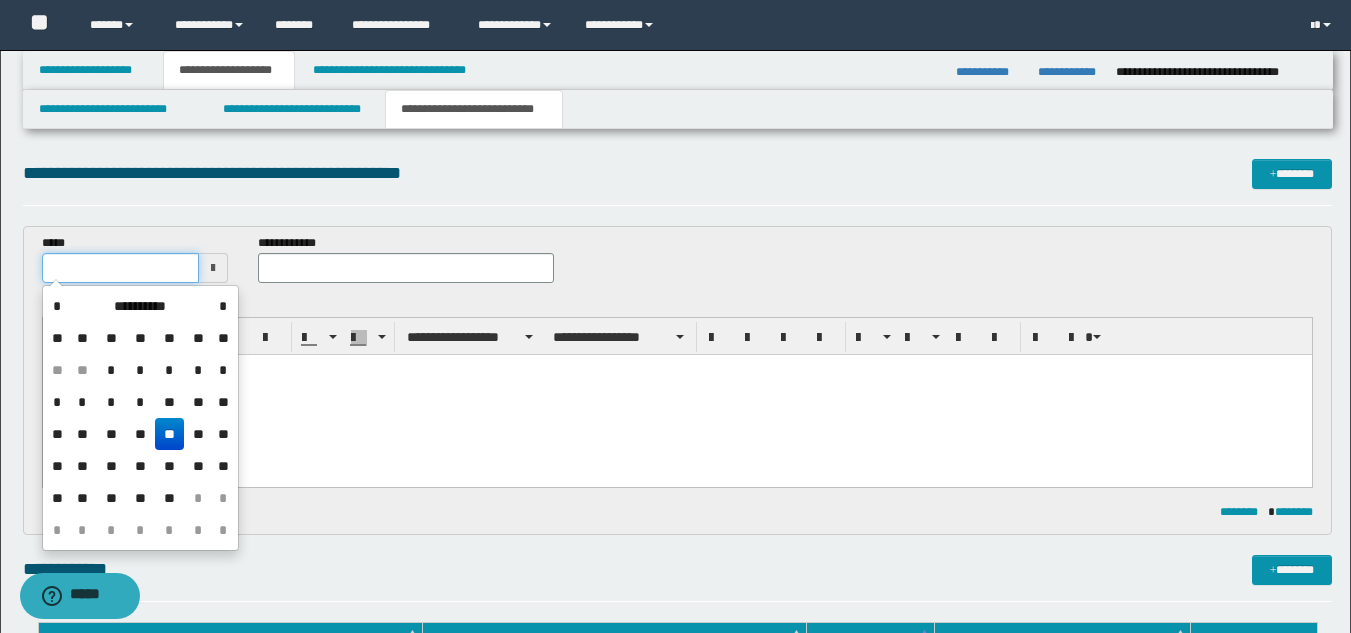 click at bounding box center (121, 268) 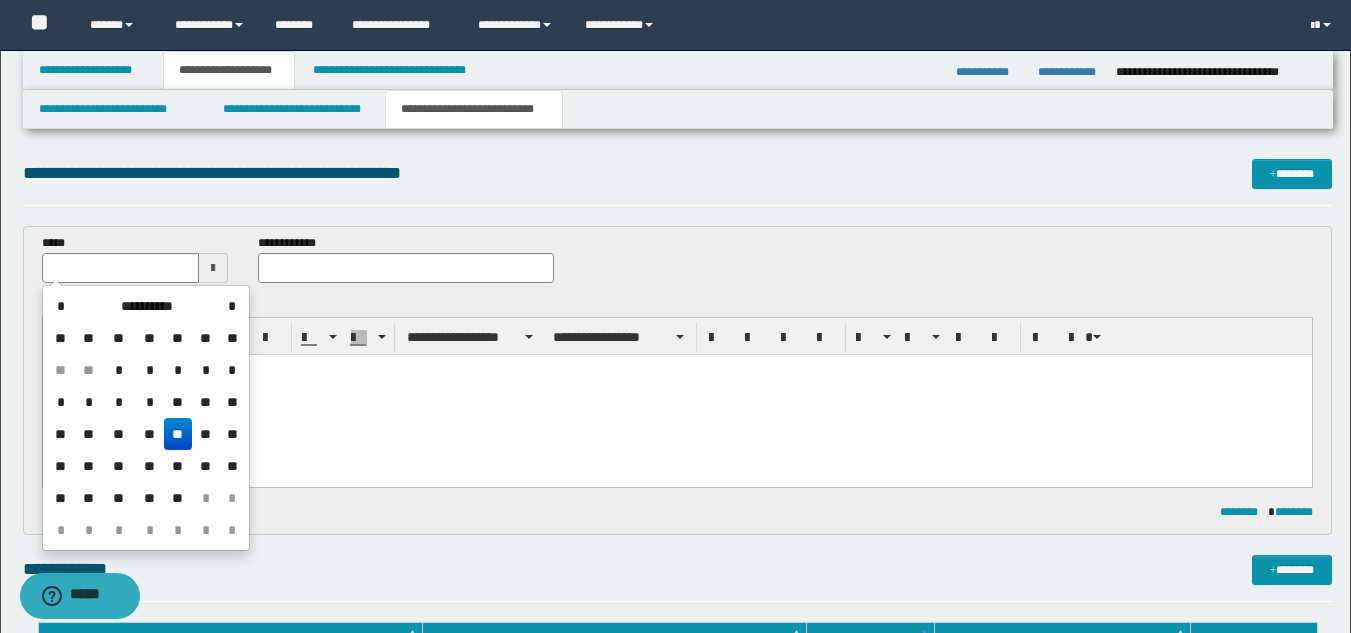 click on "**" at bounding box center (178, 434) 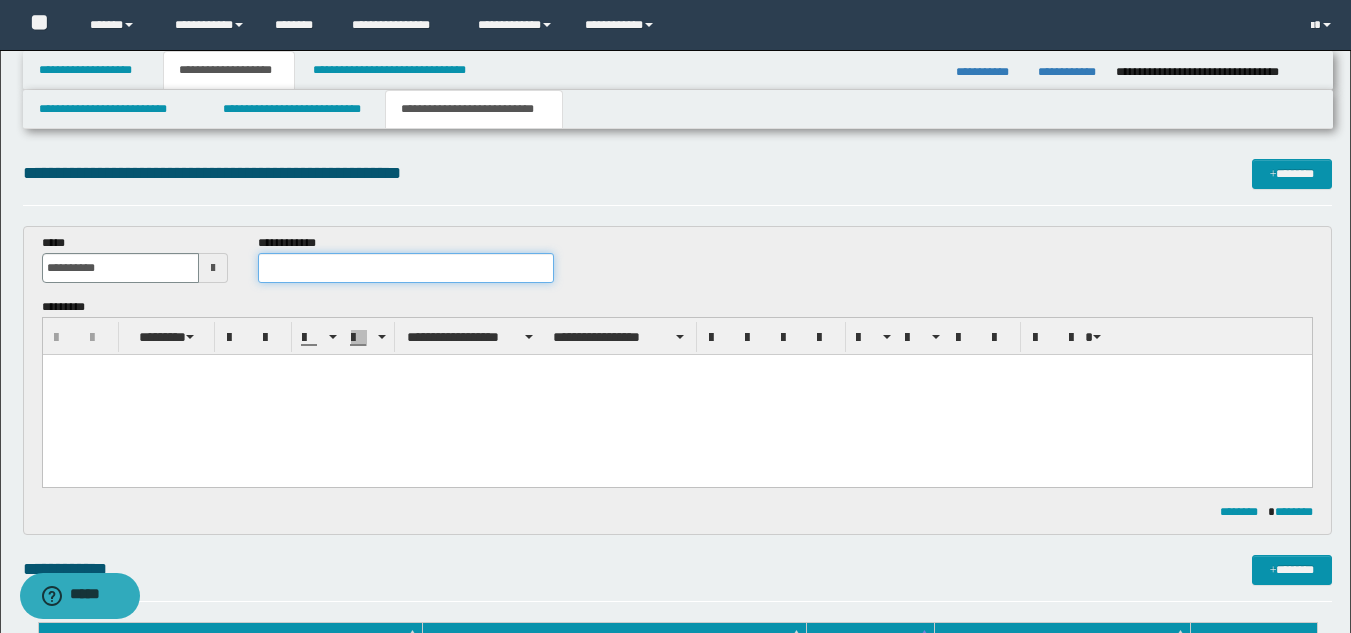 click at bounding box center (405, 268) 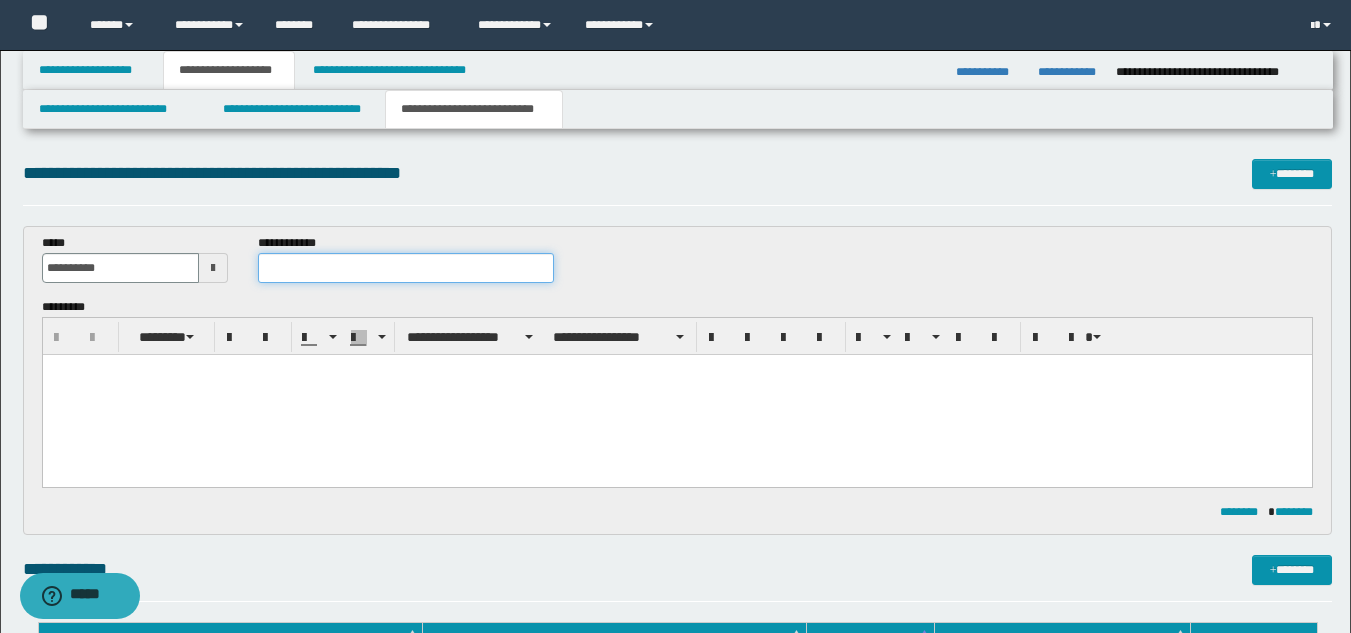 type on "*" 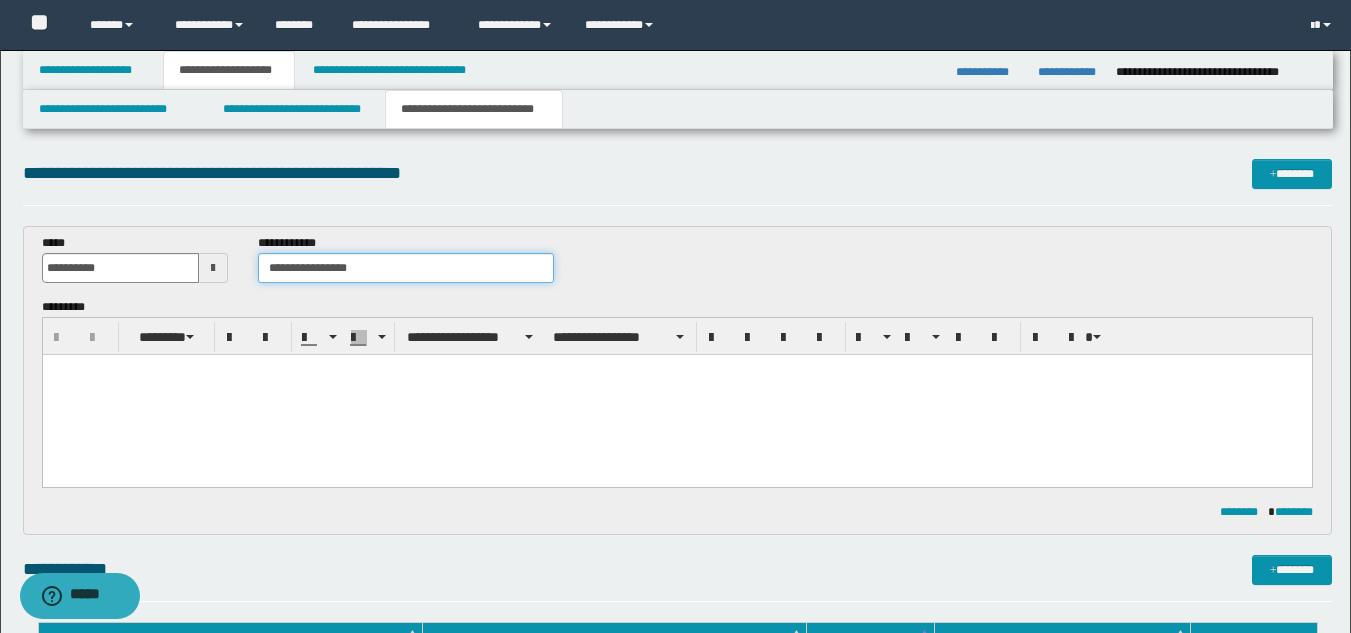 type on "**********" 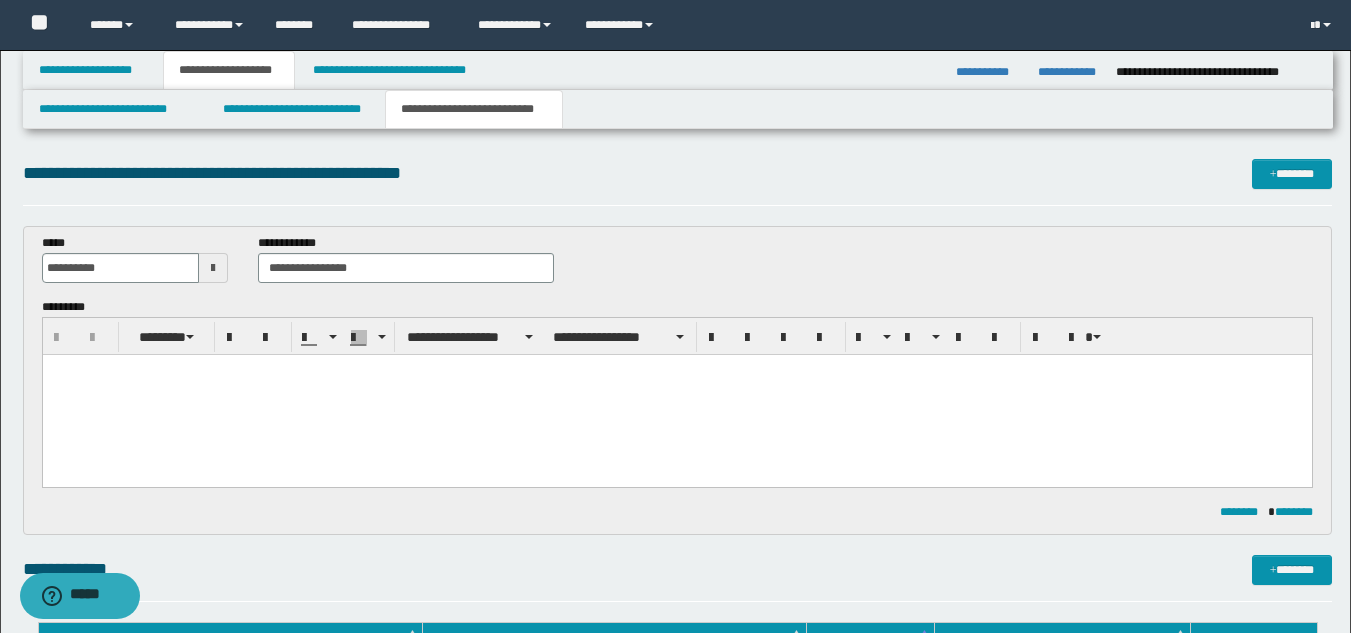 click at bounding box center (676, 395) 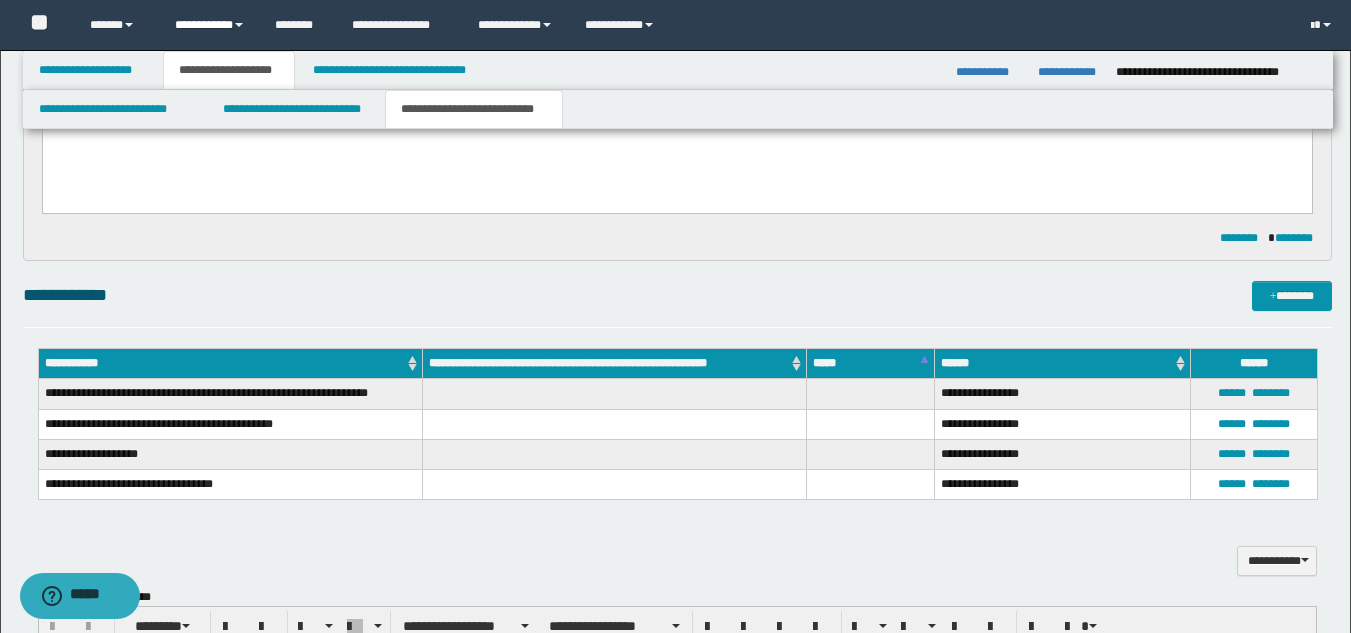 scroll, scrollTop: 100, scrollLeft: 0, axis: vertical 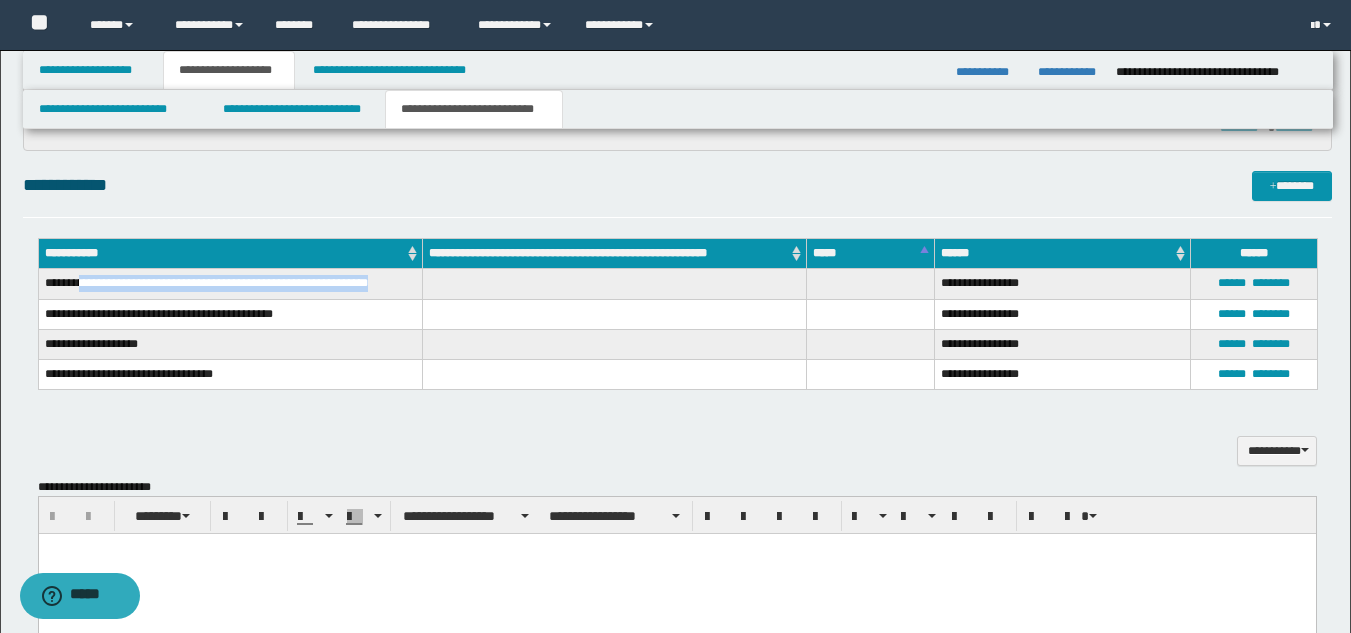 drag, startPoint x: 86, startPoint y: 277, endPoint x: 385, endPoint y: 288, distance: 299.20227 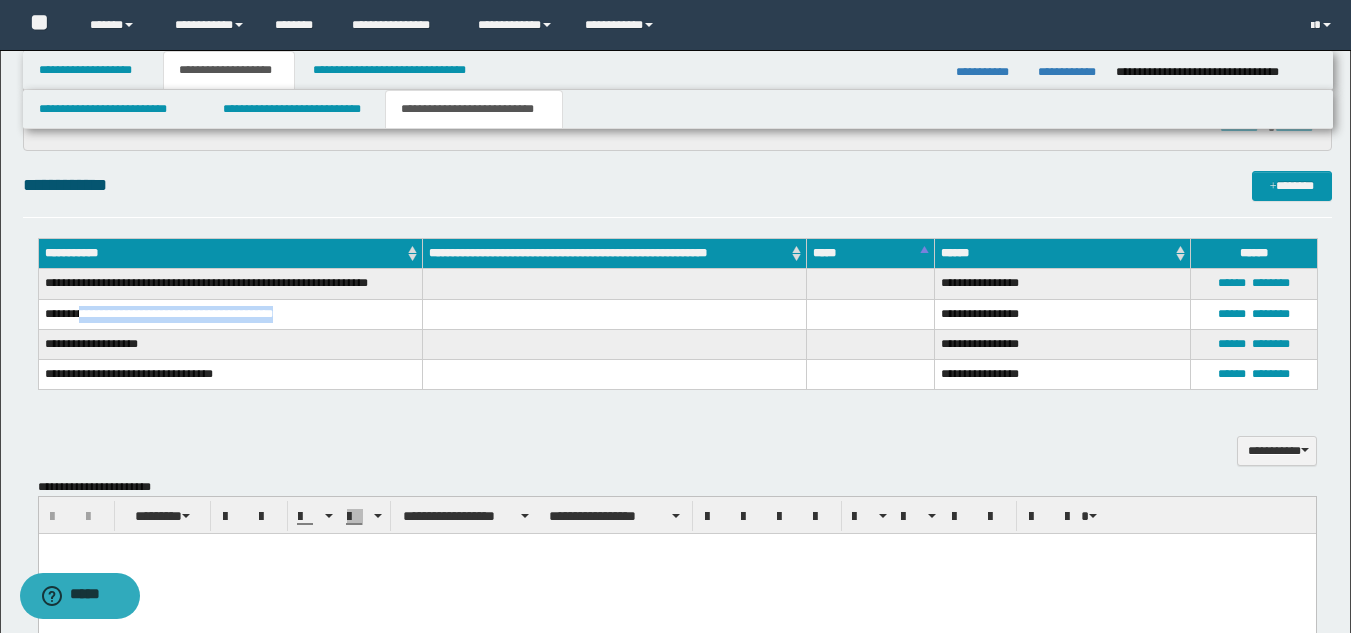 drag, startPoint x: 83, startPoint y: 308, endPoint x: 296, endPoint y: 313, distance: 213.05867 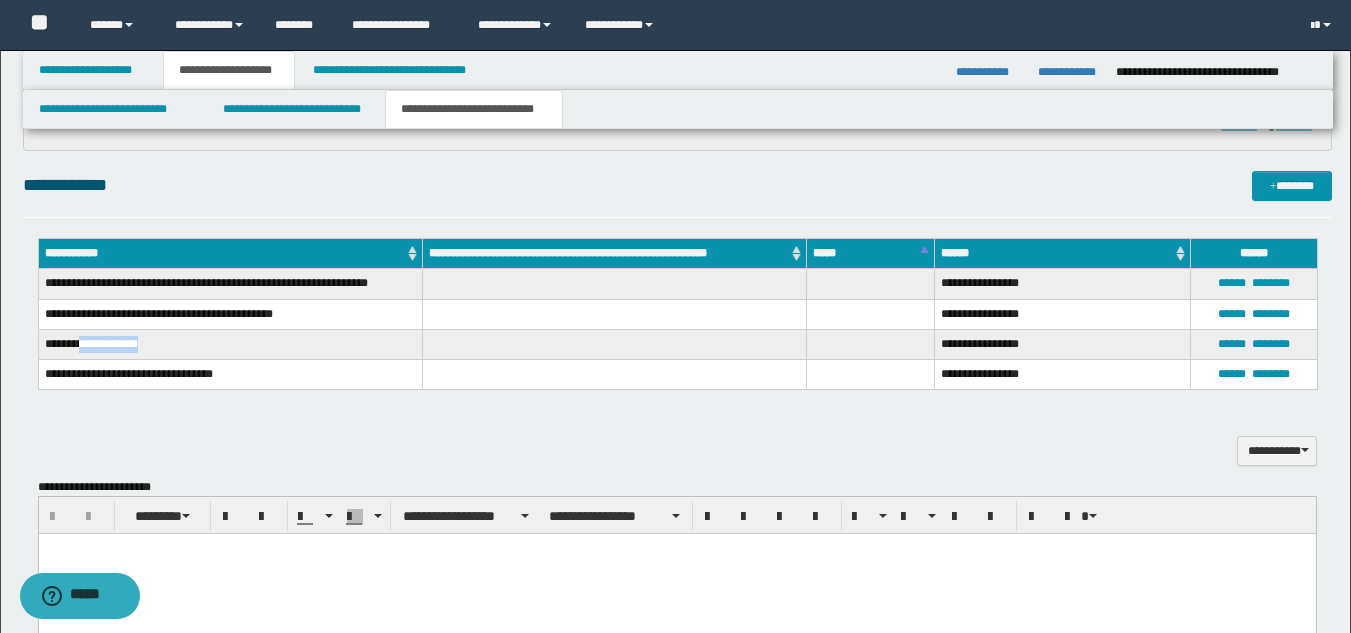 drag, startPoint x: 87, startPoint y: 336, endPoint x: 156, endPoint y: 340, distance: 69.115845 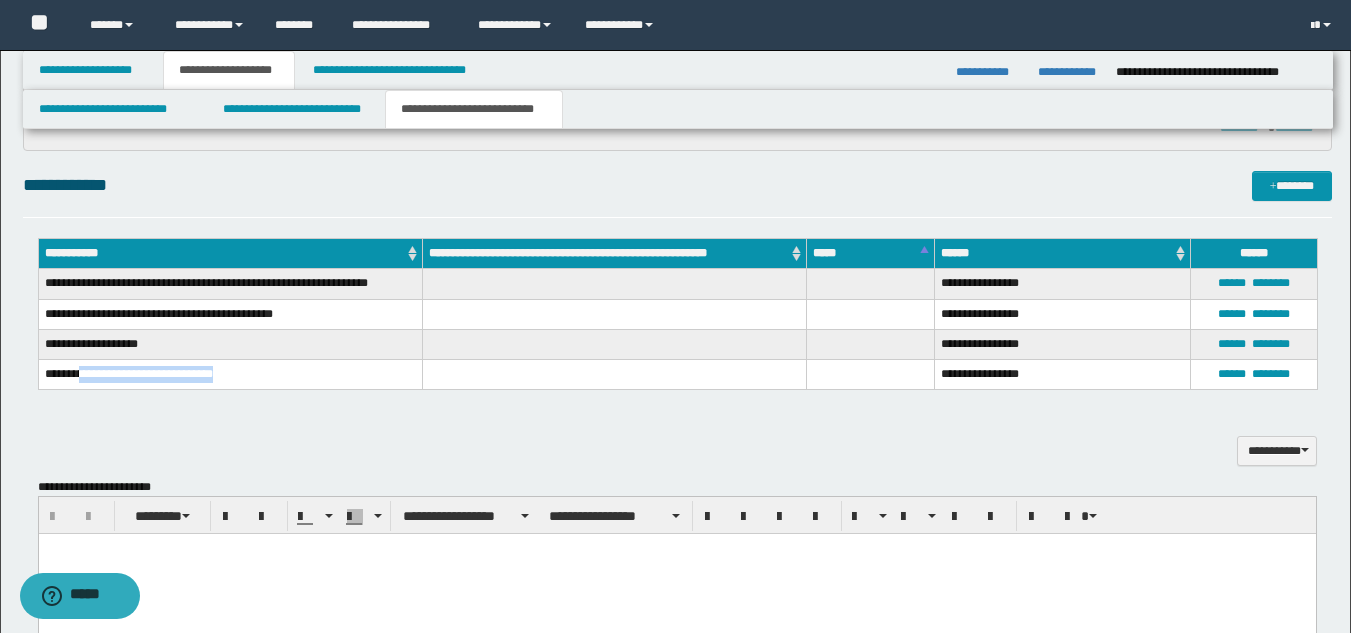 drag, startPoint x: 80, startPoint y: 376, endPoint x: 226, endPoint y: 385, distance: 146.27713 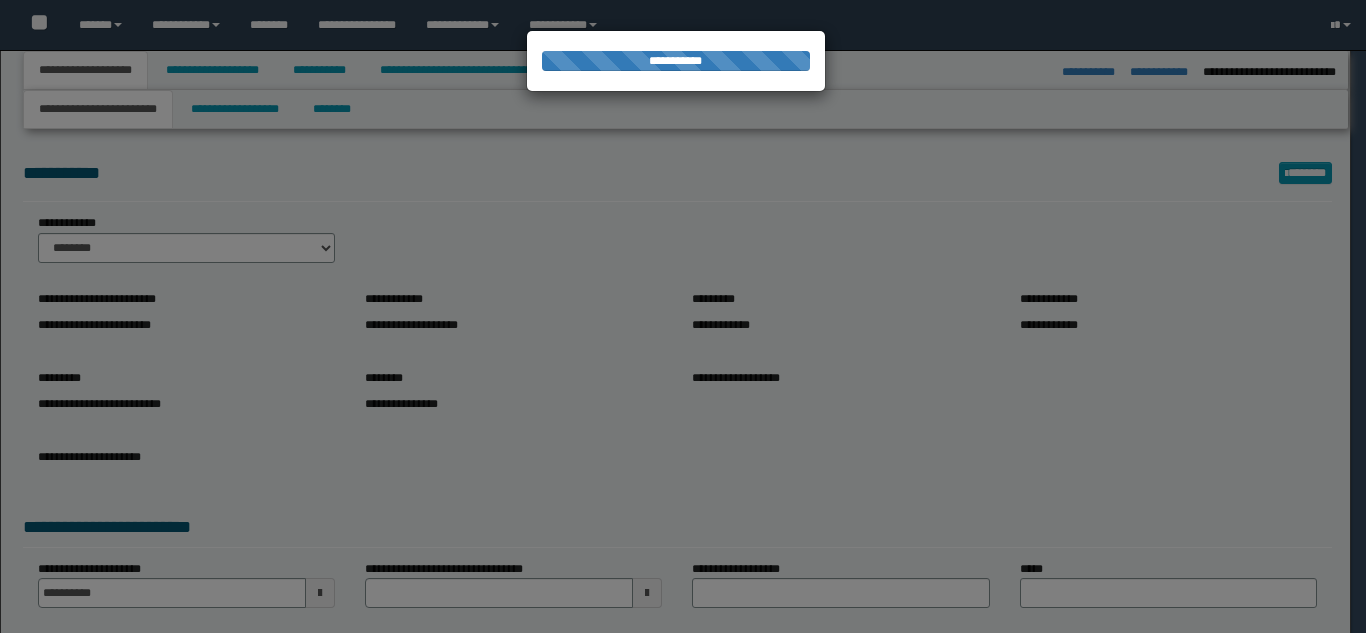 select on "*" 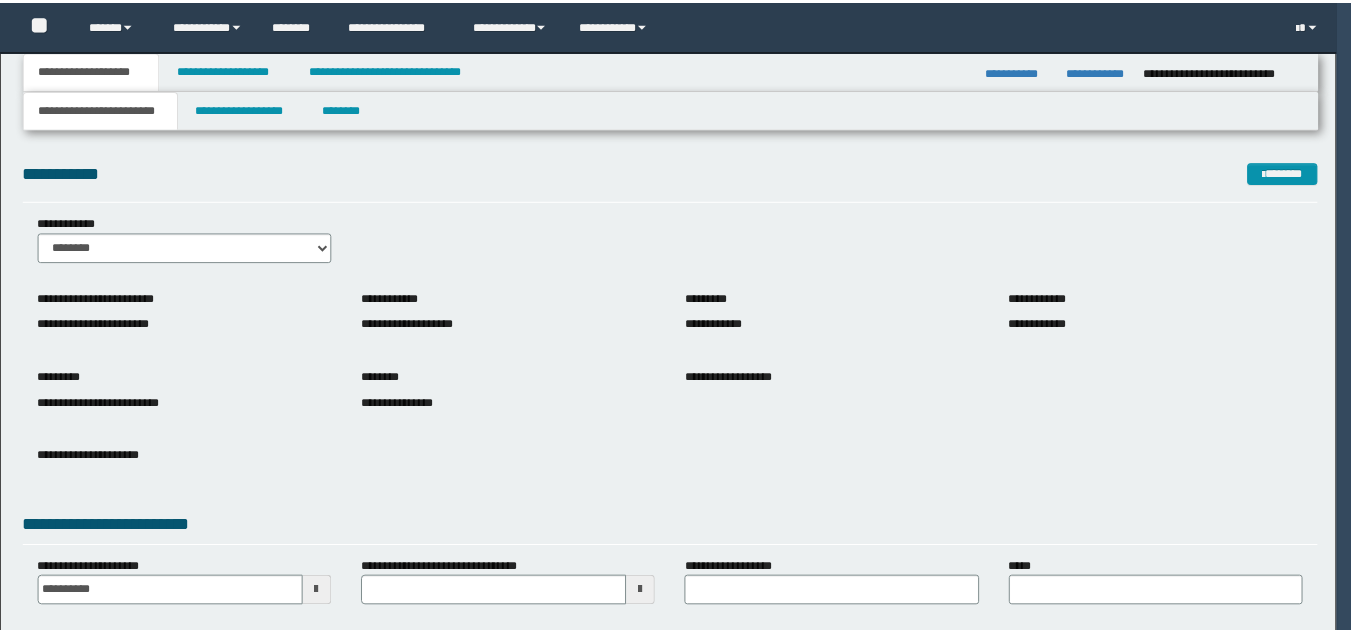 scroll, scrollTop: 0, scrollLeft: 0, axis: both 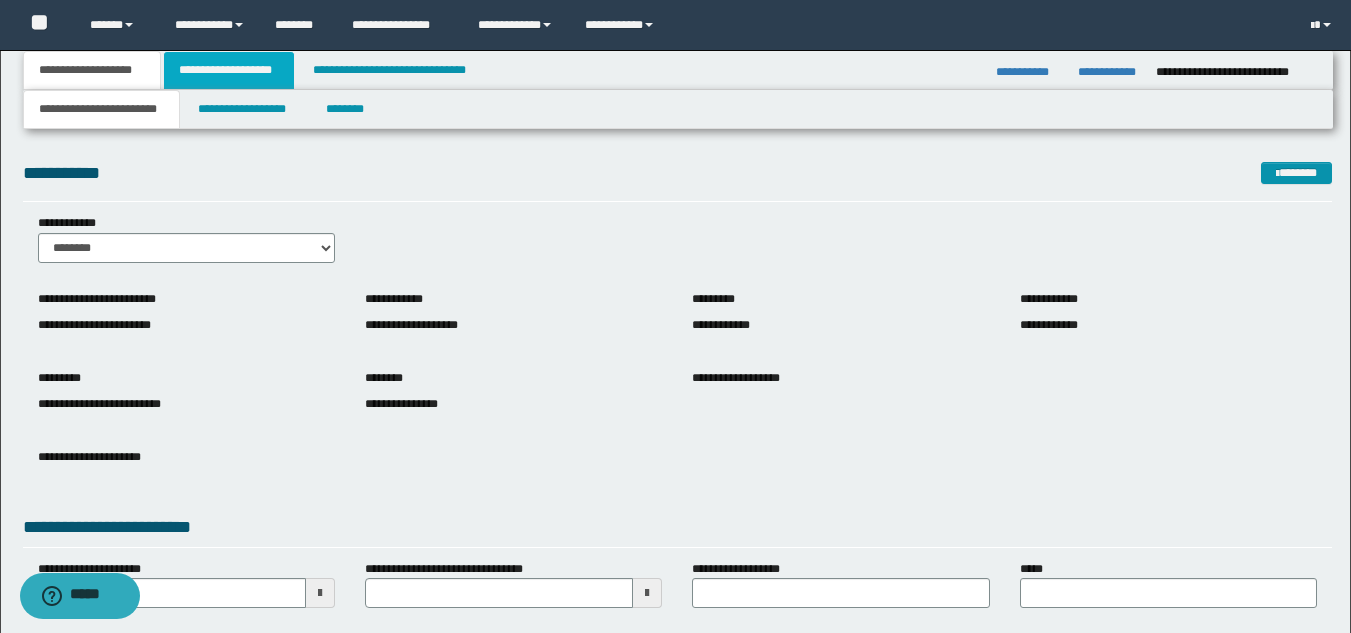 click on "**********" at bounding box center (229, 70) 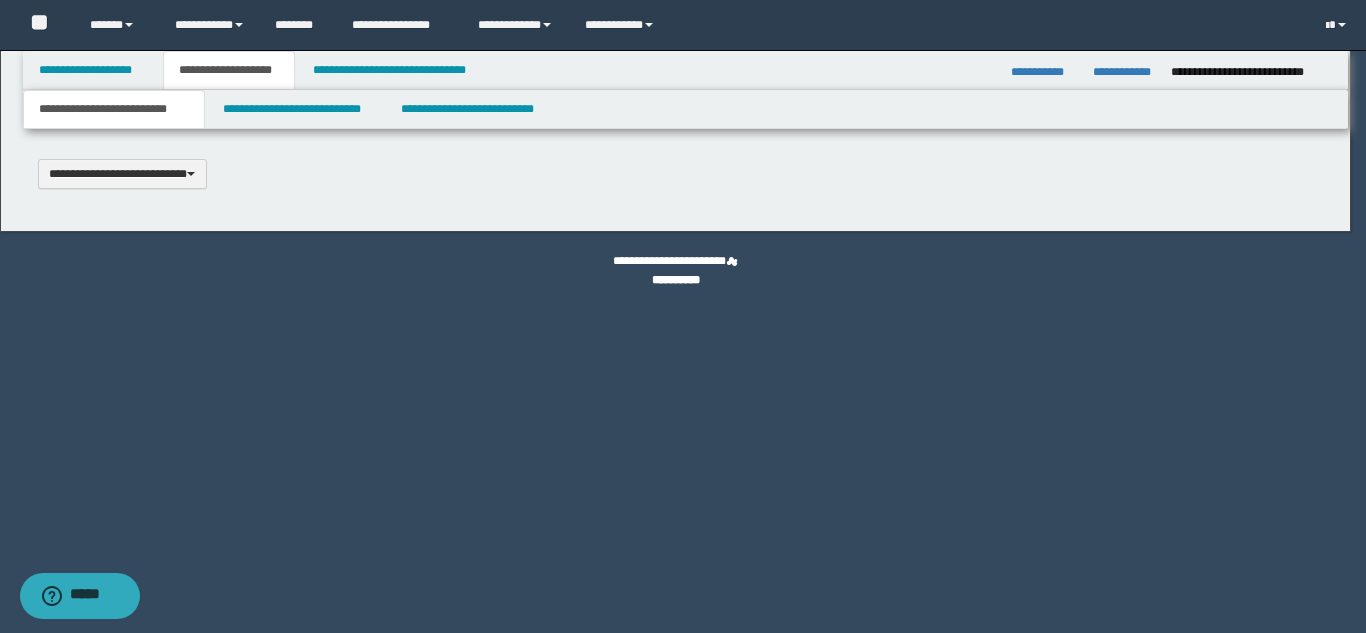 type 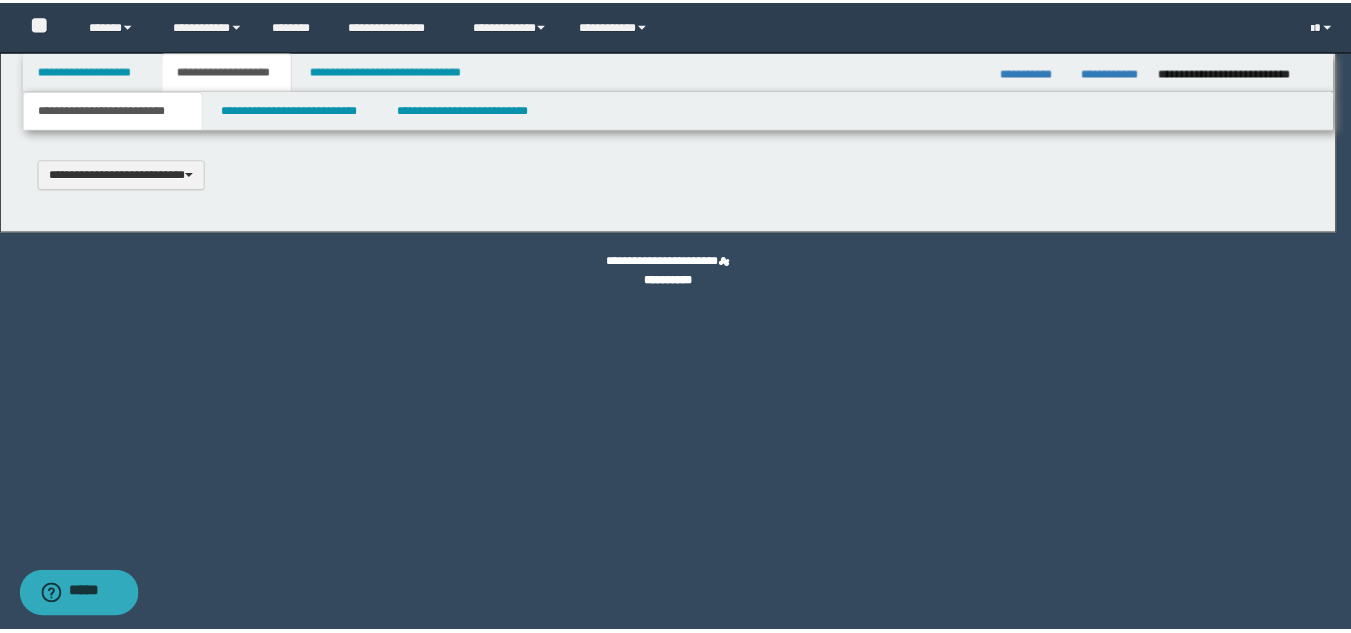 scroll, scrollTop: 0, scrollLeft: 0, axis: both 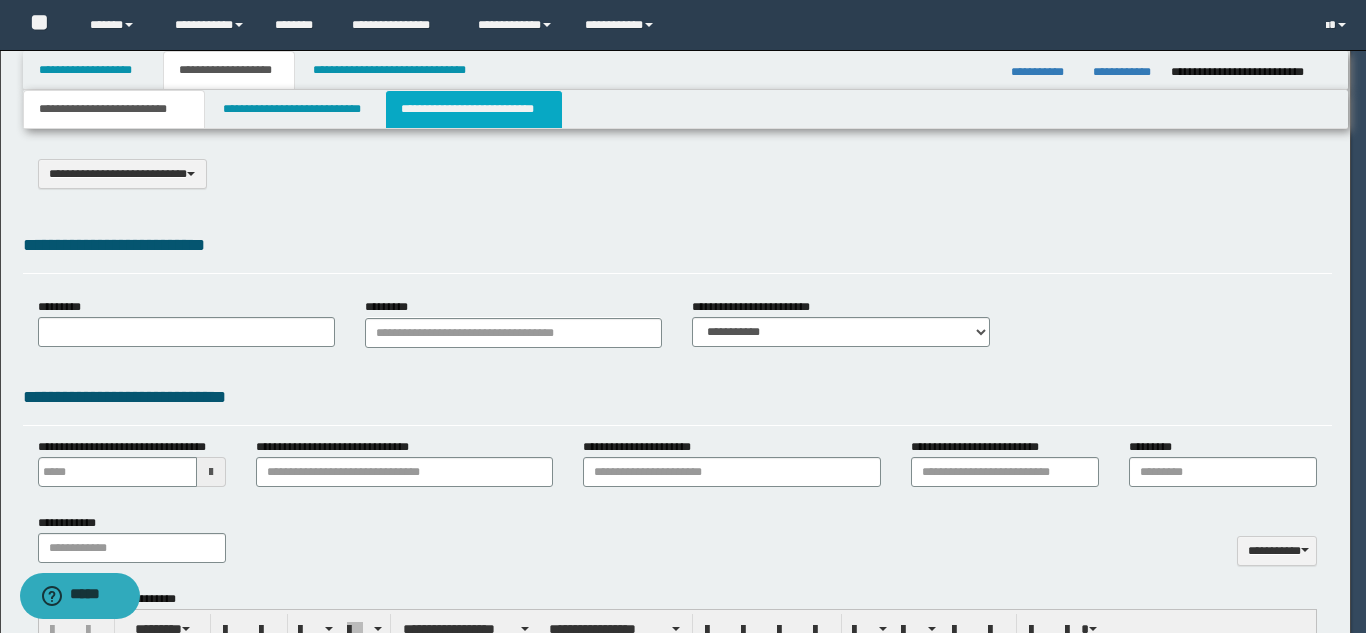 select on "*" 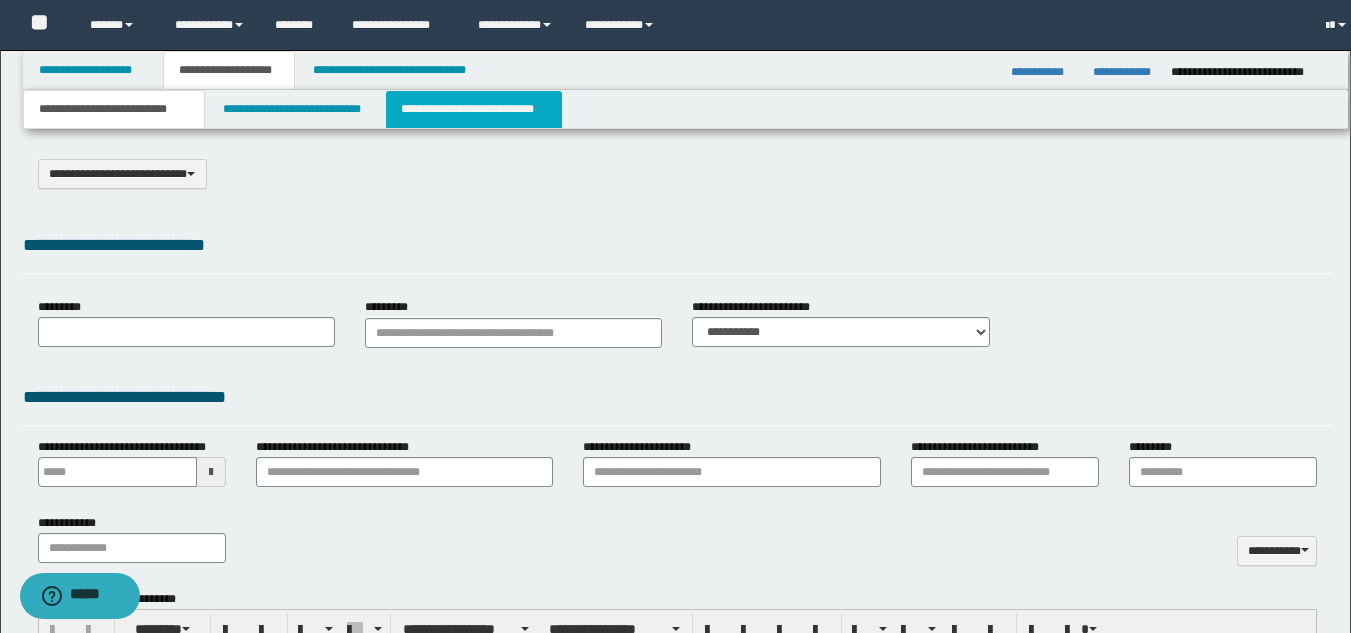 click on "**********" at bounding box center (474, 109) 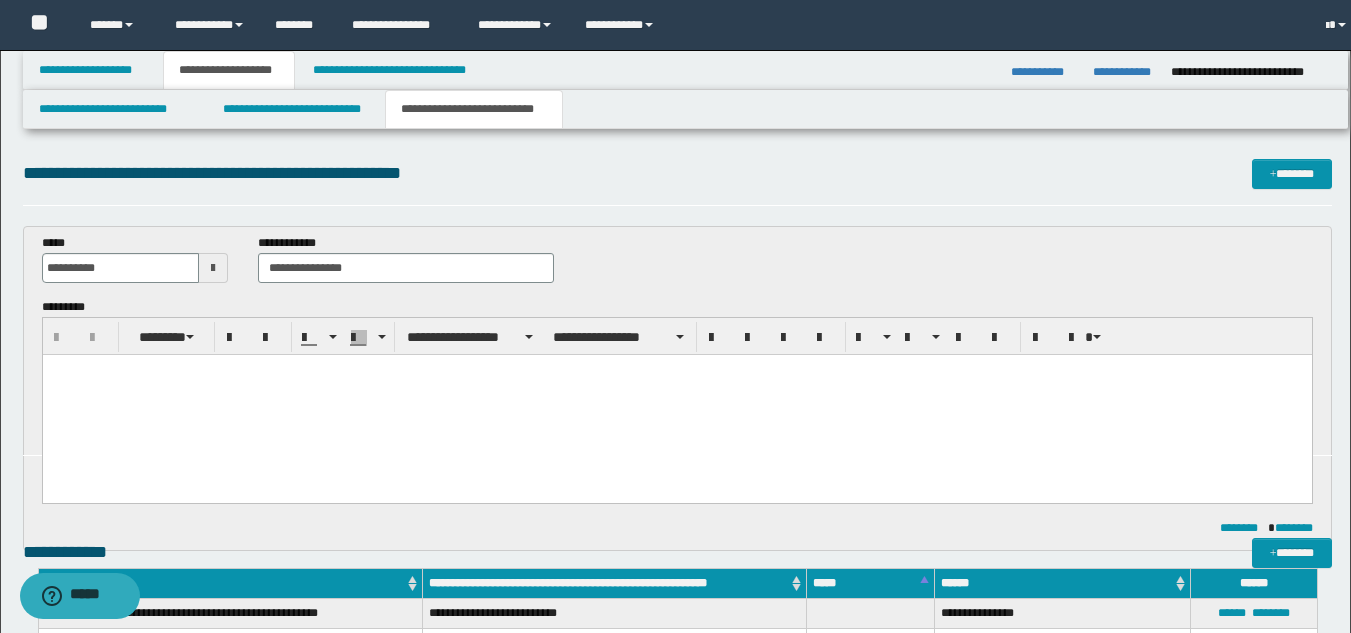 scroll, scrollTop: 0, scrollLeft: 0, axis: both 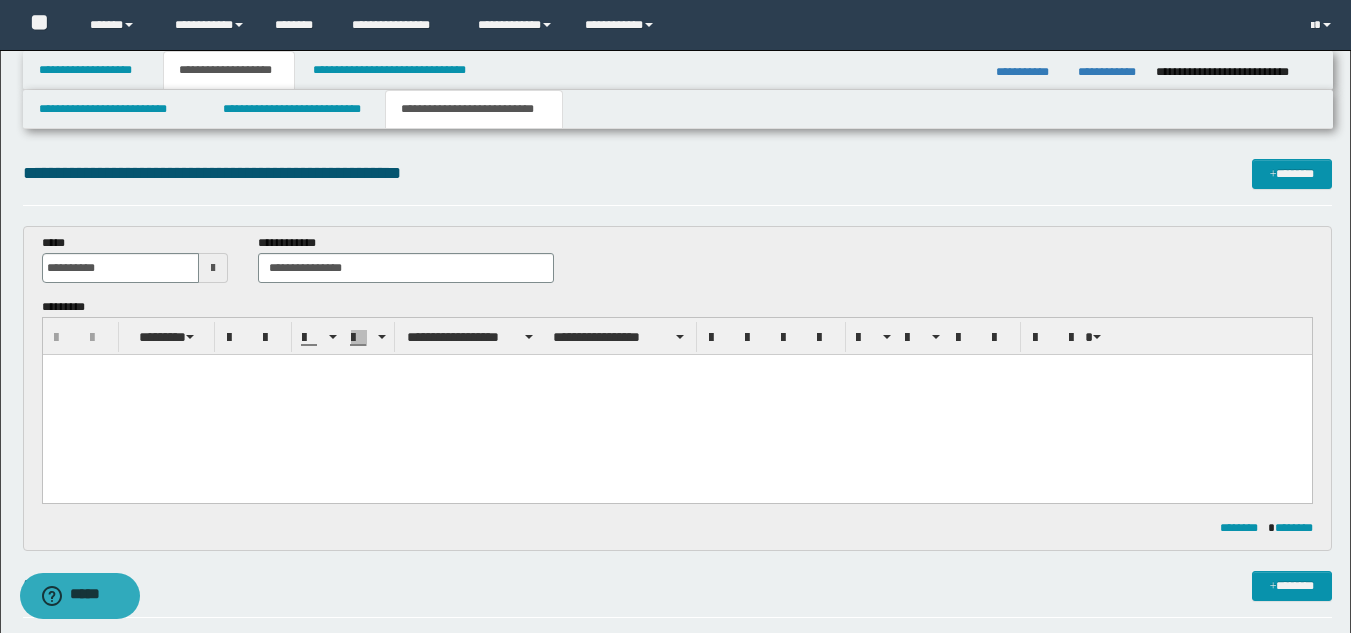 click at bounding box center [676, 404] 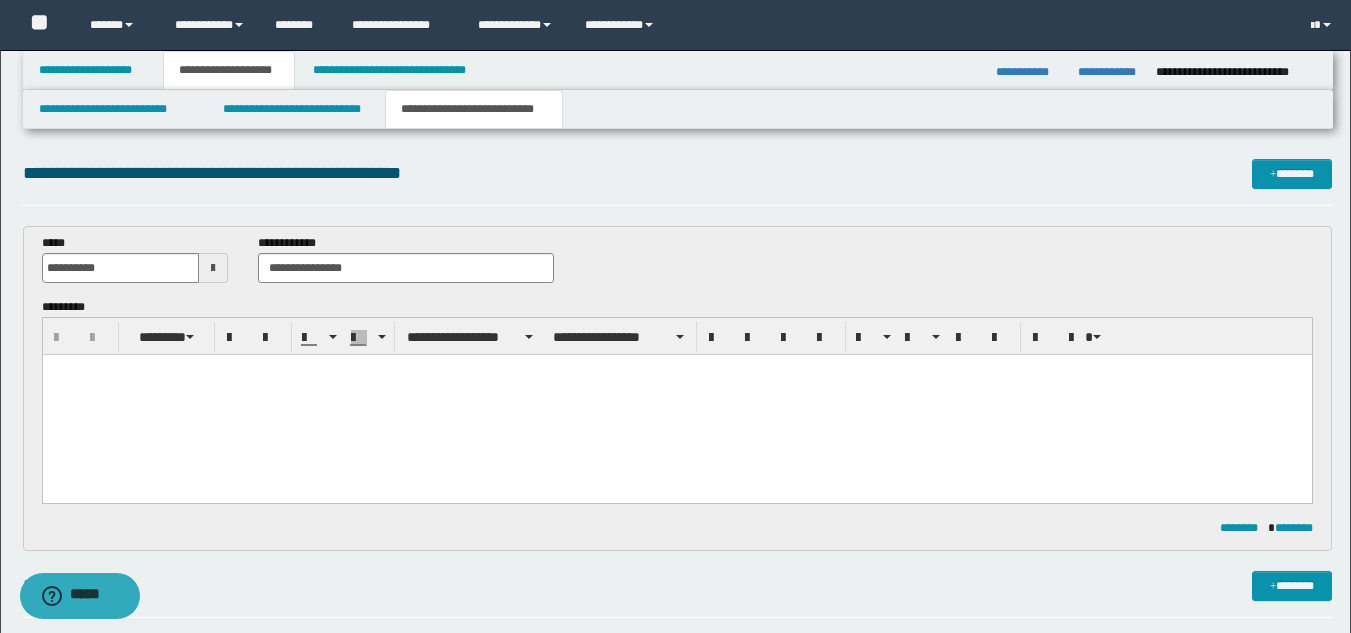 paste 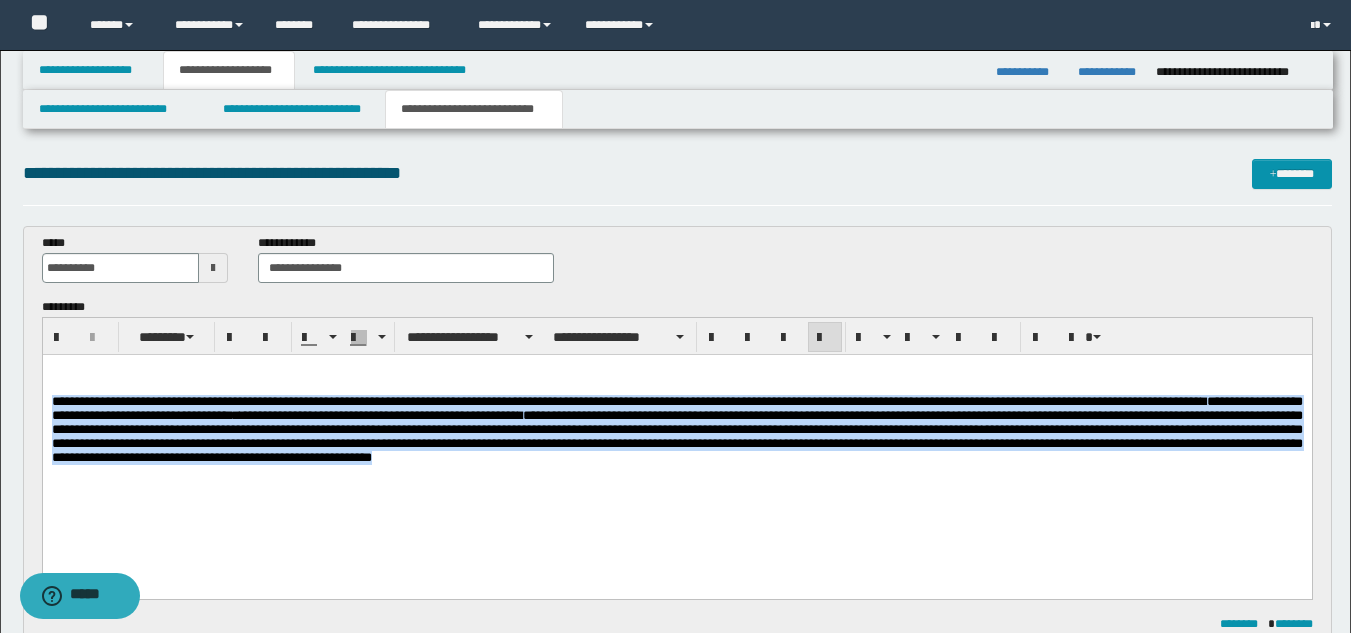 drag, startPoint x: 169, startPoint y: 484, endPoint x: 28, endPoint y: 401, distance: 163.6154 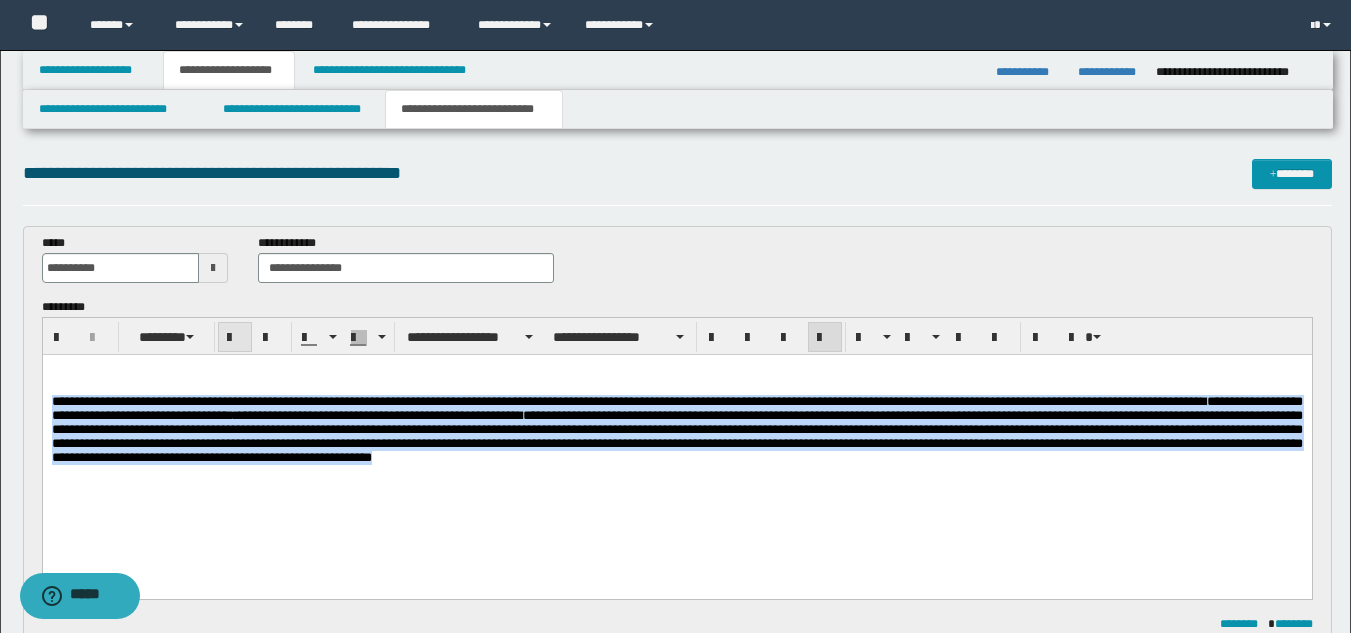 click at bounding box center (235, 337) 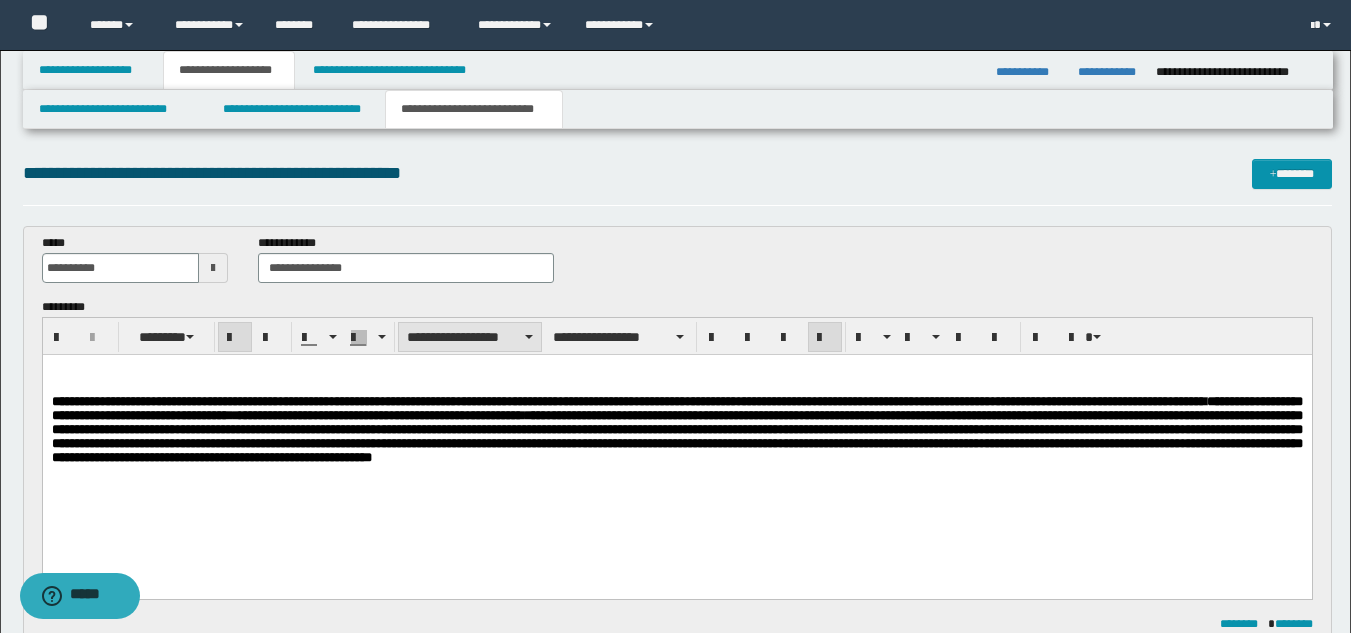 click on "**********" at bounding box center [470, 337] 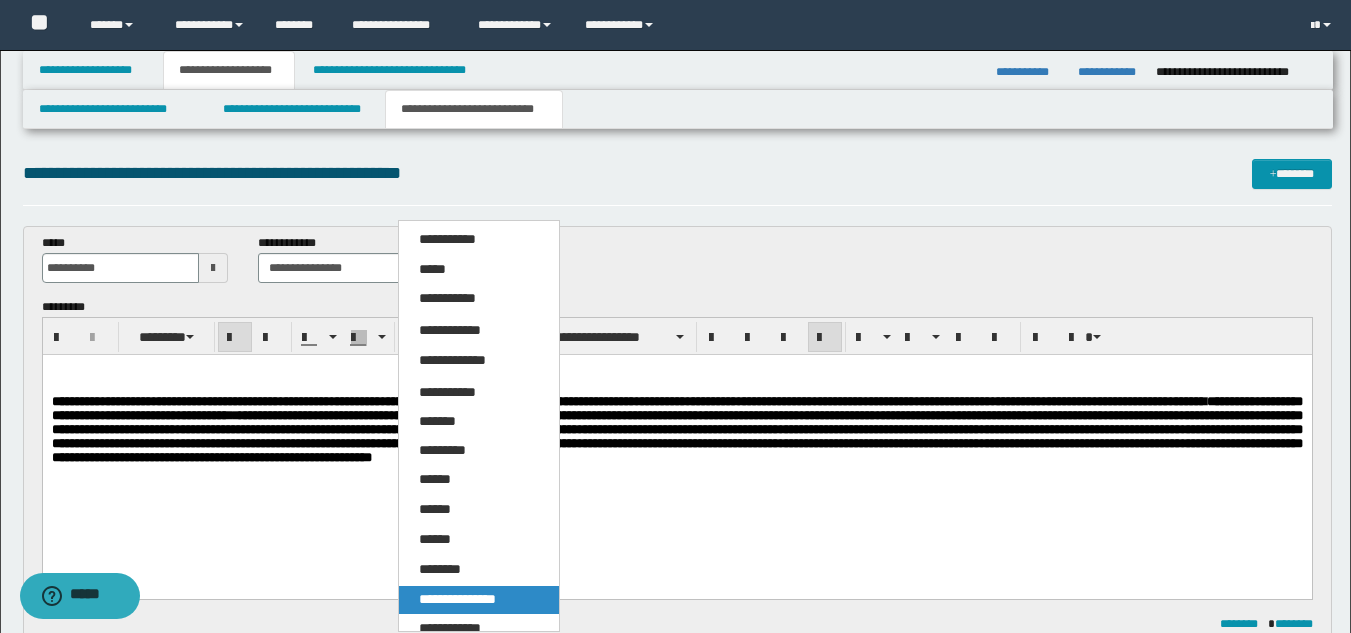 click on "**********" at bounding box center [457, 599] 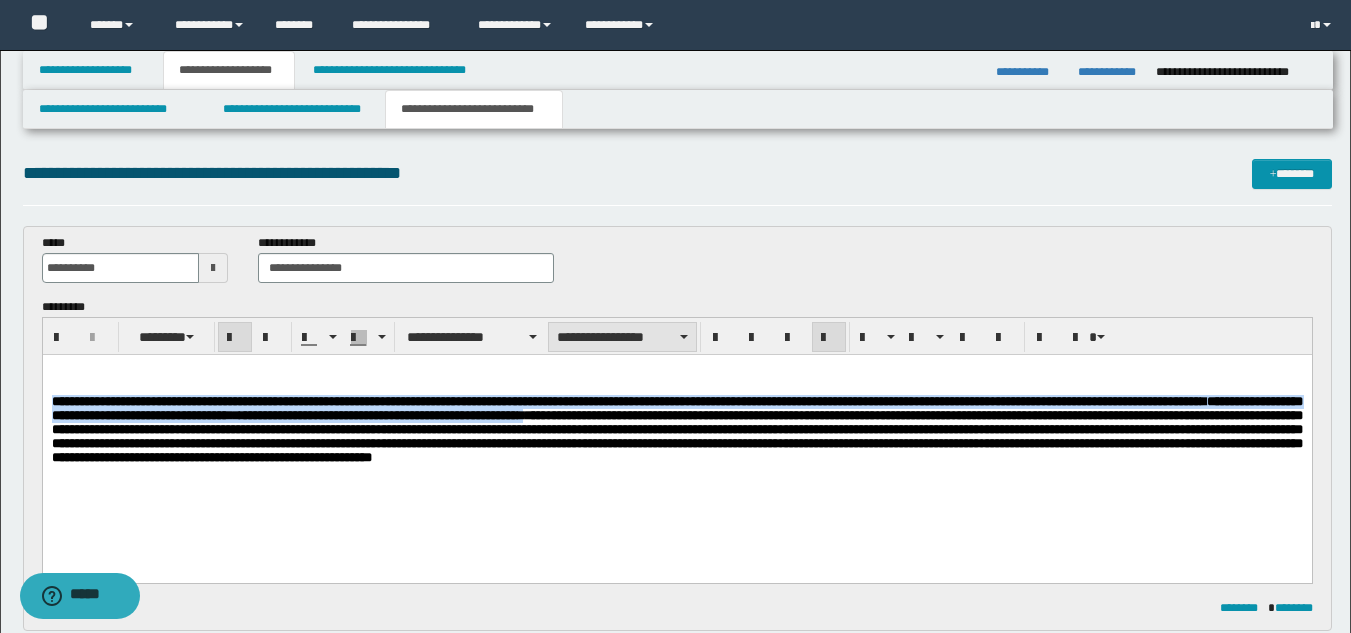 click on "**********" at bounding box center [622, 337] 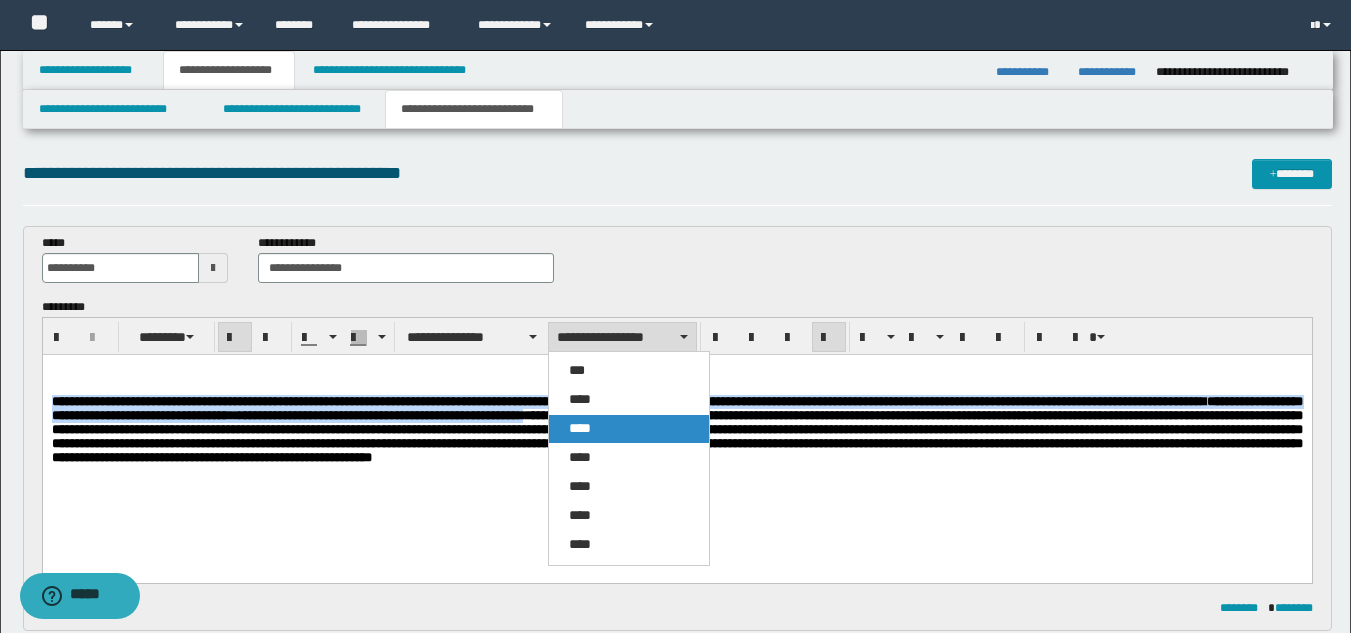 click on "****" at bounding box center [629, 429] 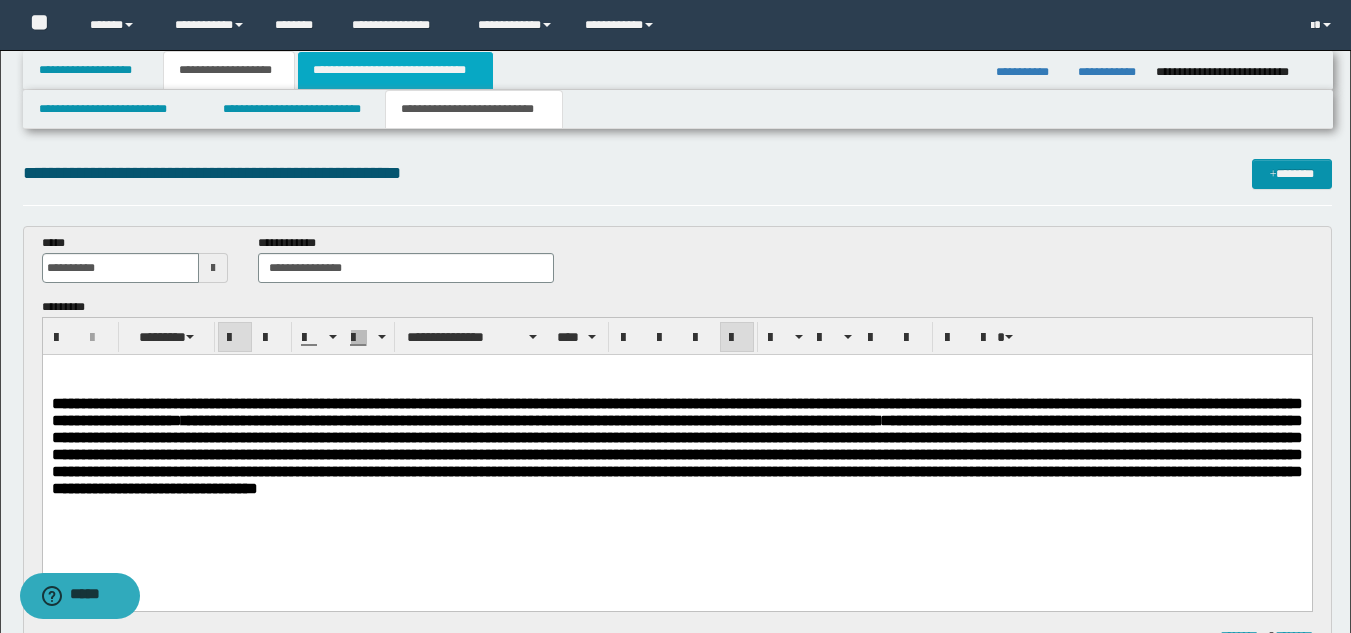 click on "**********" at bounding box center [395, 70] 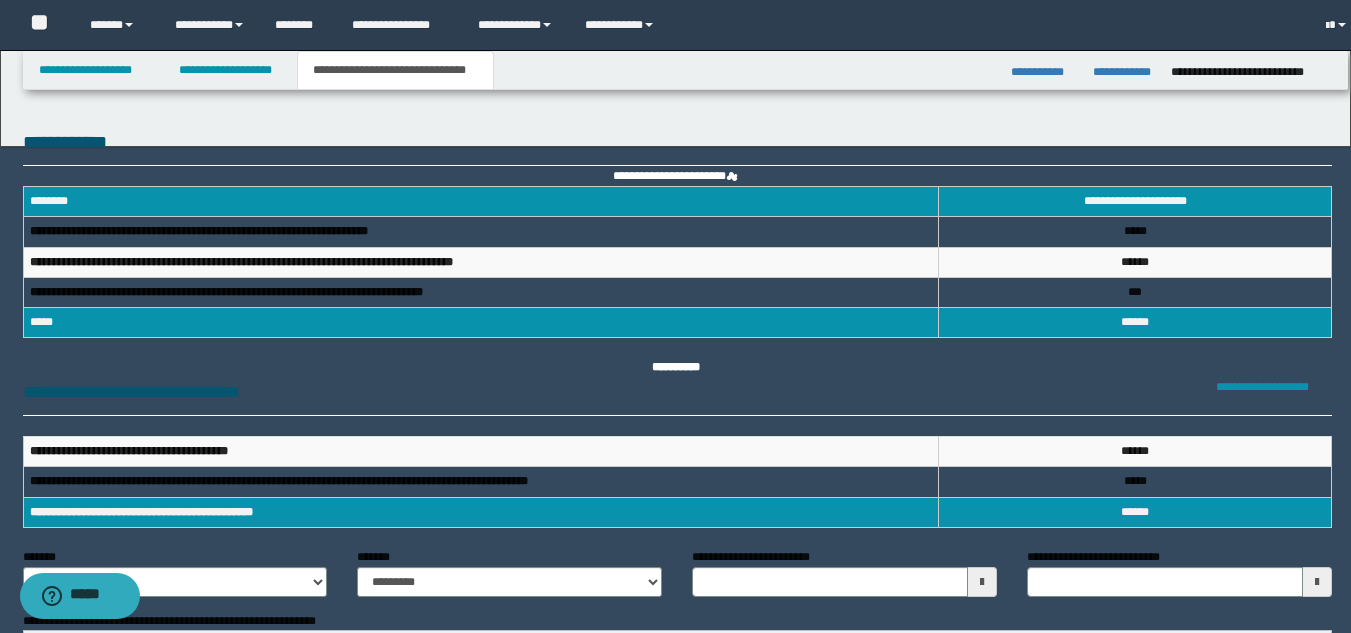 scroll, scrollTop: 0, scrollLeft: 0, axis: both 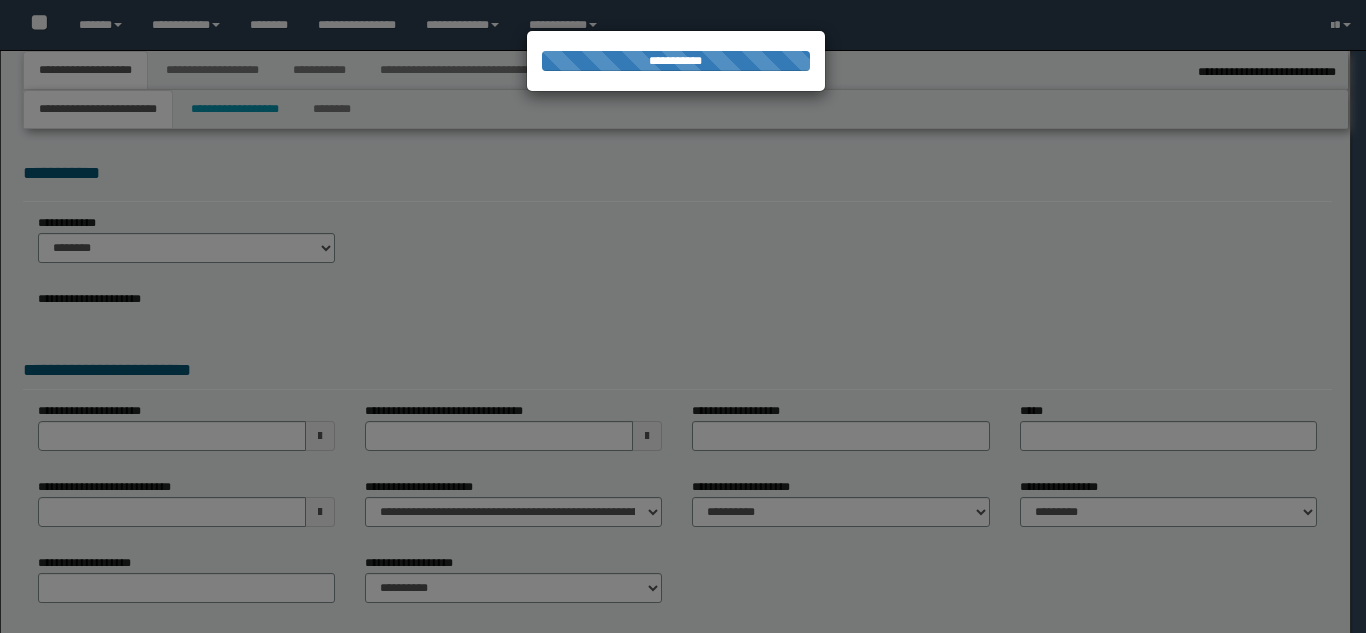 select on "**" 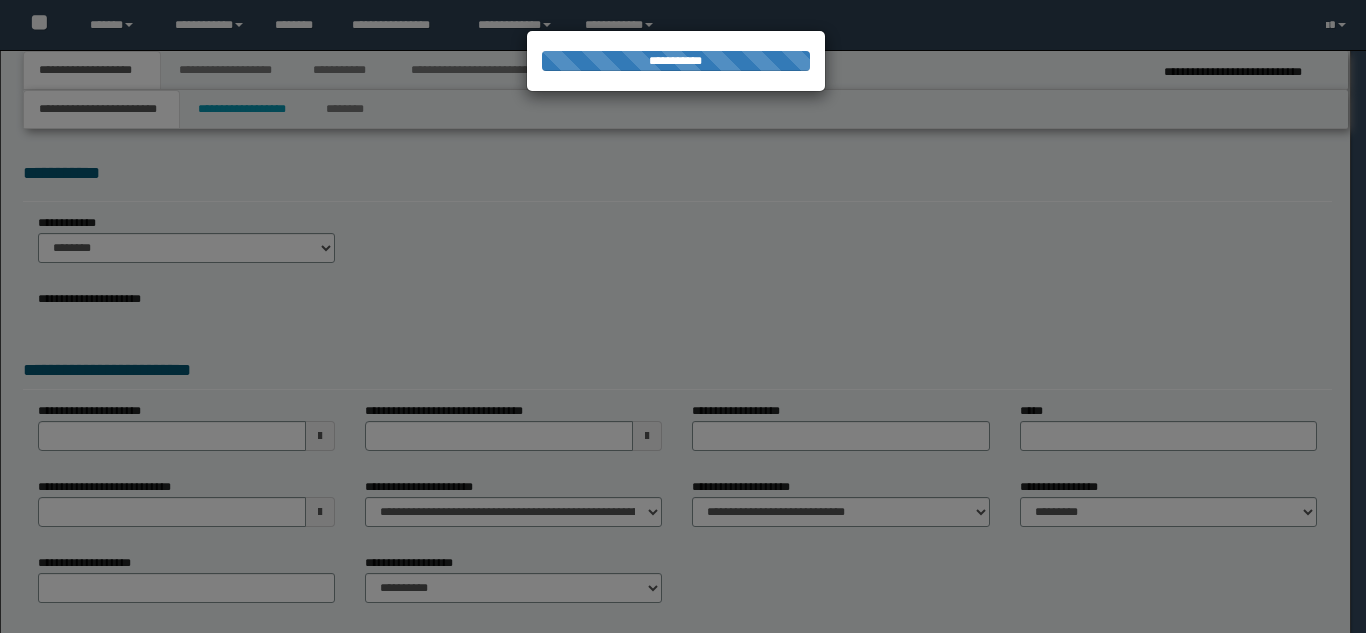 scroll, scrollTop: 0, scrollLeft: 0, axis: both 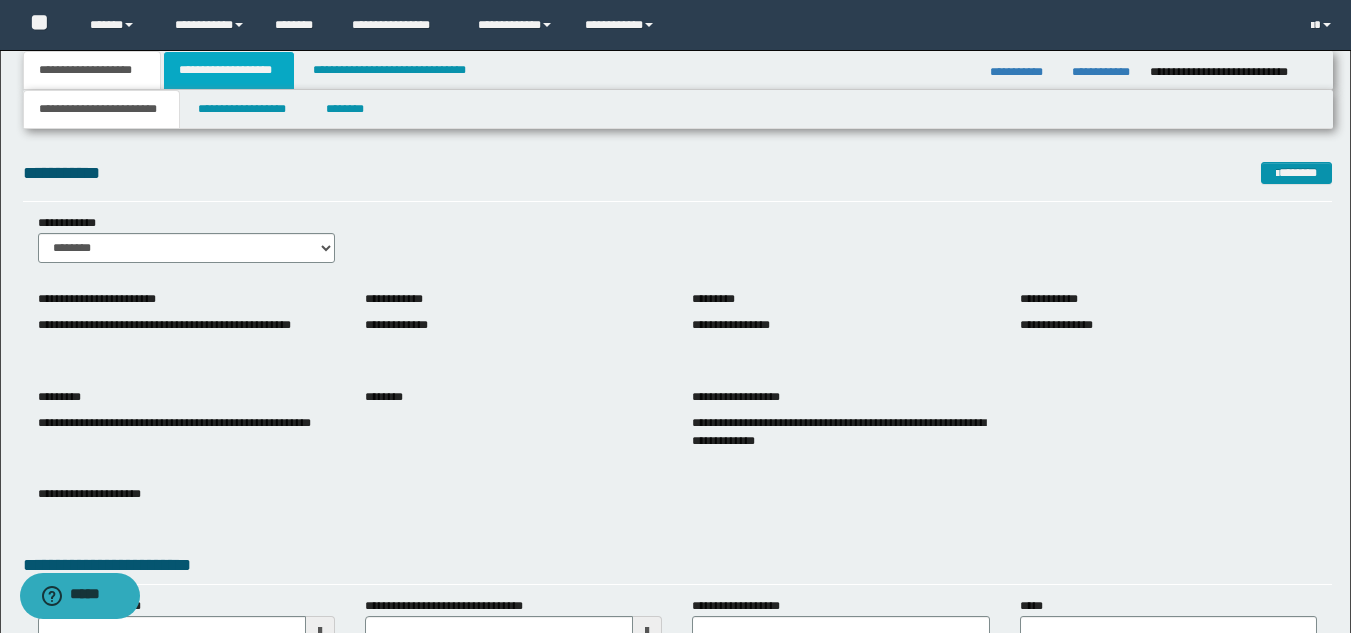 click on "**********" at bounding box center [229, 70] 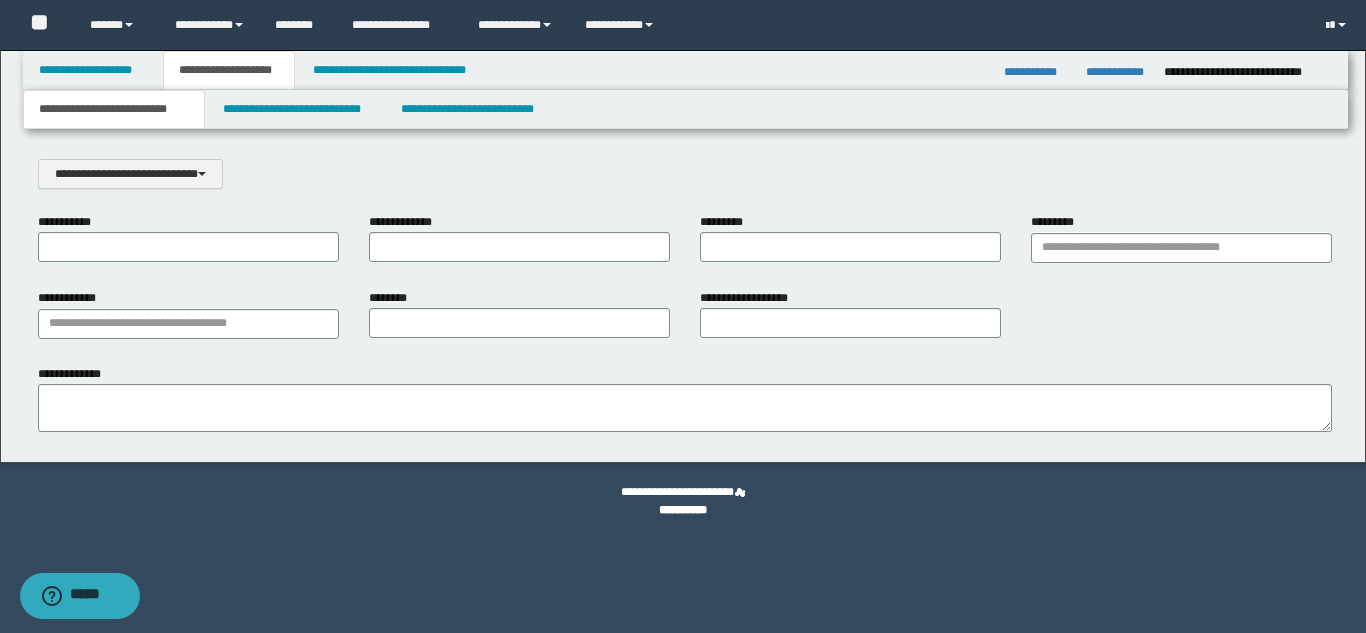 scroll, scrollTop: 0, scrollLeft: 0, axis: both 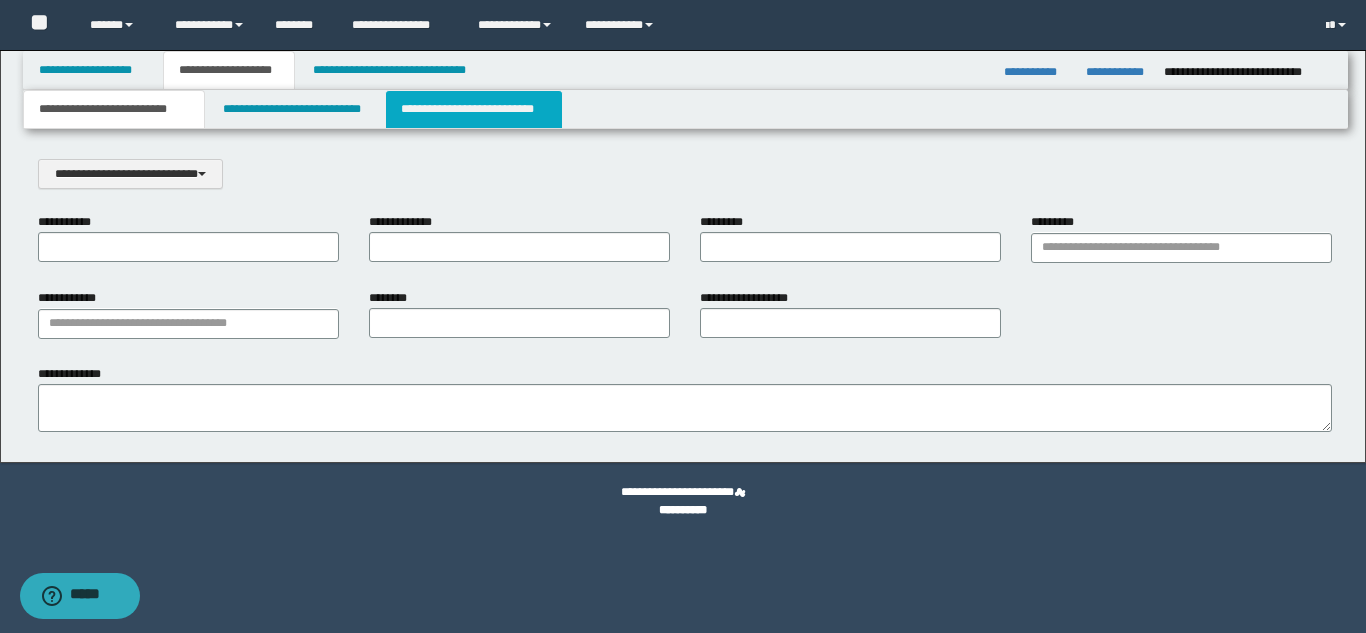click on "**********" at bounding box center (474, 109) 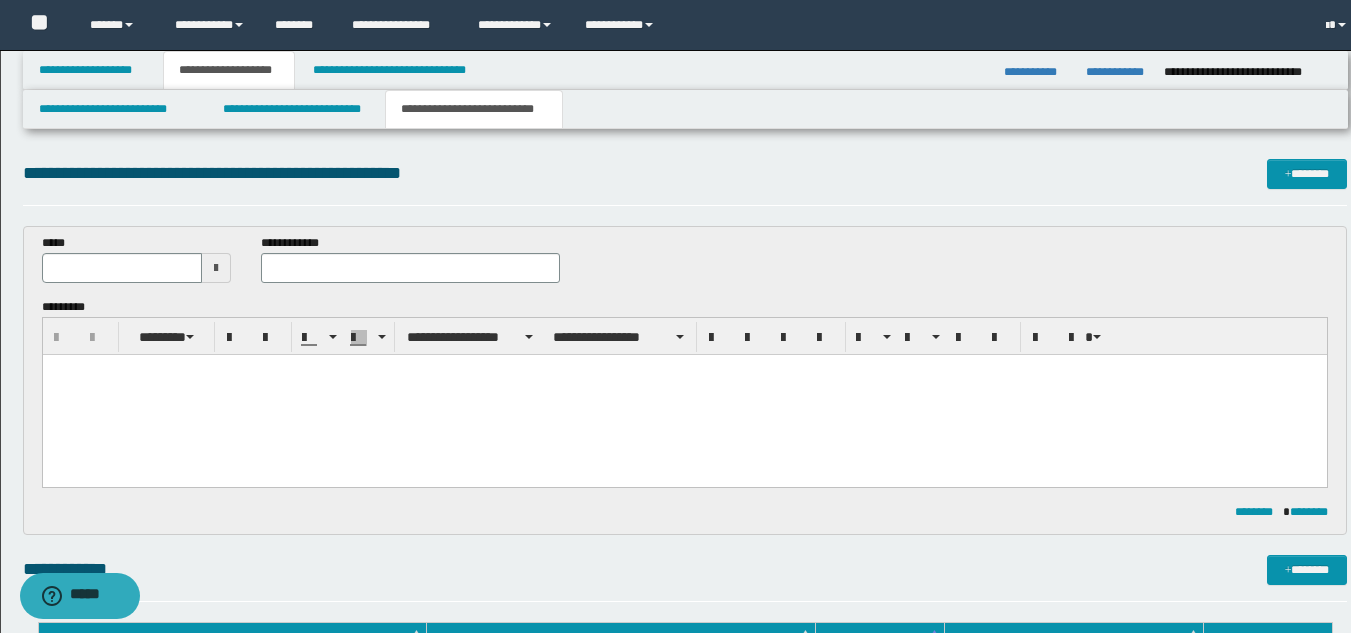 scroll, scrollTop: 0, scrollLeft: 0, axis: both 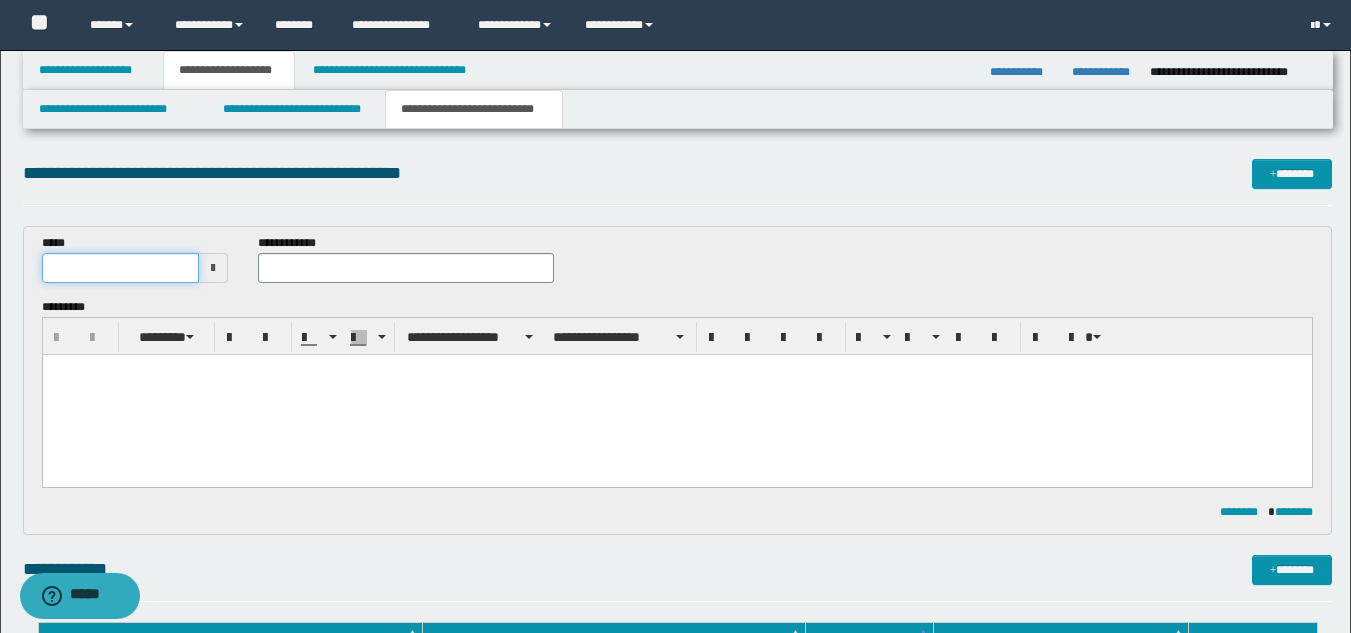 click at bounding box center (121, 268) 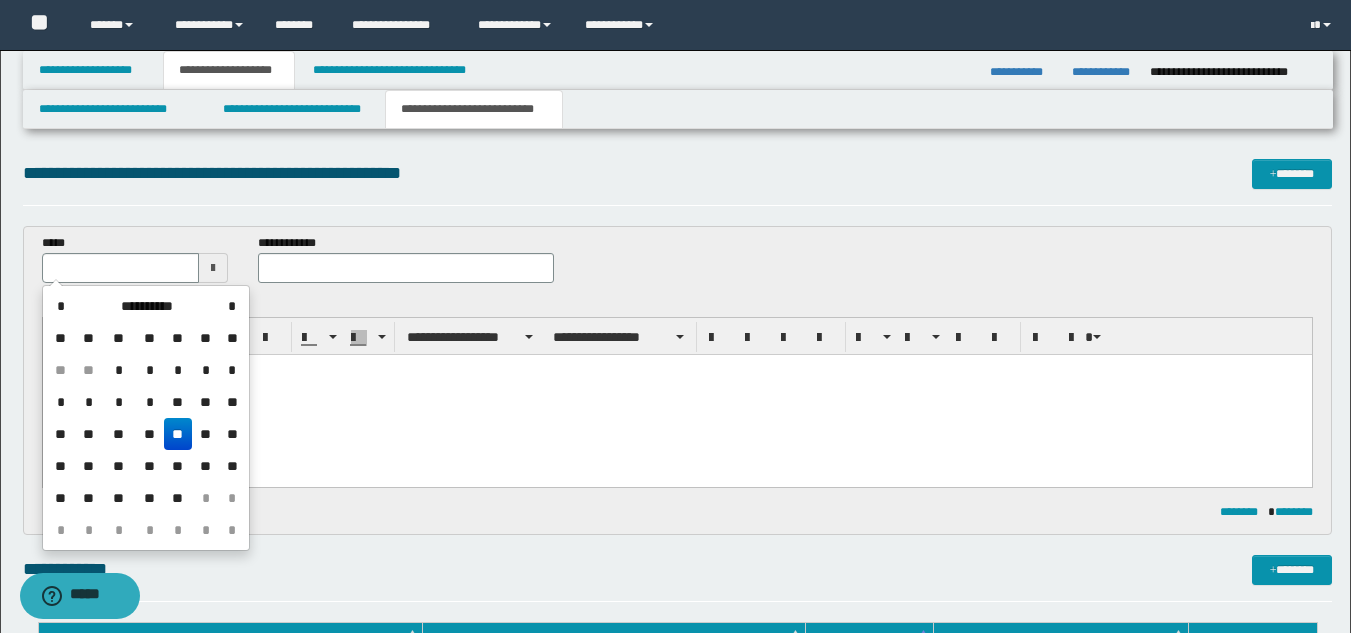 click on "**" at bounding box center [178, 434] 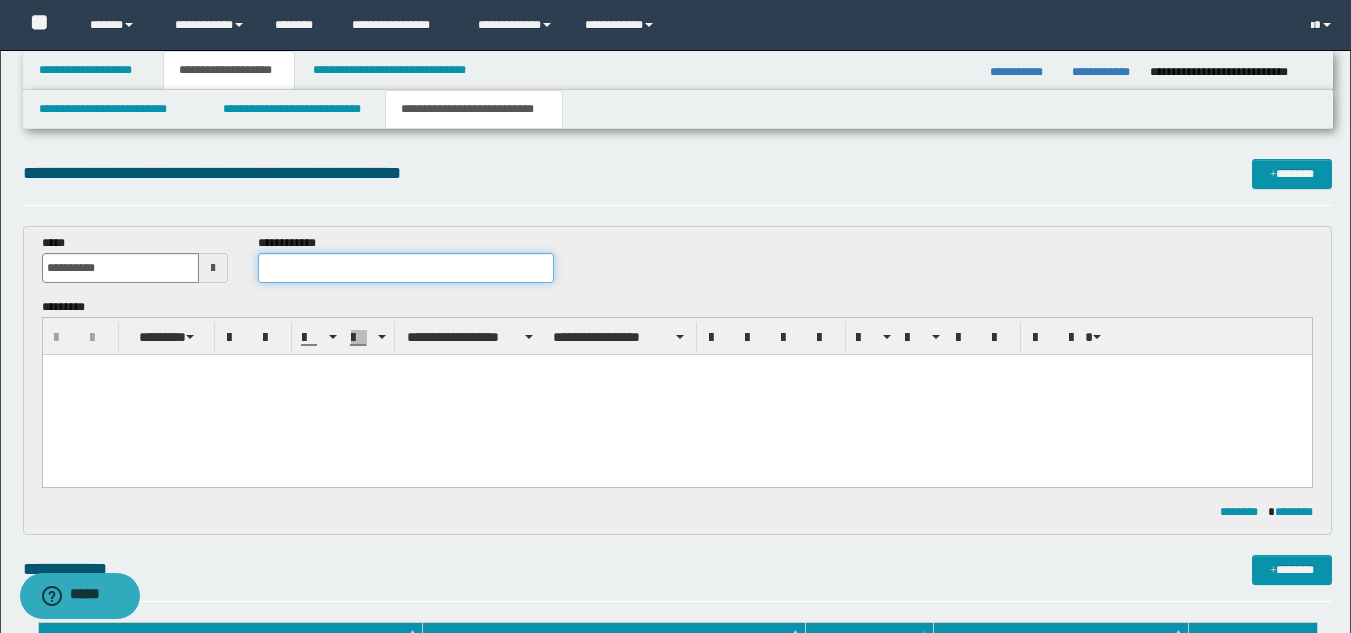 click at bounding box center [405, 268] 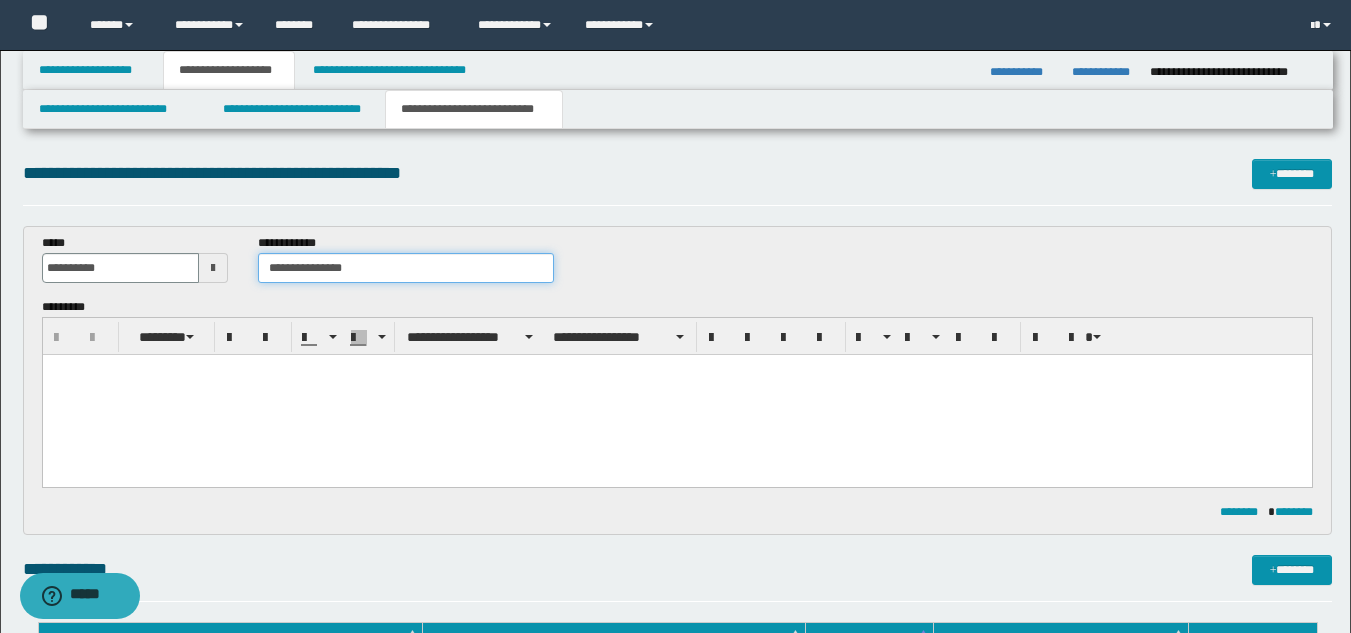 type on "**********" 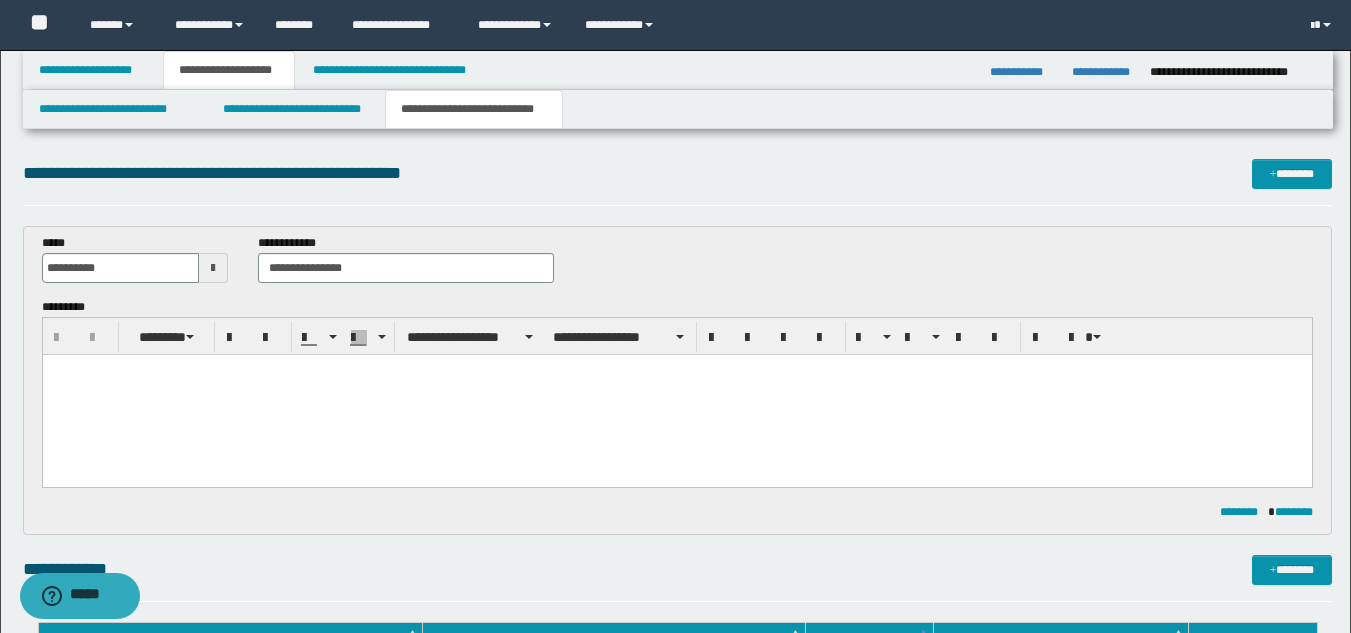 click at bounding box center (676, 395) 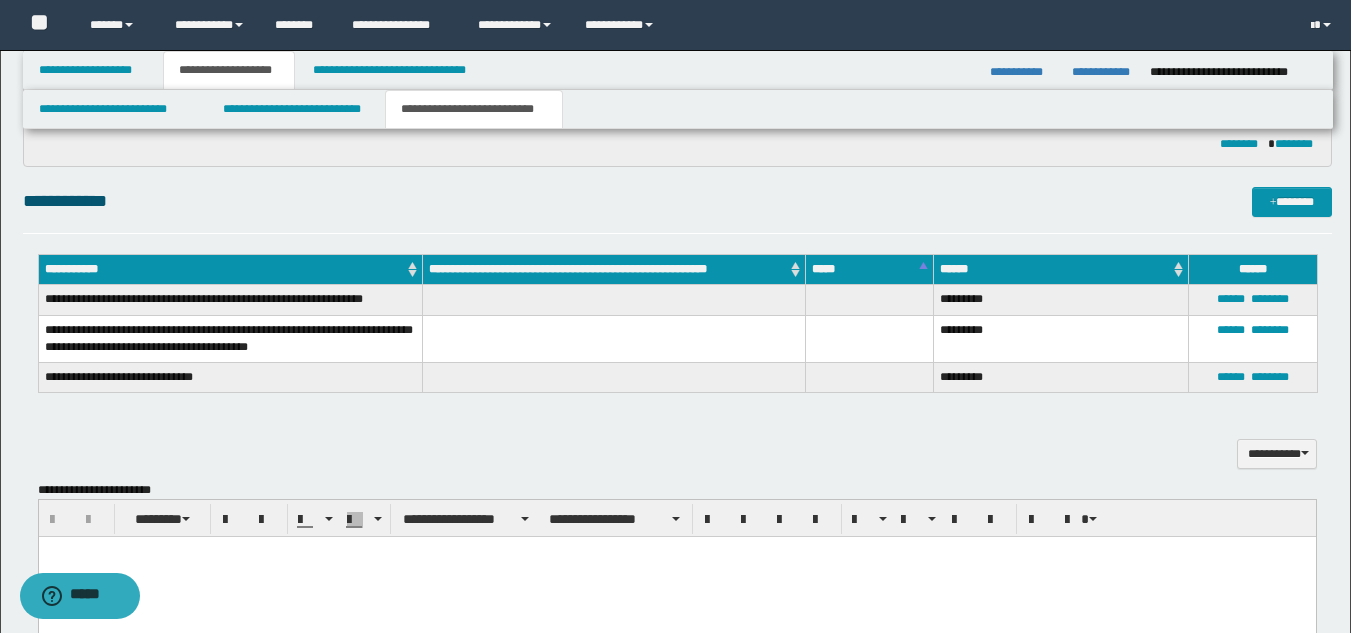 scroll, scrollTop: 400, scrollLeft: 0, axis: vertical 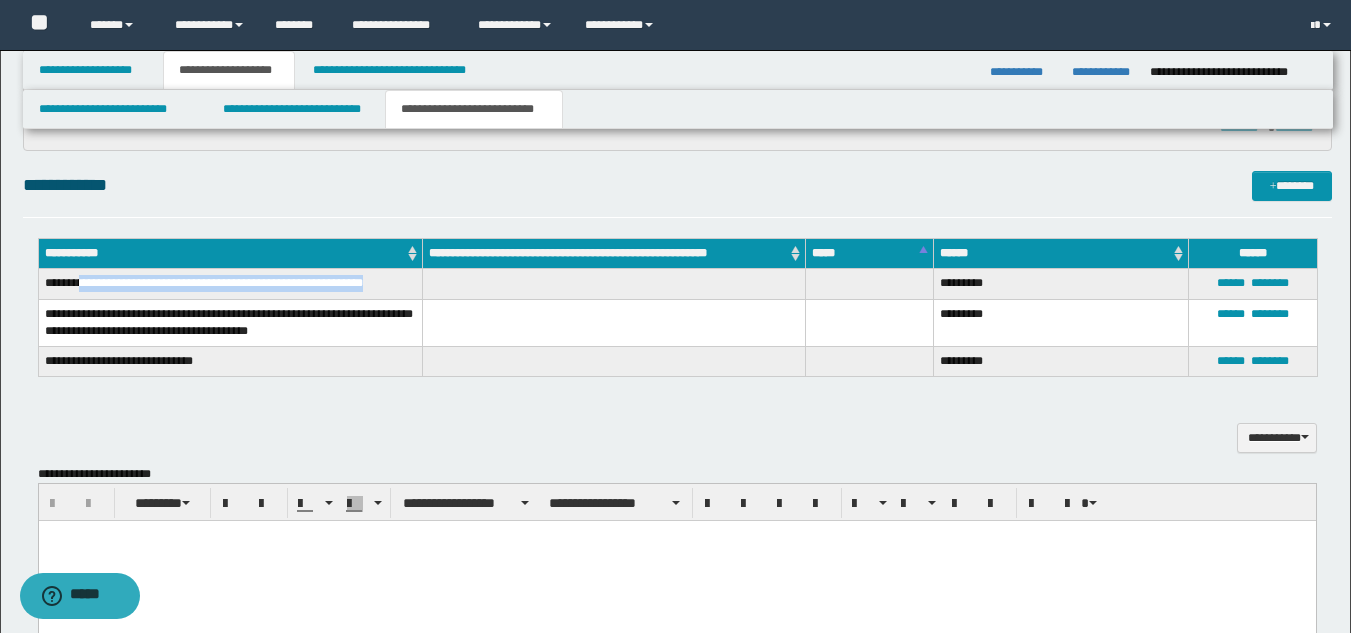 drag, startPoint x: 80, startPoint y: 280, endPoint x: 396, endPoint y: 283, distance: 316.01425 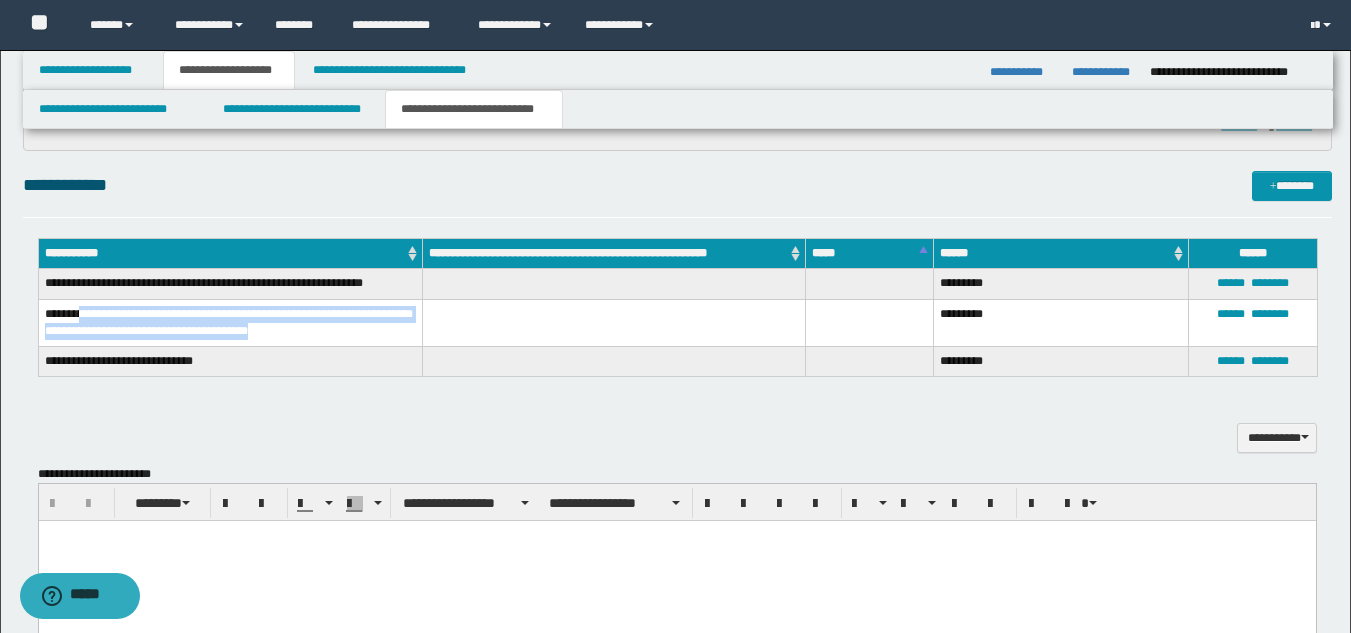 drag, startPoint x: 80, startPoint y: 312, endPoint x: 342, endPoint y: 338, distance: 263.28693 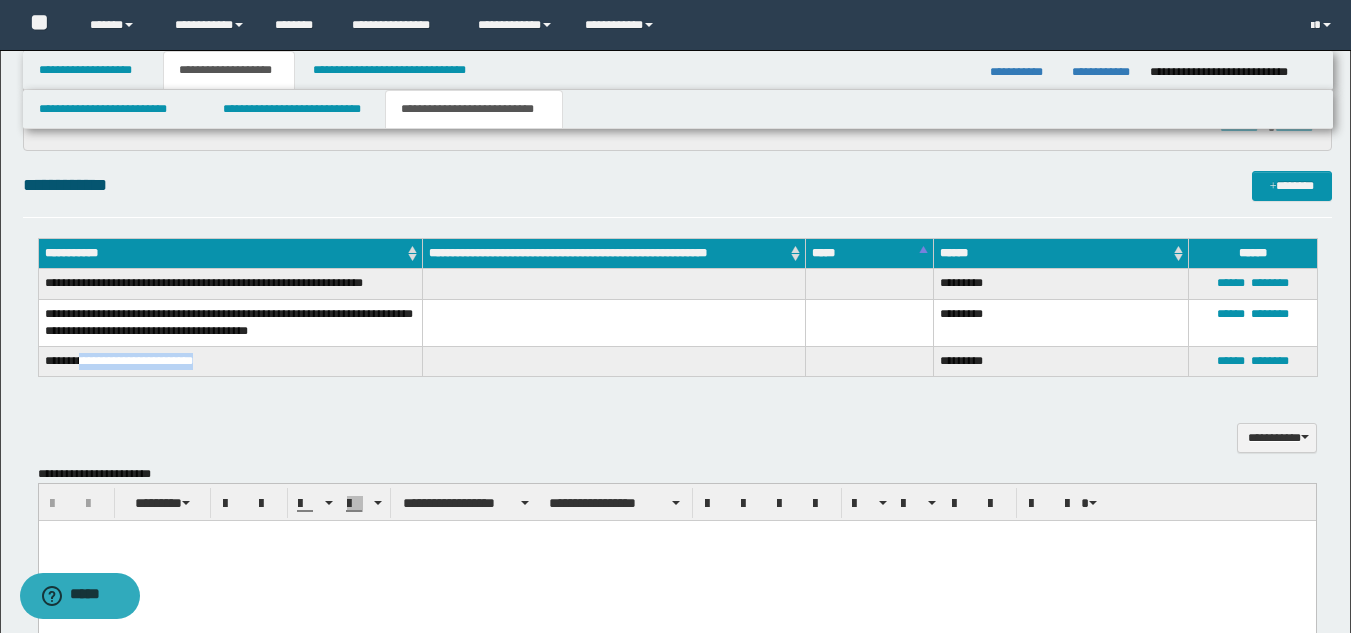 drag, startPoint x: 83, startPoint y: 357, endPoint x: 212, endPoint y: 357, distance: 129 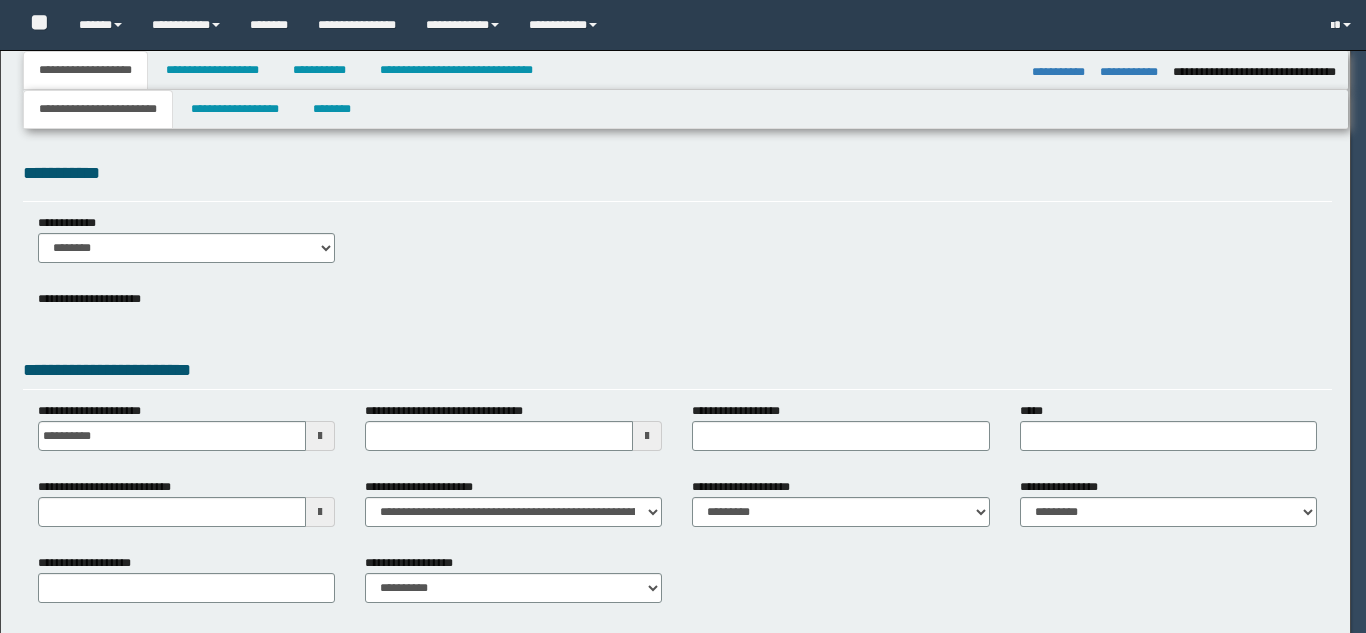 select on "*" 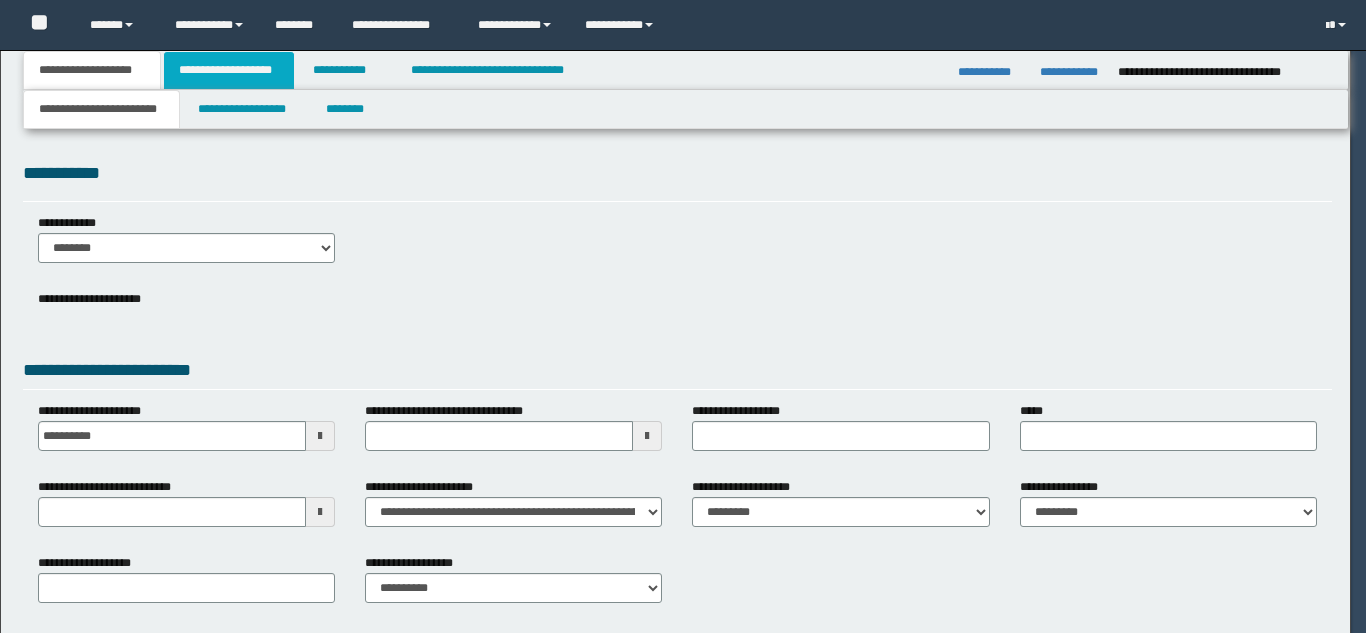 scroll, scrollTop: 0, scrollLeft: 0, axis: both 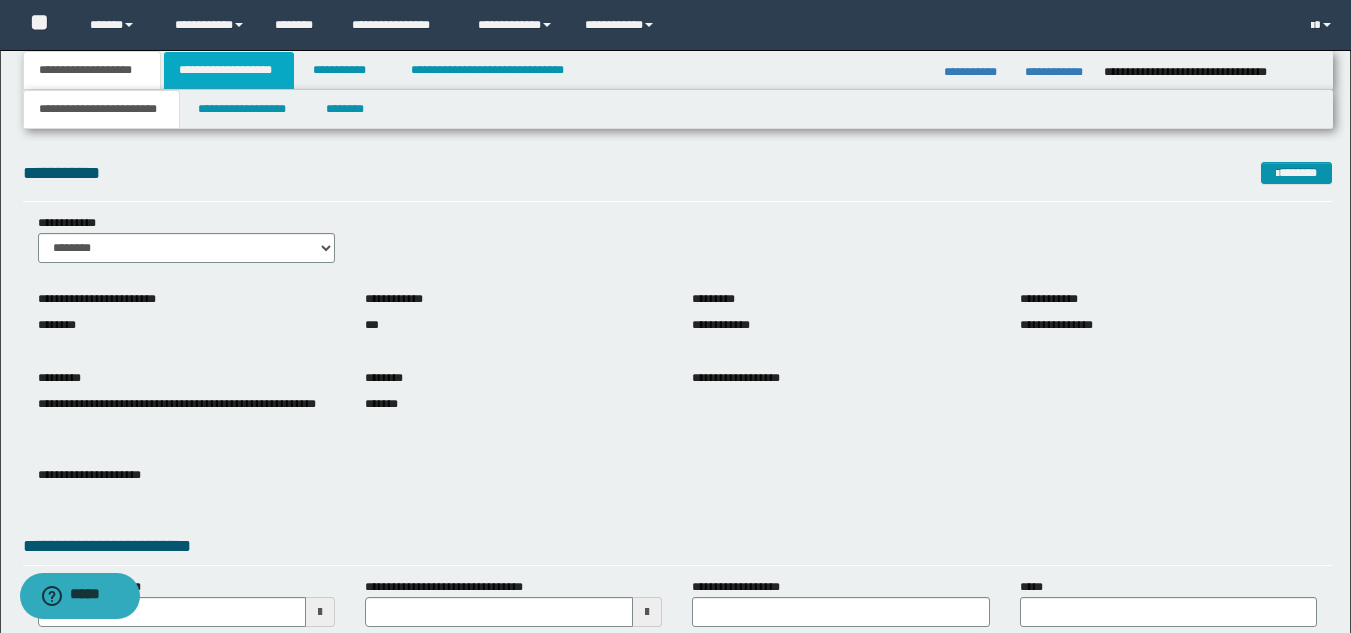 click on "**********" at bounding box center [229, 70] 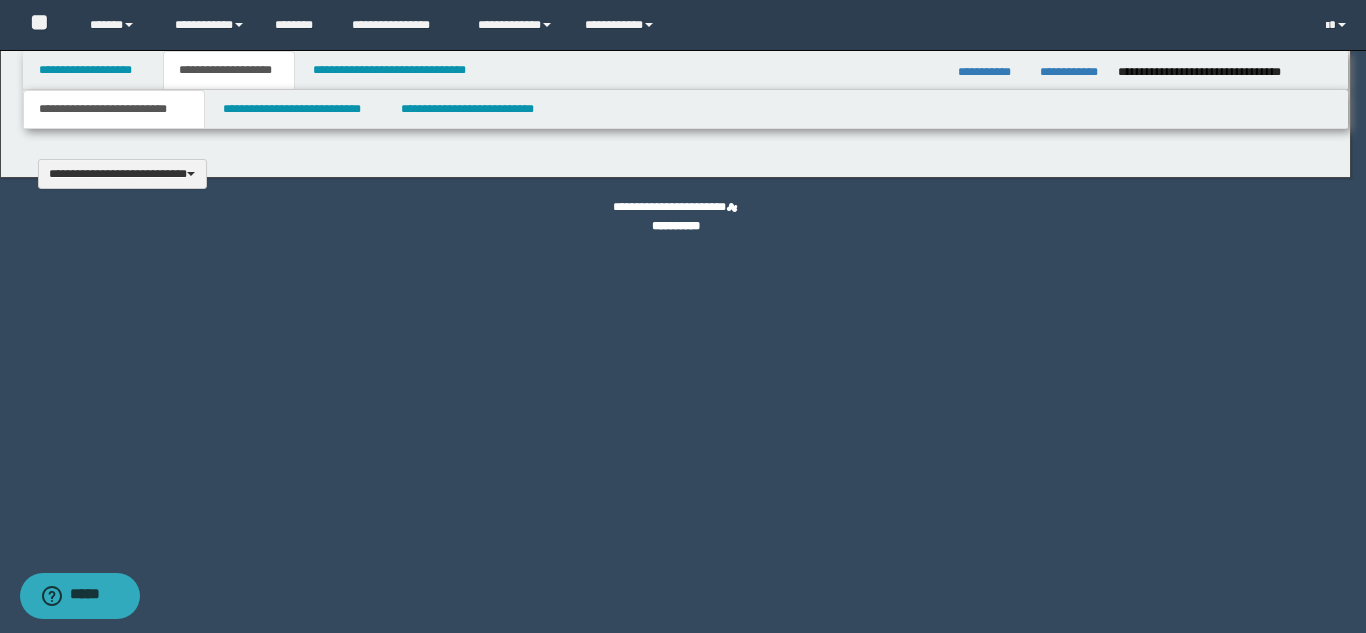 type 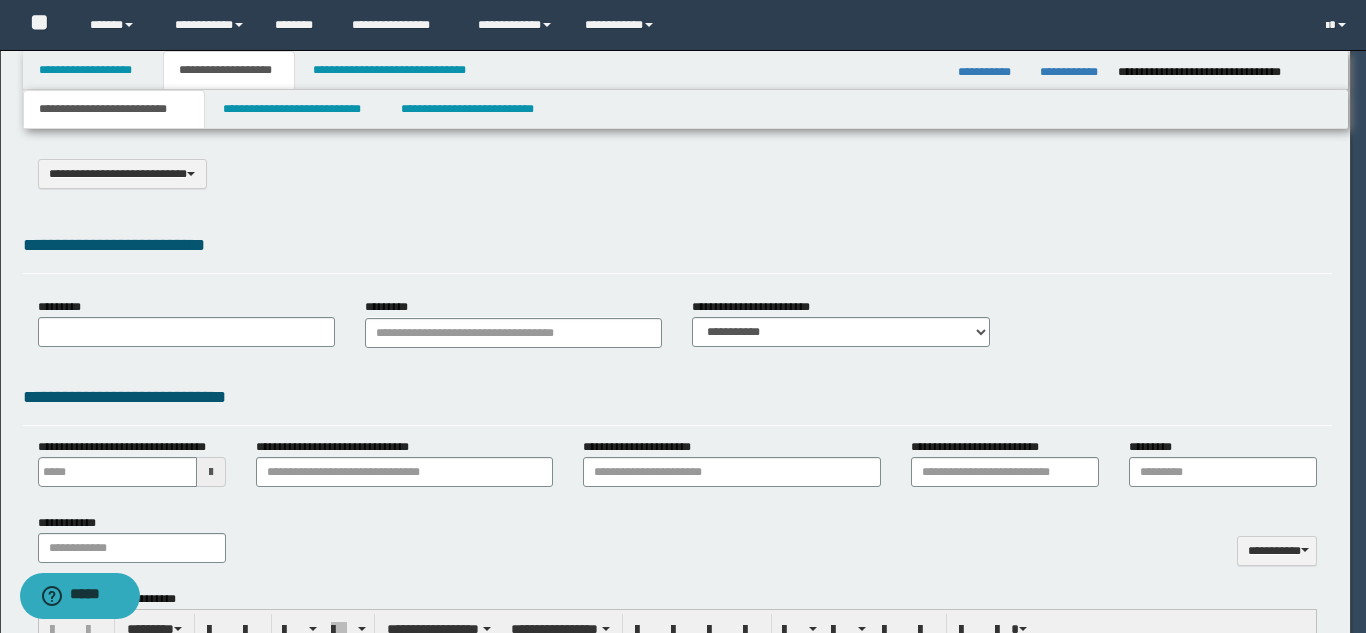 select on "*" 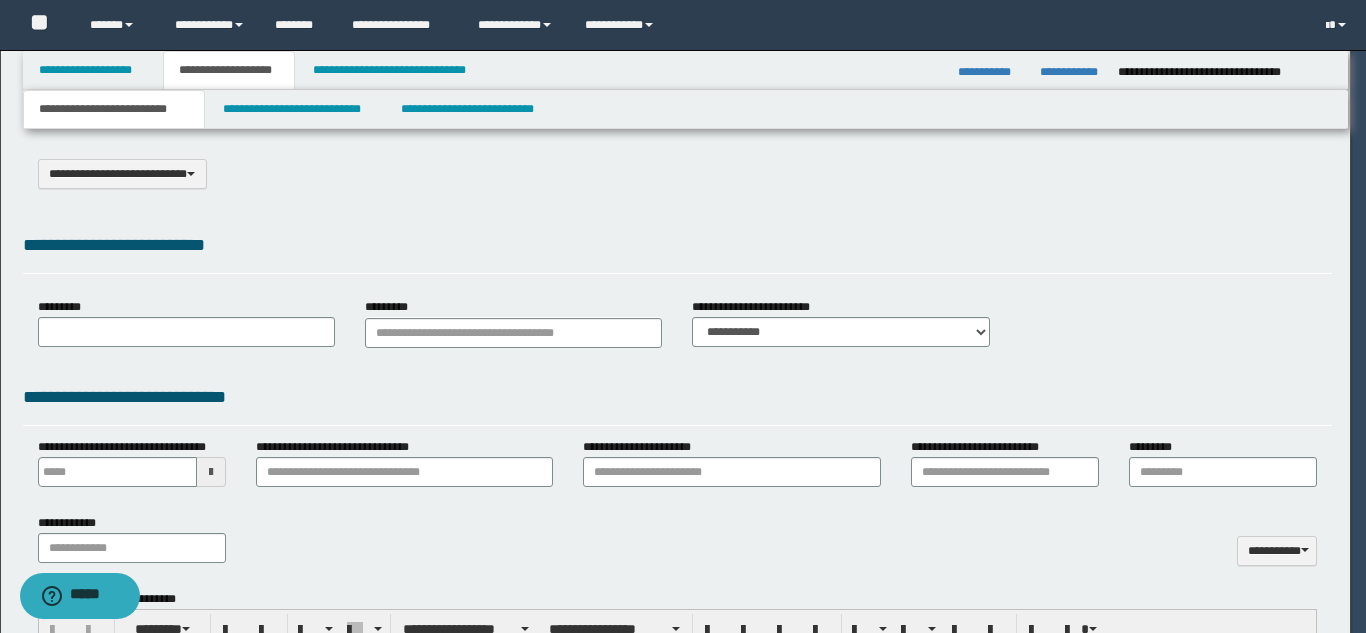 scroll, scrollTop: 0, scrollLeft: 0, axis: both 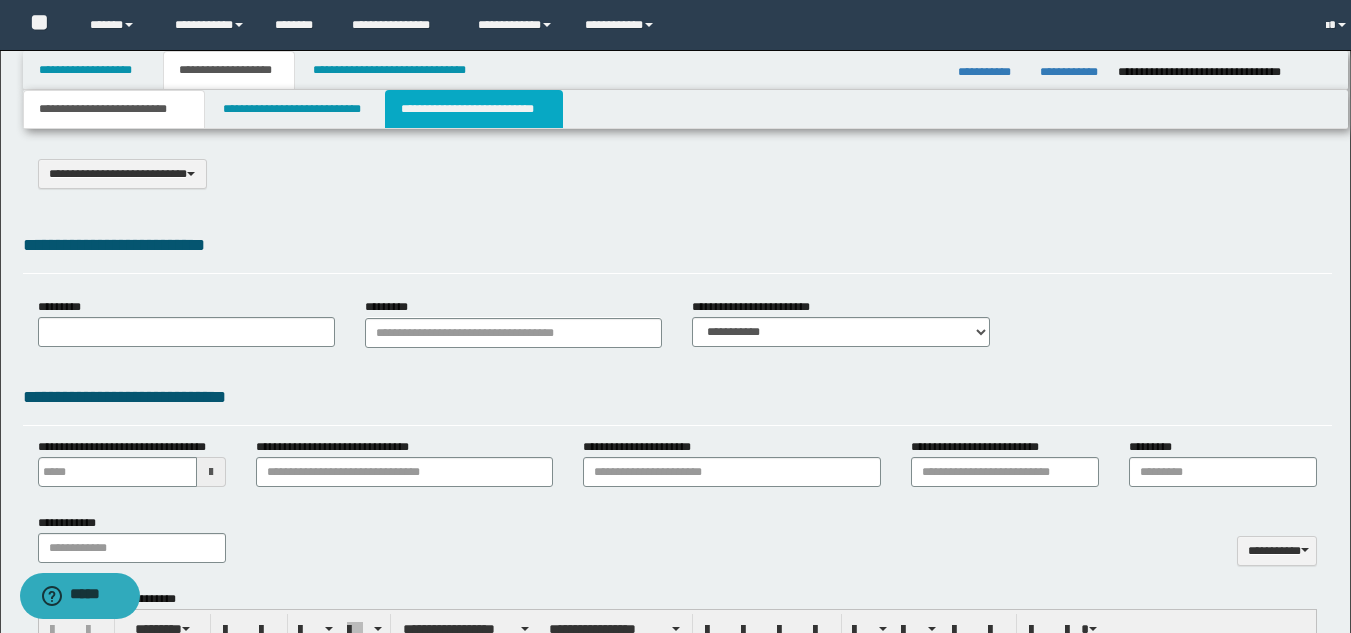 click on "**********" at bounding box center [474, 109] 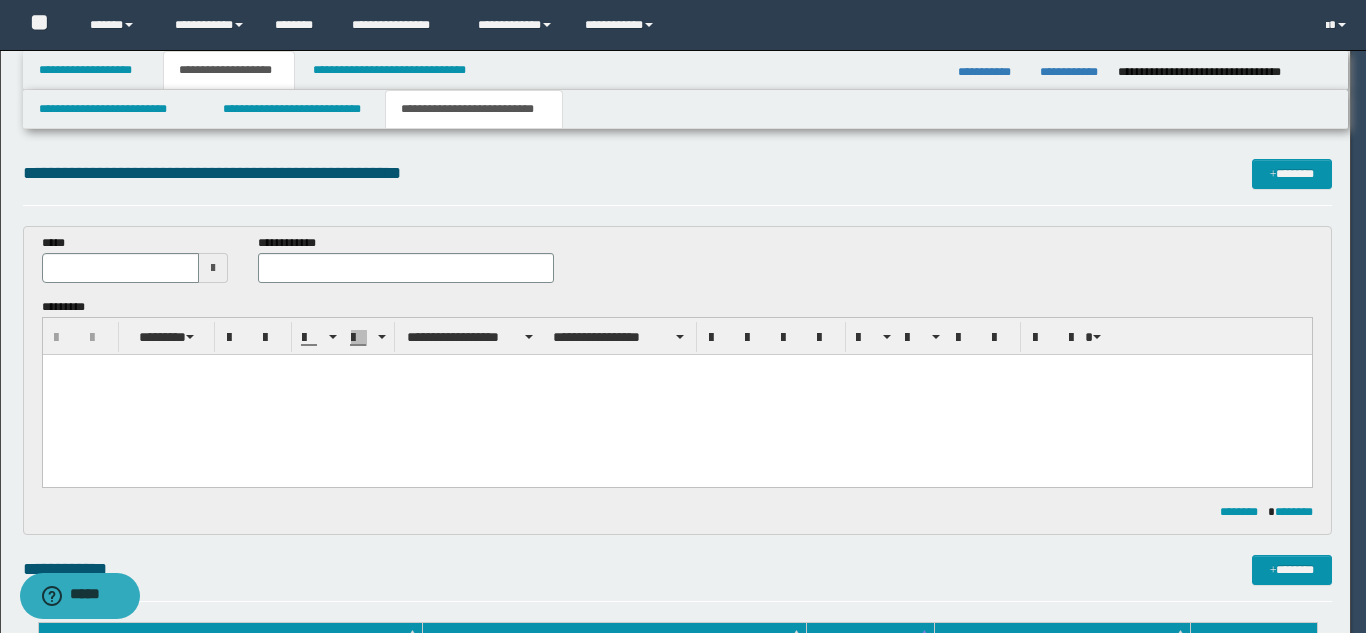 scroll, scrollTop: 0, scrollLeft: 0, axis: both 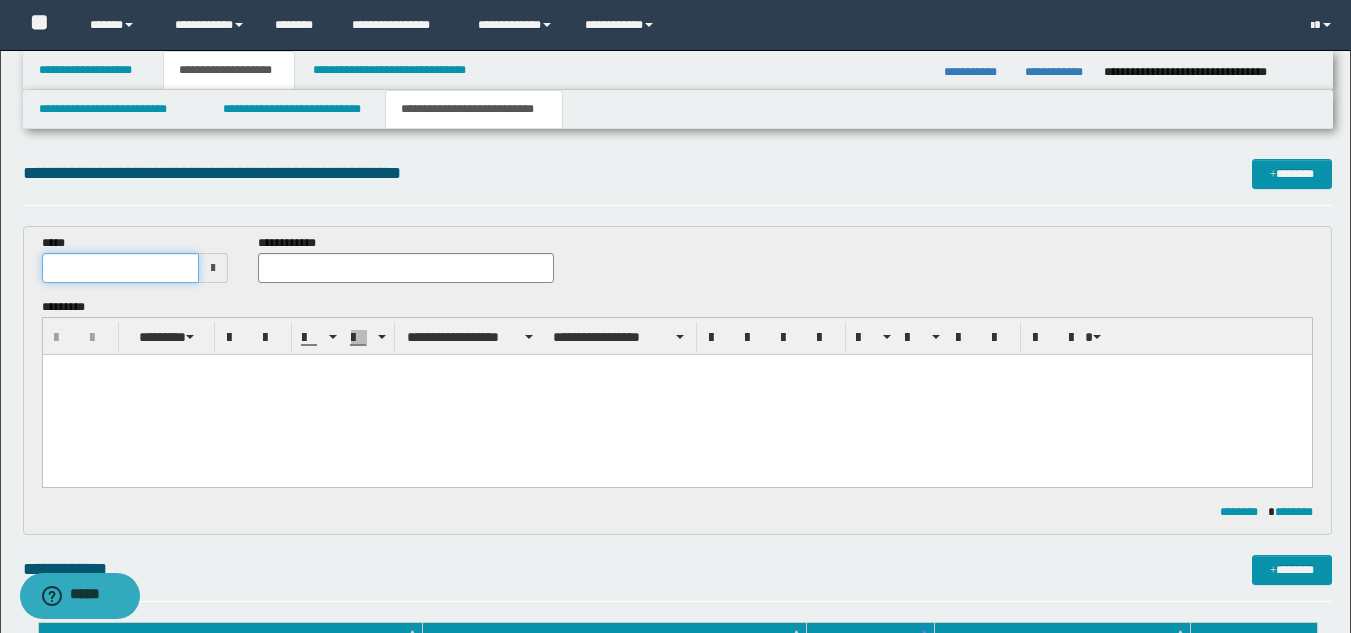 click at bounding box center (121, 268) 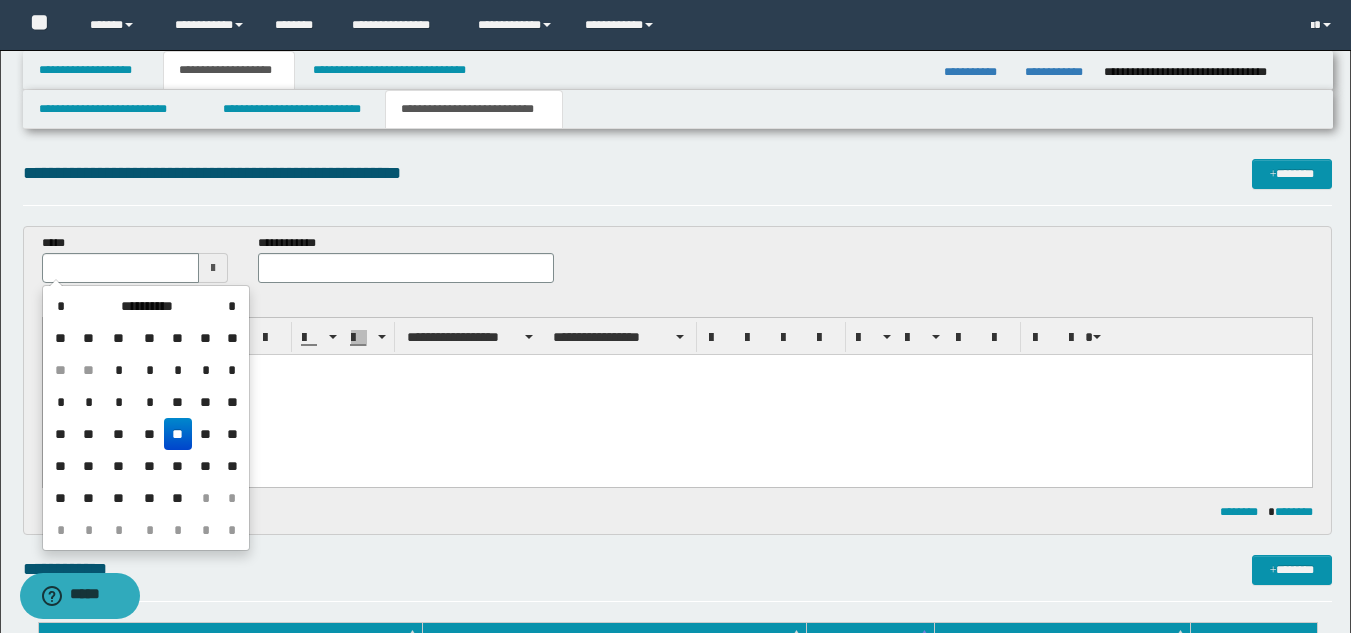 click on "**" at bounding box center [178, 434] 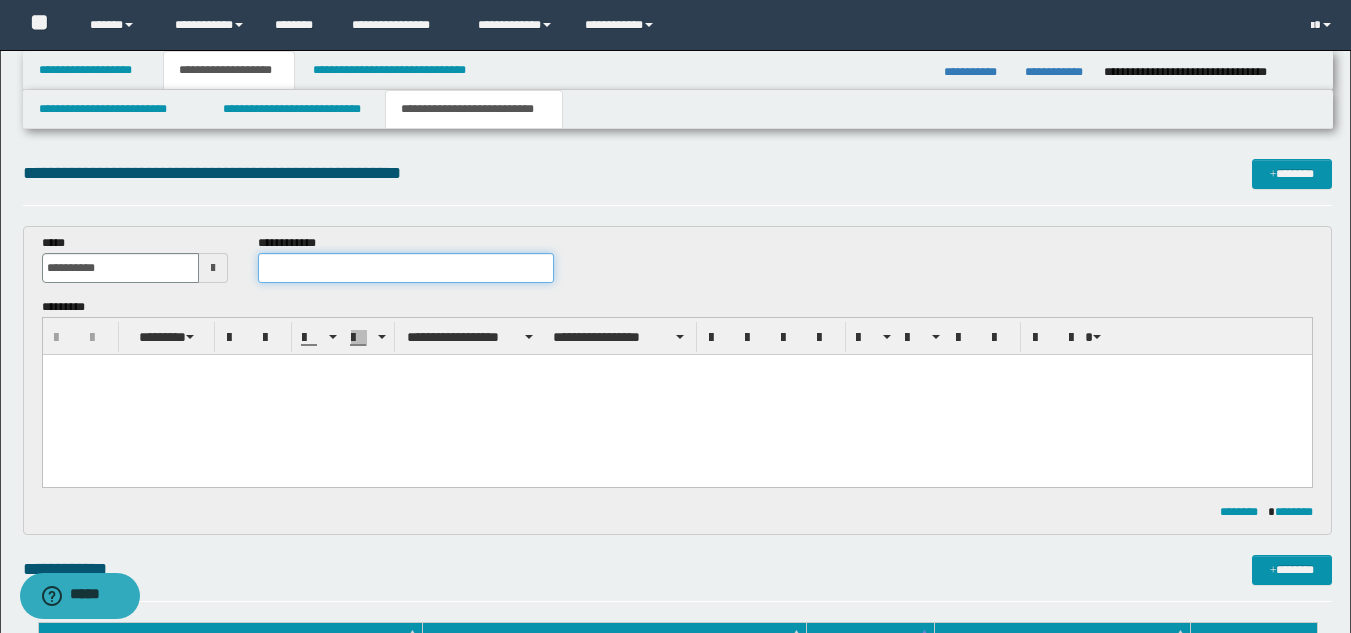 drag, startPoint x: 305, startPoint y: 267, endPoint x: 291, endPoint y: 280, distance: 19.104973 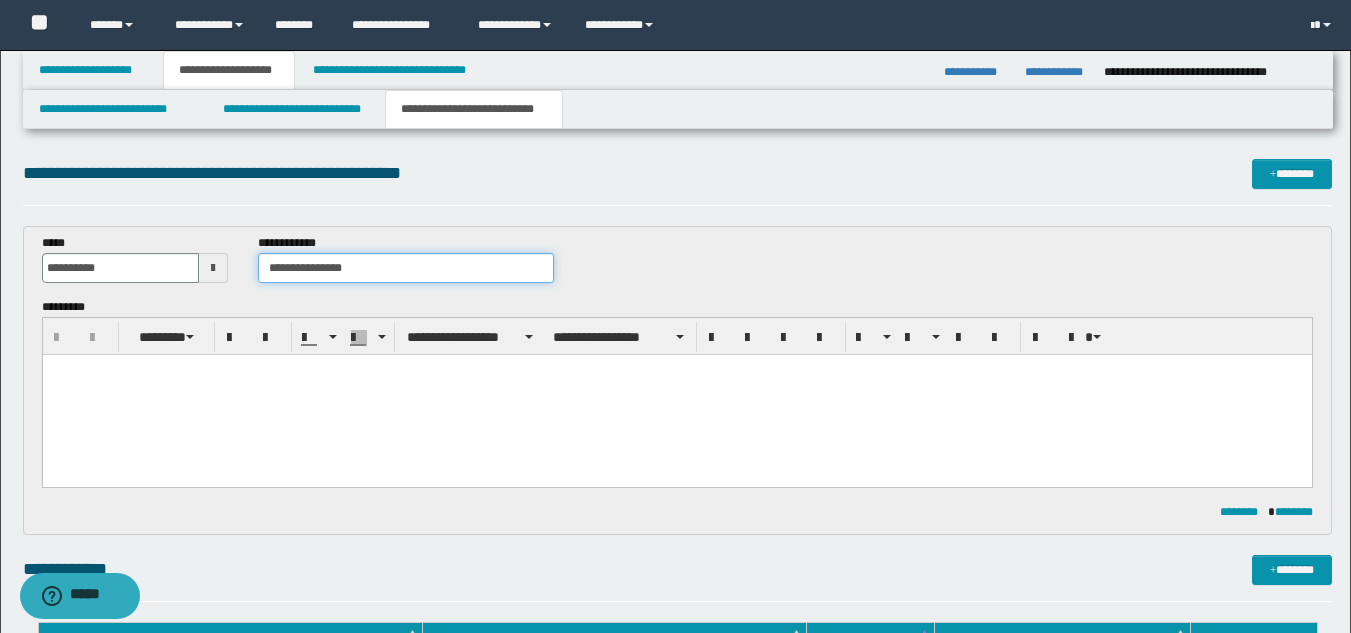 type on "**********" 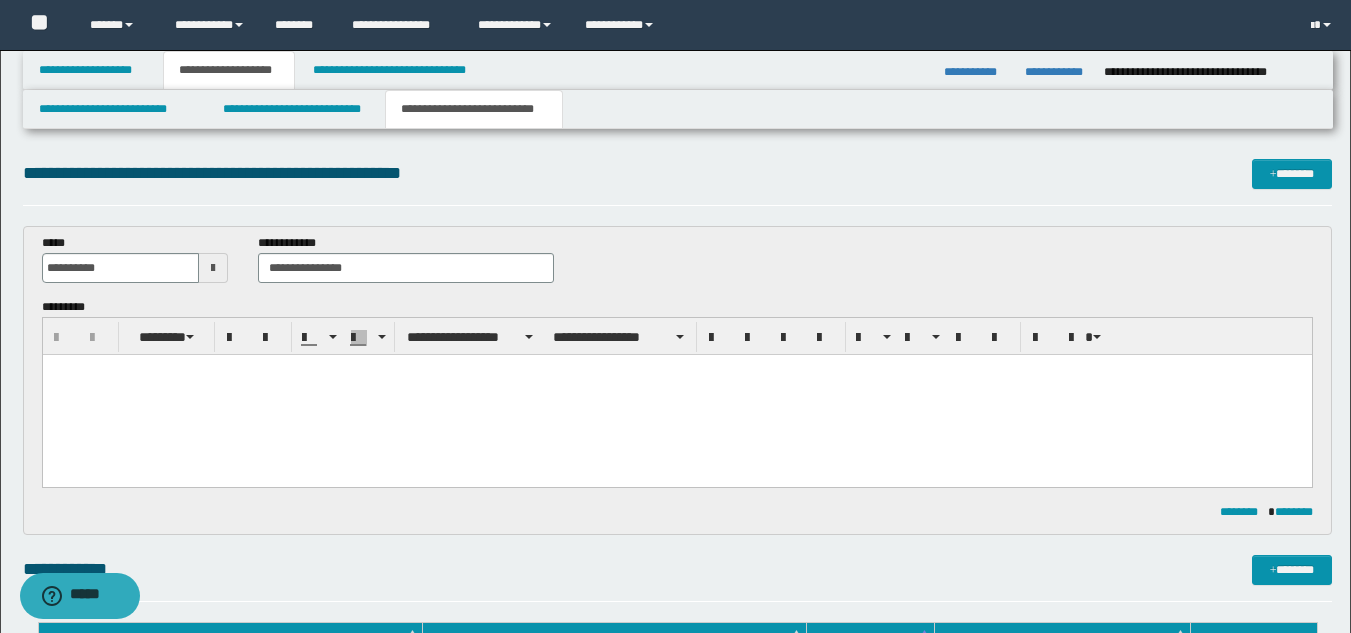 click at bounding box center (676, 370) 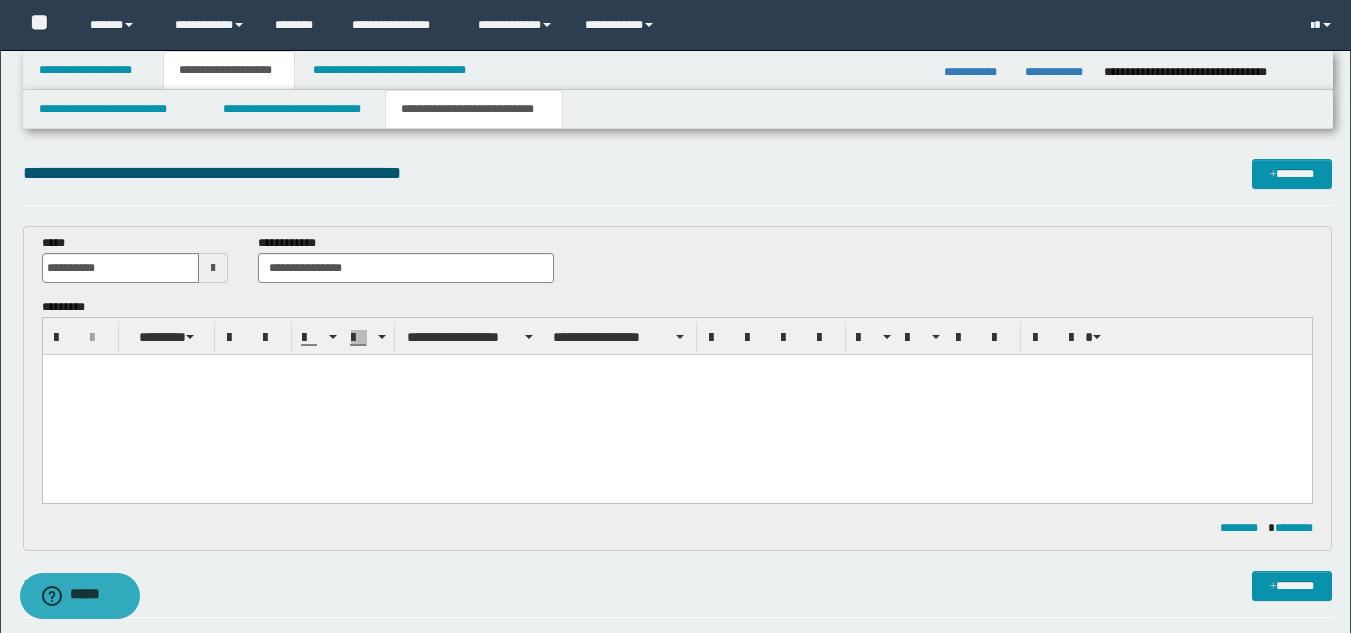 paste 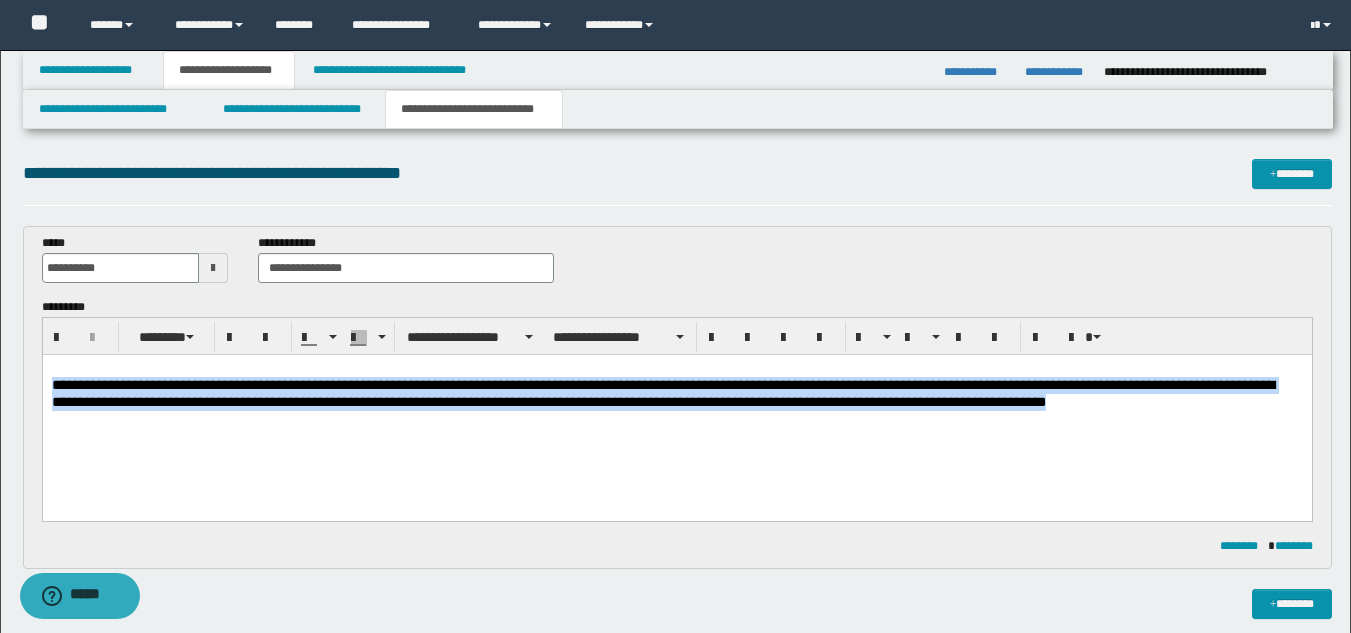 drag, startPoint x: 1223, startPoint y: 407, endPoint x: 9, endPoint y: 381, distance: 1214.2784 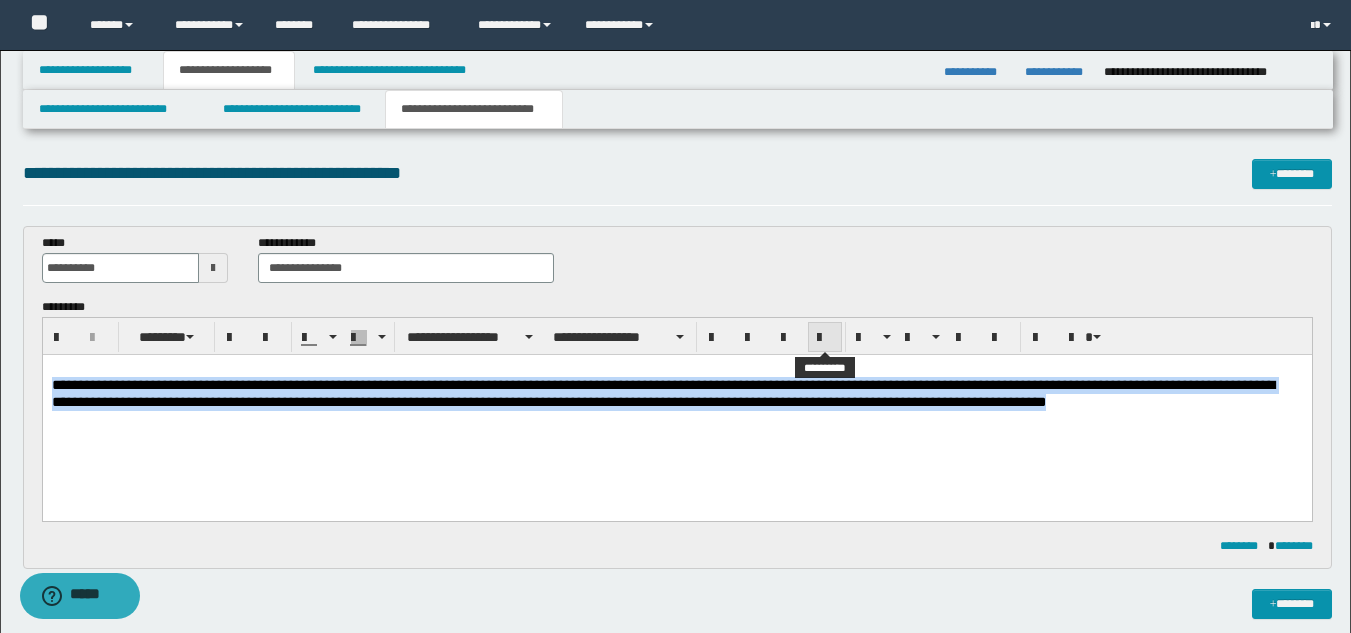 click at bounding box center [825, 338] 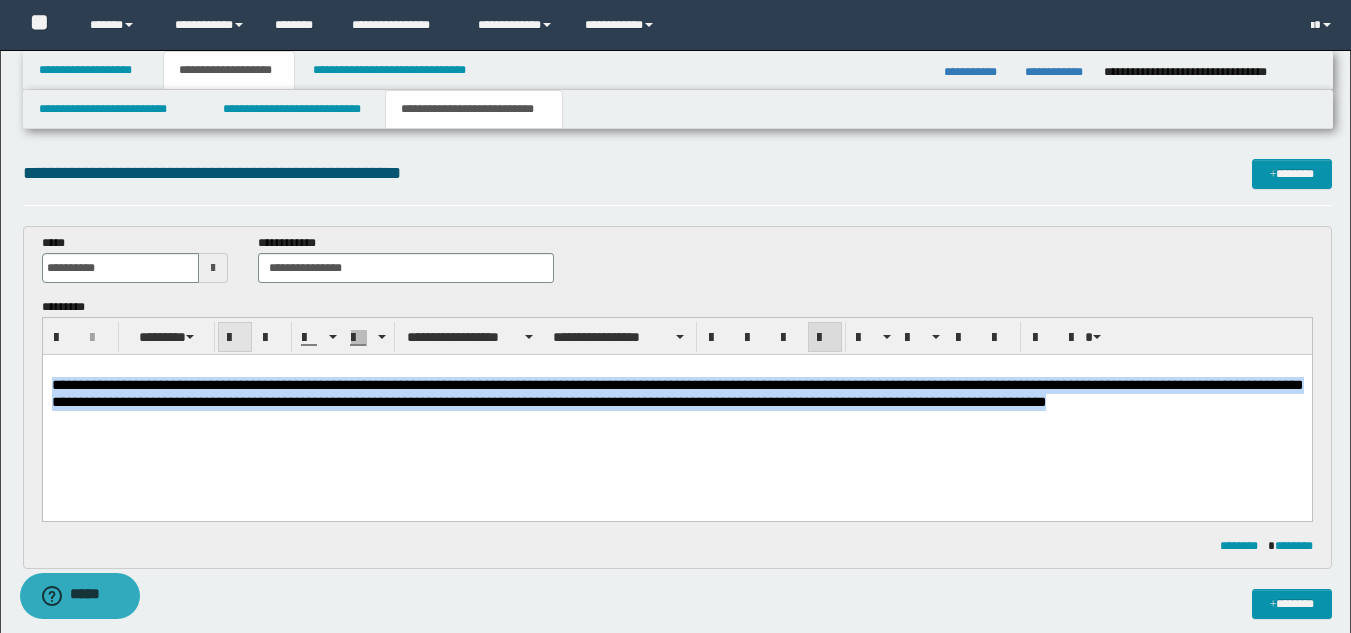 click at bounding box center [235, 338] 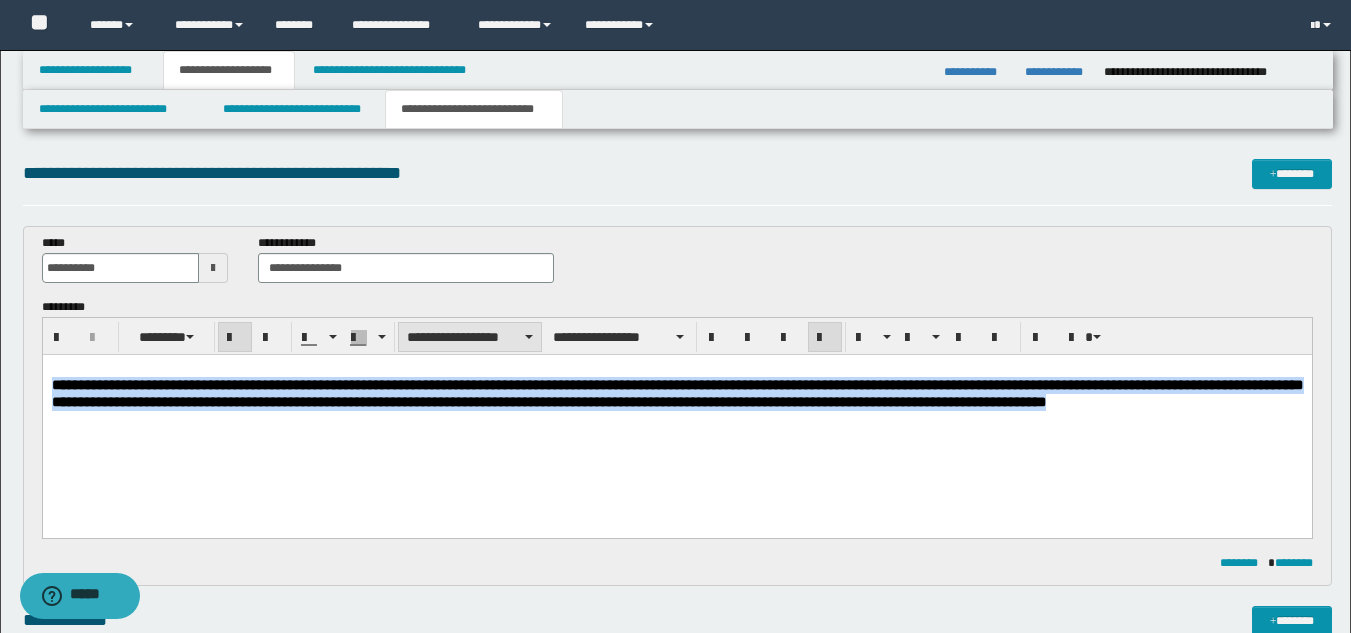 click on "**********" at bounding box center (470, 337) 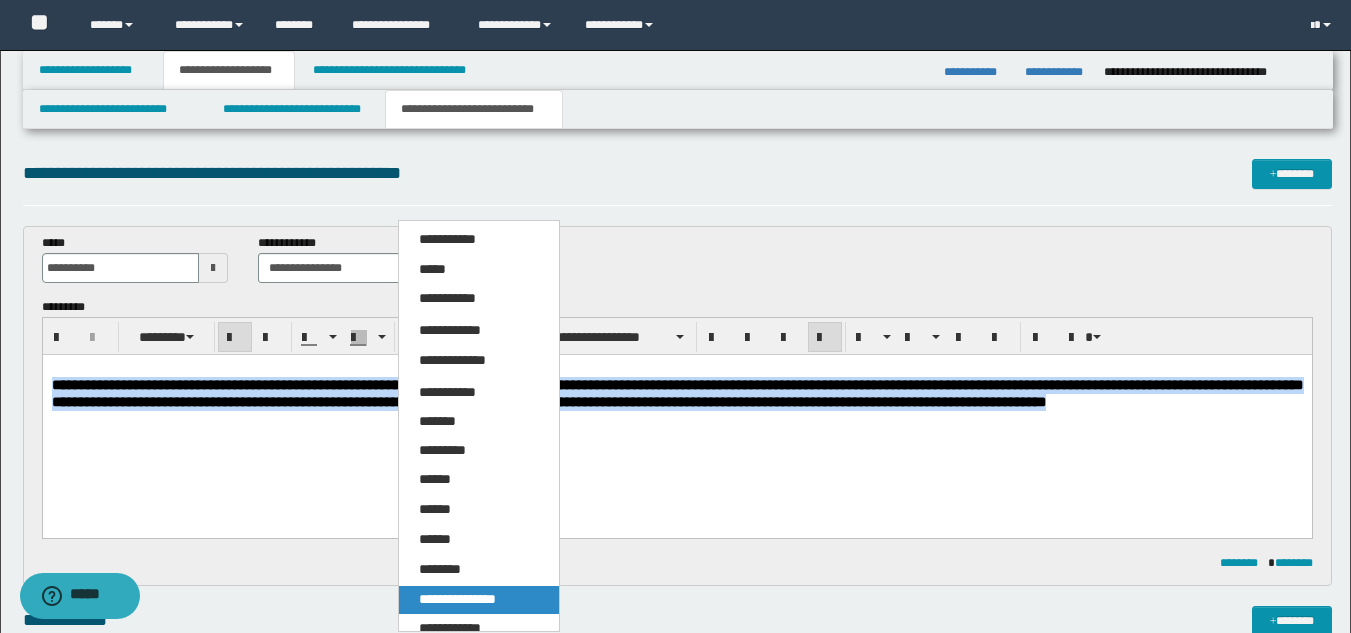 click on "**********" at bounding box center [457, 599] 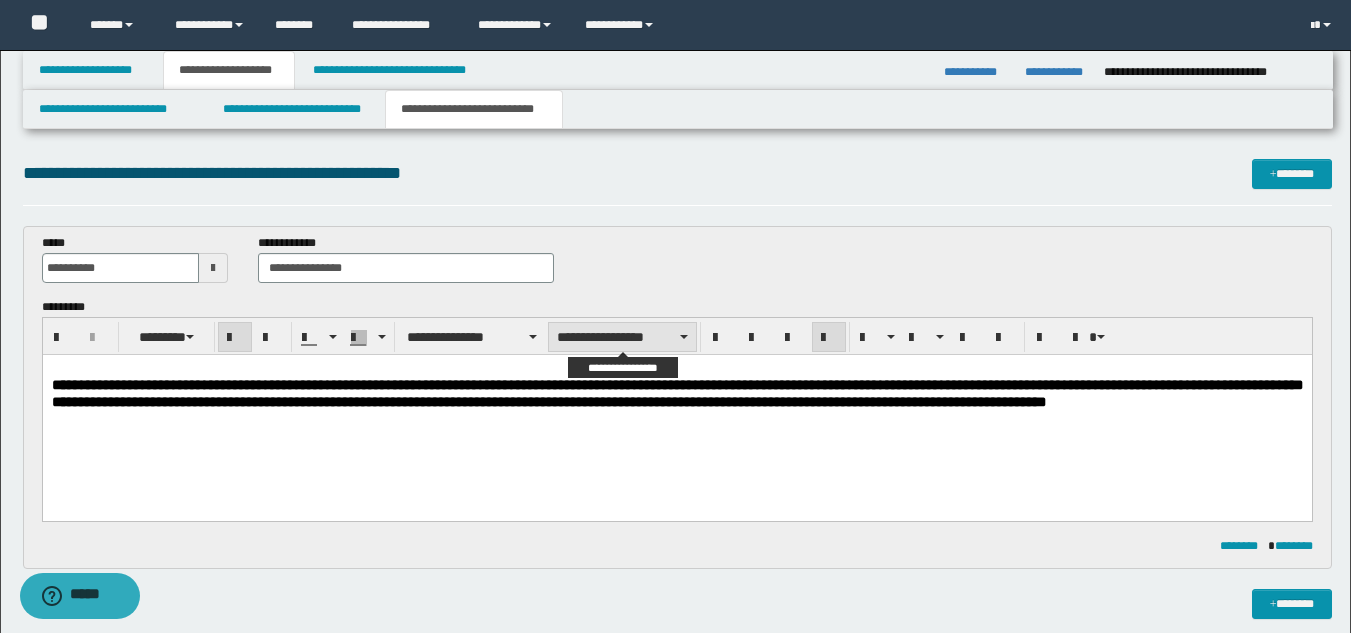 click on "**********" at bounding box center (622, 337) 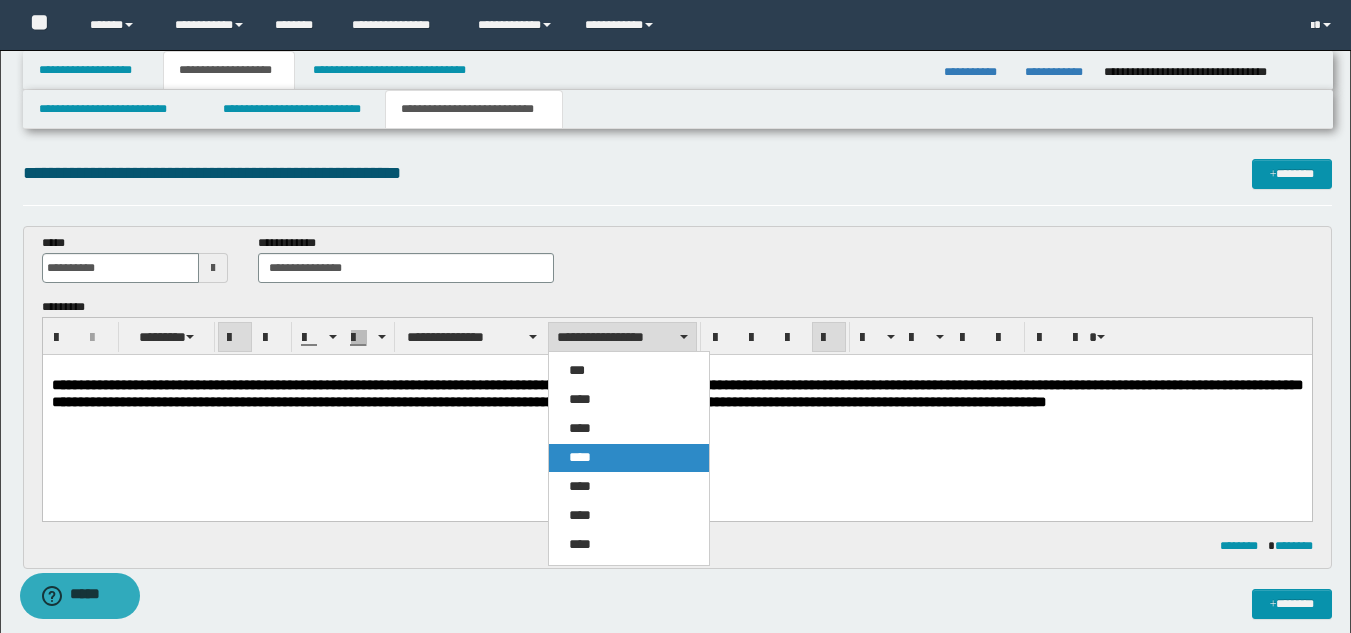 drag, startPoint x: 614, startPoint y: 453, endPoint x: 570, endPoint y: 97, distance: 358.7088 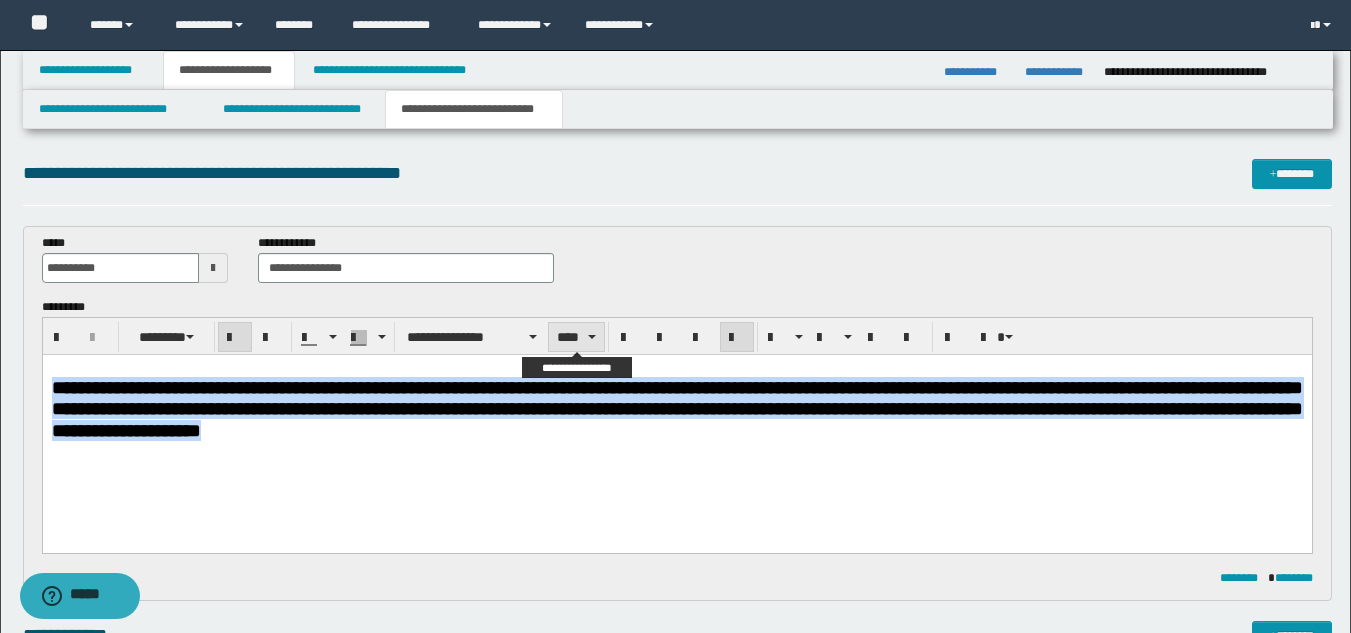 click on "****" at bounding box center [576, 337] 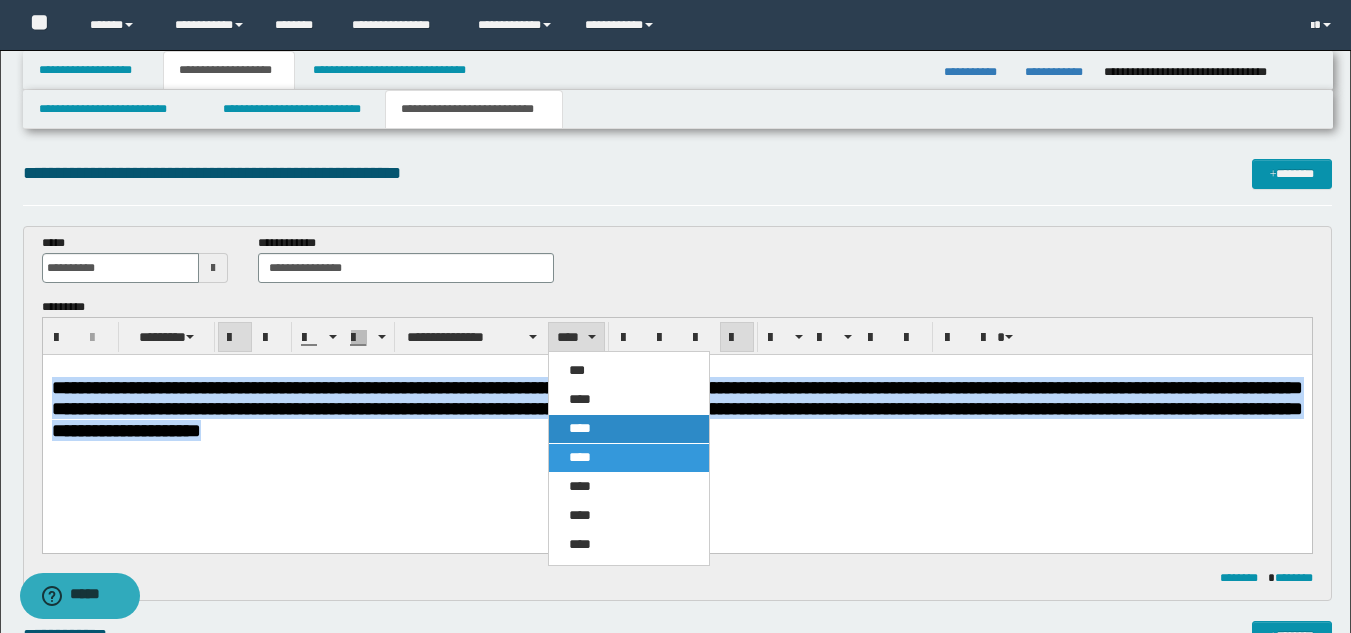 drag, startPoint x: 612, startPoint y: 427, endPoint x: 639, endPoint y: 5, distance: 422.86285 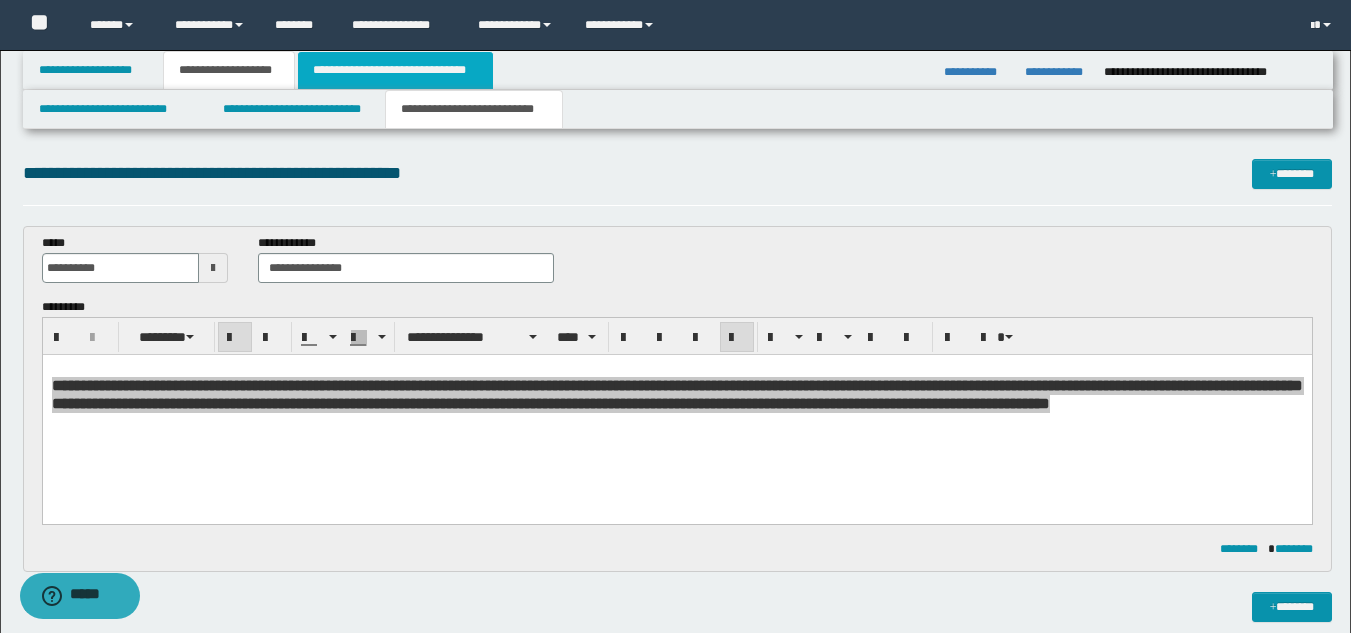 click on "**********" at bounding box center (395, 70) 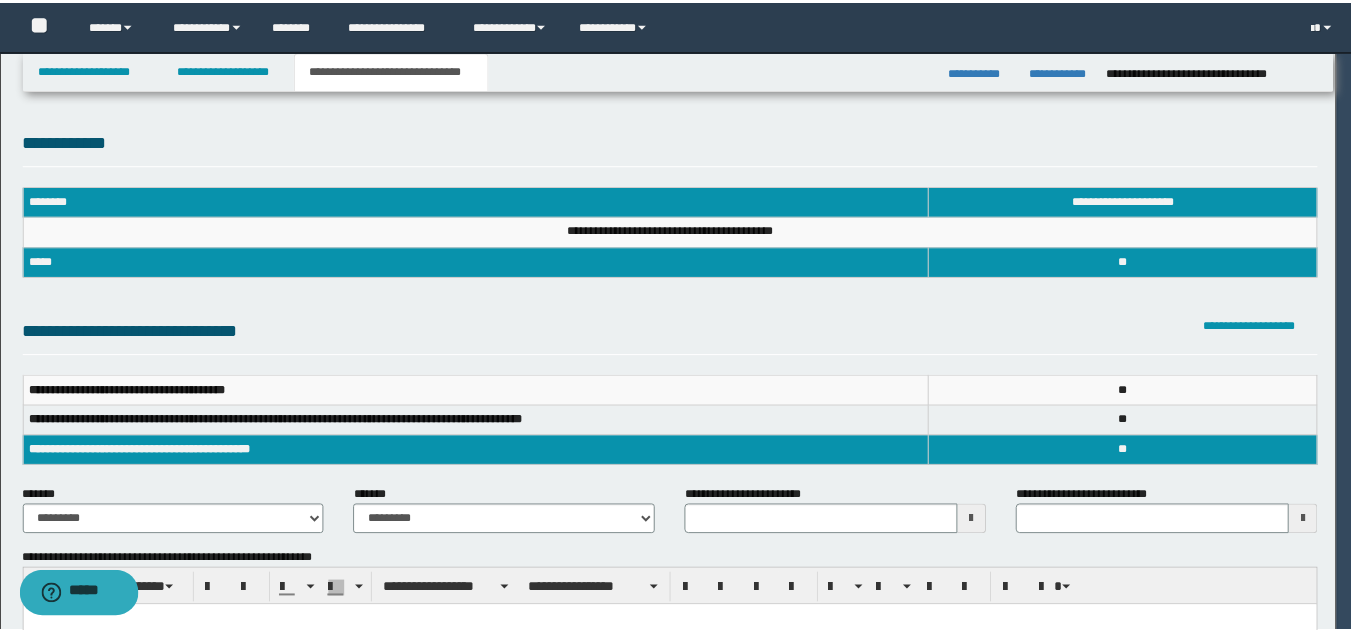 scroll, scrollTop: 0, scrollLeft: 0, axis: both 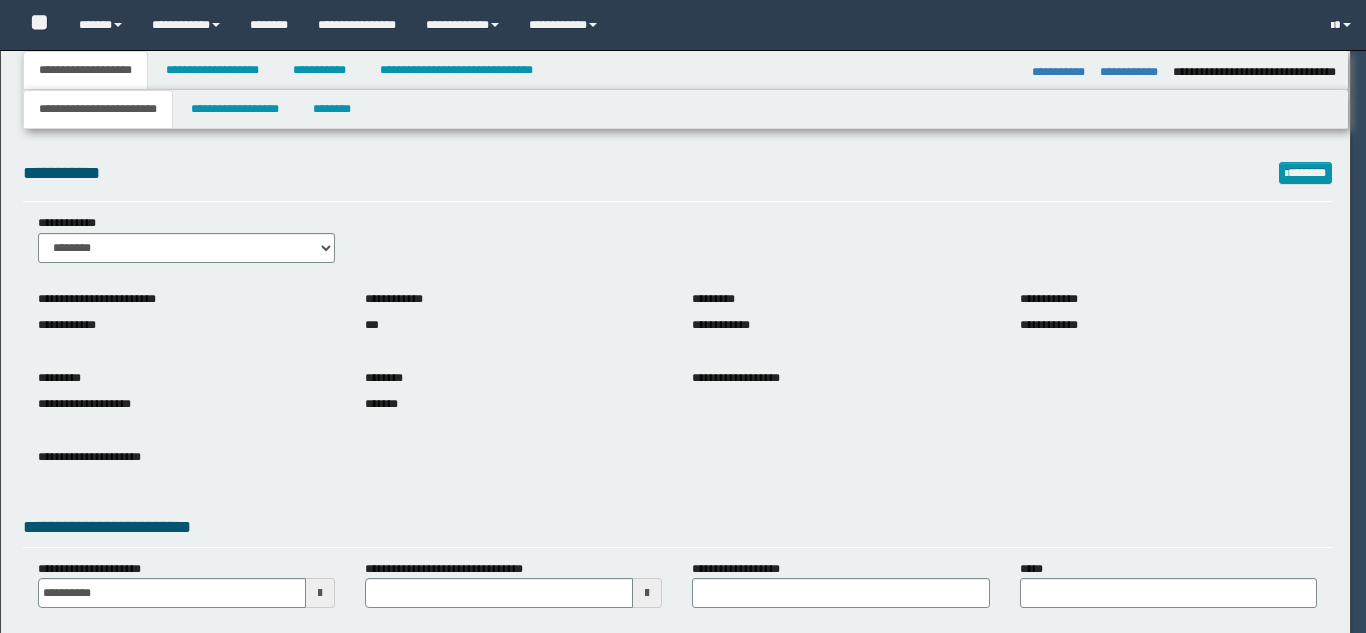 select on "*" 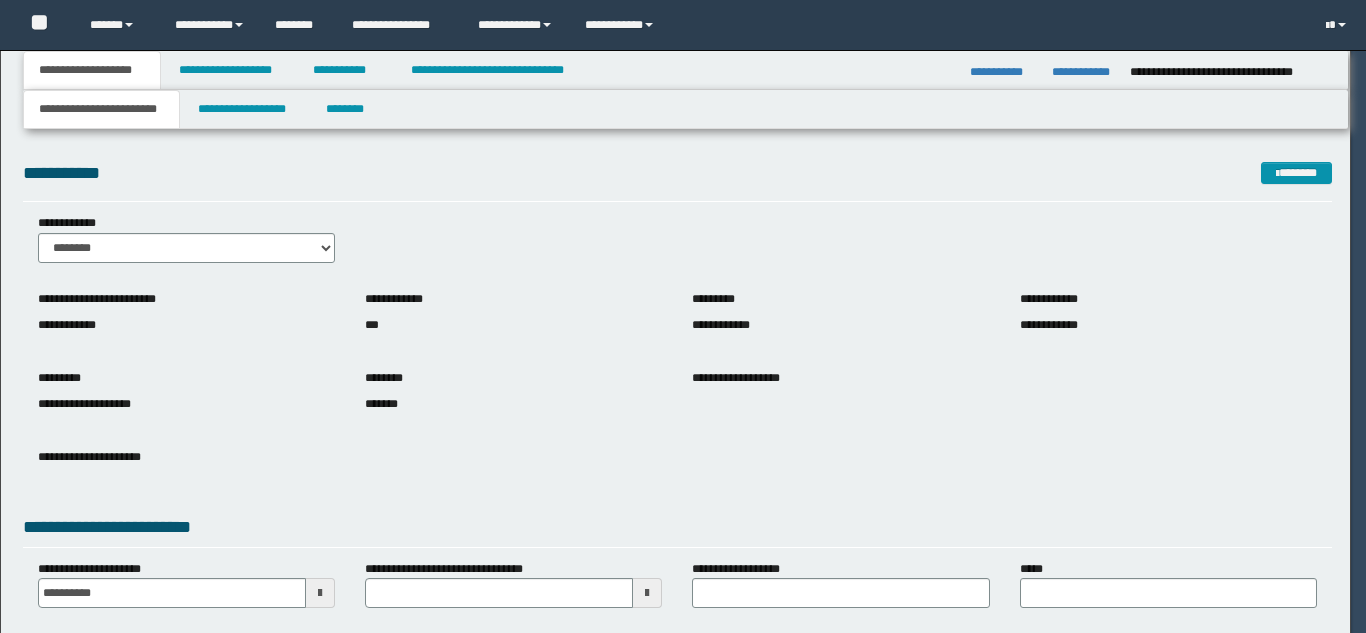 scroll, scrollTop: 0, scrollLeft: 0, axis: both 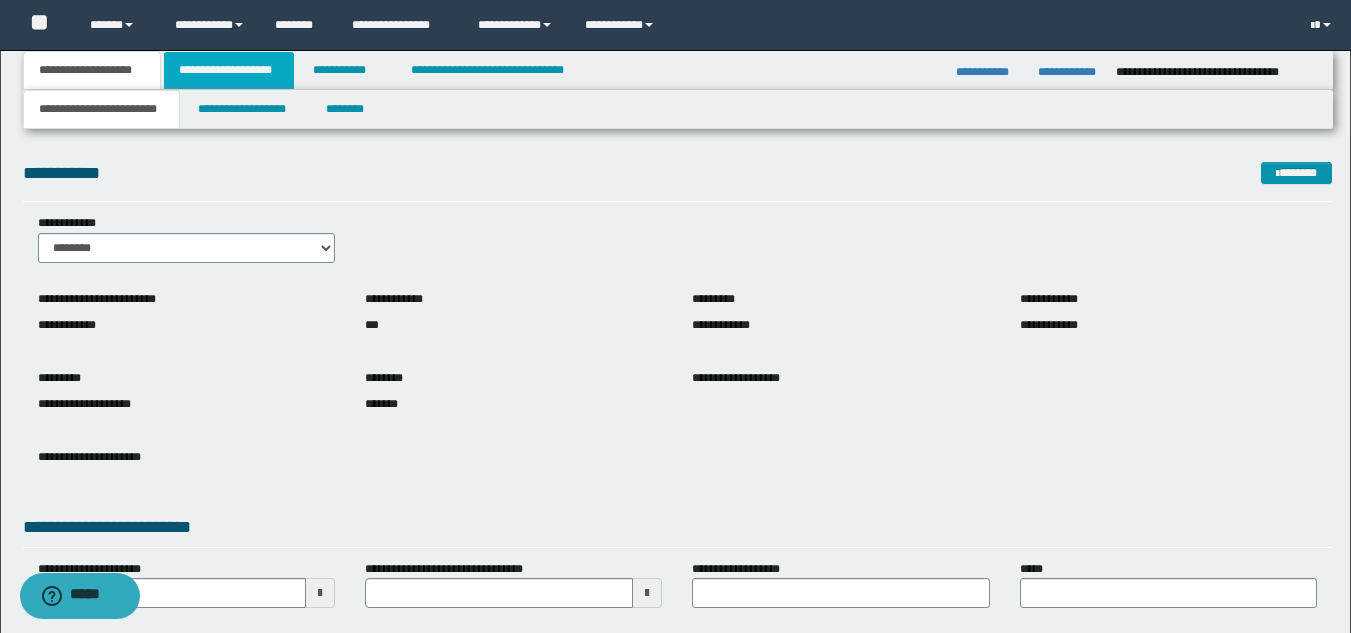 click on "**********" at bounding box center (229, 70) 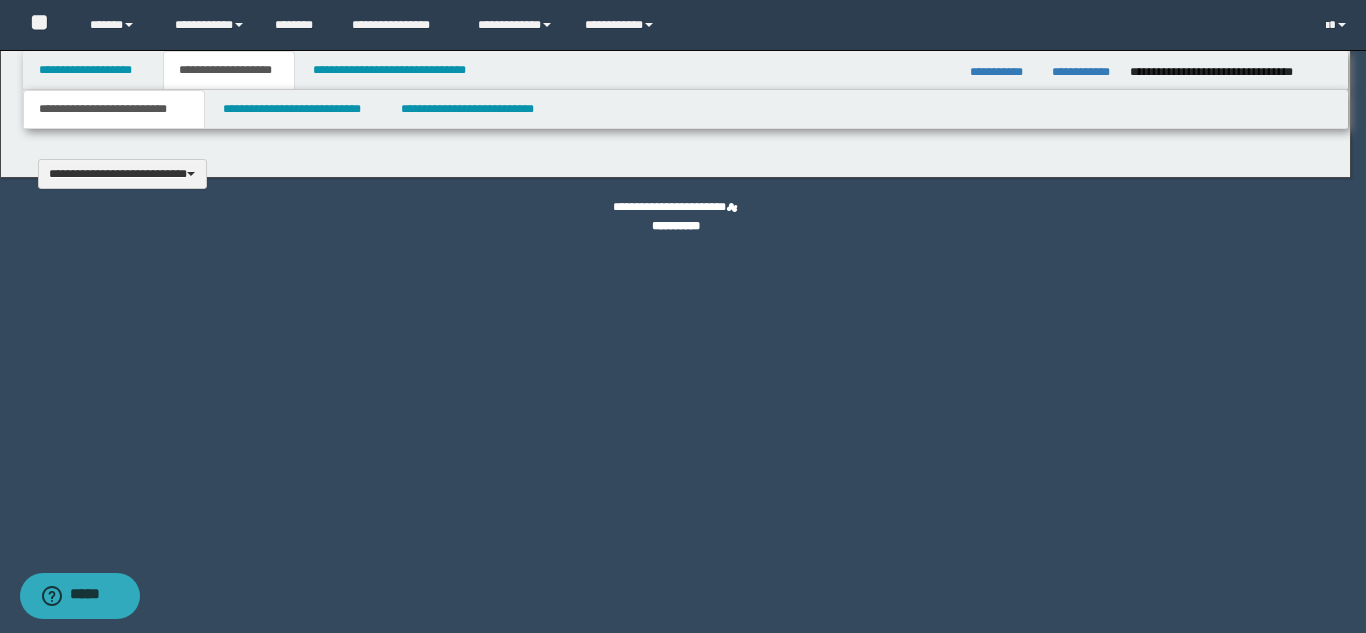 type 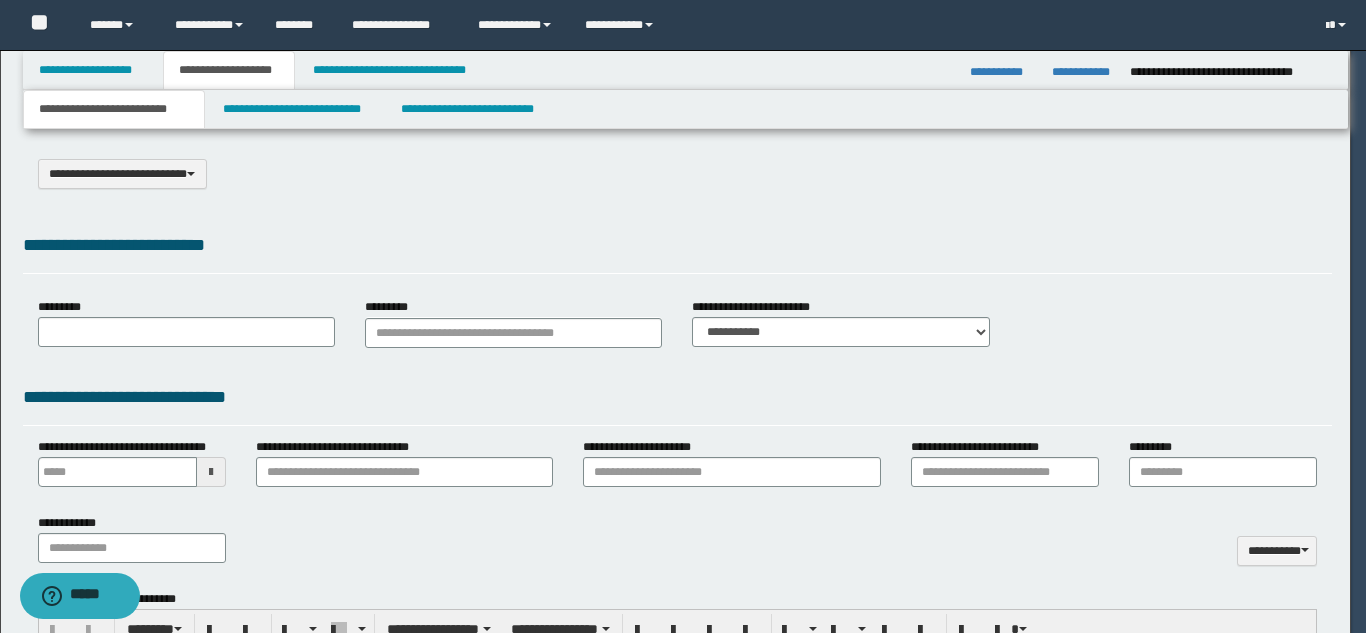 select on "*" 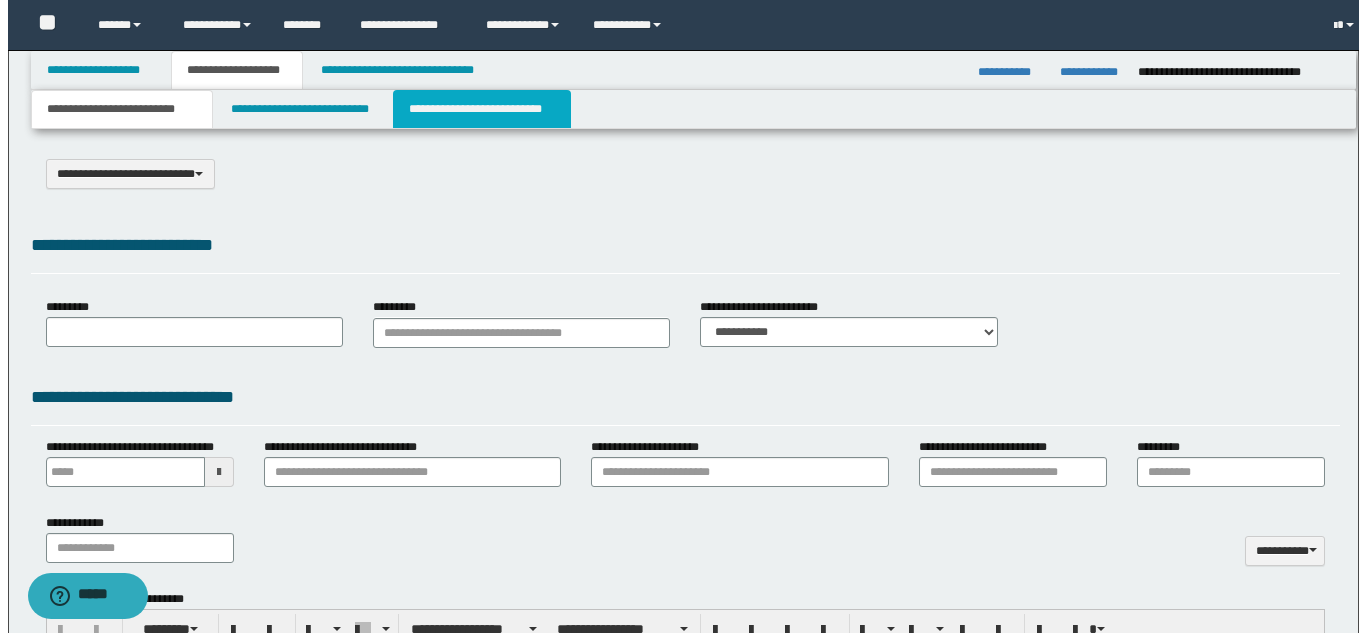 scroll, scrollTop: 0, scrollLeft: 0, axis: both 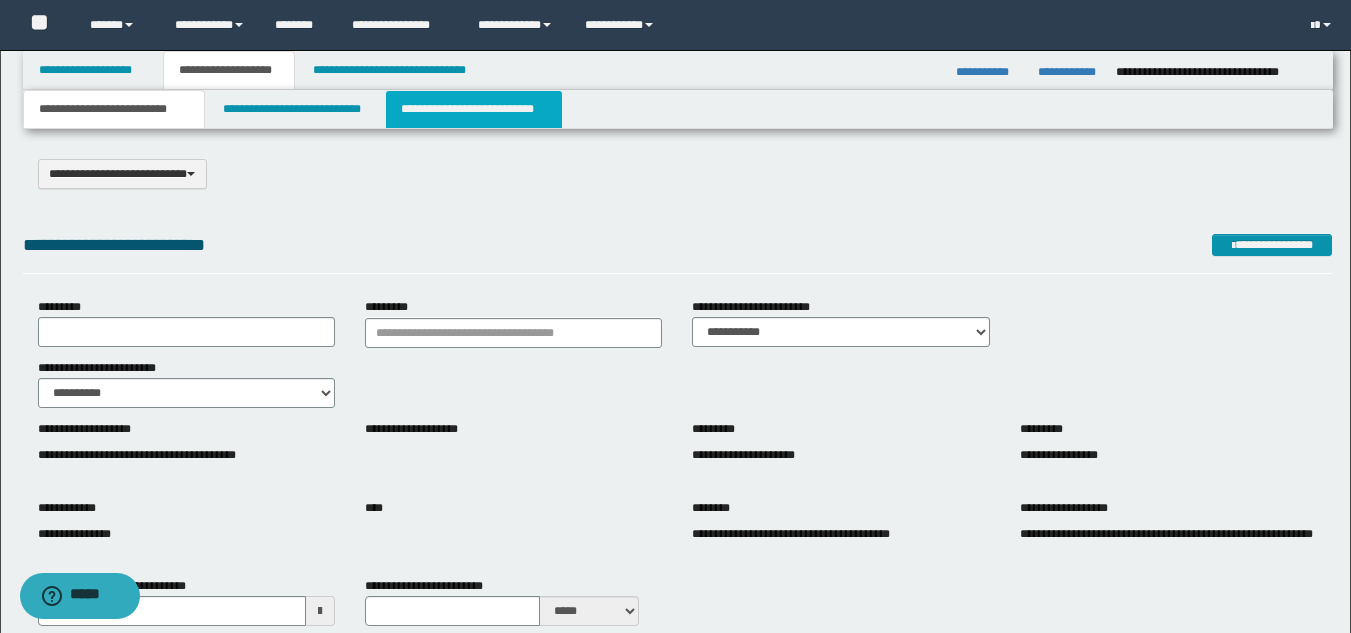 click on "**********" at bounding box center (474, 109) 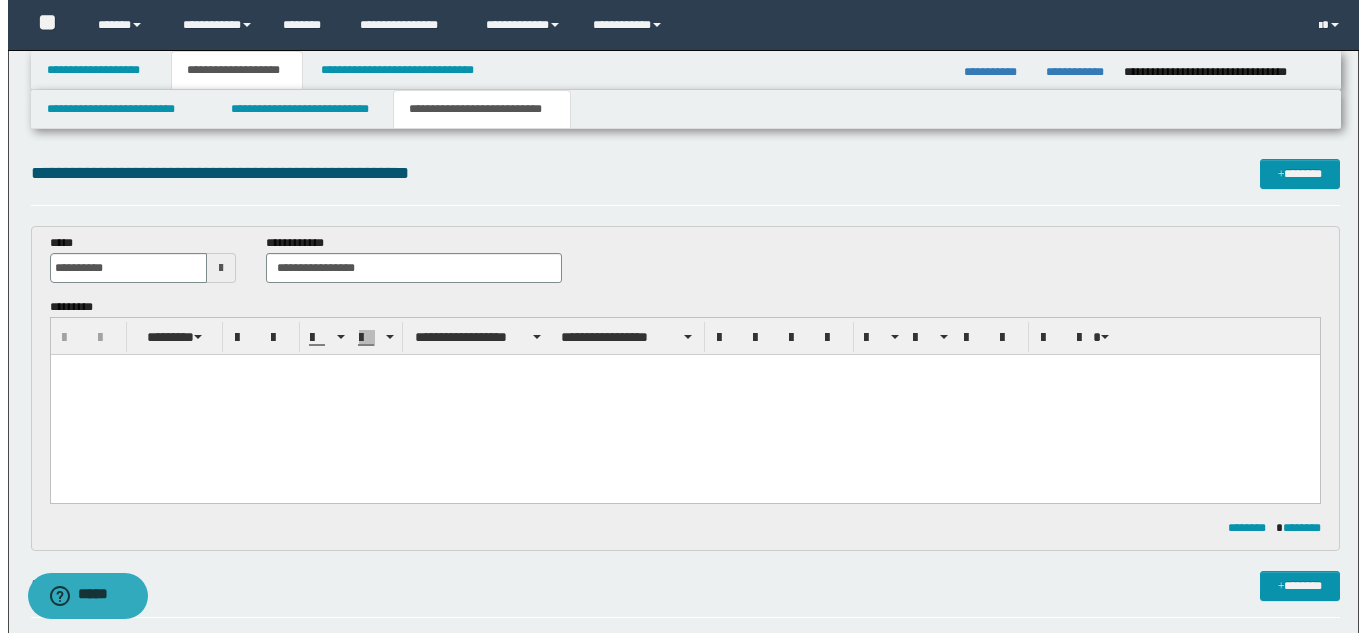scroll, scrollTop: 0, scrollLeft: 0, axis: both 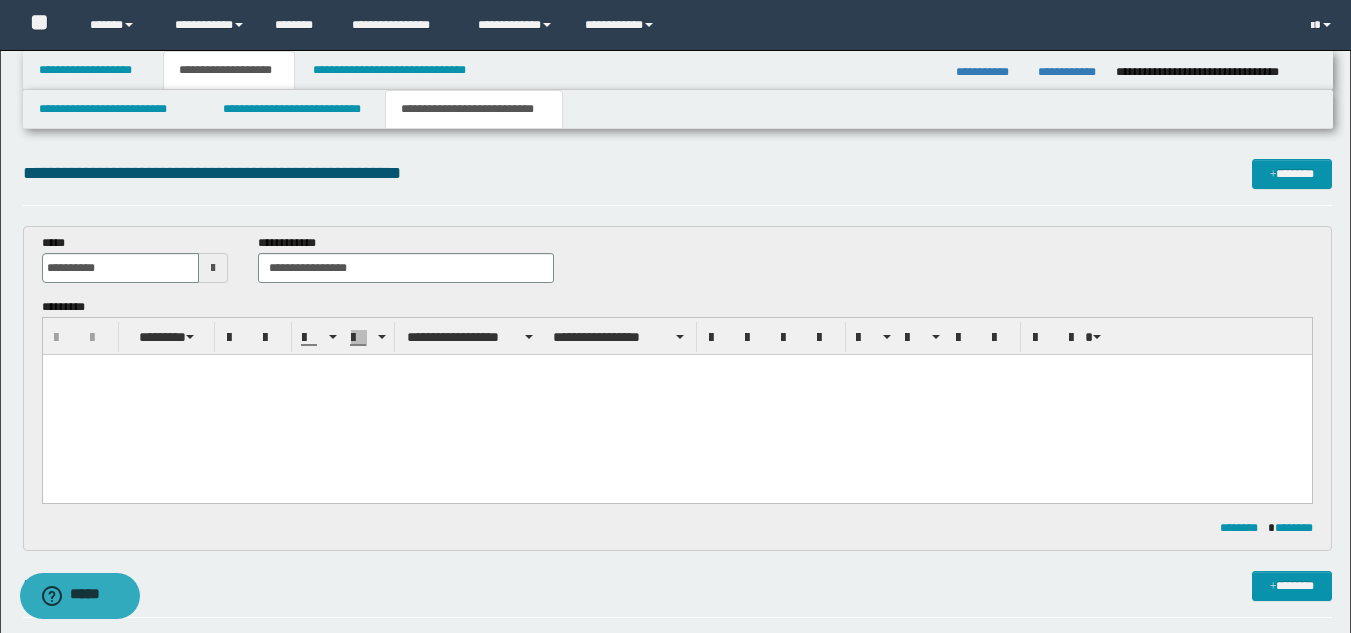 click at bounding box center (676, 404) 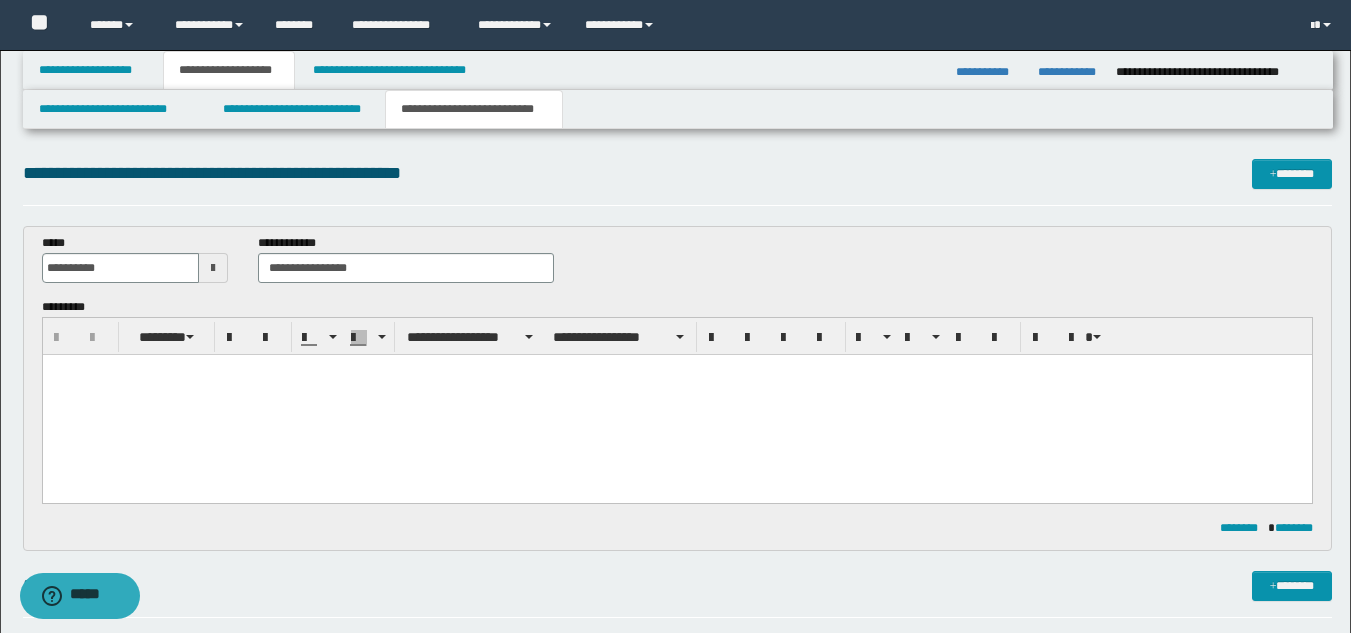 paste 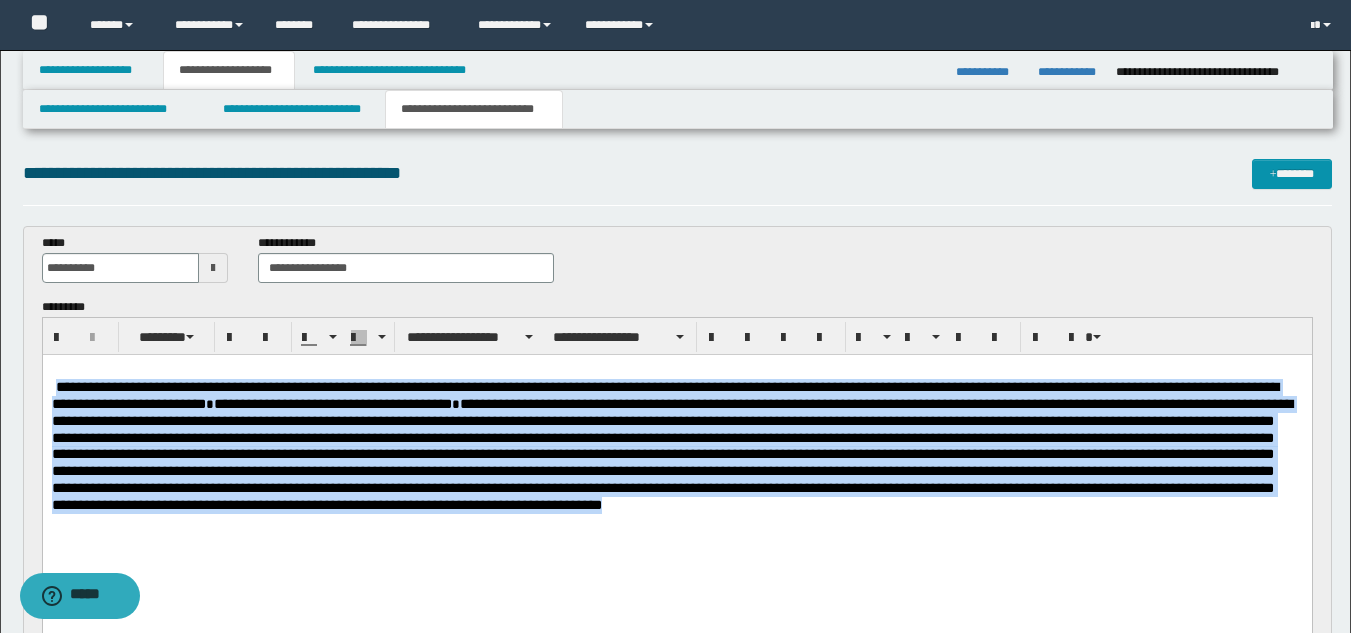 drag, startPoint x: 332, startPoint y: 526, endPoint x: 56, endPoint y: 380, distance: 312.2371 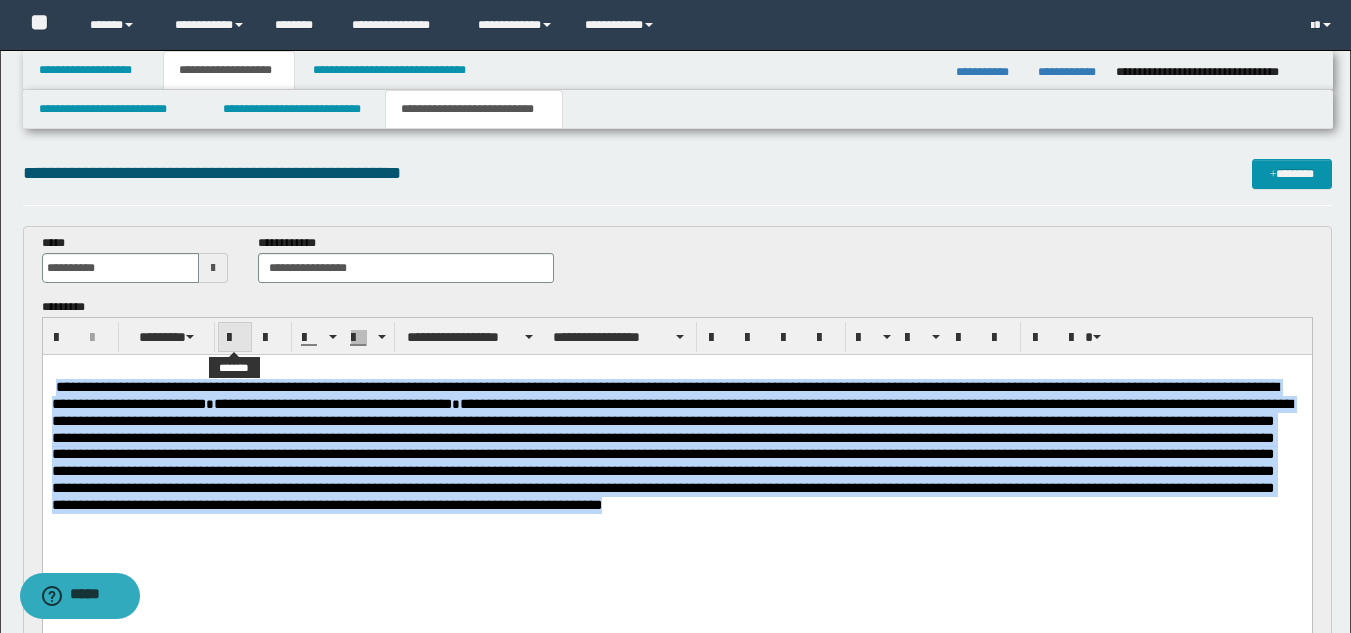 click at bounding box center (235, 338) 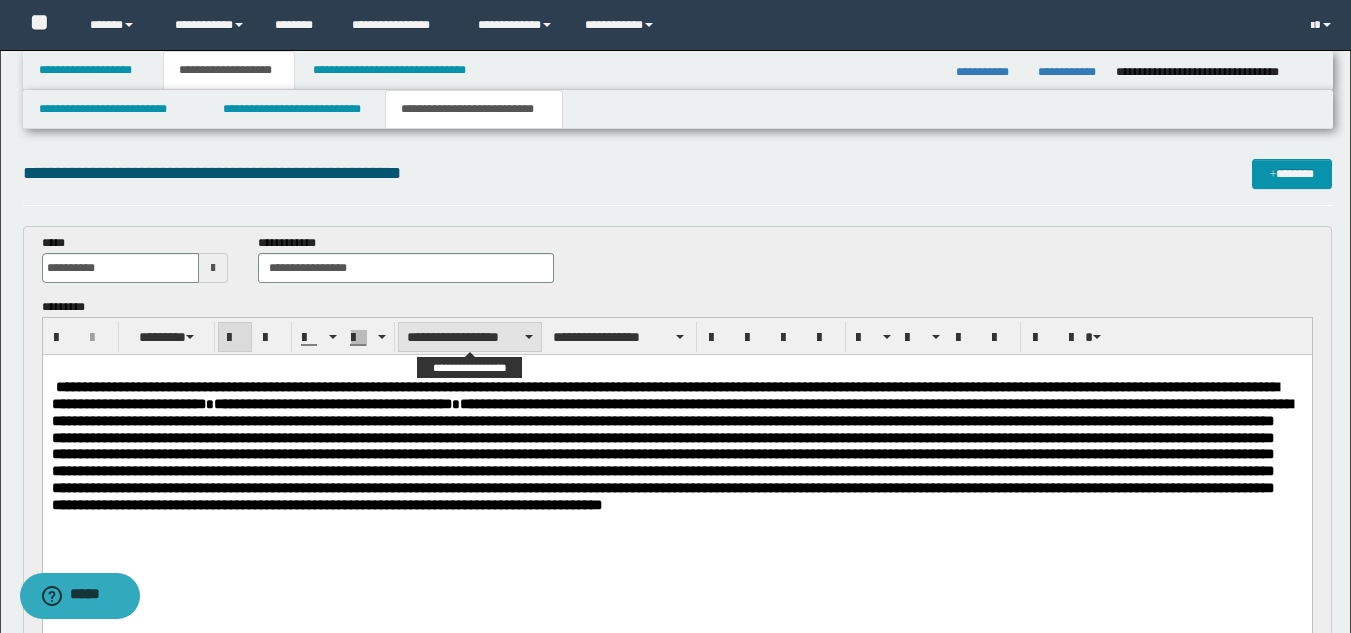 click on "**********" at bounding box center [470, 337] 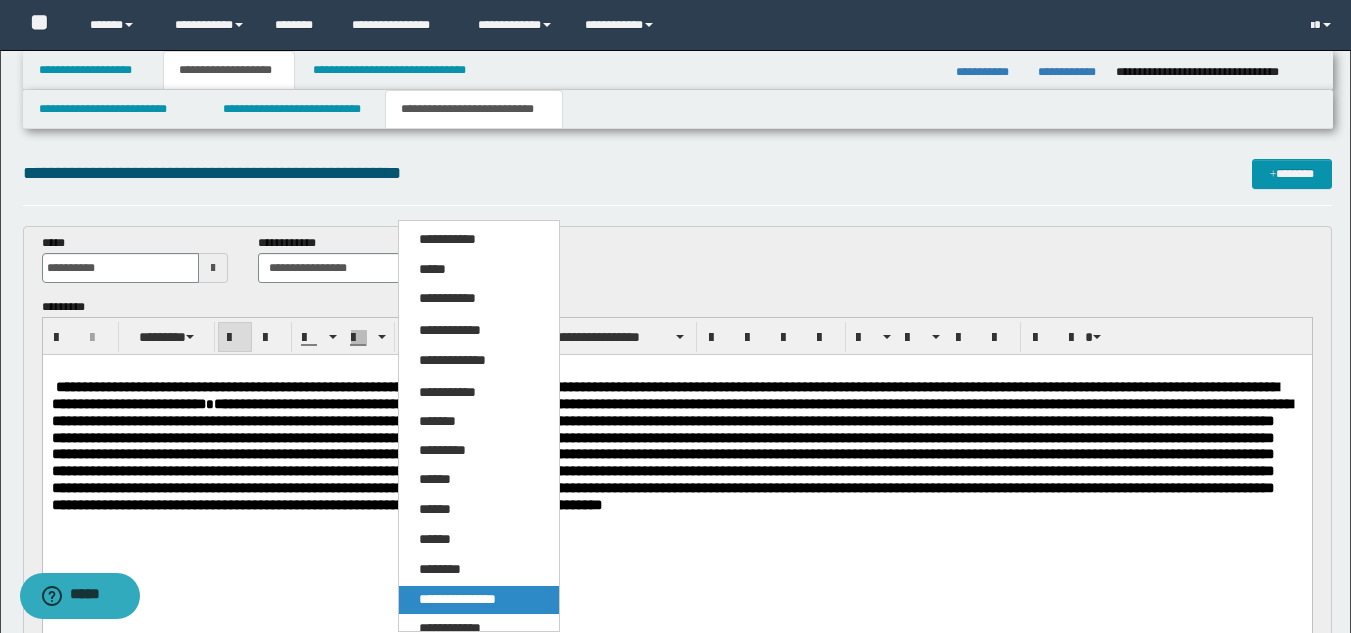 click on "**********" at bounding box center [457, 599] 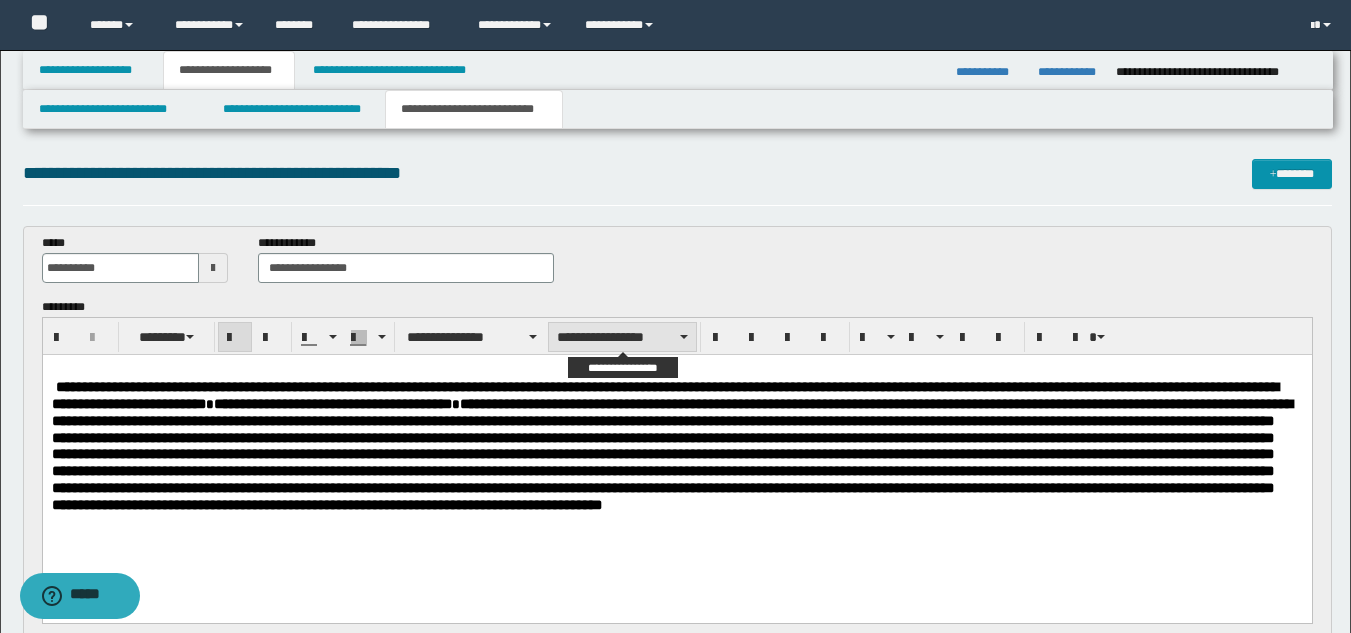 click on "**********" at bounding box center [622, 337] 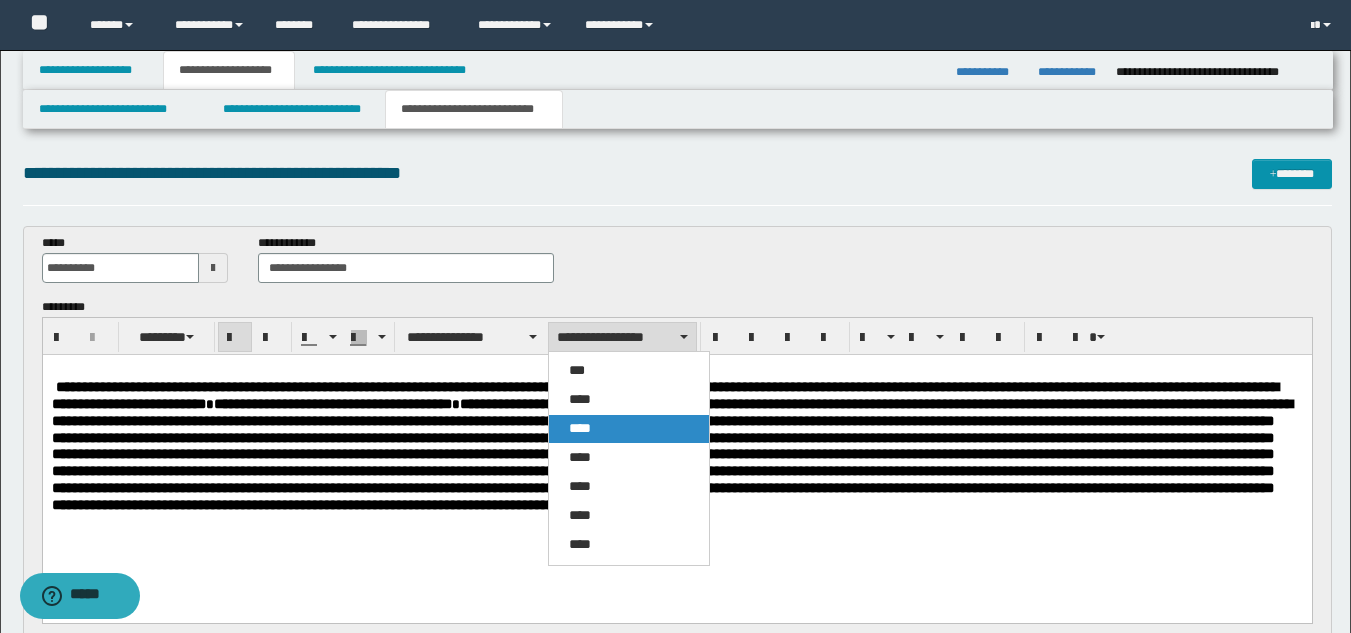 click on "****" at bounding box center (629, 429) 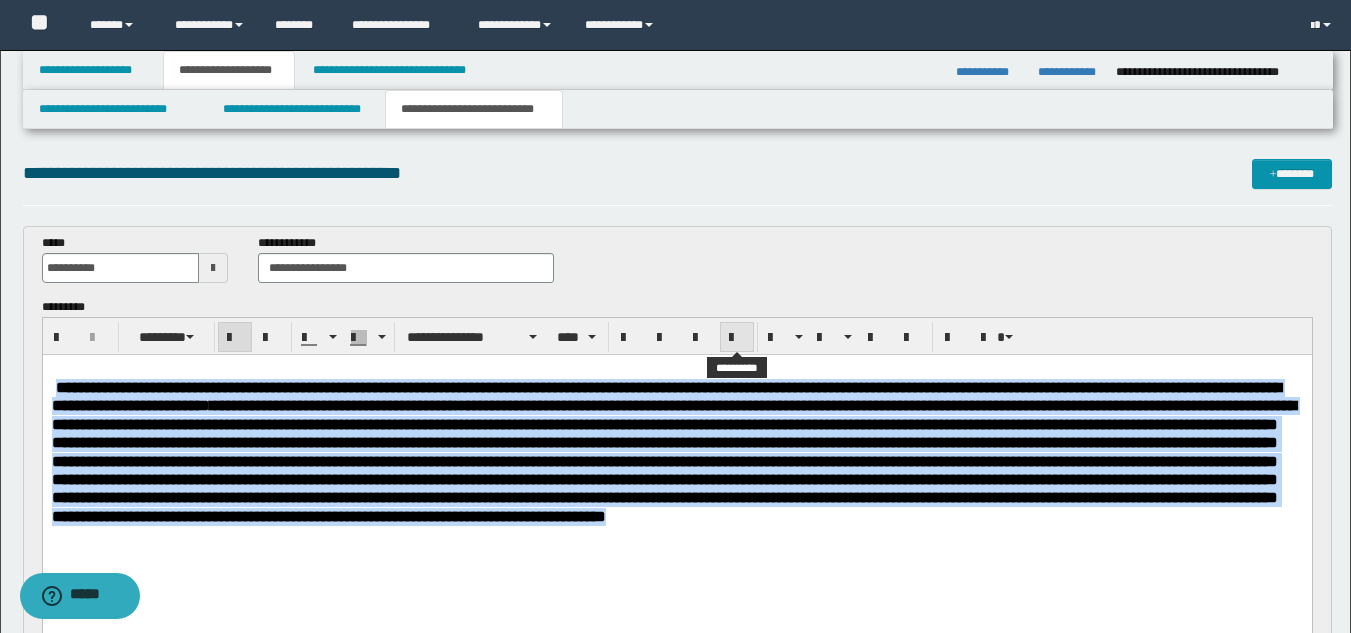 click at bounding box center [737, 338] 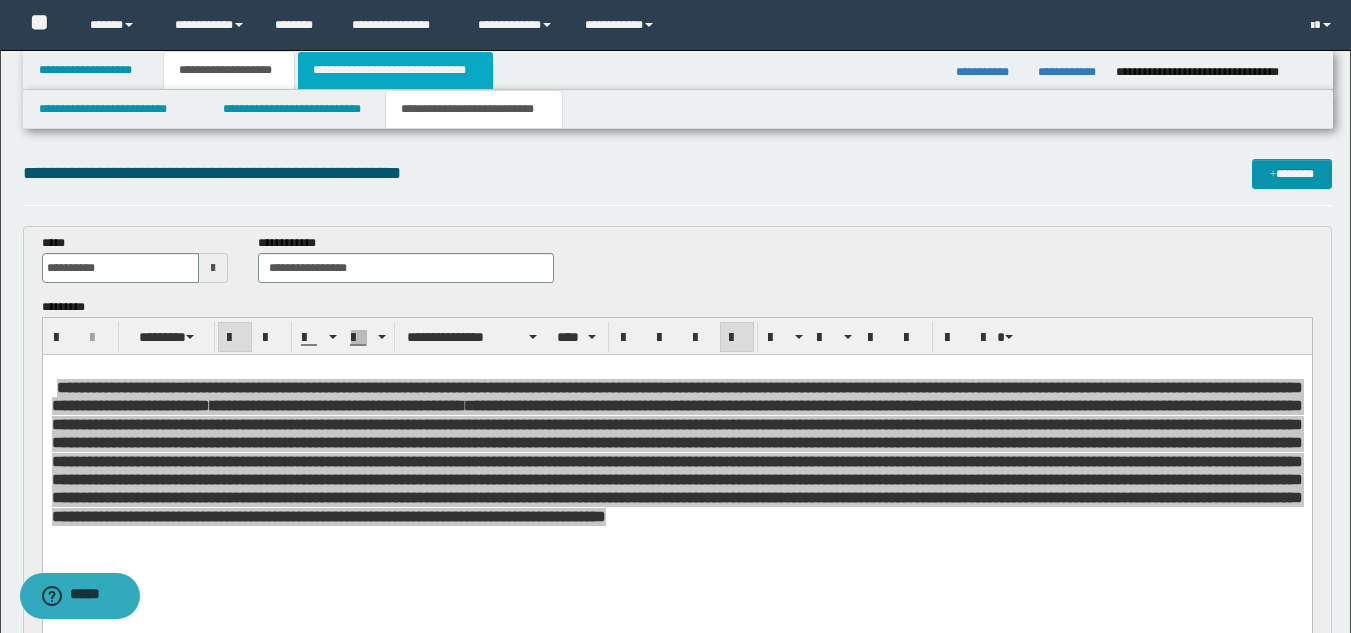 click on "**********" at bounding box center (395, 70) 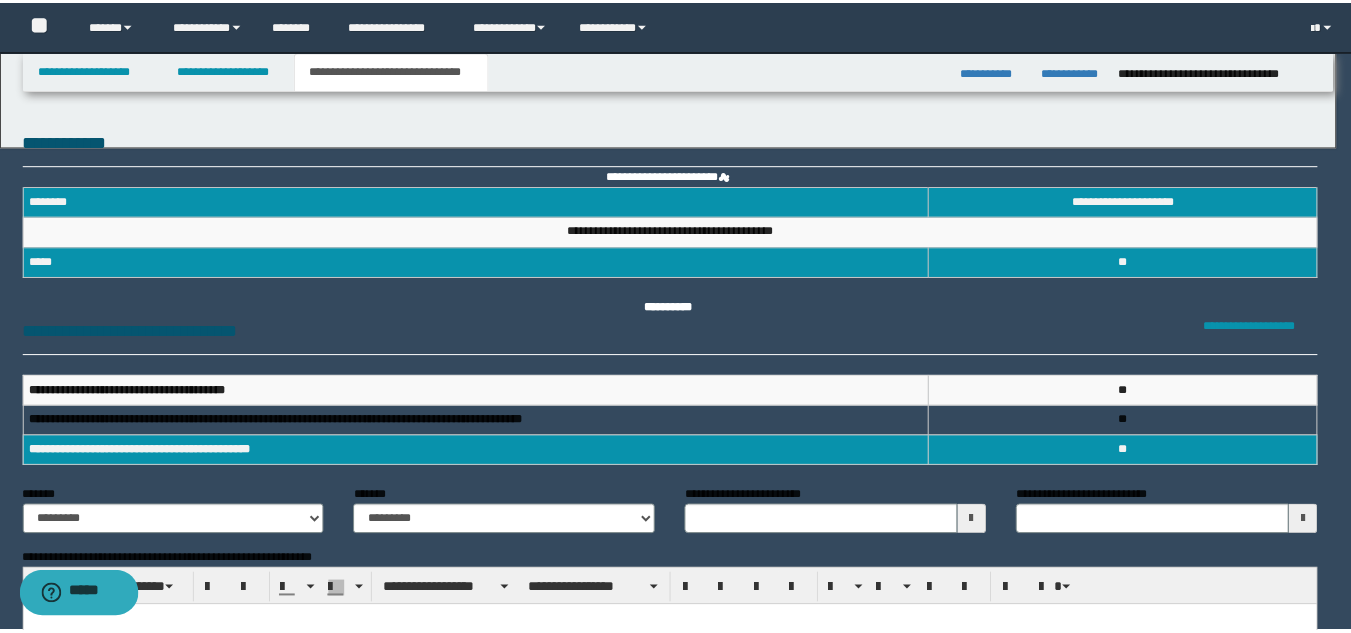 scroll, scrollTop: 0, scrollLeft: 0, axis: both 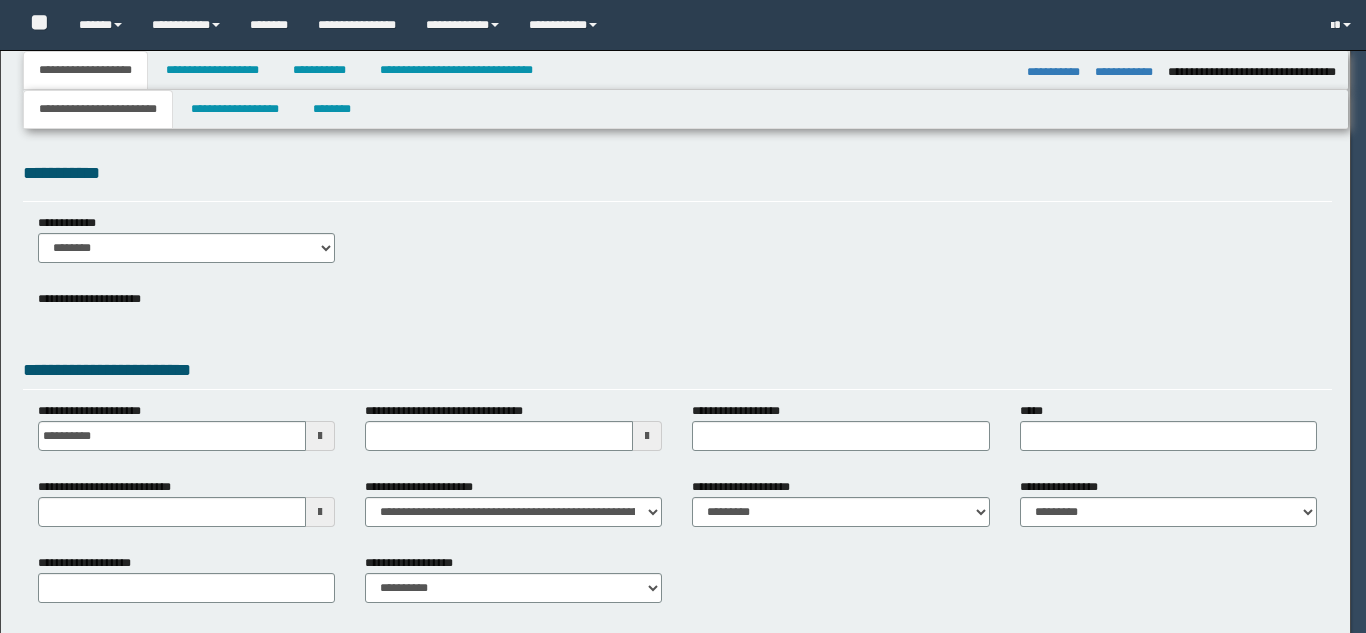 select on "*" 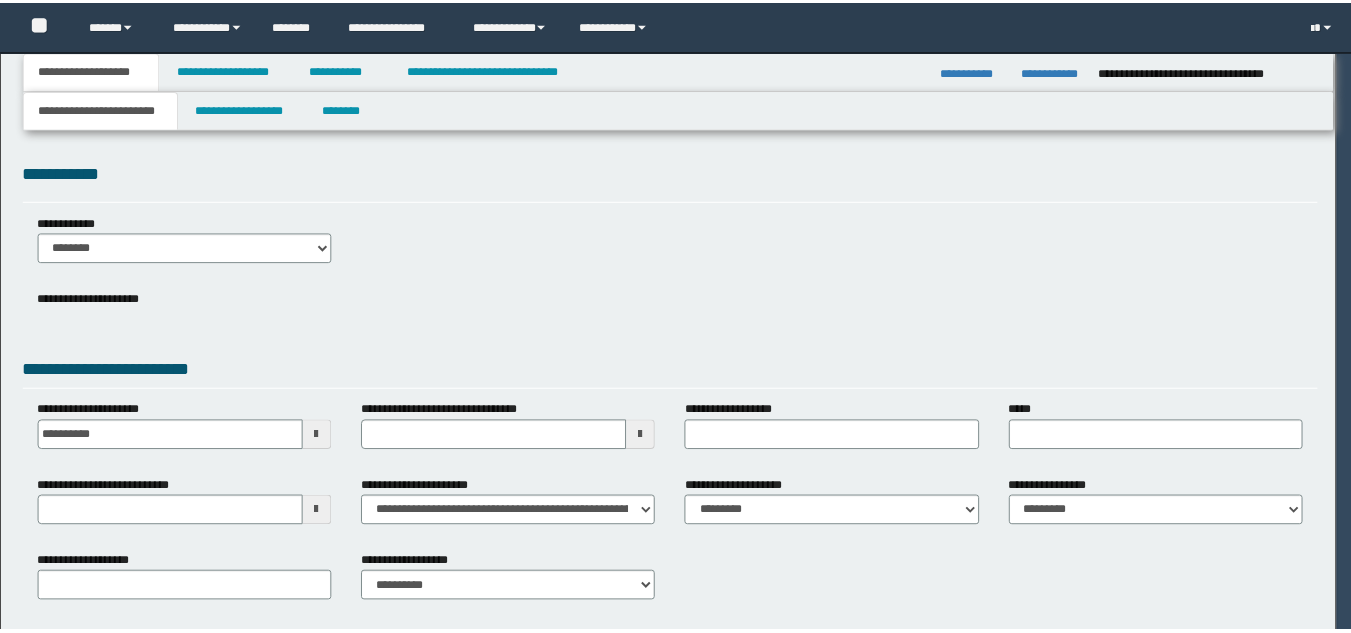 scroll, scrollTop: 0, scrollLeft: 0, axis: both 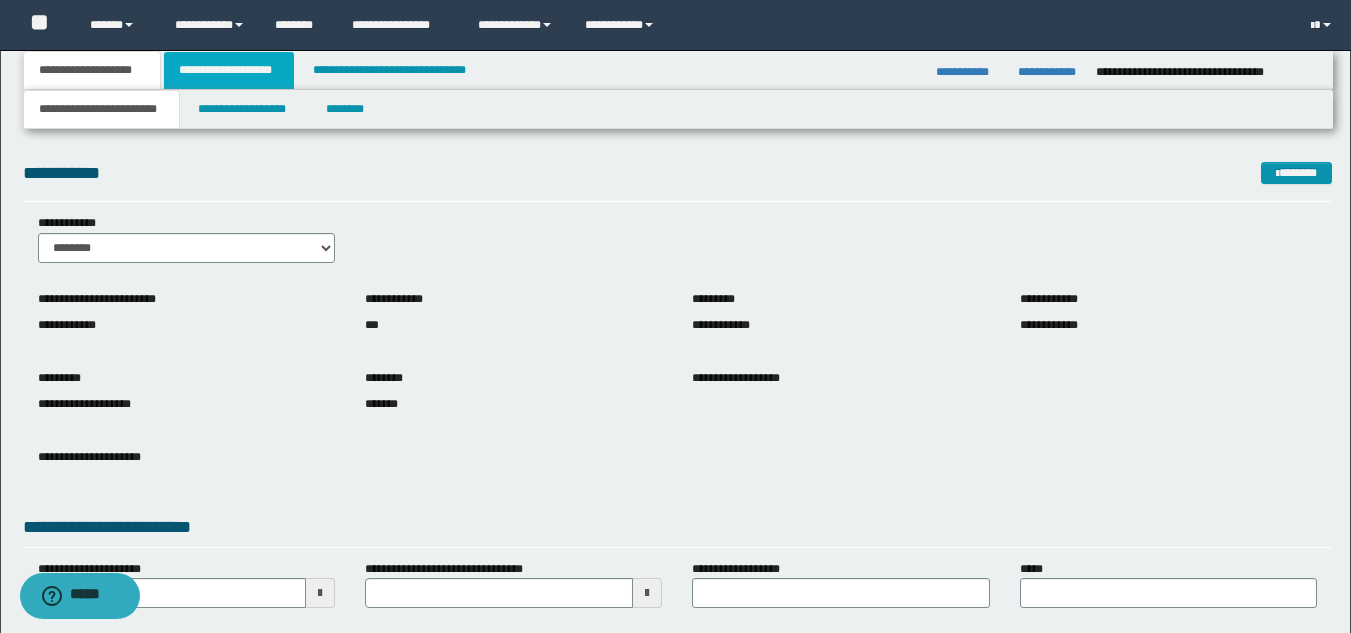 click on "**********" at bounding box center [229, 70] 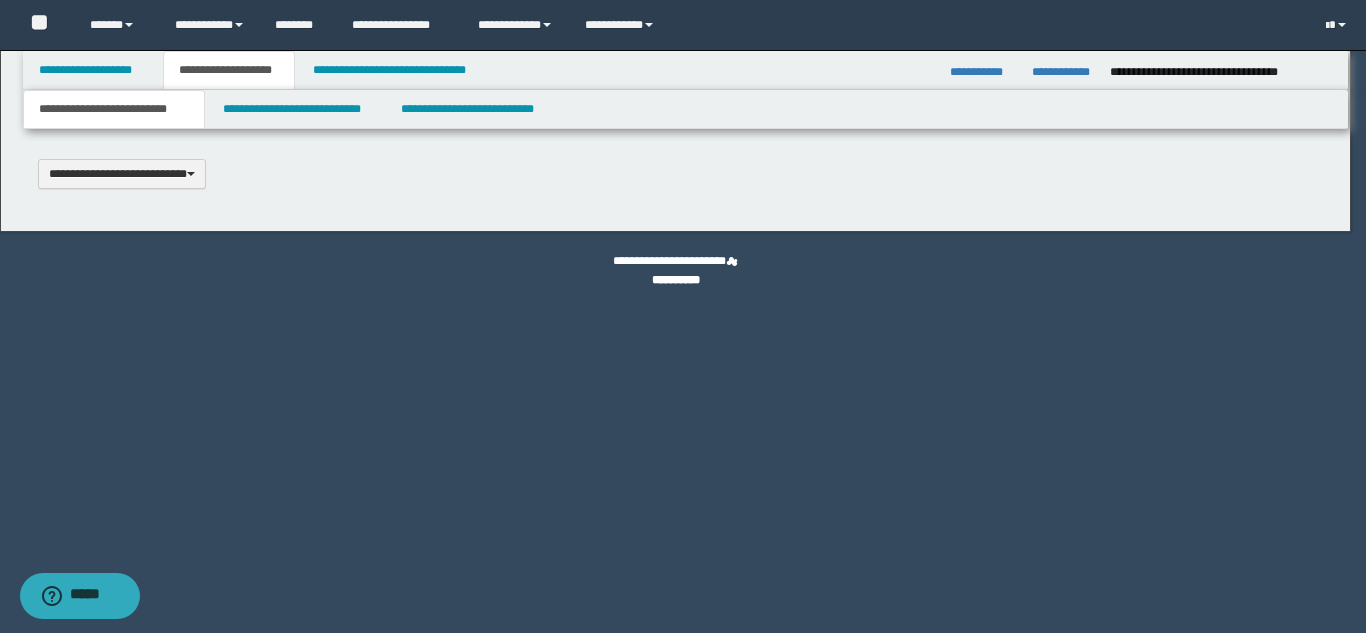 click on "**********" at bounding box center [683, 316] 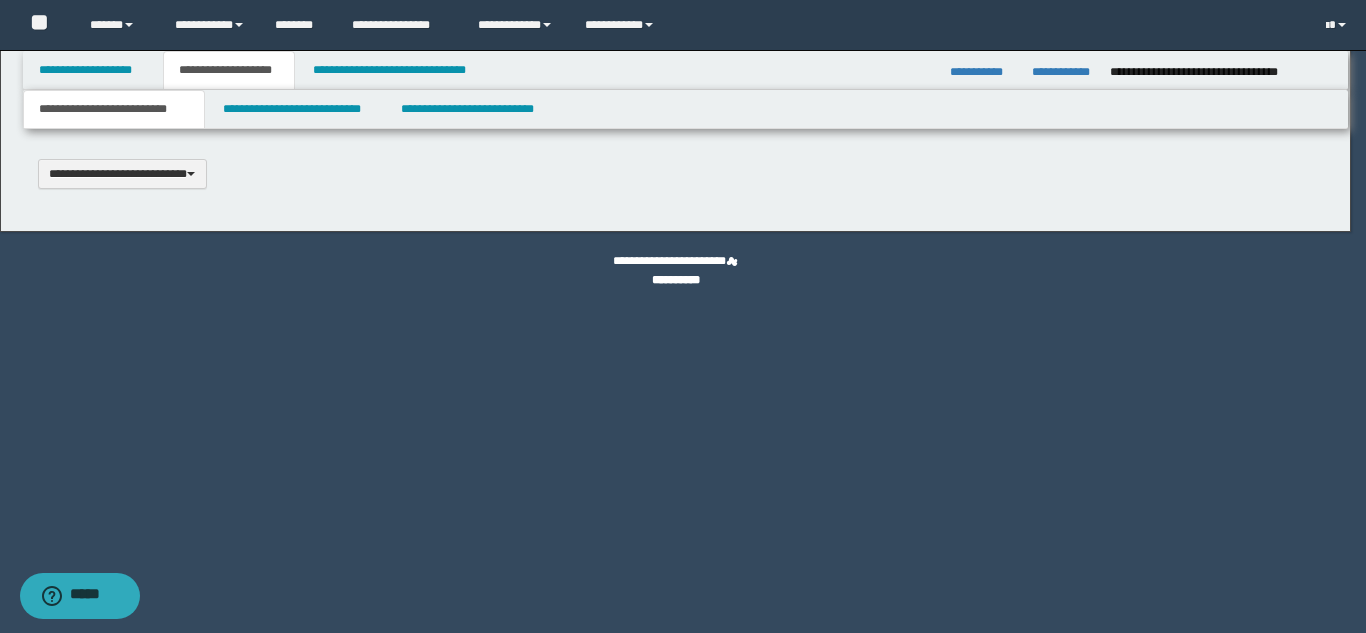 type 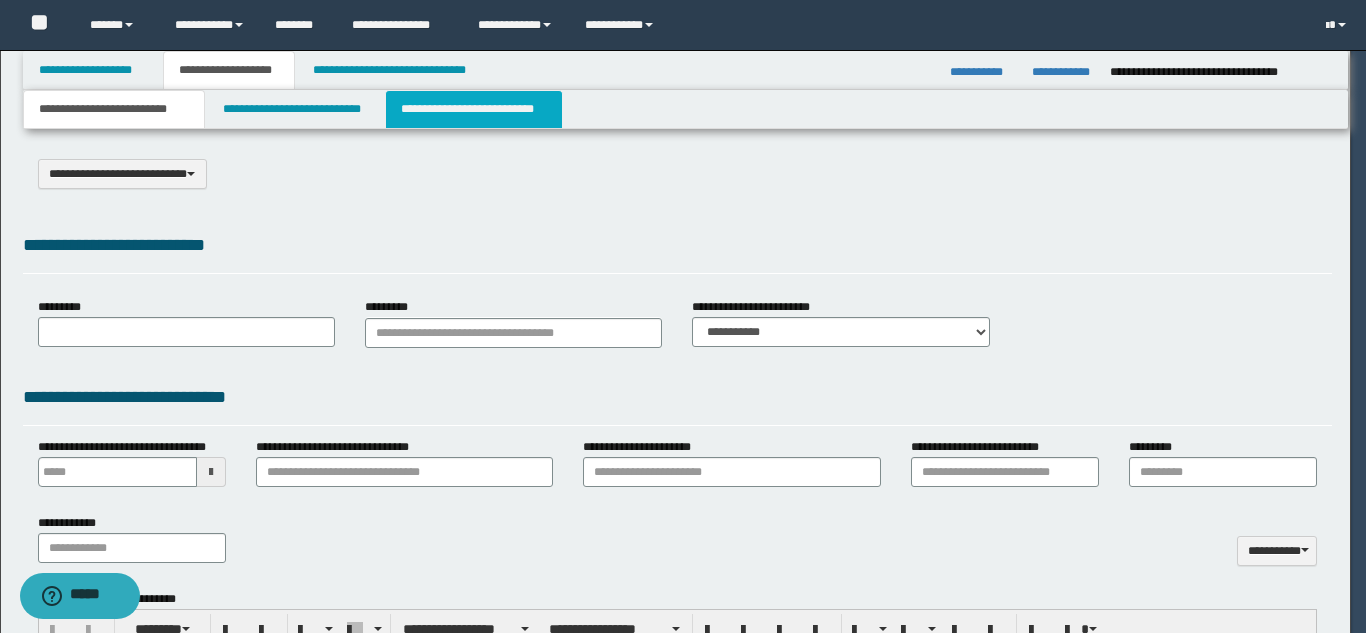 scroll, scrollTop: 0, scrollLeft: 0, axis: both 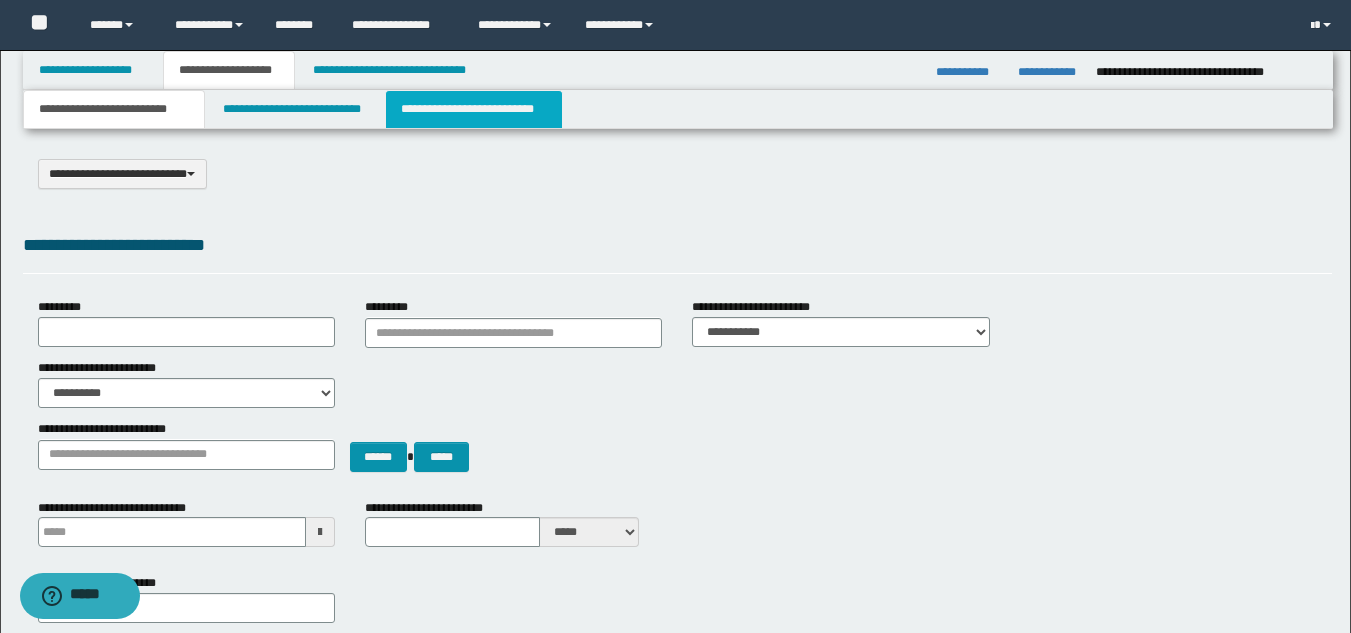 click on "**********" at bounding box center [474, 109] 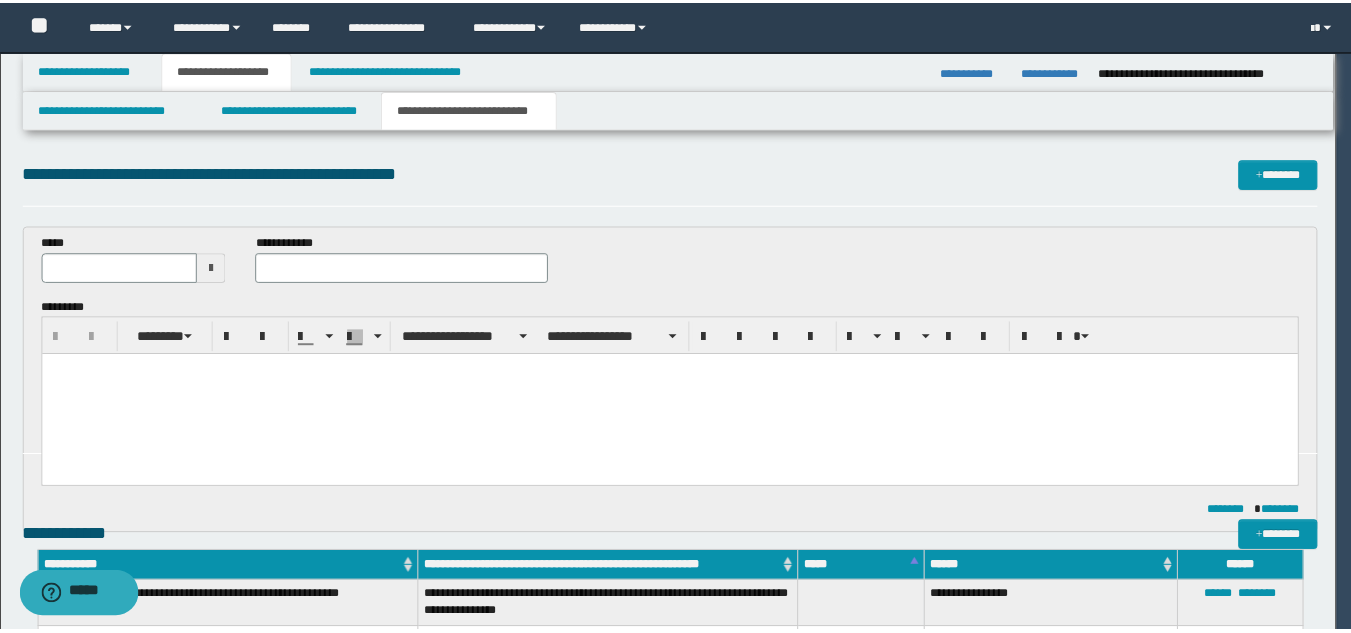 scroll, scrollTop: 0, scrollLeft: 0, axis: both 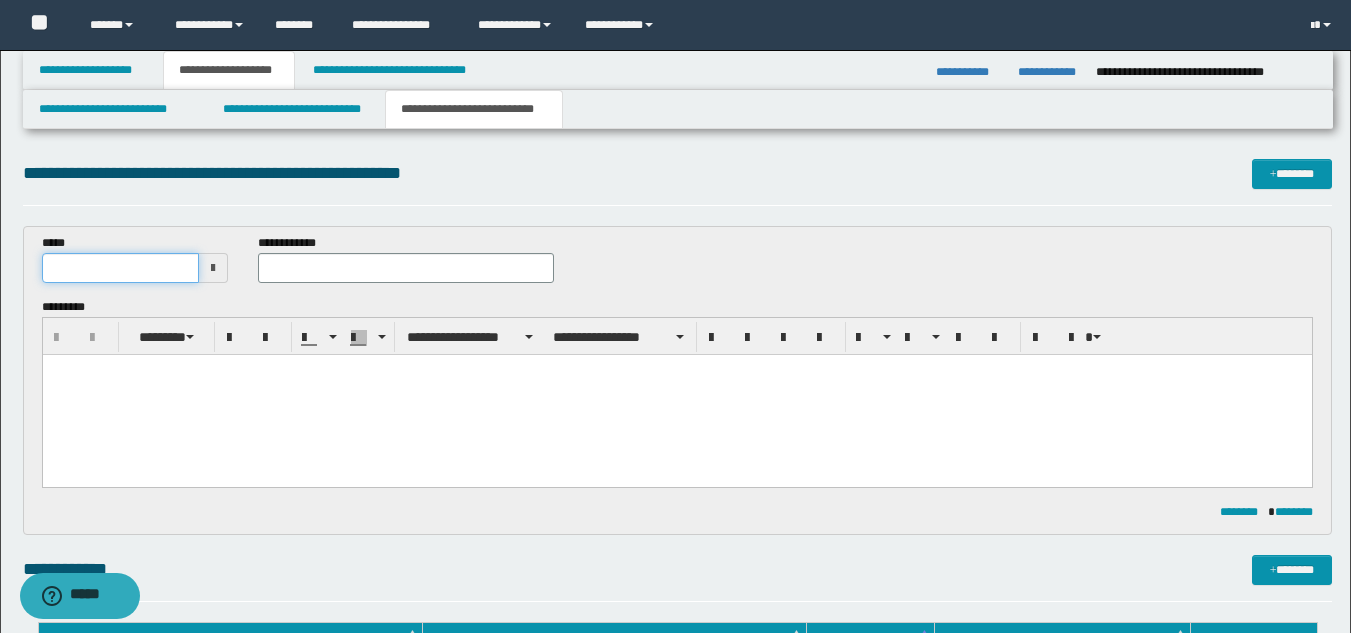 click at bounding box center [121, 268] 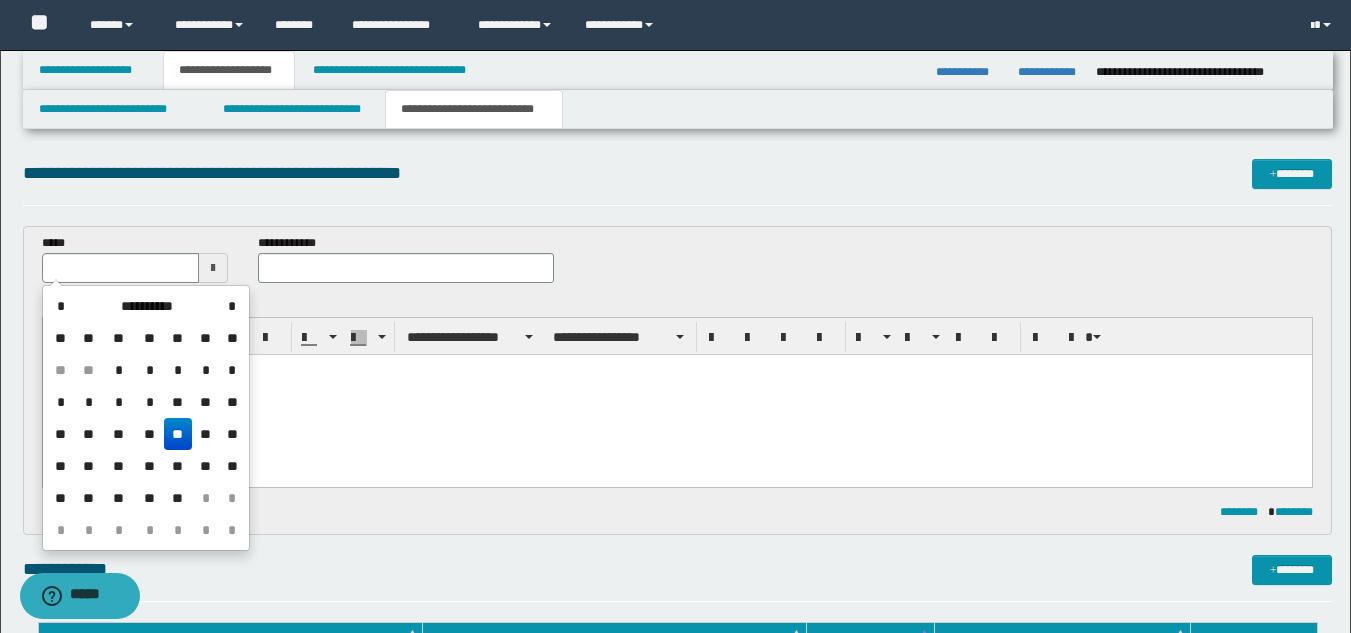 click on "**" at bounding box center [178, 434] 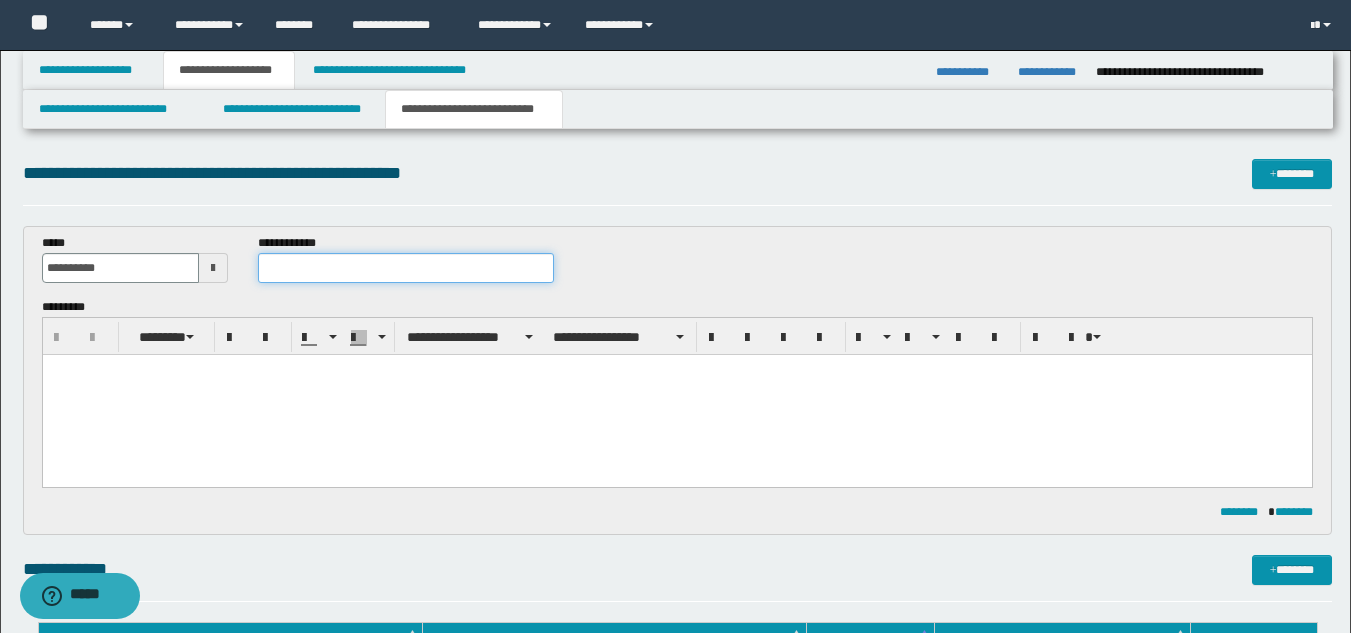 click at bounding box center (405, 268) 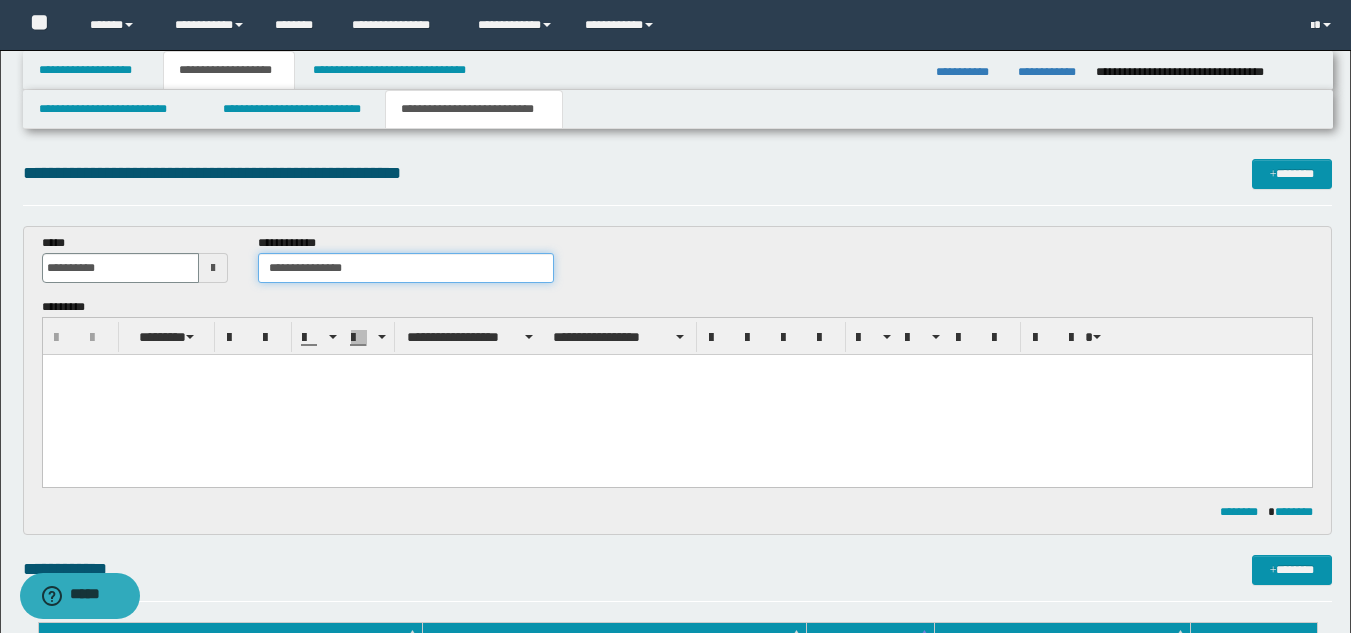 type on "**********" 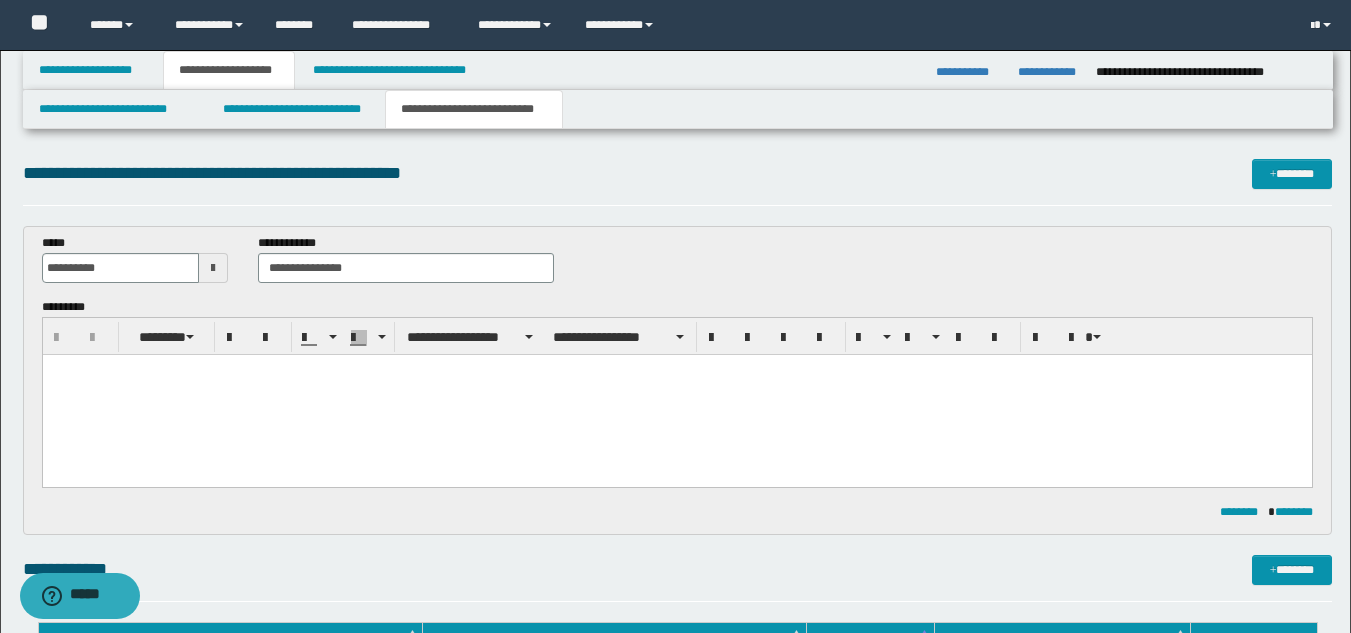 click at bounding box center (676, 395) 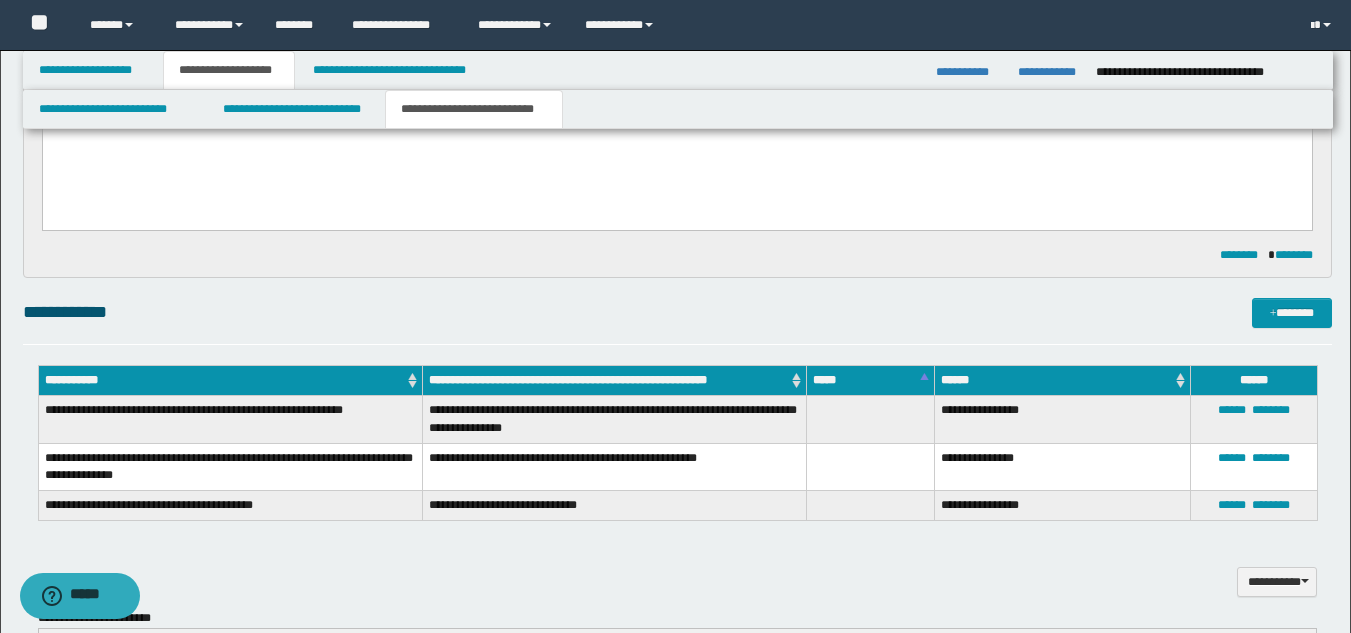 scroll, scrollTop: 400, scrollLeft: 0, axis: vertical 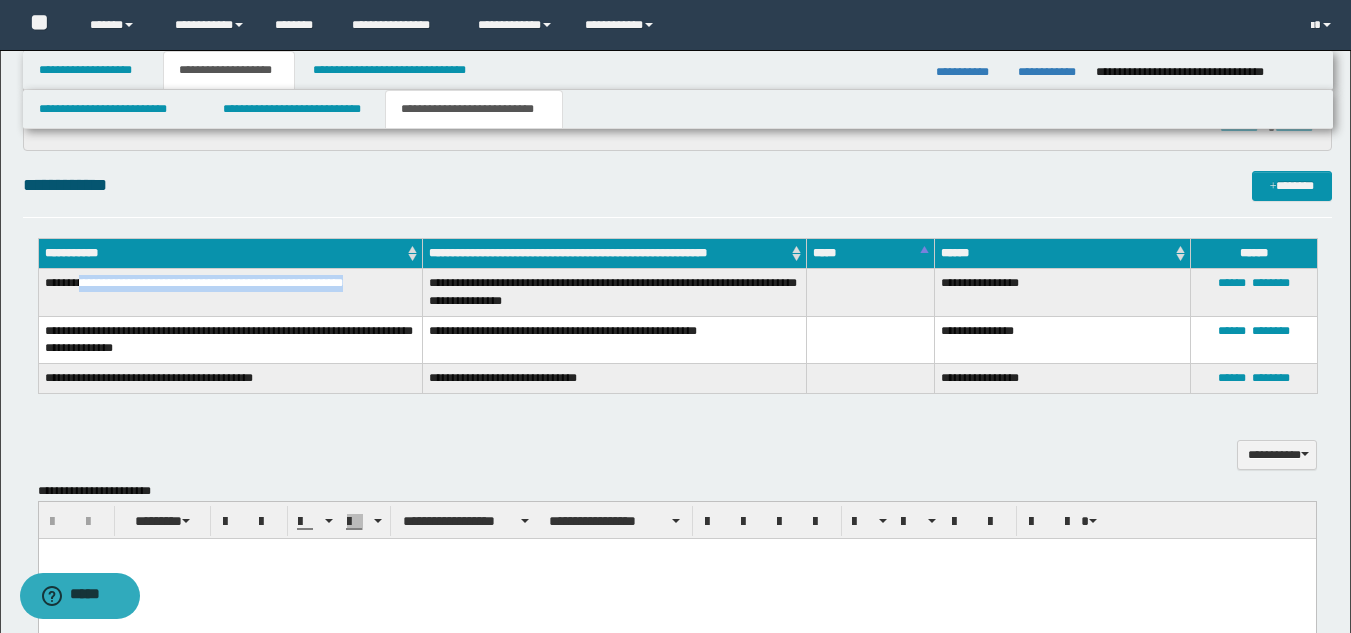 drag, startPoint x: 82, startPoint y: 285, endPoint x: 375, endPoint y: 292, distance: 293.08362 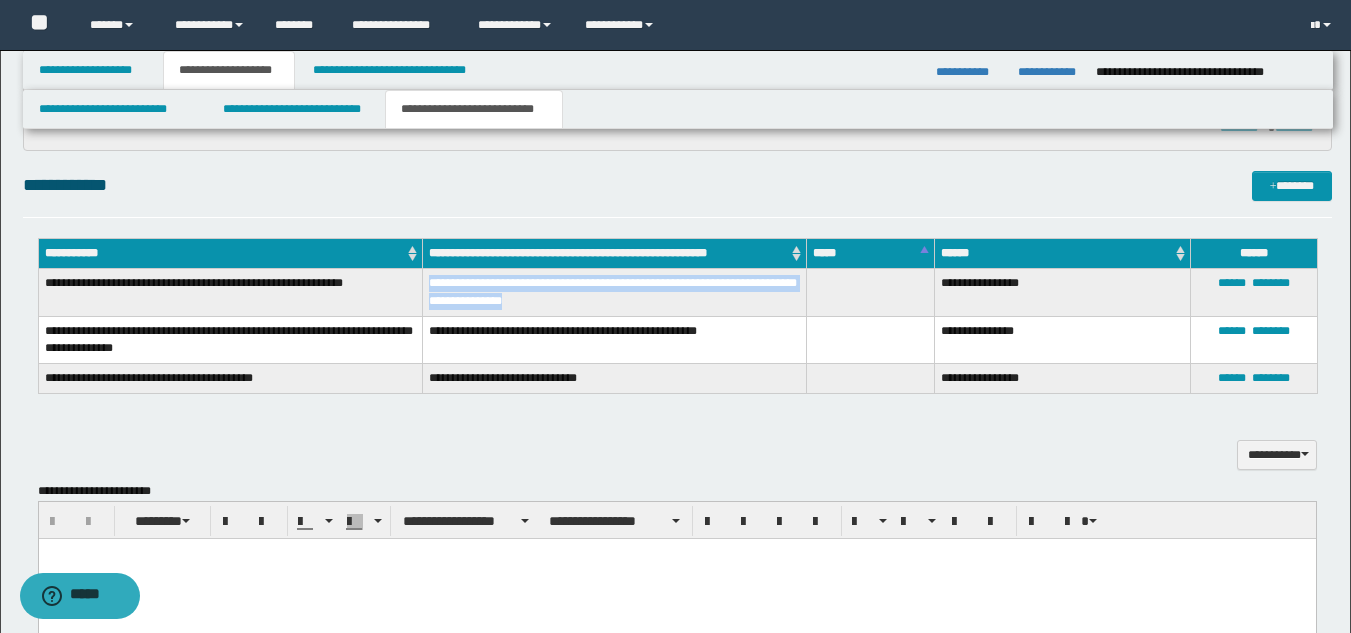 drag, startPoint x: 432, startPoint y: 284, endPoint x: 645, endPoint y: 310, distance: 214.581 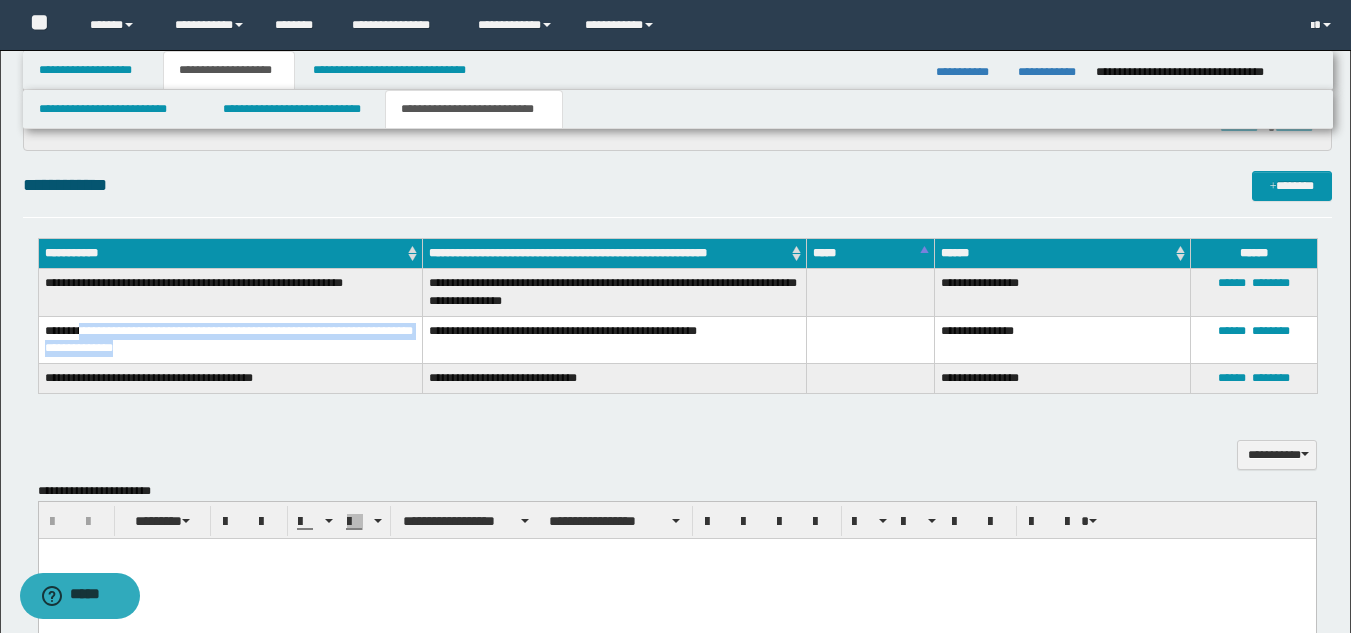 drag, startPoint x: 82, startPoint y: 328, endPoint x: 144, endPoint y: 349, distance: 65.459915 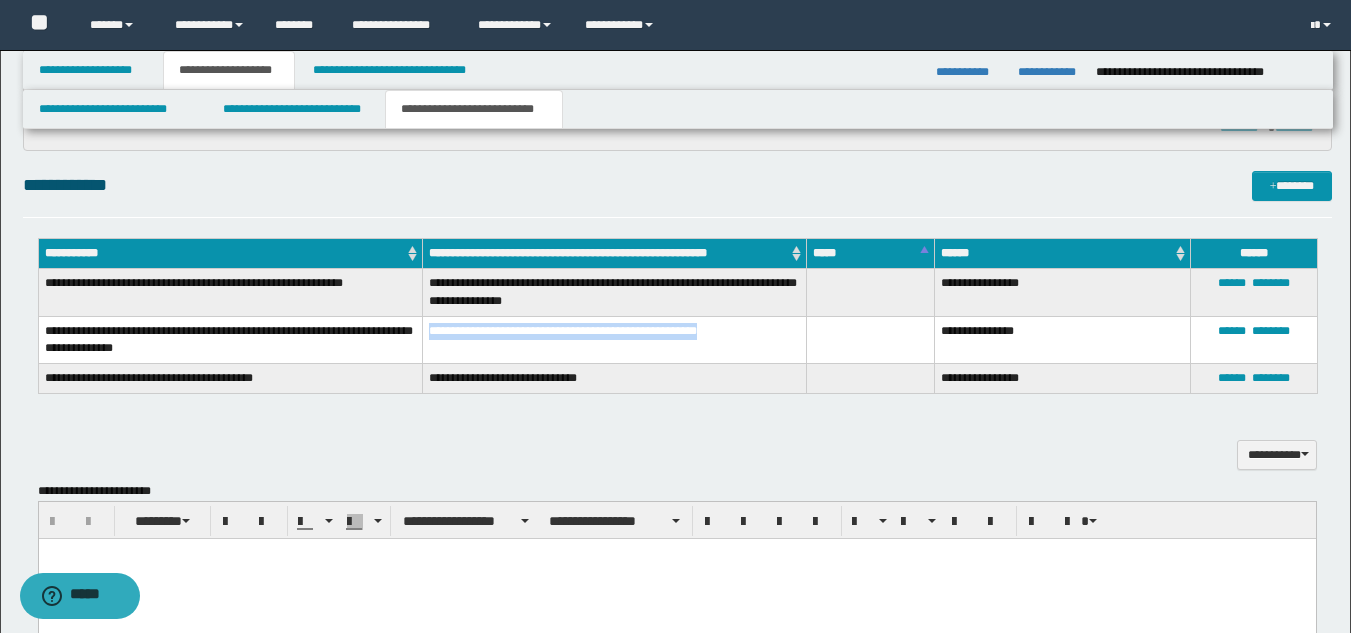 drag, startPoint x: 430, startPoint y: 330, endPoint x: 787, endPoint y: 341, distance: 357.16943 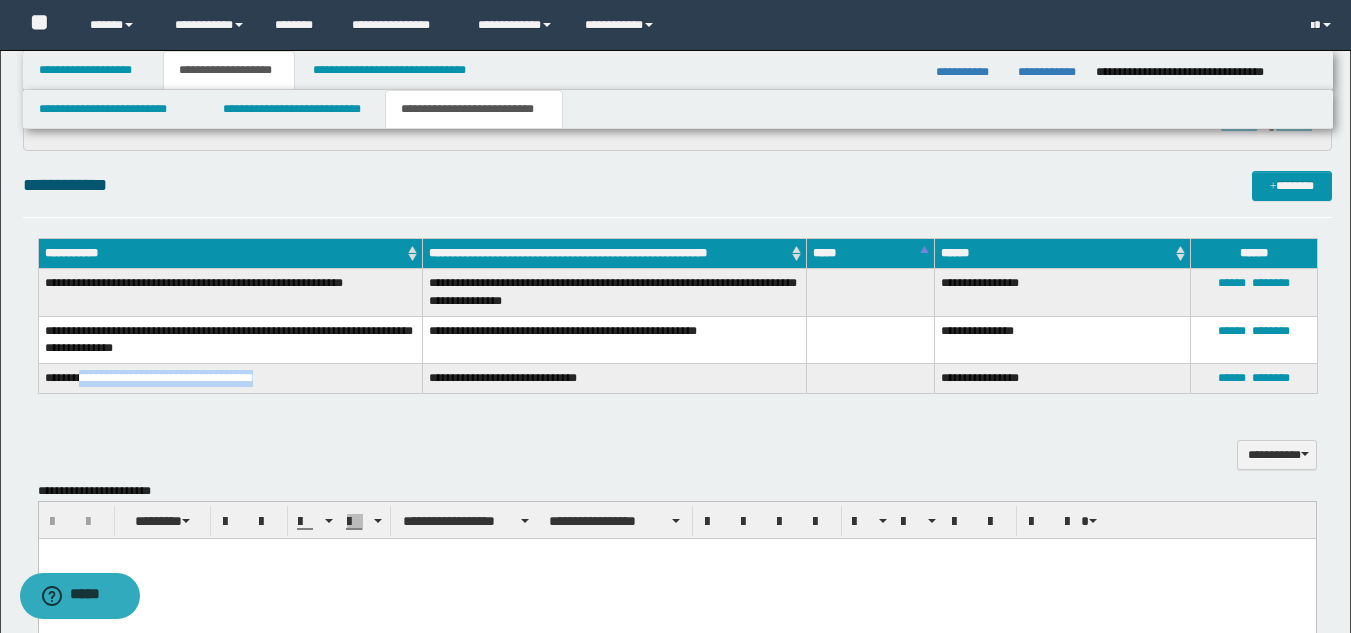 drag, startPoint x: 82, startPoint y: 375, endPoint x: 280, endPoint y: 387, distance: 198.3633 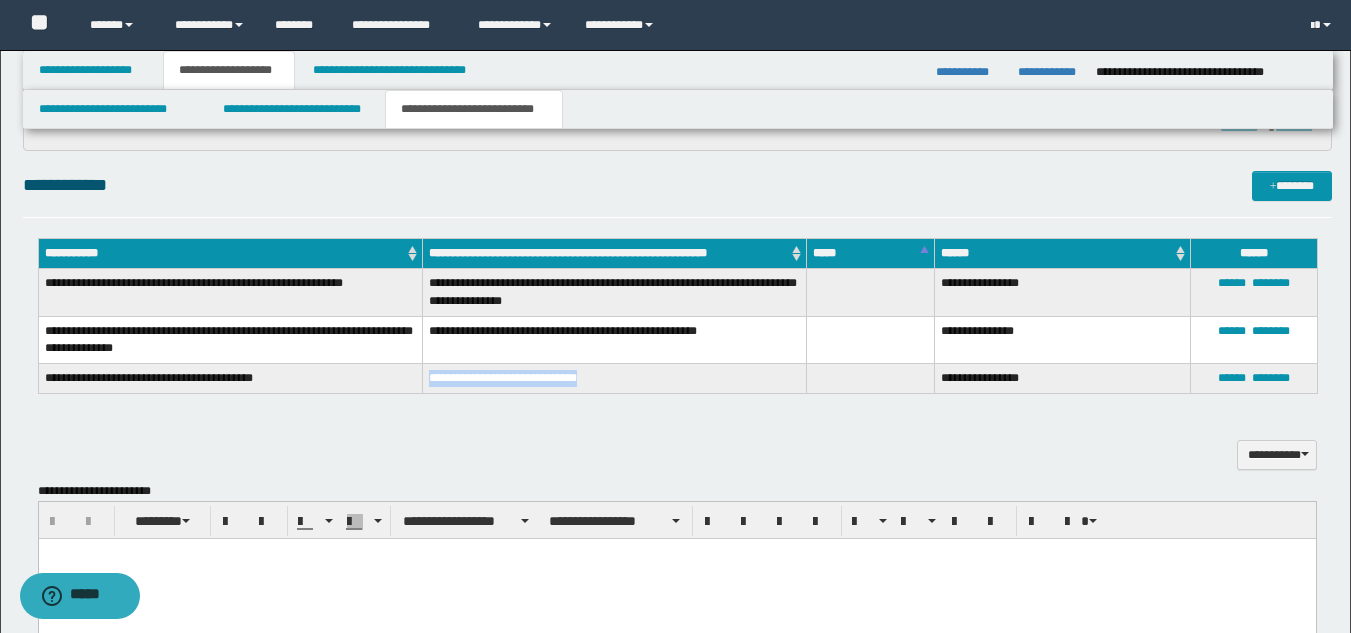 drag, startPoint x: 429, startPoint y: 383, endPoint x: 599, endPoint y: 390, distance: 170.14406 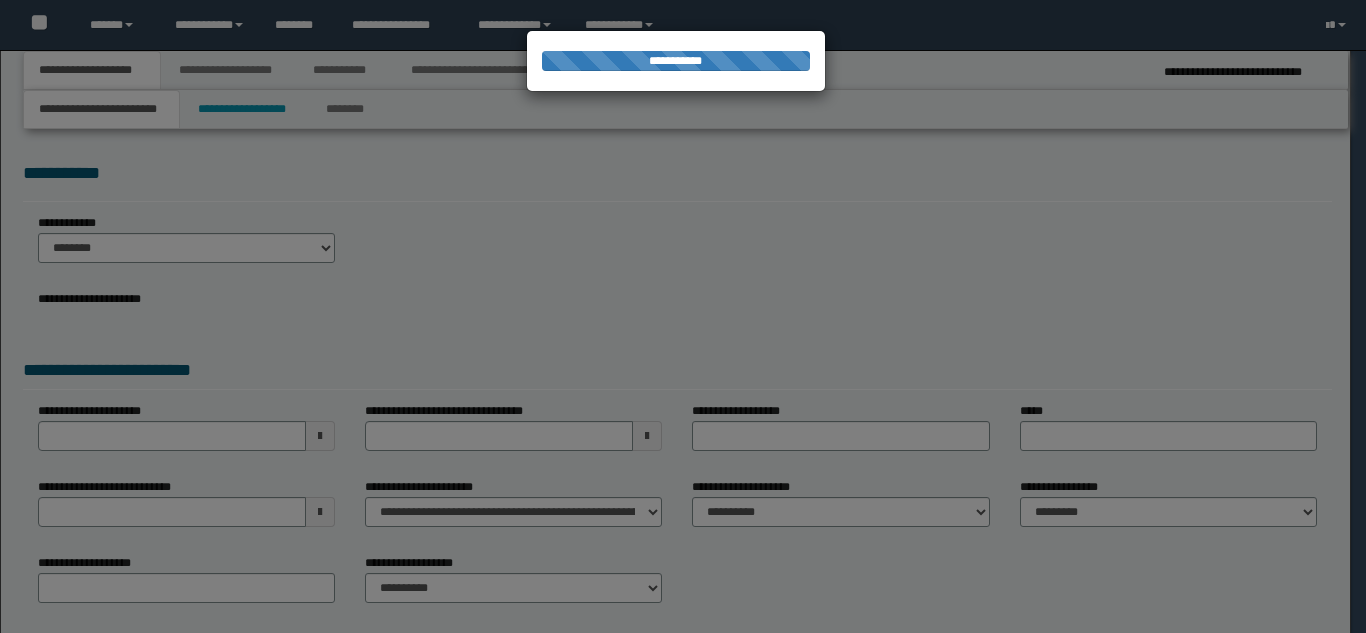 scroll, scrollTop: 0, scrollLeft: 0, axis: both 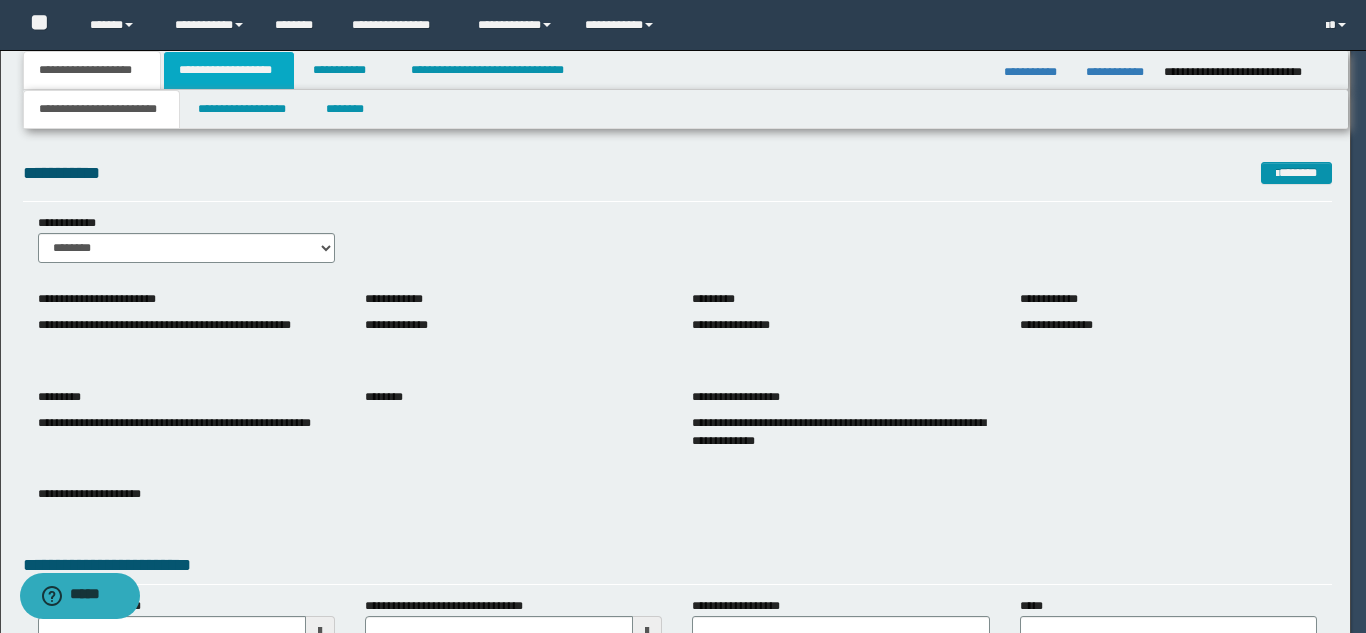 click on "**********" at bounding box center [229, 70] 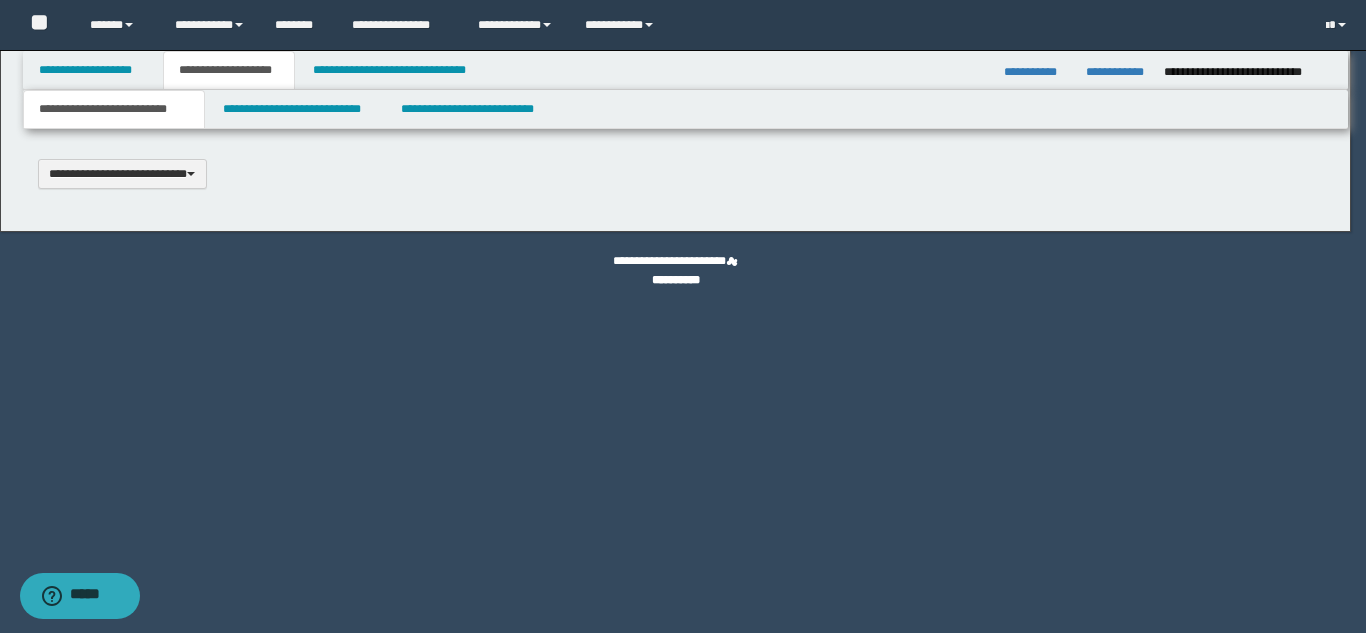 scroll, scrollTop: 0, scrollLeft: 0, axis: both 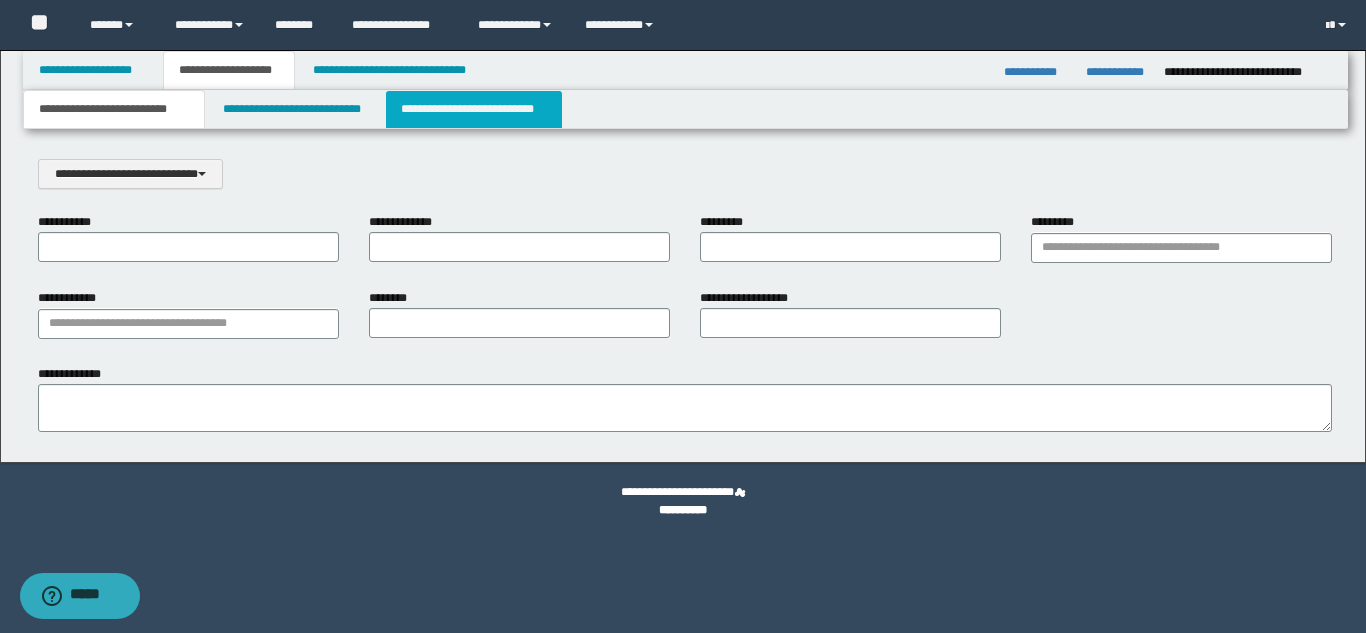 click on "**********" at bounding box center (474, 109) 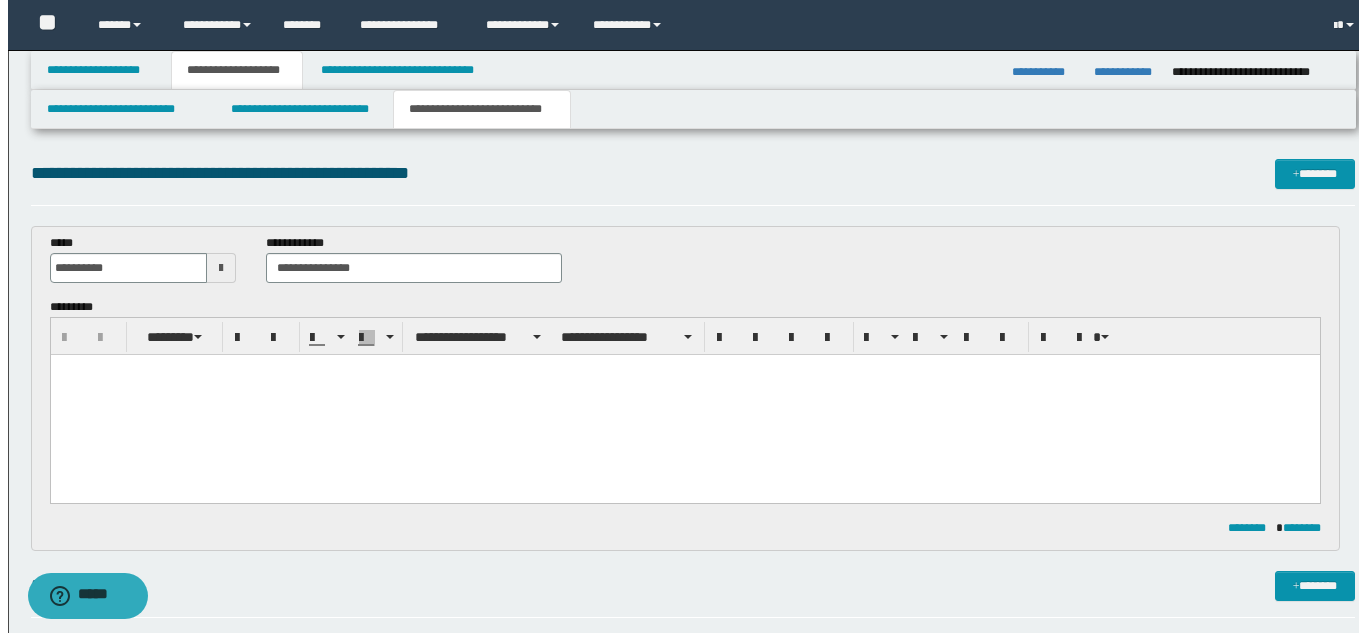 scroll, scrollTop: 0, scrollLeft: 0, axis: both 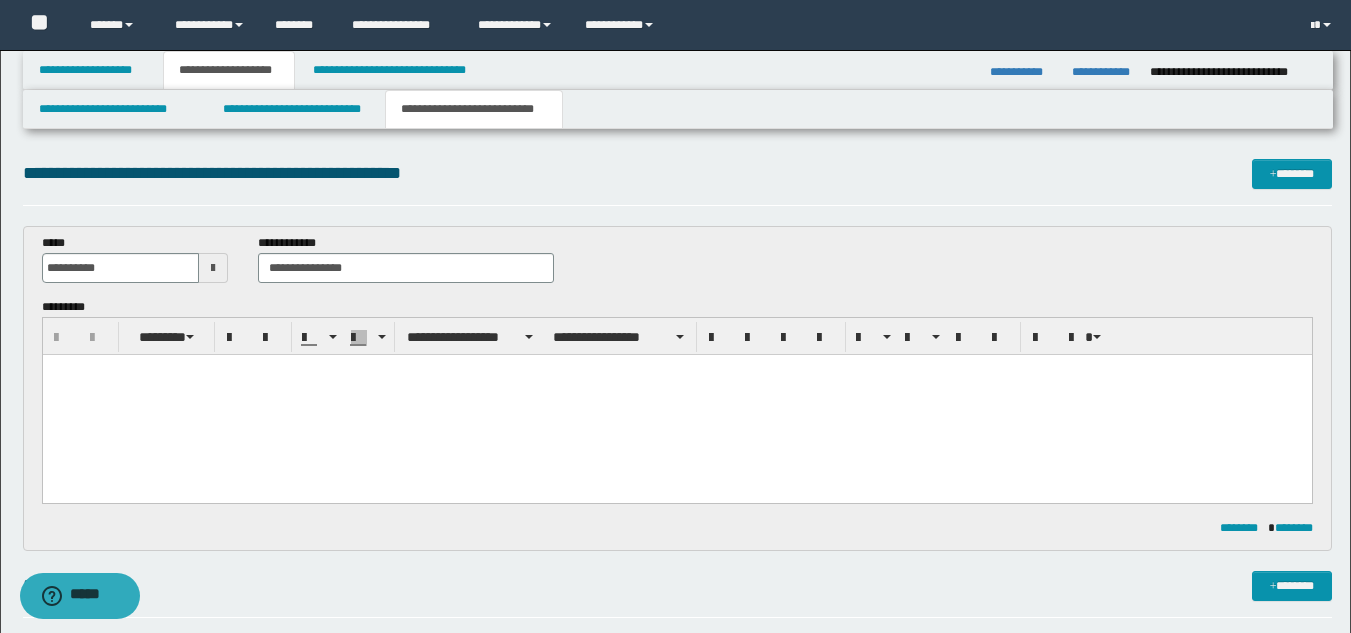 click at bounding box center (676, 404) 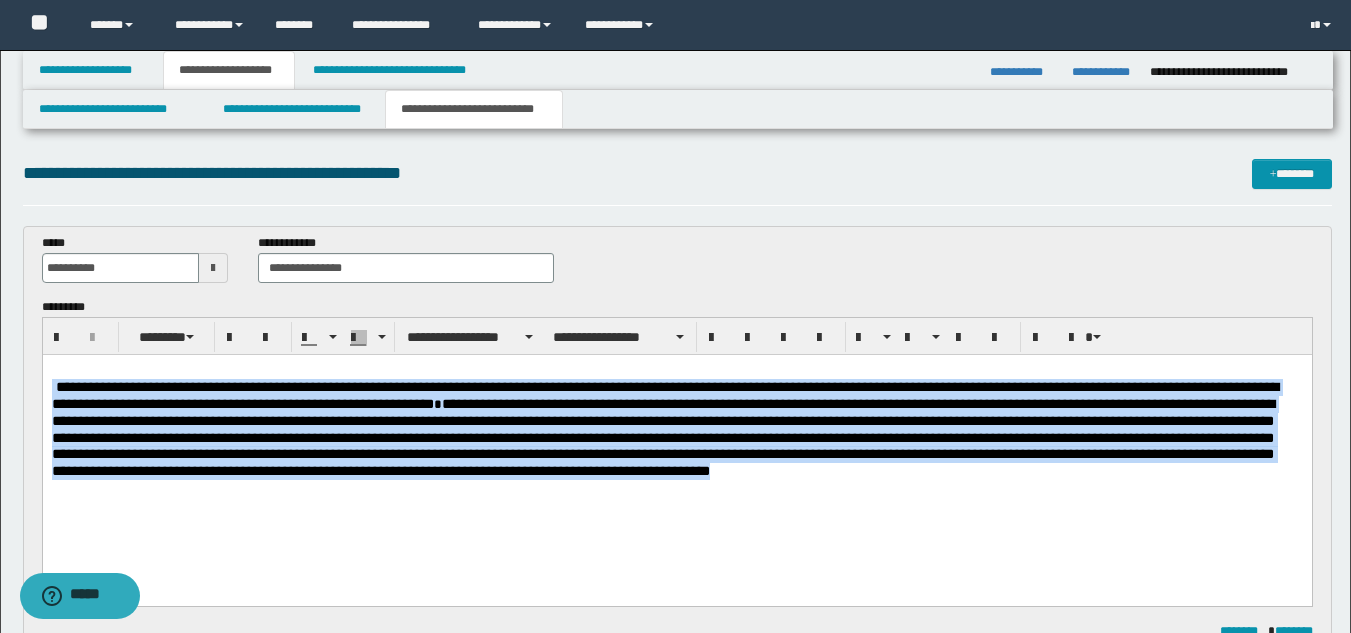 drag, startPoint x: 161, startPoint y: 487, endPoint x: 30, endPoint y: 388, distance: 164.2011 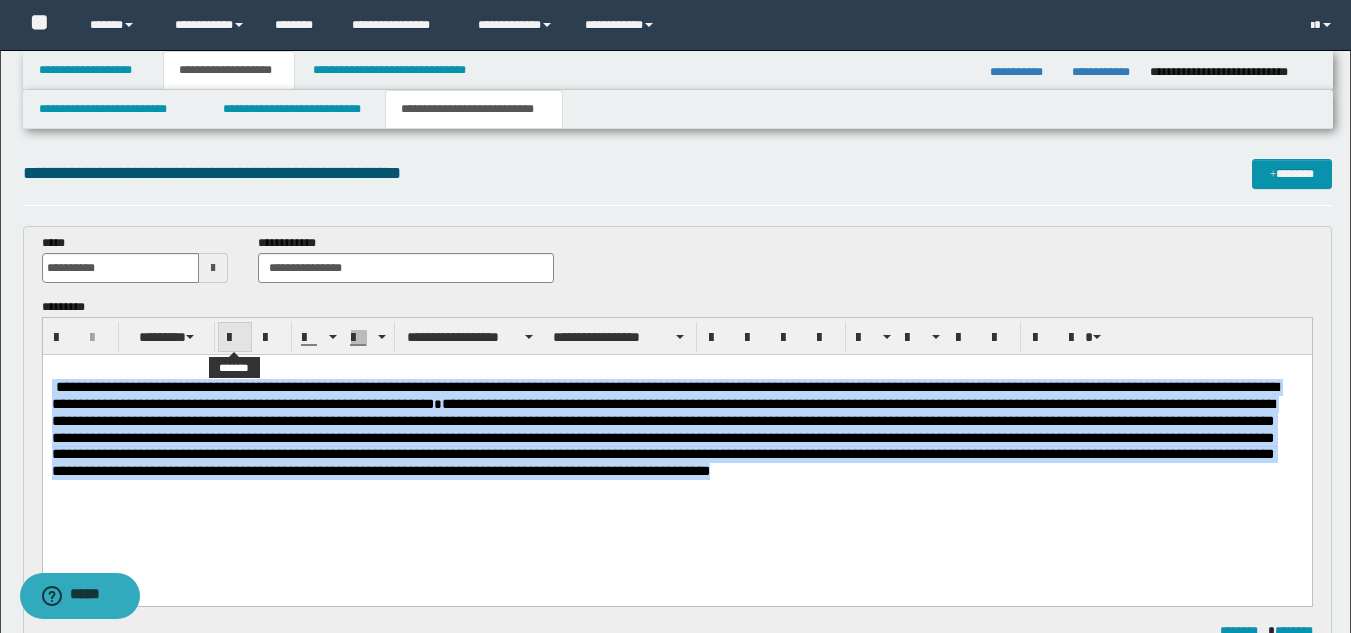 drag, startPoint x: 233, startPoint y: 337, endPoint x: 270, endPoint y: 342, distance: 37.336308 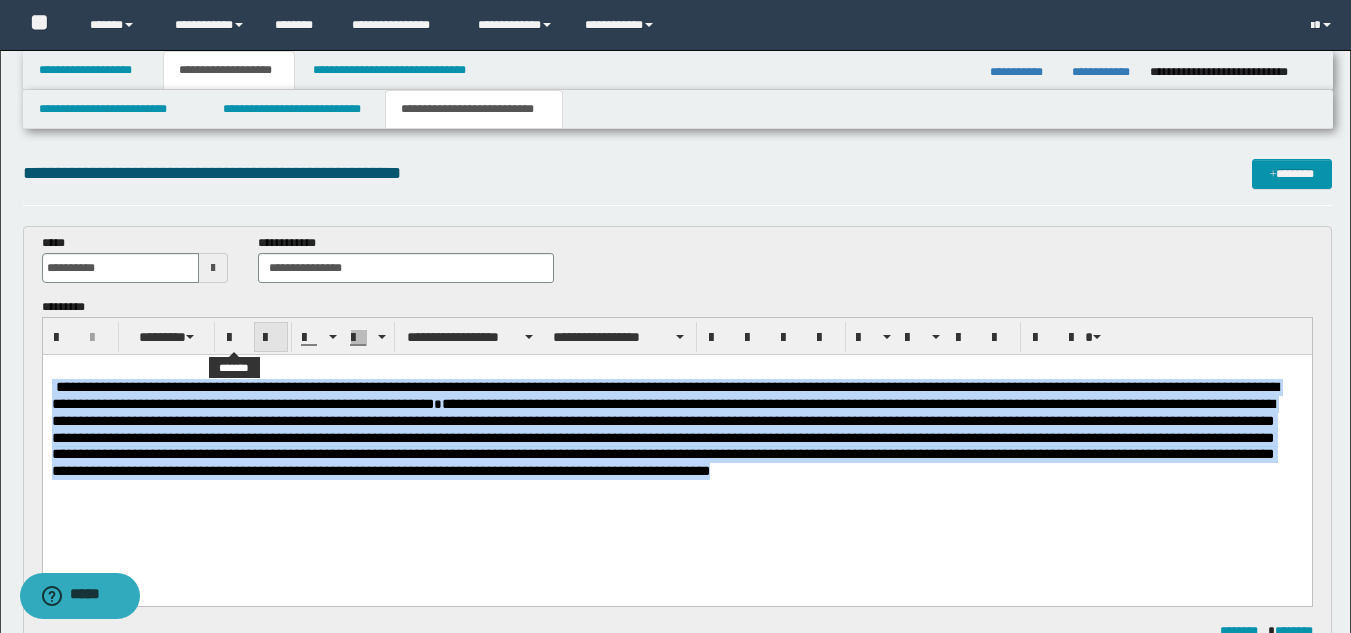 click at bounding box center [235, 338] 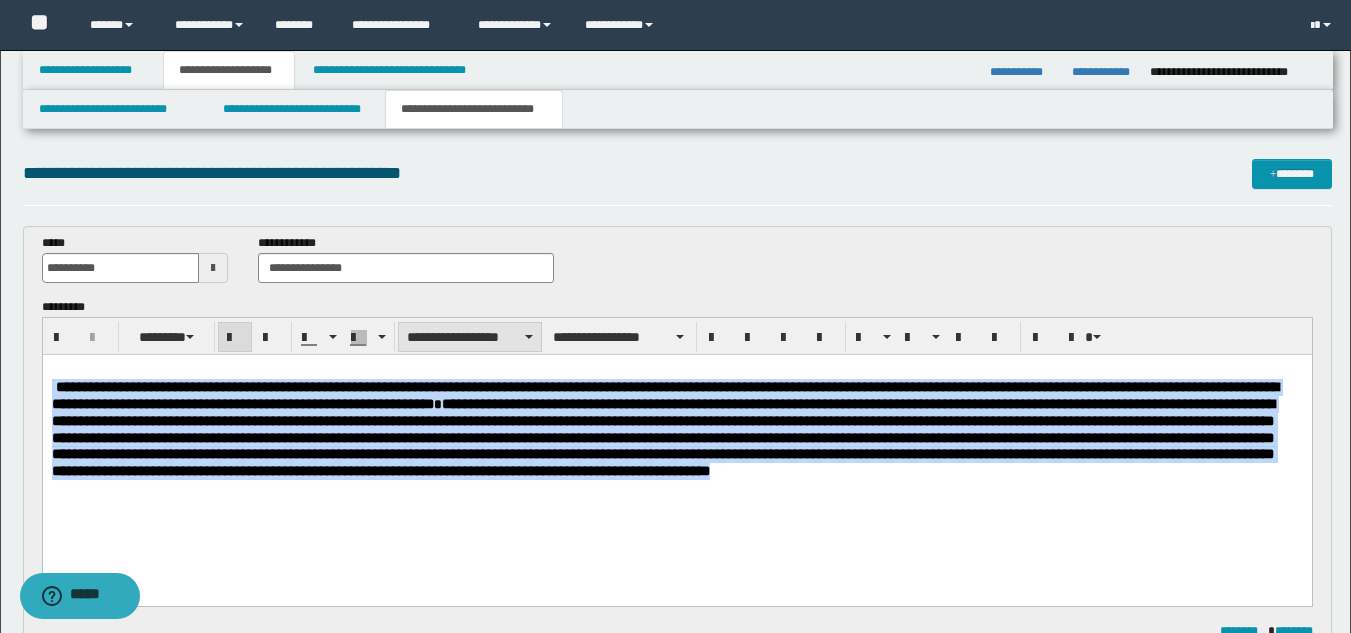 click on "**********" at bounding box center [470, 337] 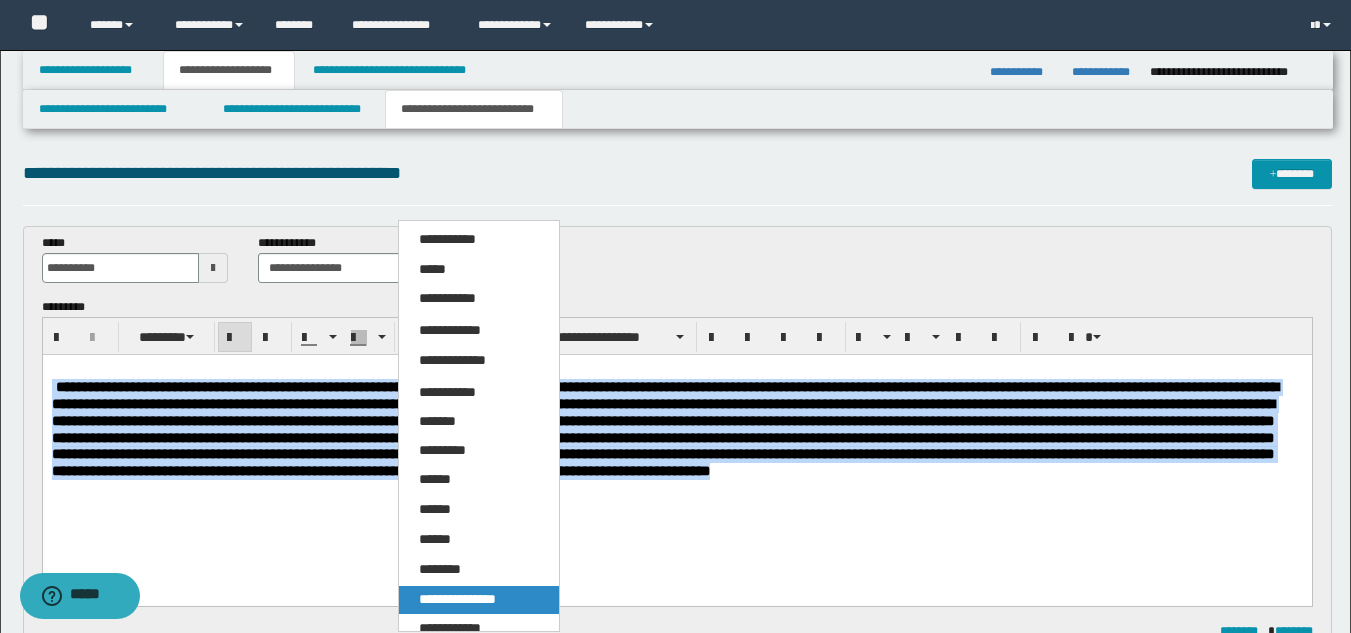 click on "**********" at bounding box center (479, 600) 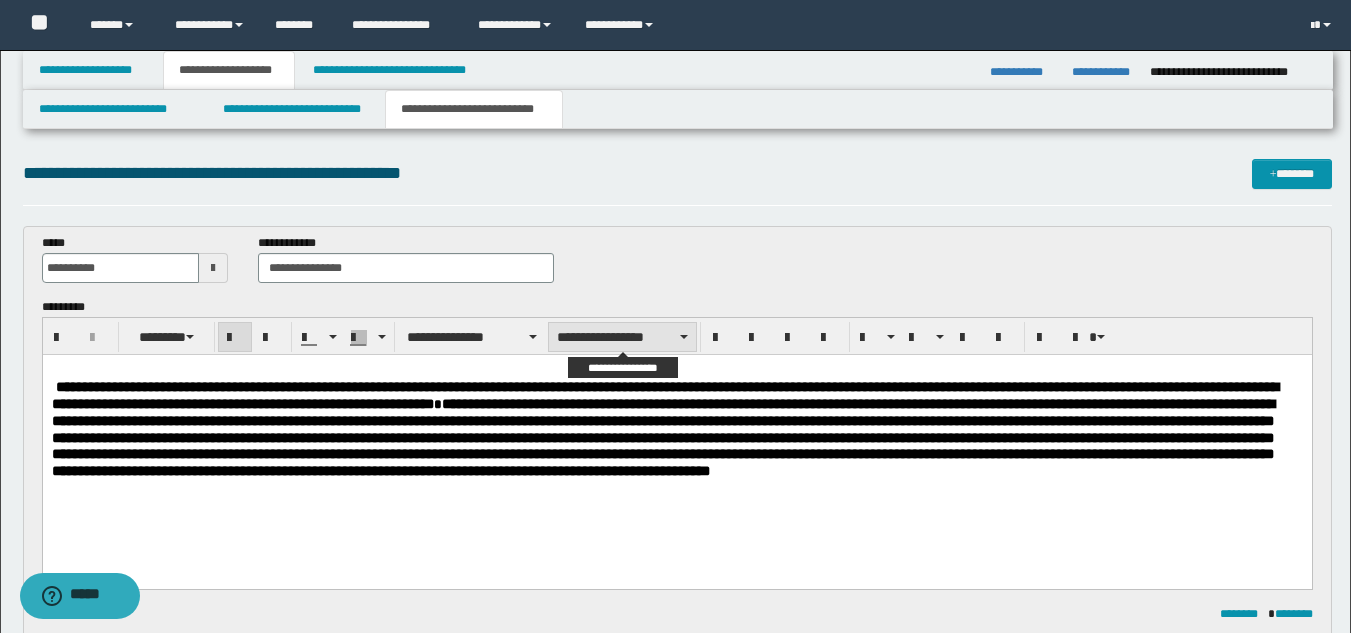 click on "**********" at bounding box center [622, 337] 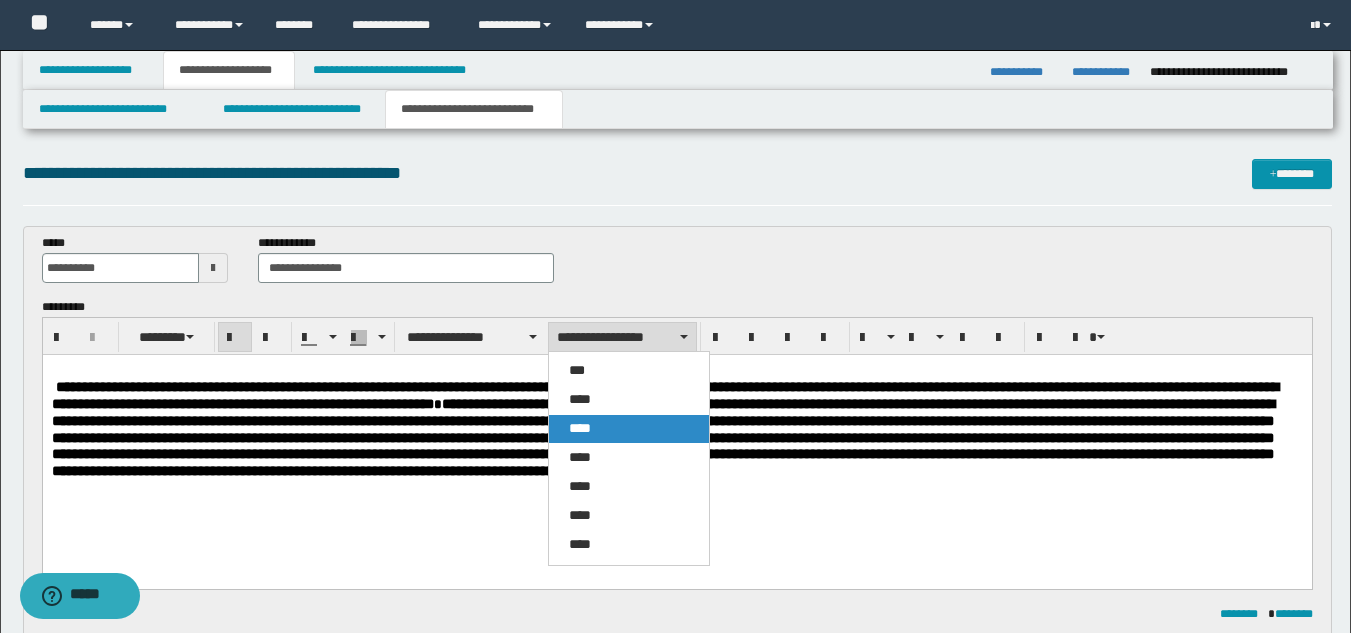 click on "****" at bounding box center [629, 429] 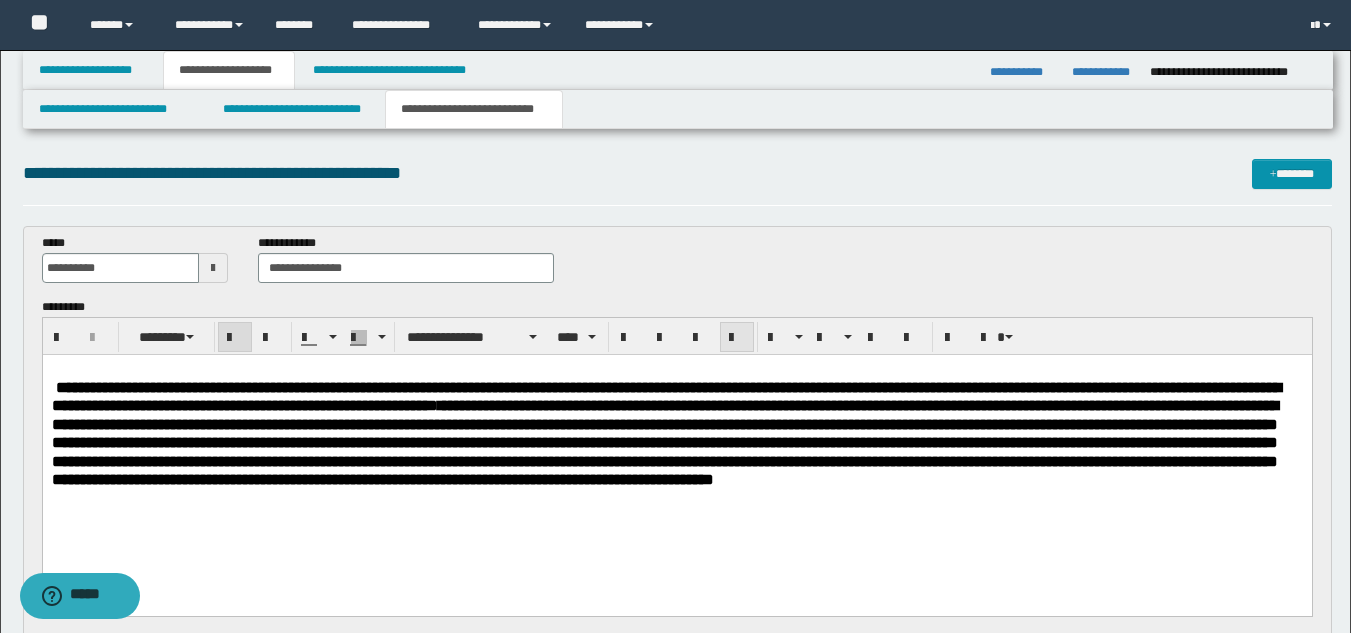 click at bounding box center (737, 338) 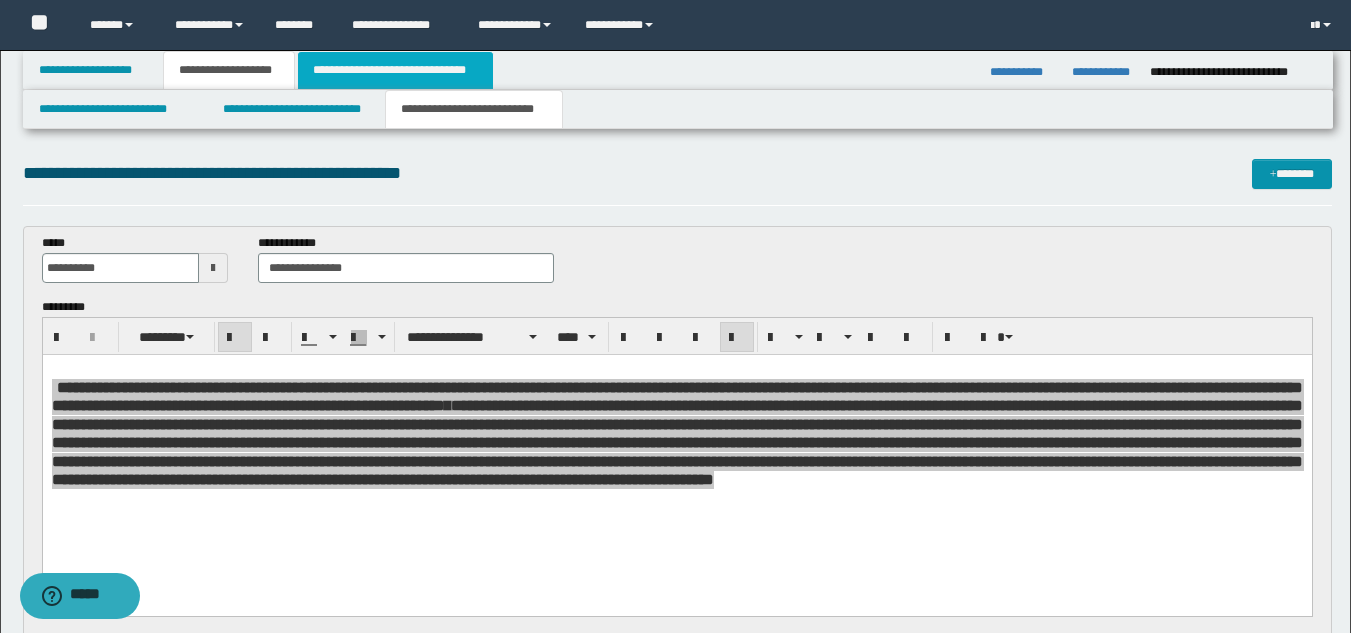 click on "**********" at bounding box center [395, 70] 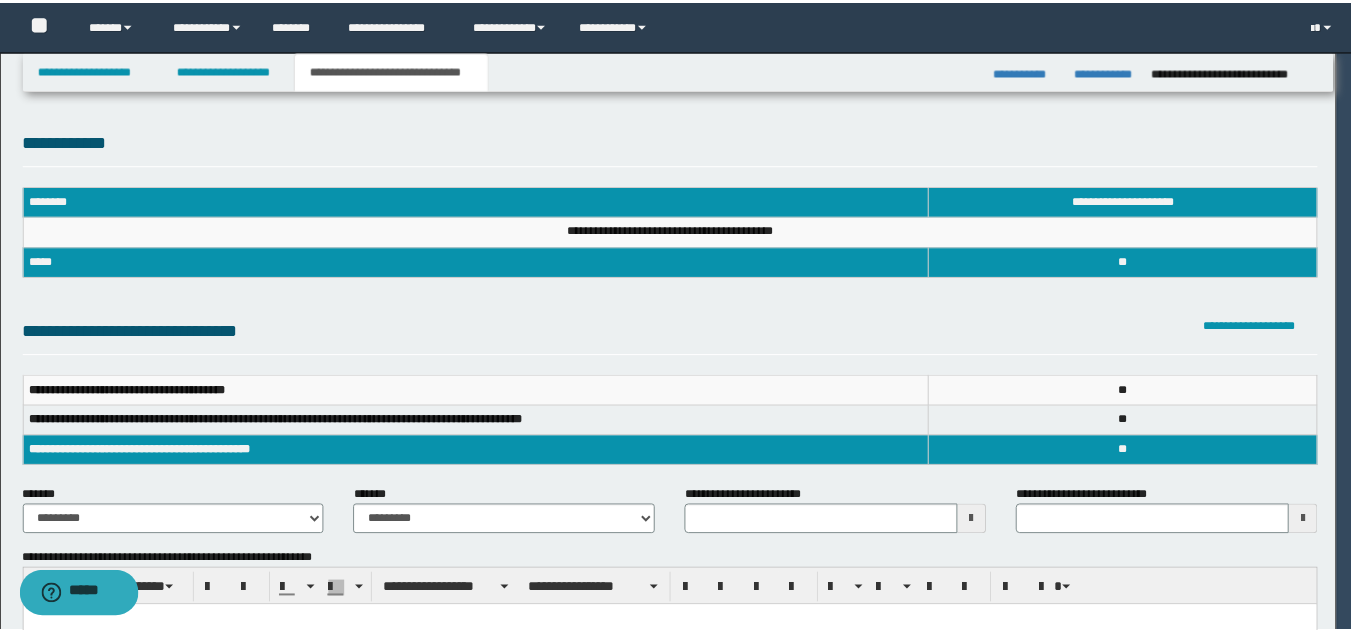 scroll, scrollTop: 0, scrollLeft: 0, axis: both 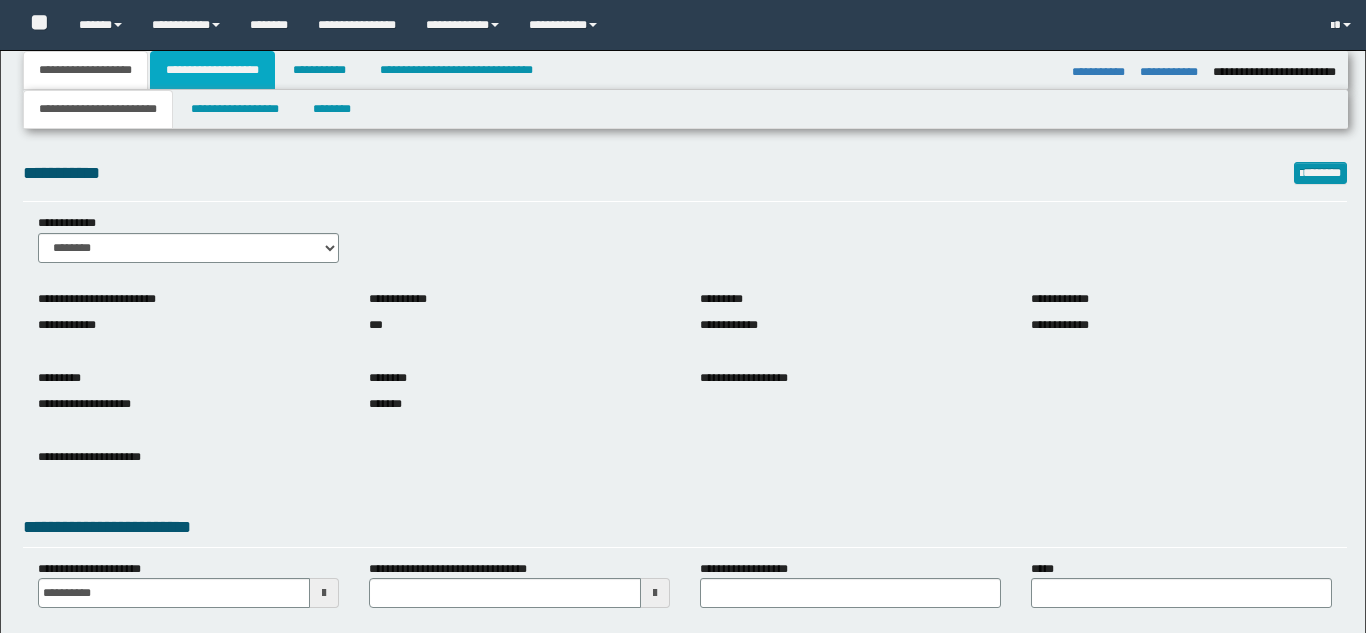 click on "**********" at bounding box center [212, 70] 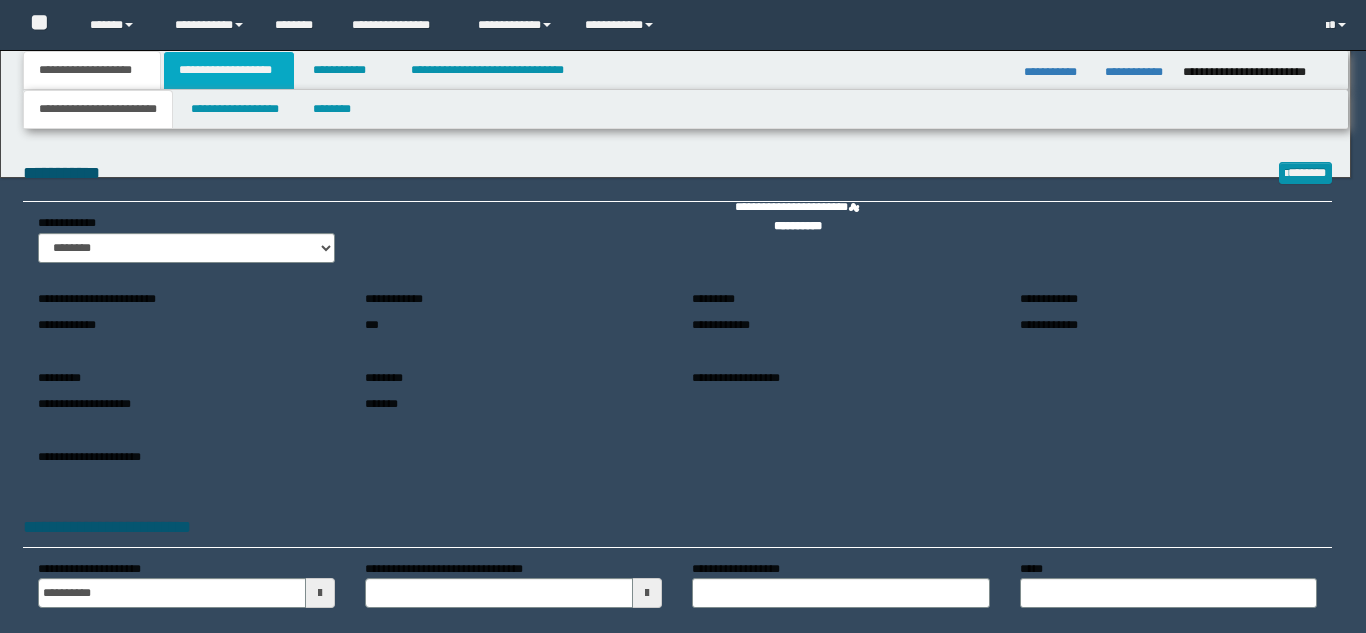 scroll, scrollTop: 0, scrollLeft: 0, axis: both 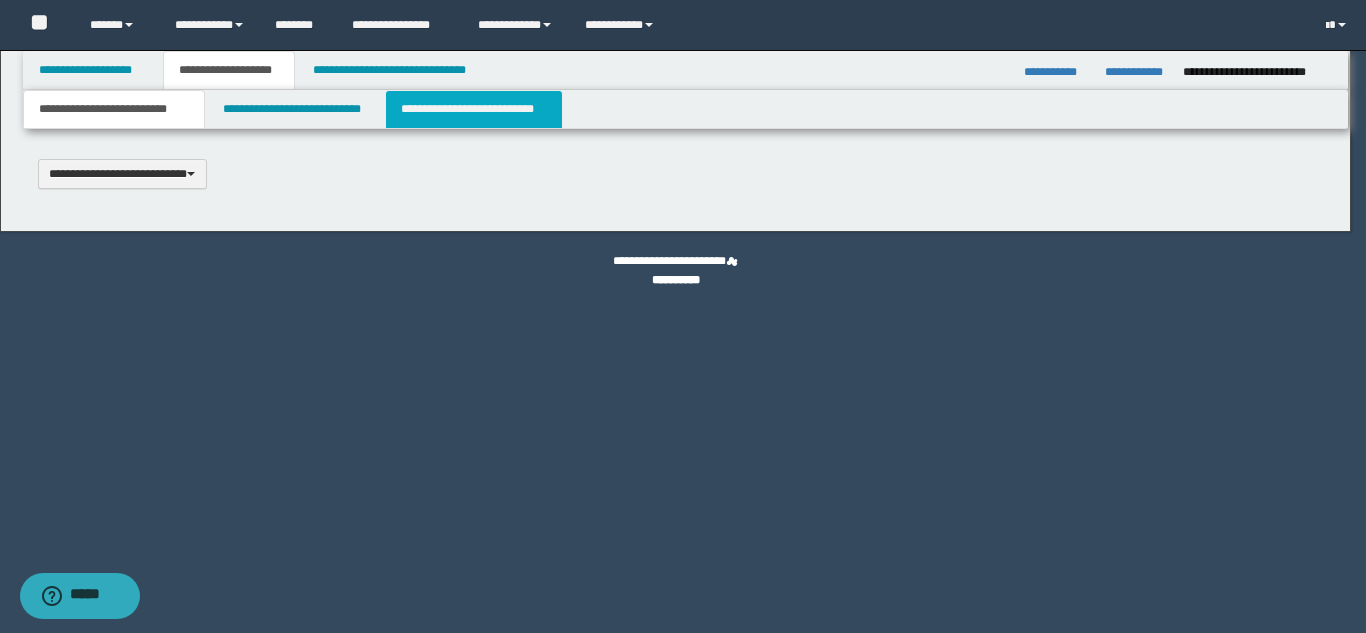 type 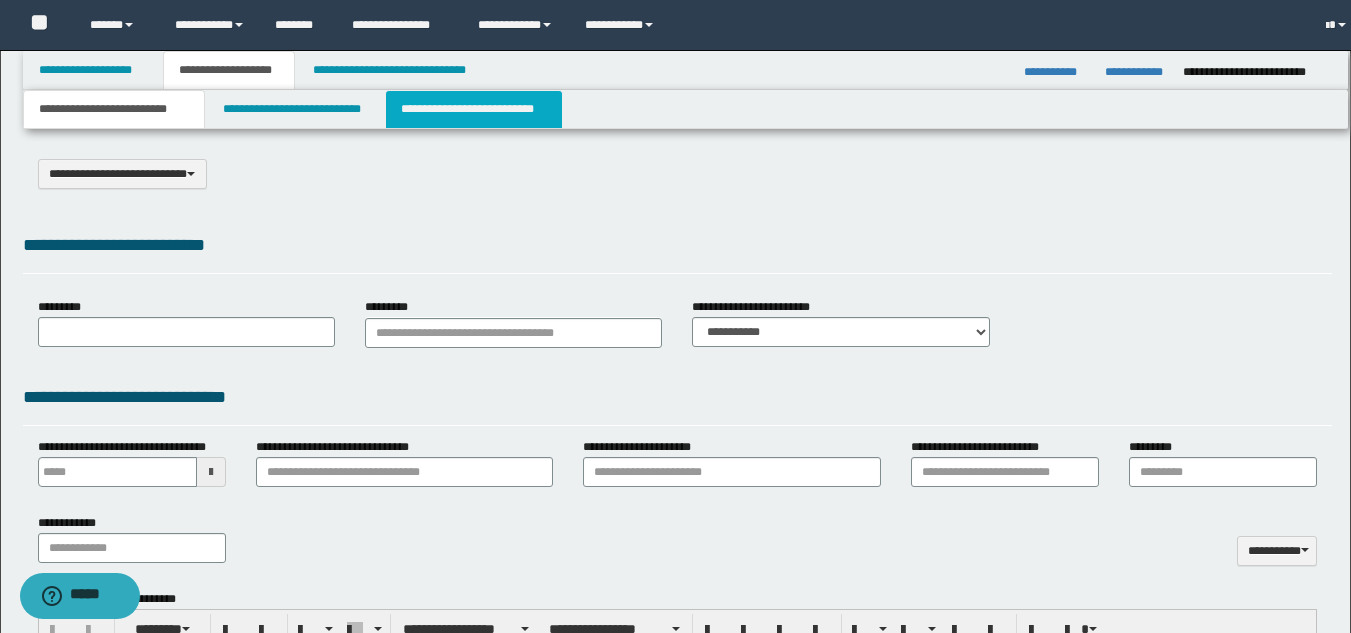 select on "*" 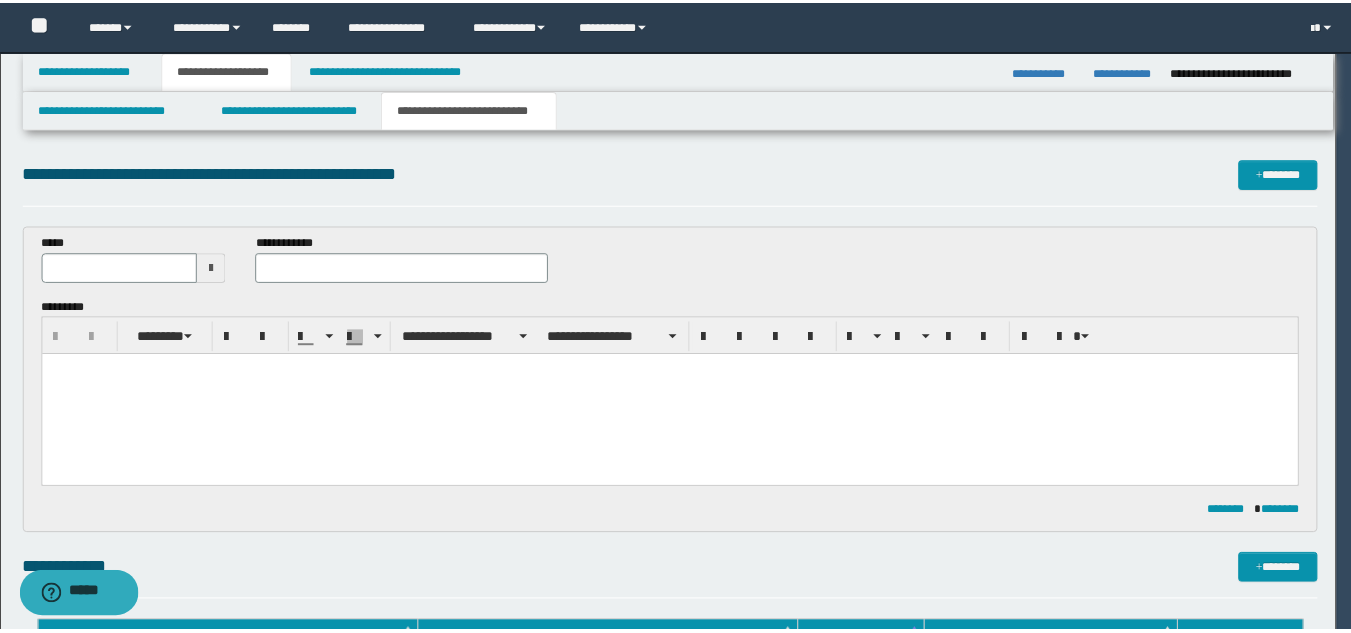 scroll, scrollTop: 0, scrollLeft: 0, axis: both 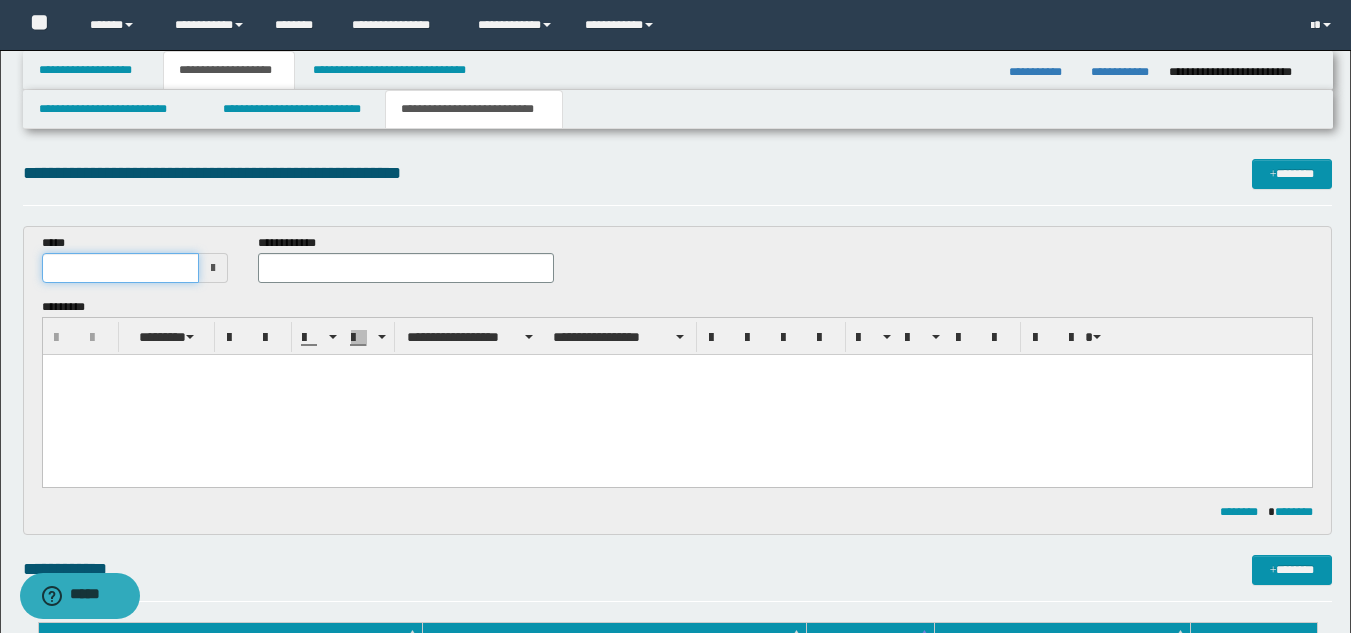 click at bounding box center (121, 268) 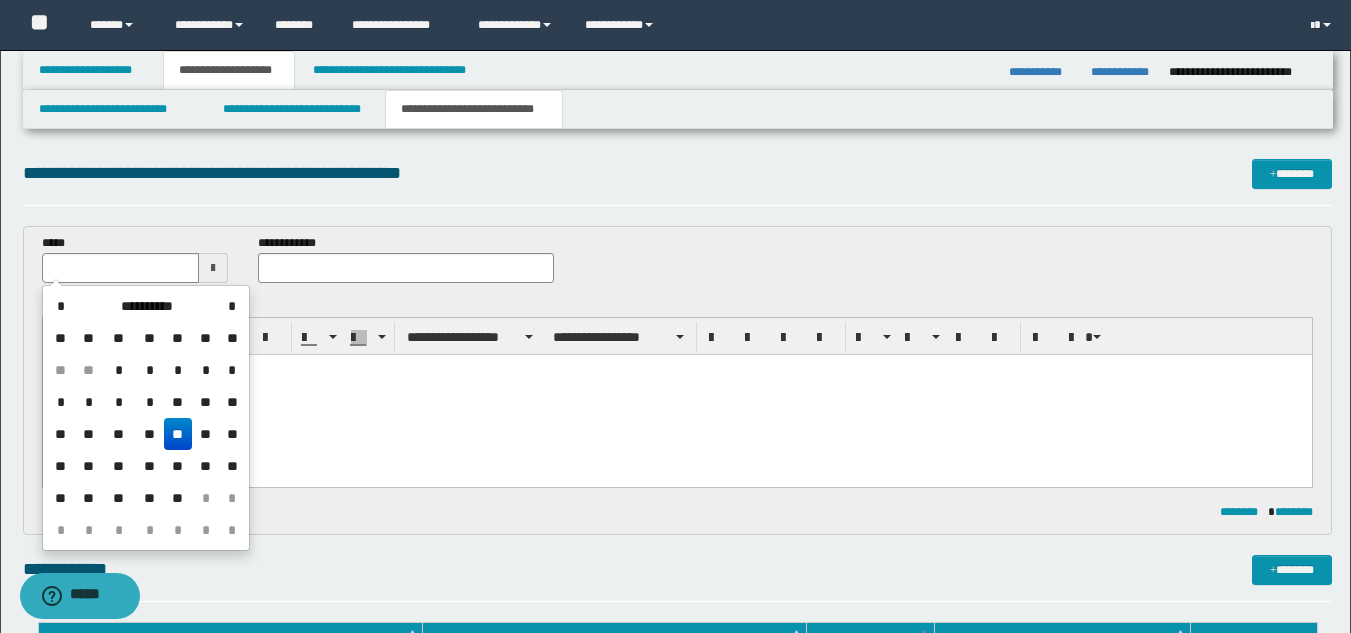 drag, startPoint x: 180, startPoint y: 434, endPoint x: 138, endPoint y: 78, distance: 358.46896 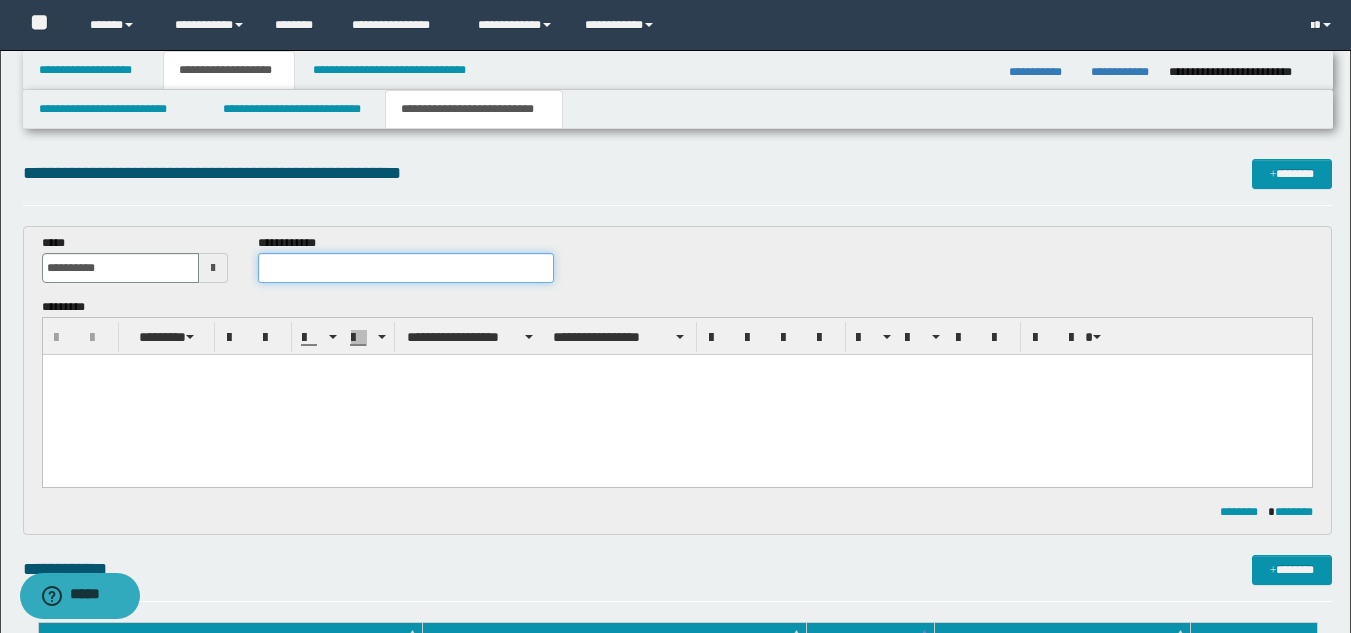 click at bounding box center [405, 268] 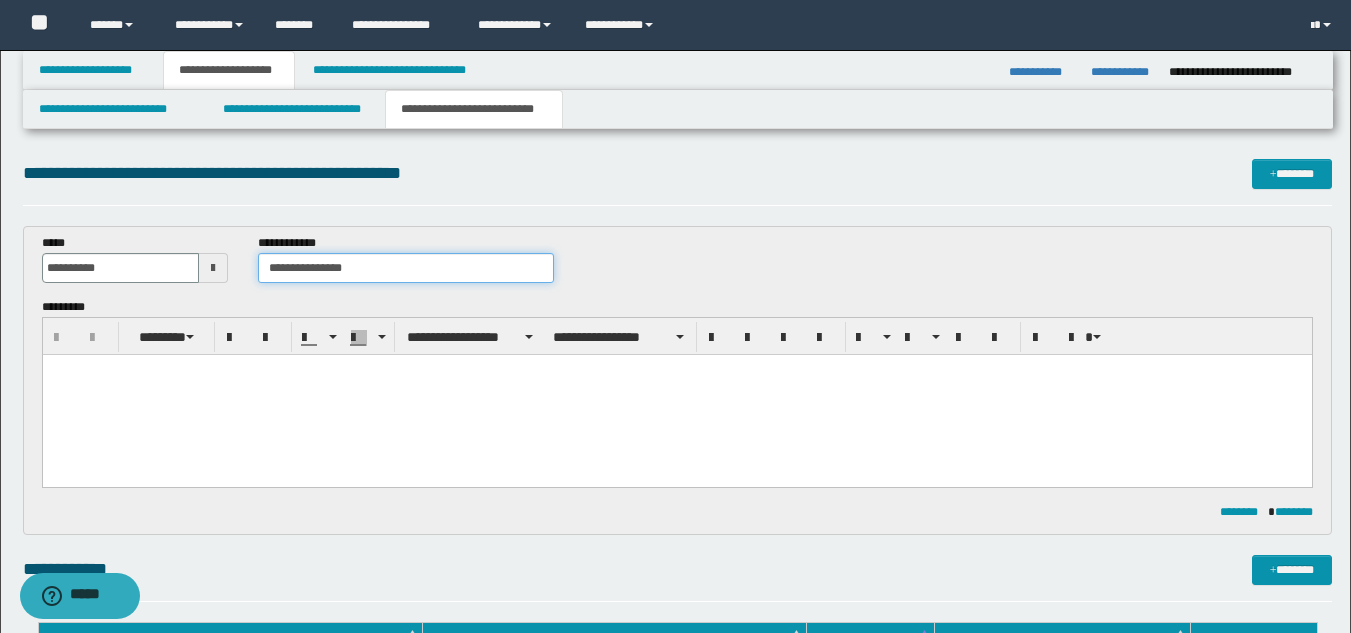 type on "**********" 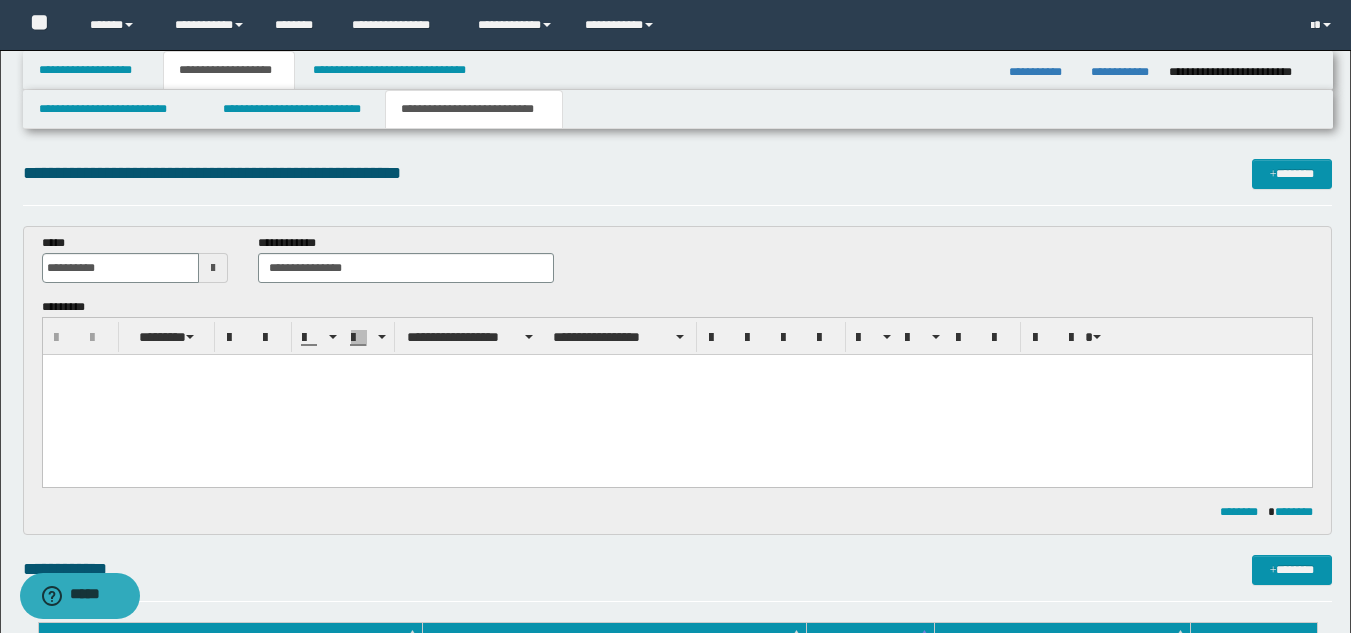 click at bounding box center [676, 395] 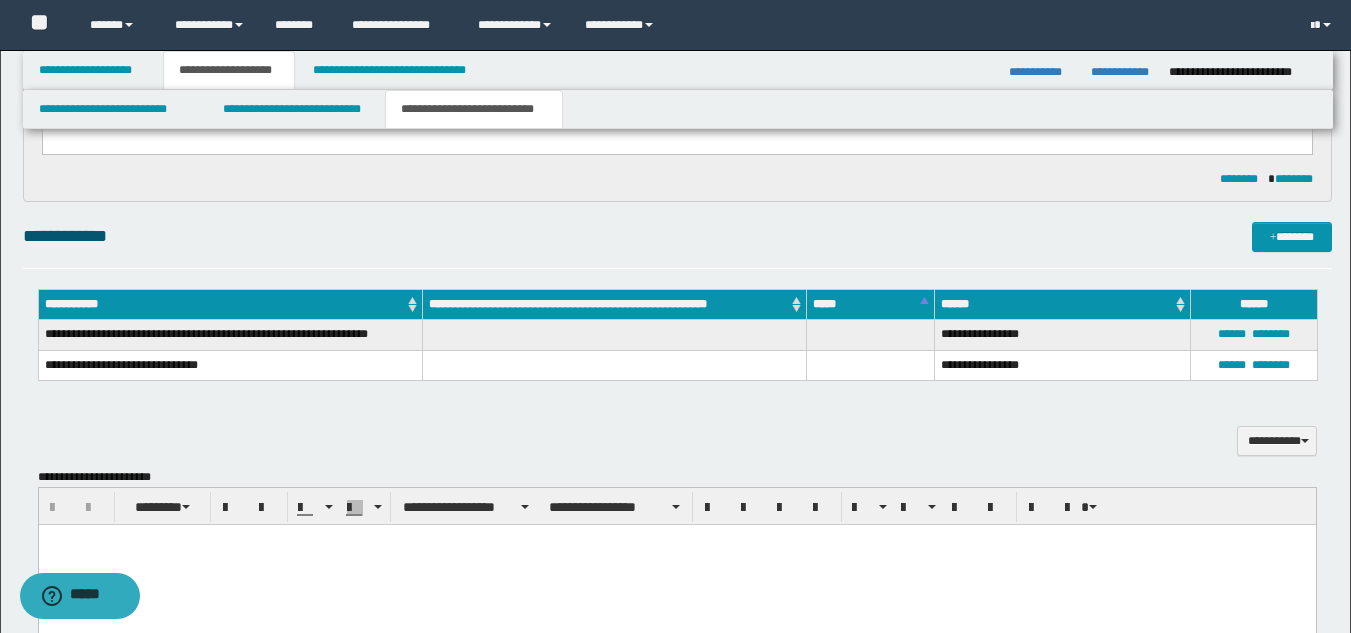 scroll, scrollTop: 500, scrollLeft: 0, axis: vertical 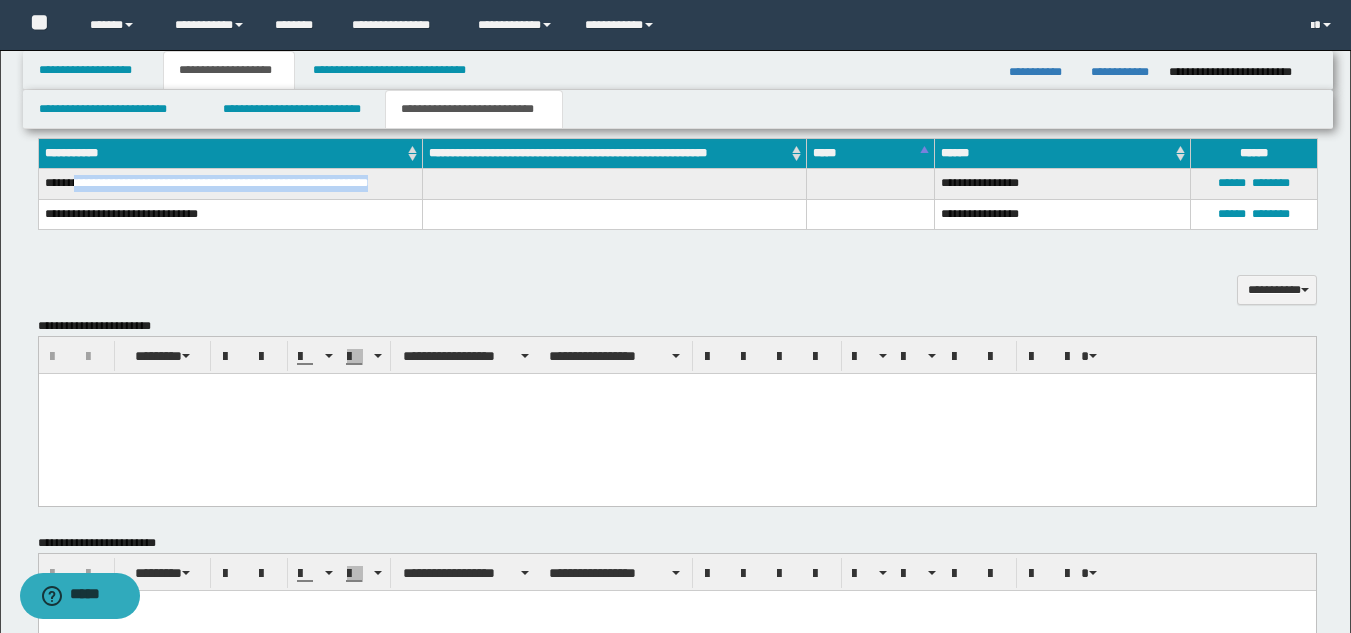 drag, startPoint x: 84, startPoint y: 177, endPoint x: 386, endPoint y: 177, distance: 302 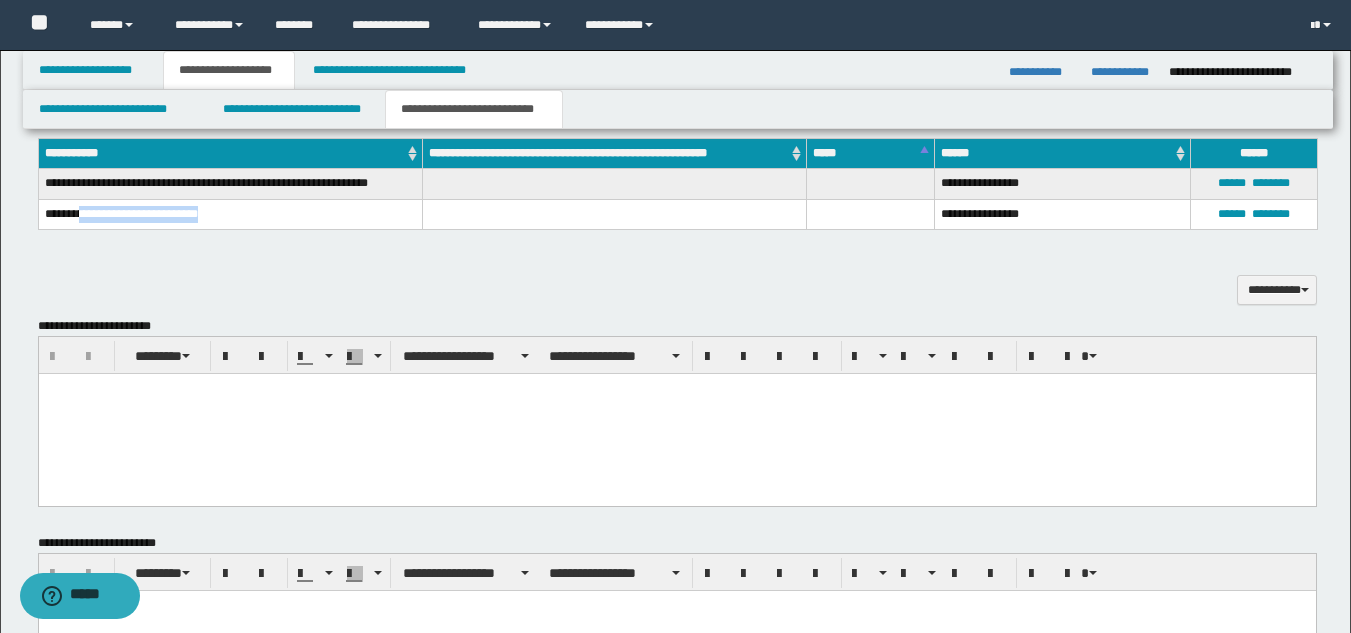 drag, startPoint x: 83, startPoint y: 218, endPoint x: 223, endPoint y: 218, distance: 140 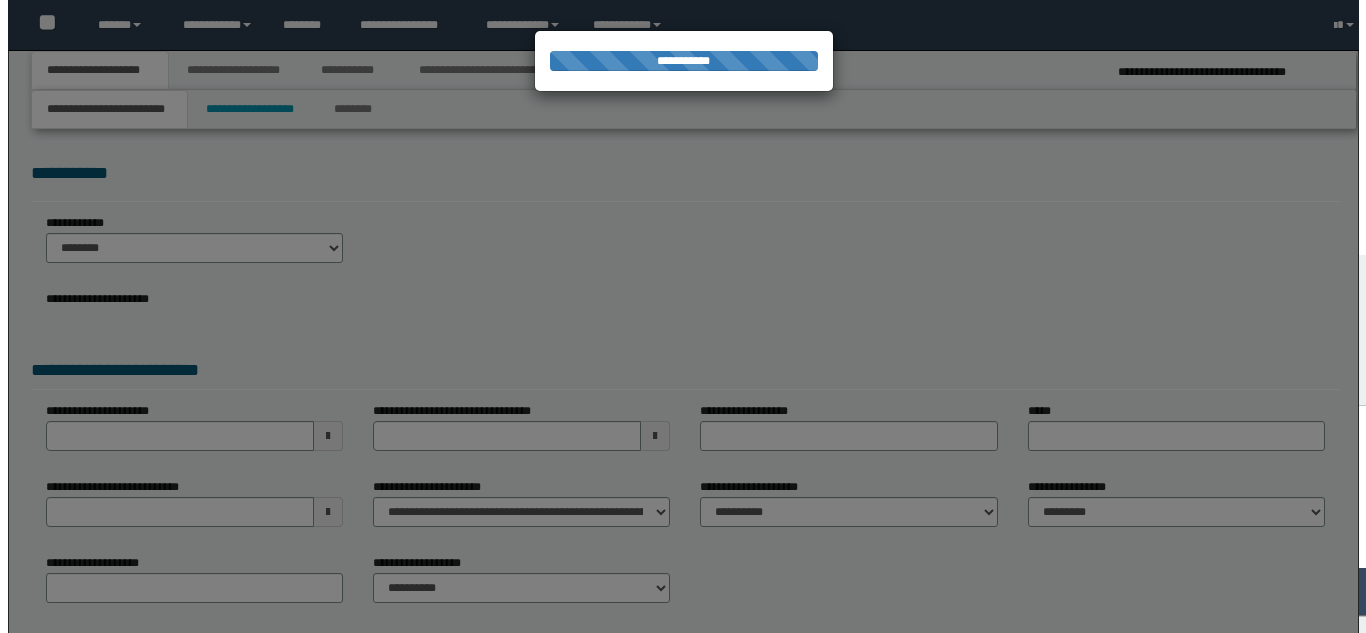 scroll, scrollTop: 0, scrollLeft: 0, axis: both 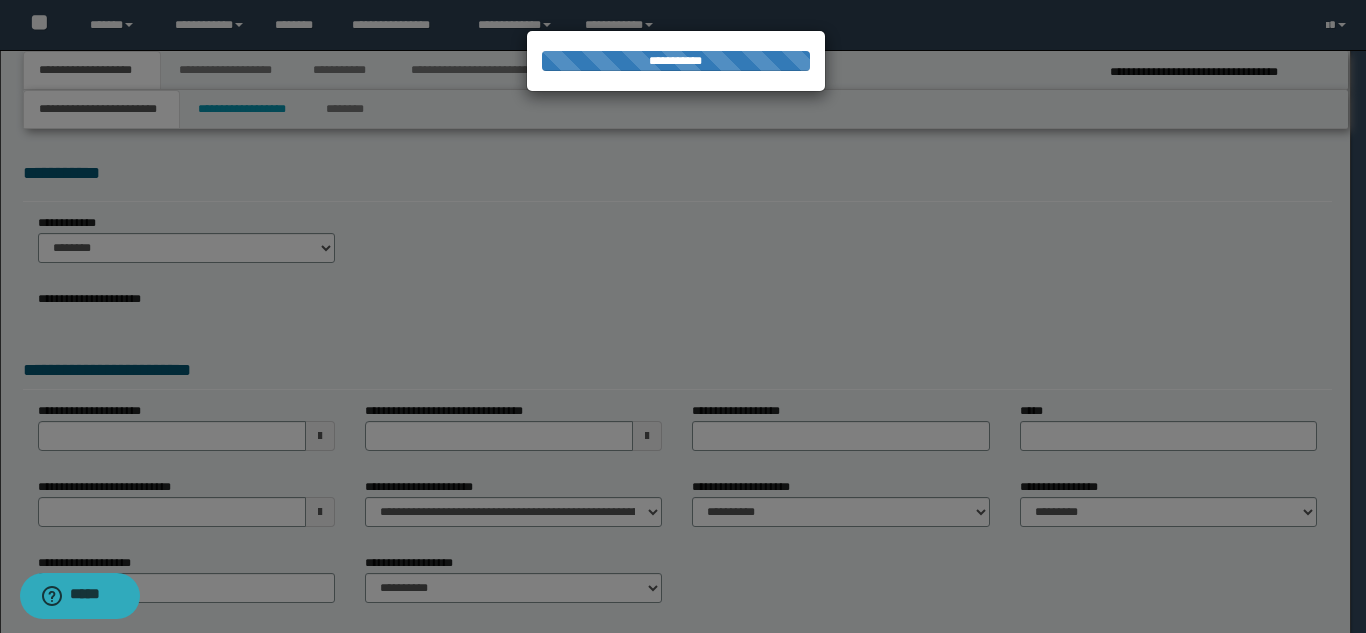 select on "*" 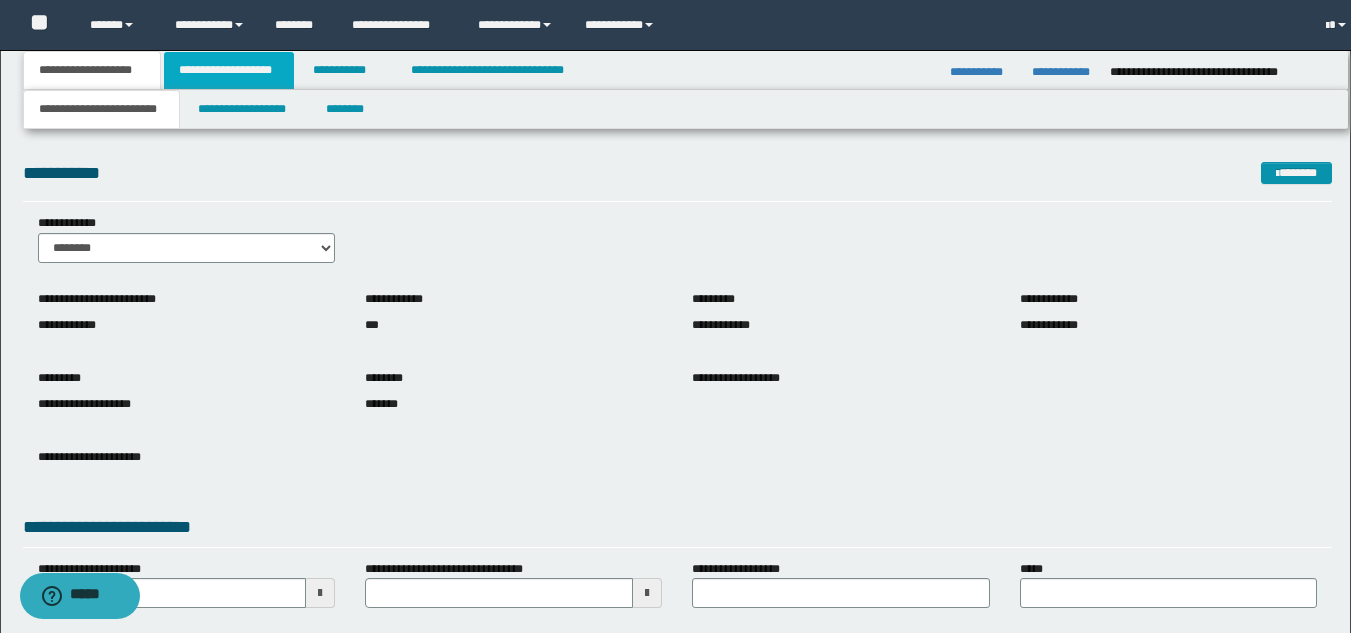 click on "**********" at bounding box center [229, 70] 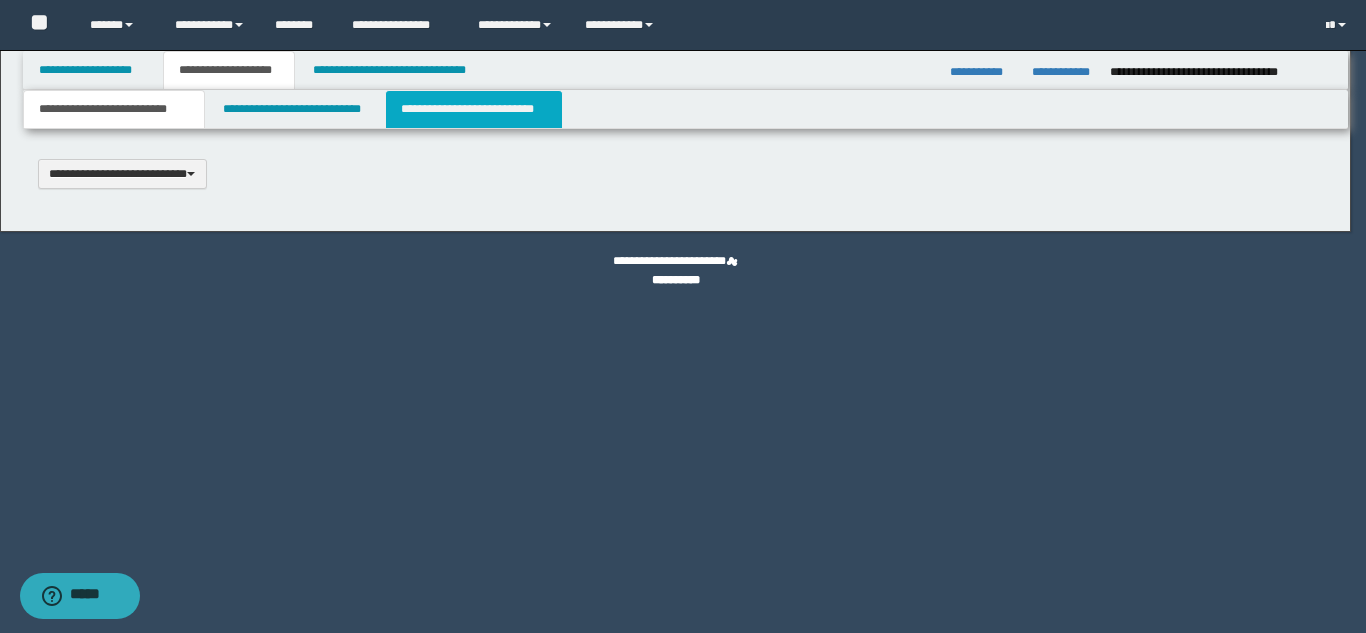 scroll, scrollTop: 0, scrollLeft: 0, axis: both 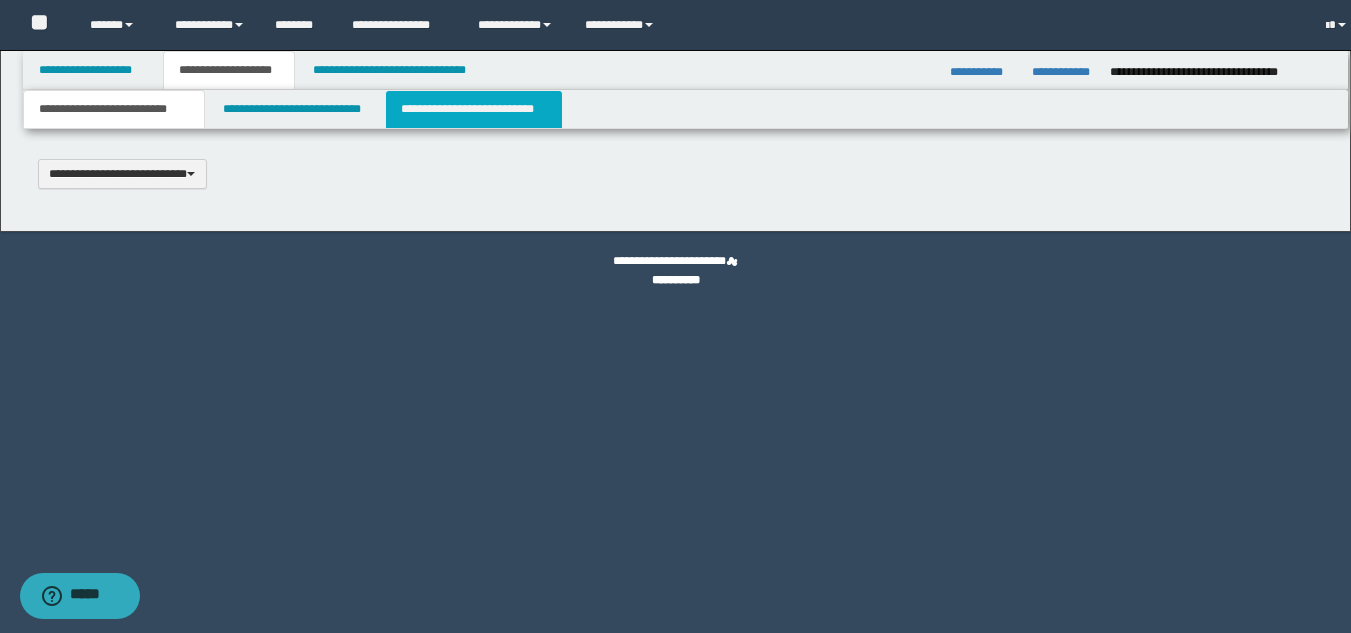 select on "*" 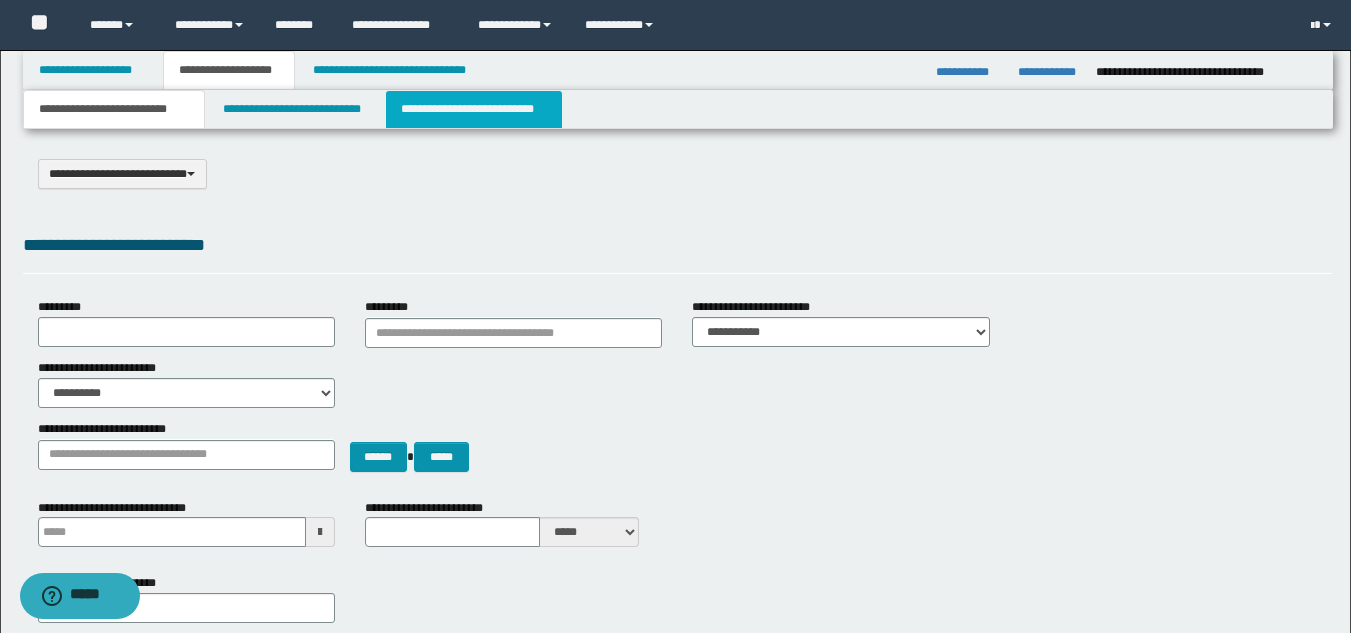 click on "**********" at bounding box center [474, 109] 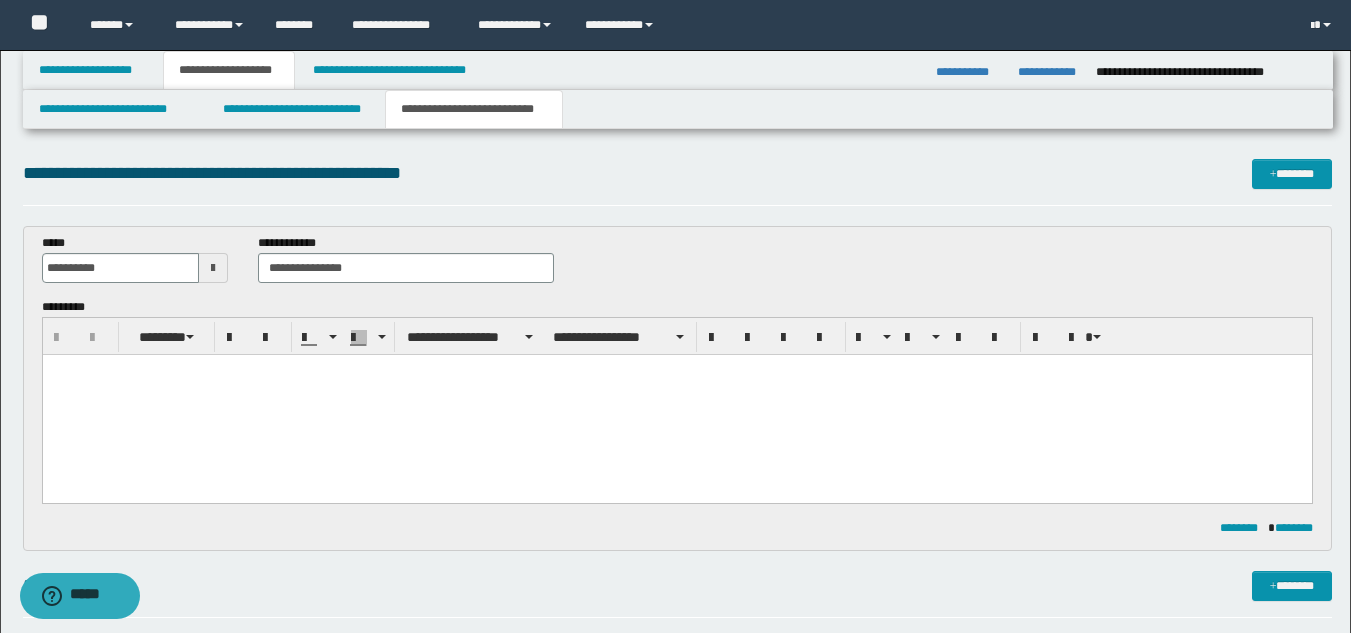 scroll, scrollTop: 0, scrollLeft: 0, axis: both 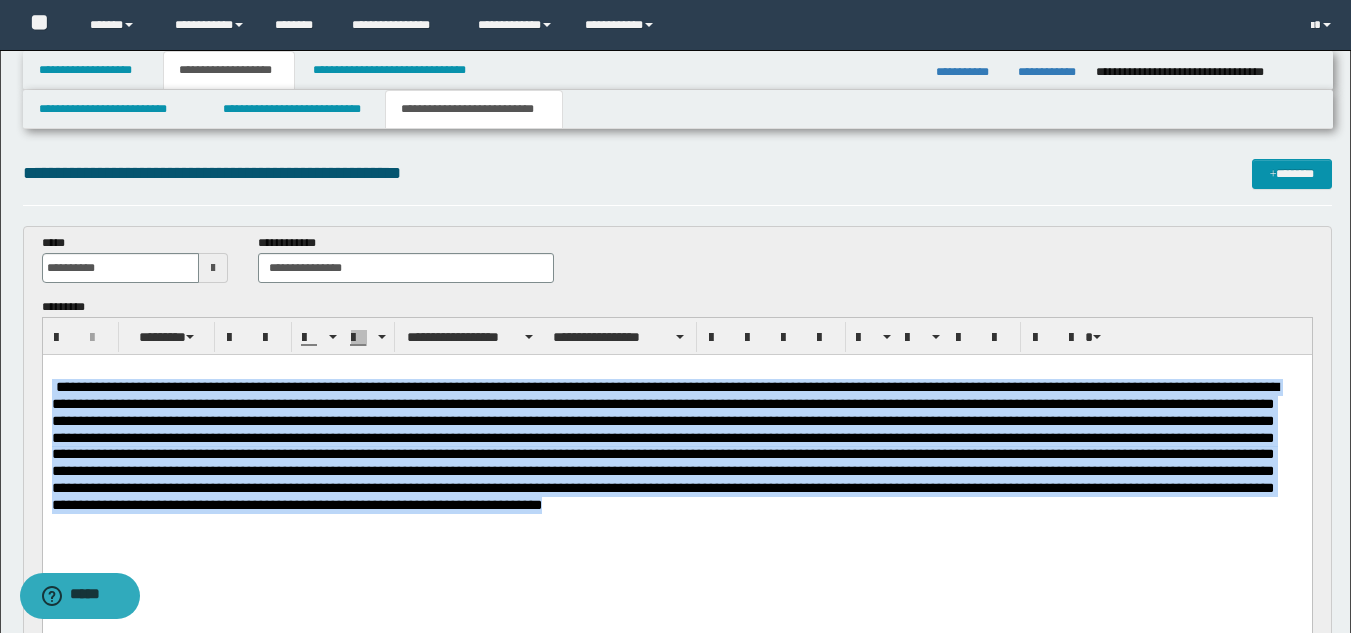 drag, startPoint x: 416, startPoint y: 524, endPoint x: 47, endPoint y: 386, distance: 393.96066 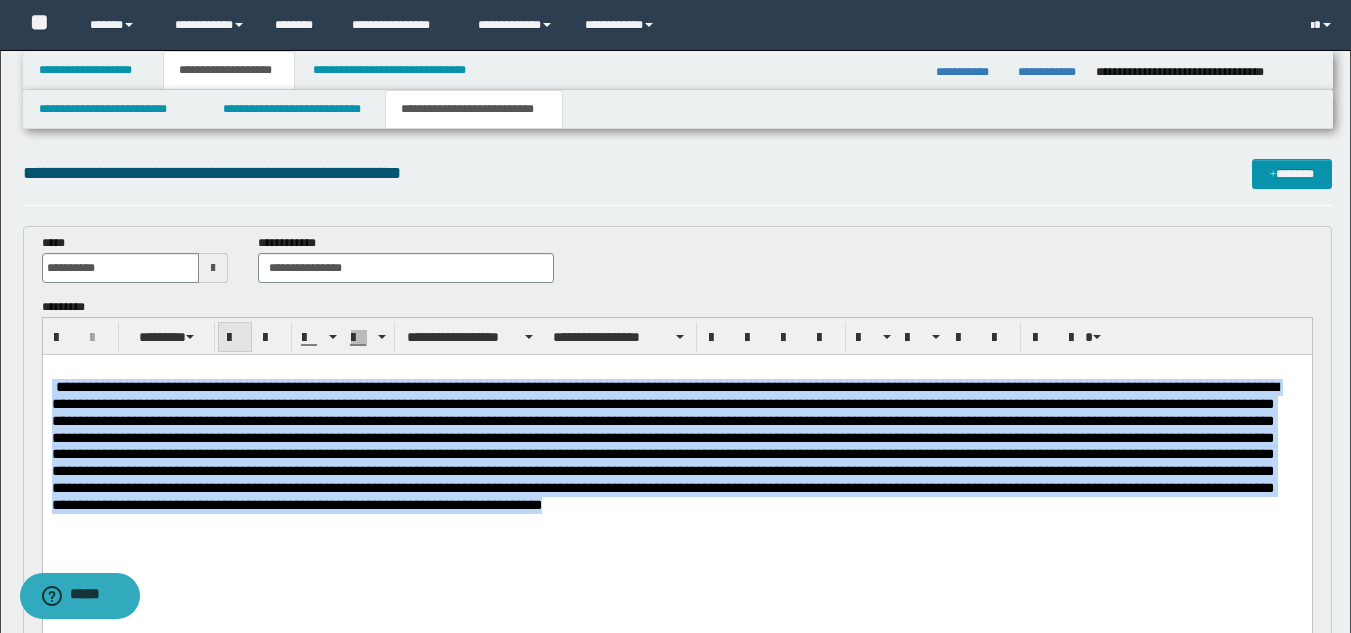 click at bounding box center [235, 338] 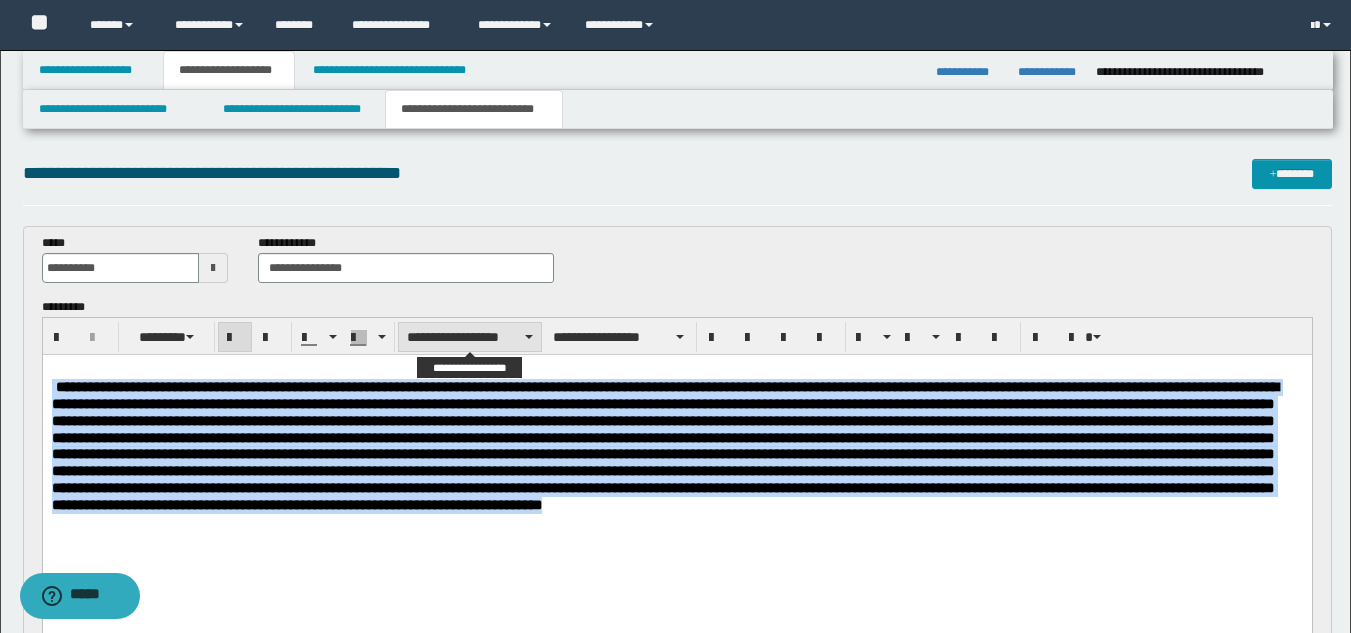 click on "**********" at bounding box center (470, 337) 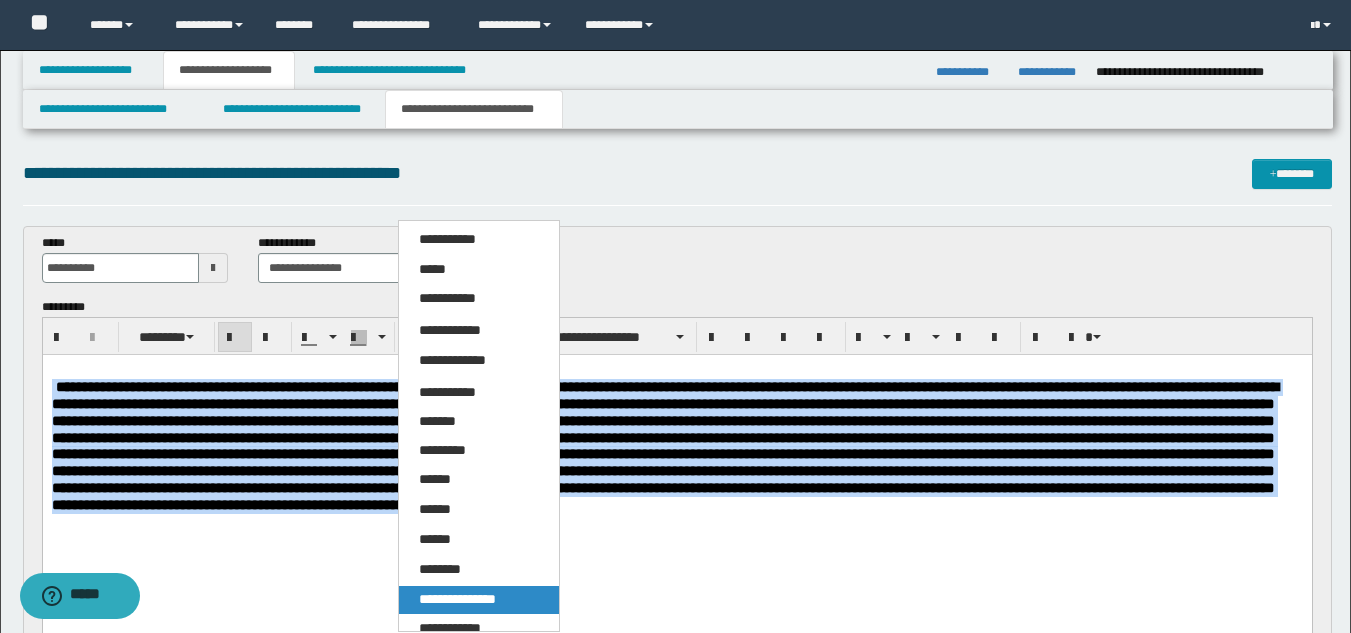 click on "**********" at bounding box center (457, 599) 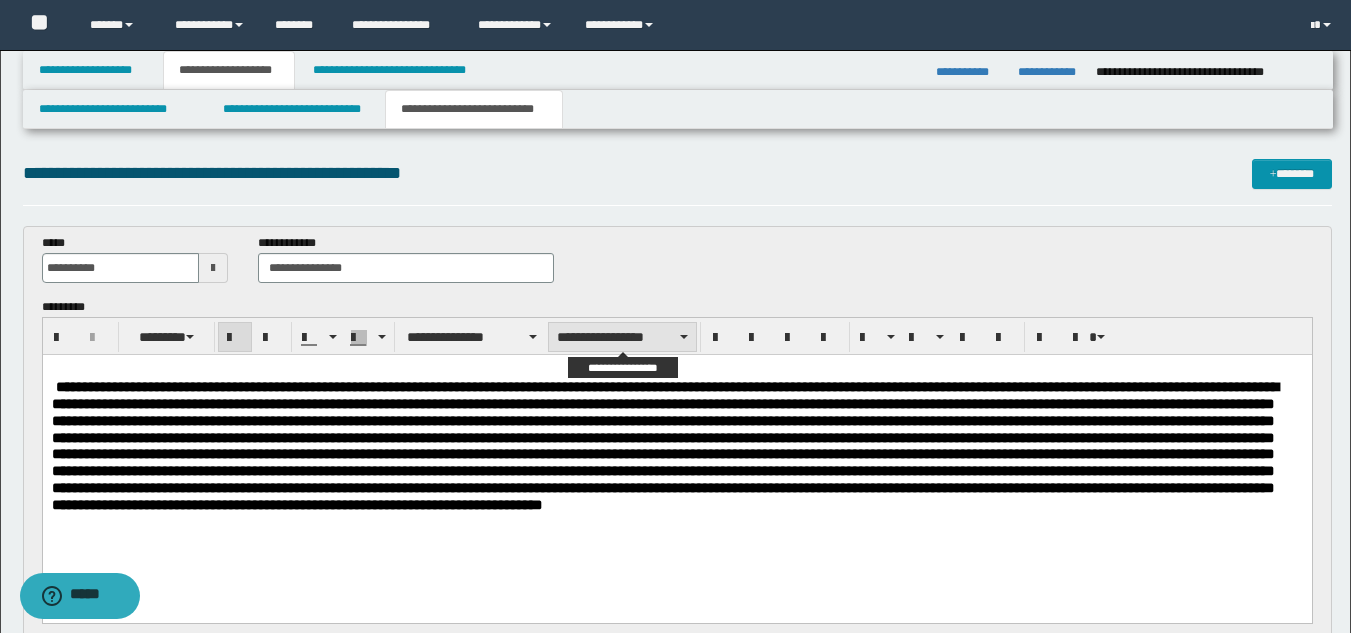 click on "**********" at bounding box center (622, 337) 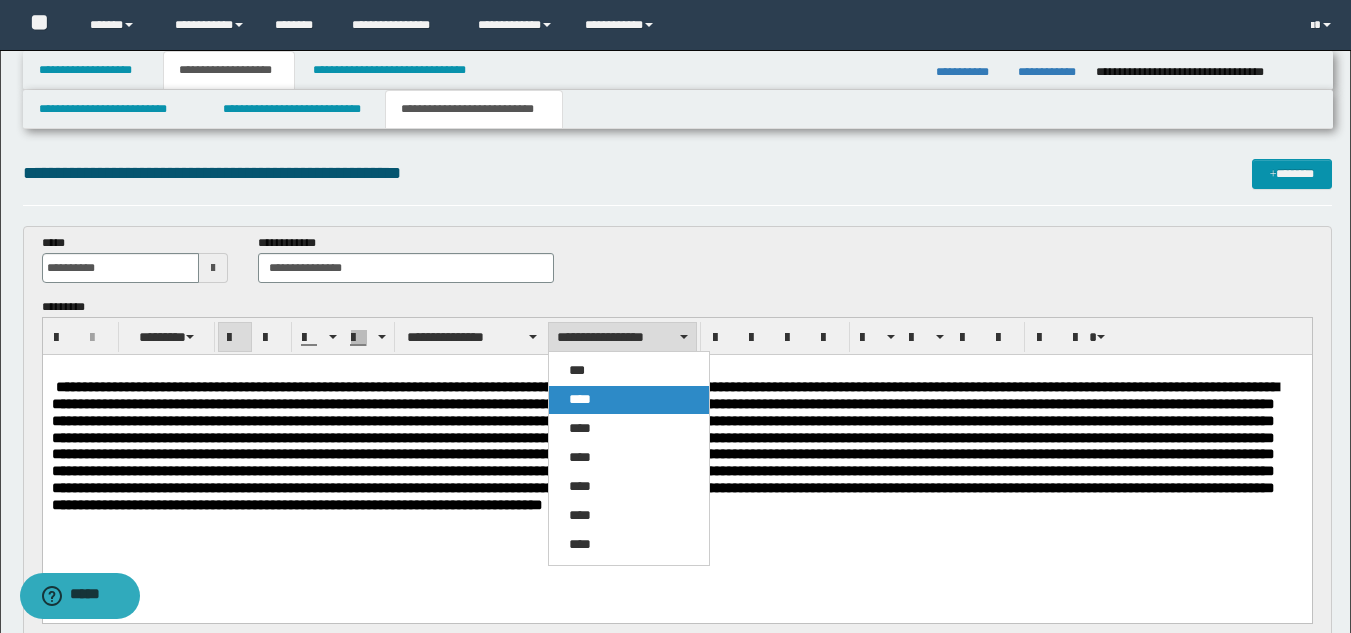 click on "****" at bounding box center (629, 400) 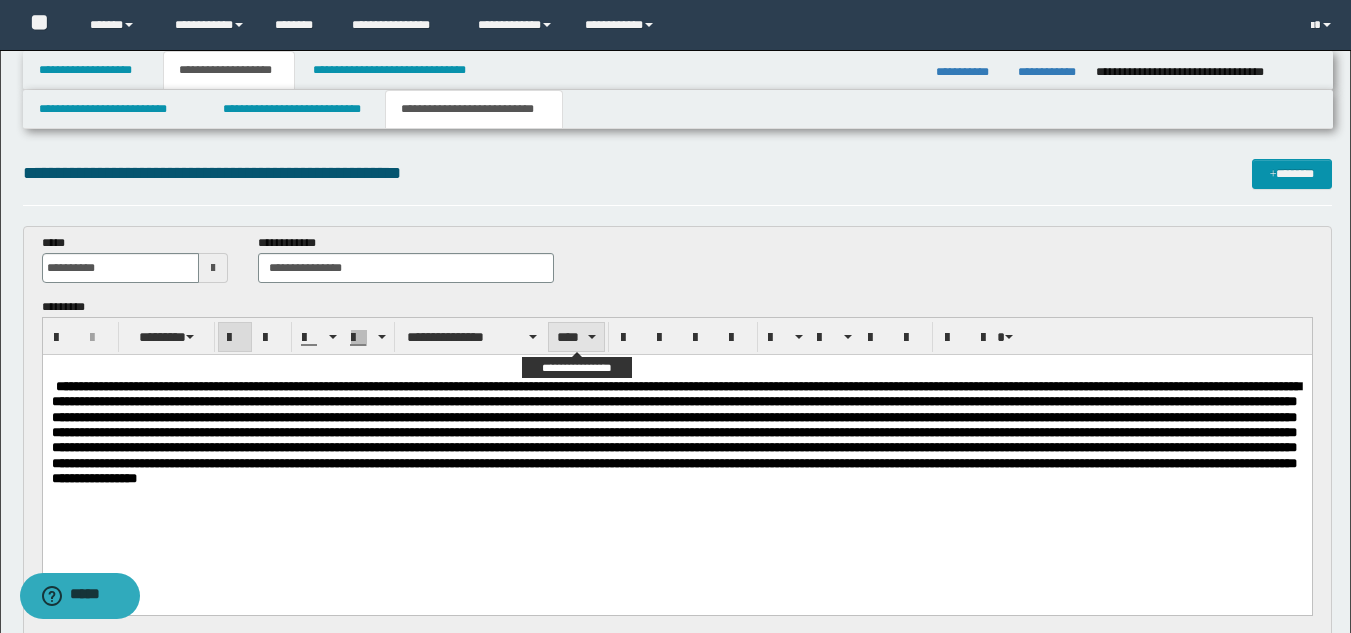 click at bounding box center (592, 337) 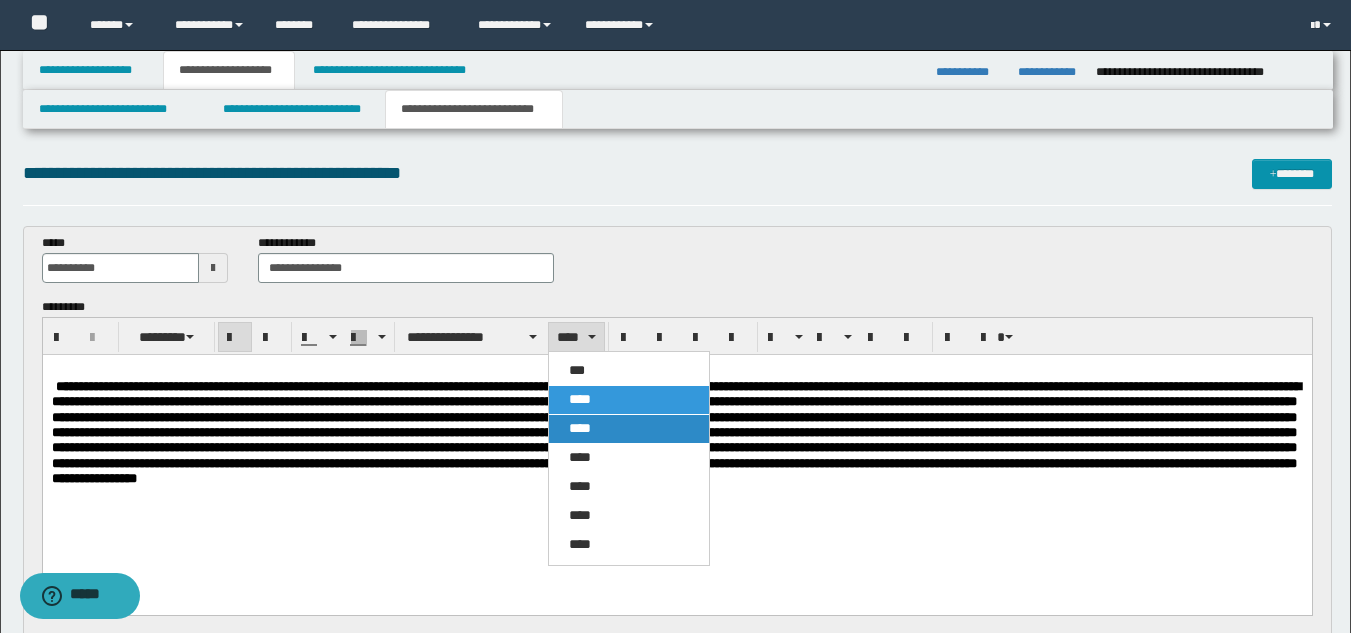 click on "****" at bounding box center (629, 429) 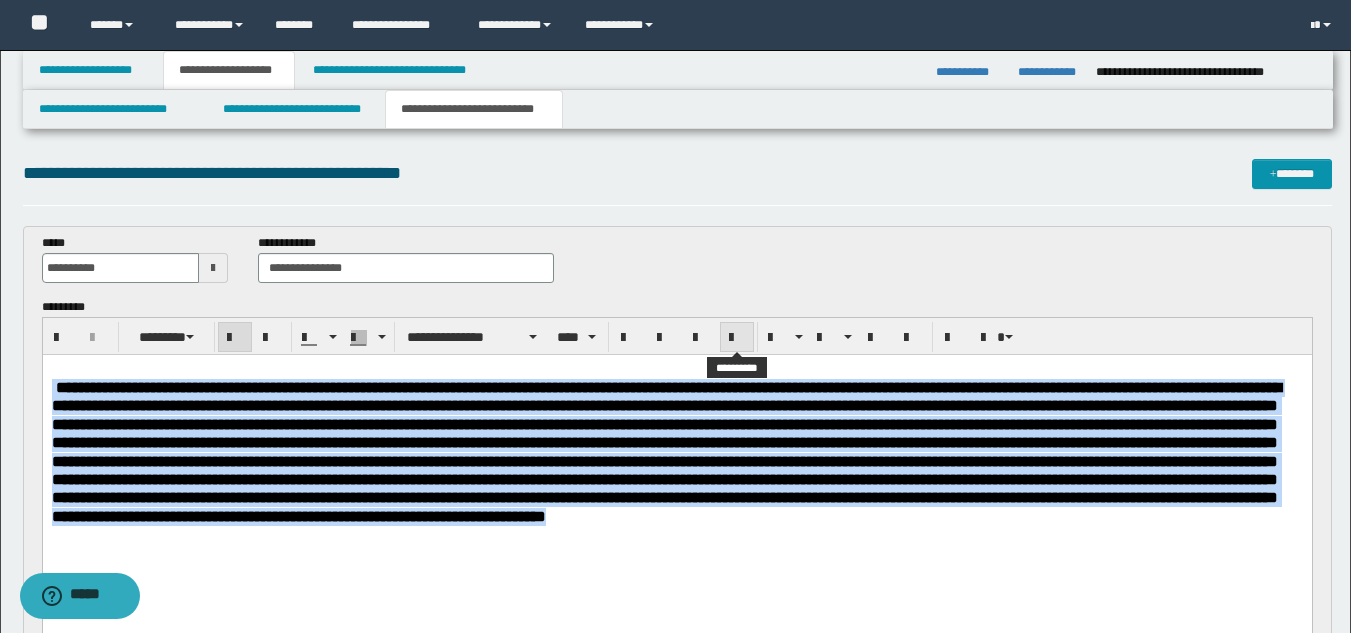 click at bounding box center (737, 338) 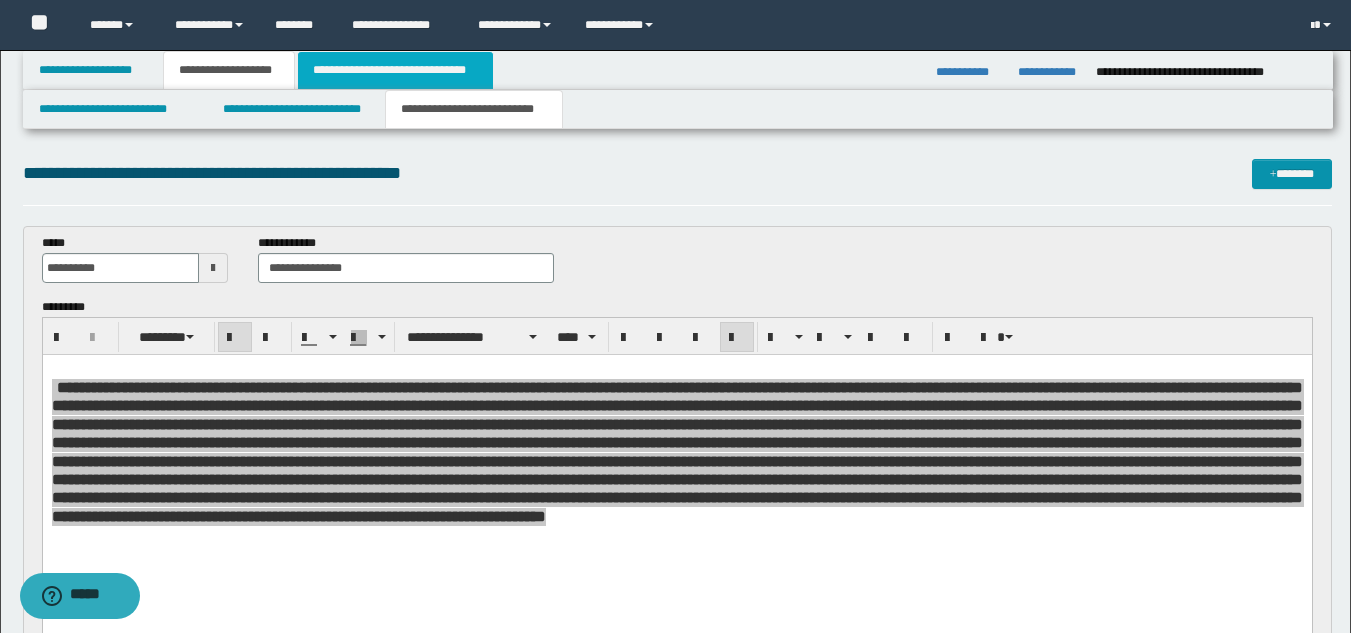 click on "**********" at bounding box center [395, 70] 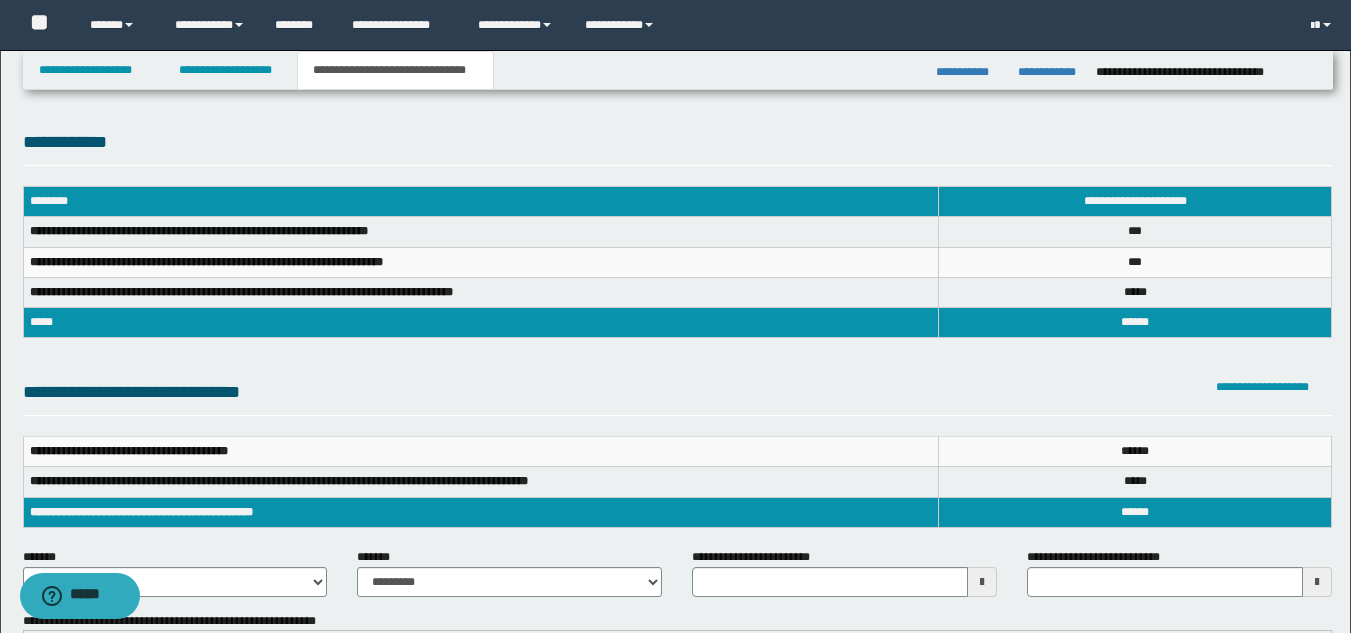 scroll, scrollTop: 0, scrollLeft: 0, axis: both 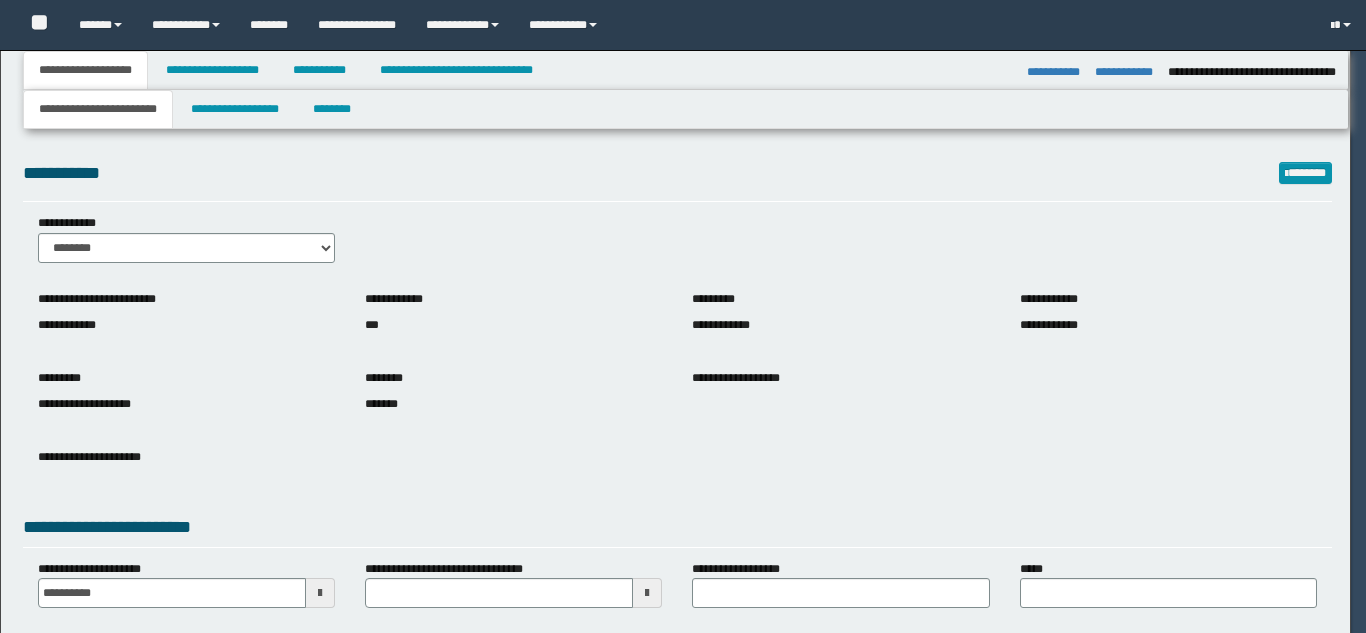 select on "*" 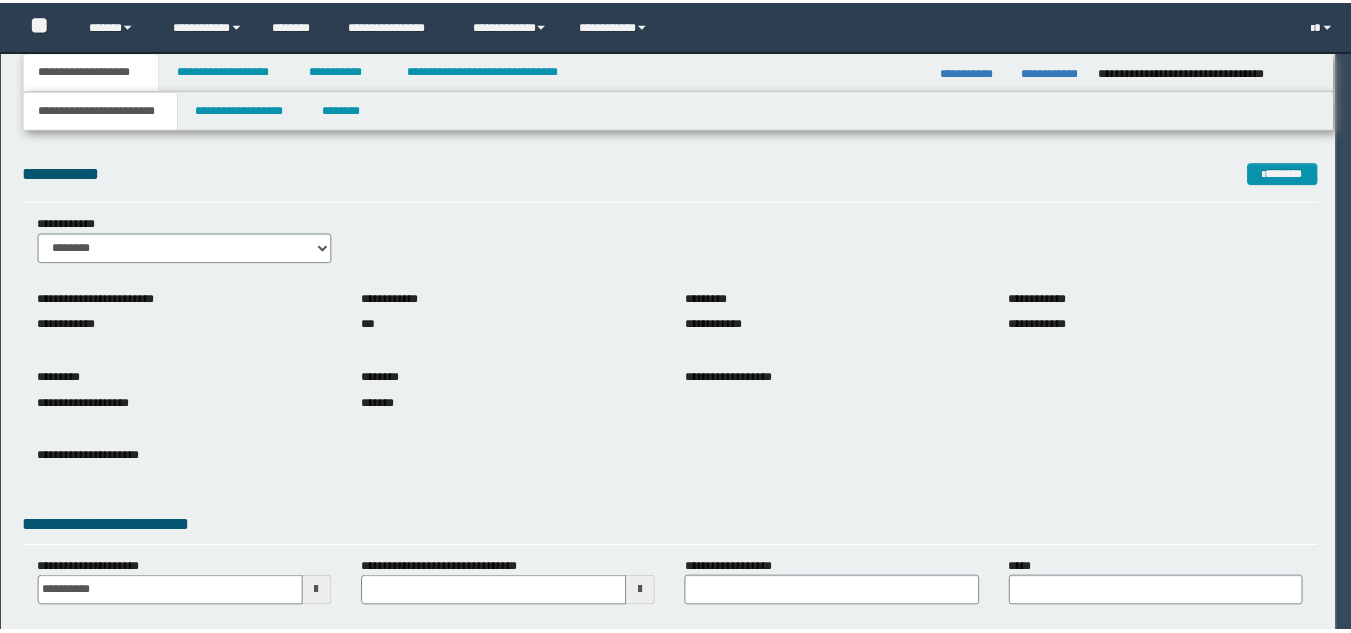 scroll, scrollTop: 0, scrollLeft: 0, axis: both 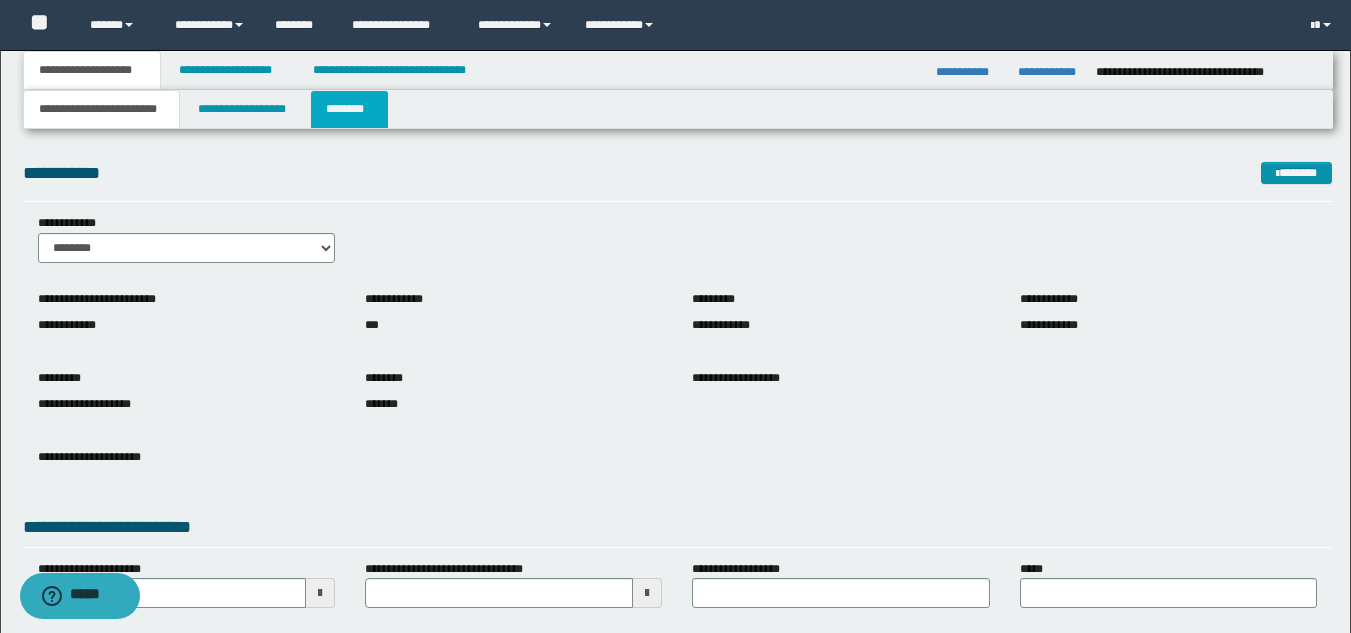click on "********" at bounding box center (349, 109) 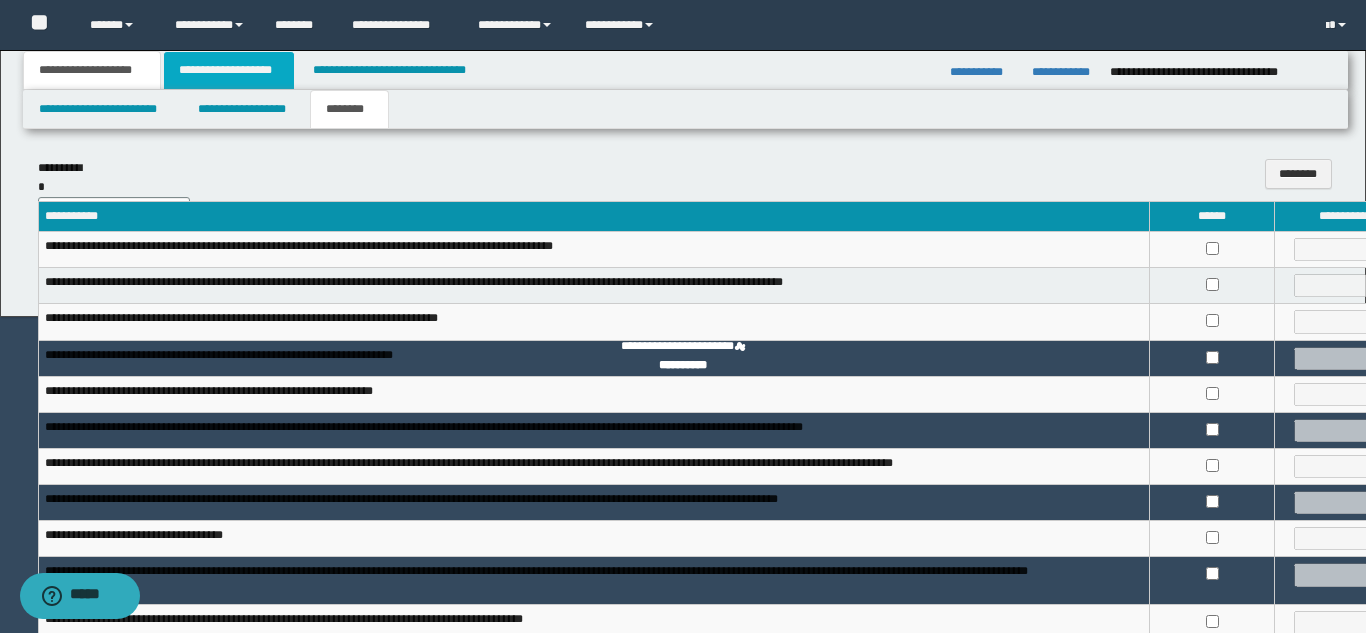click on "**********" at bounding box center [229, 70] 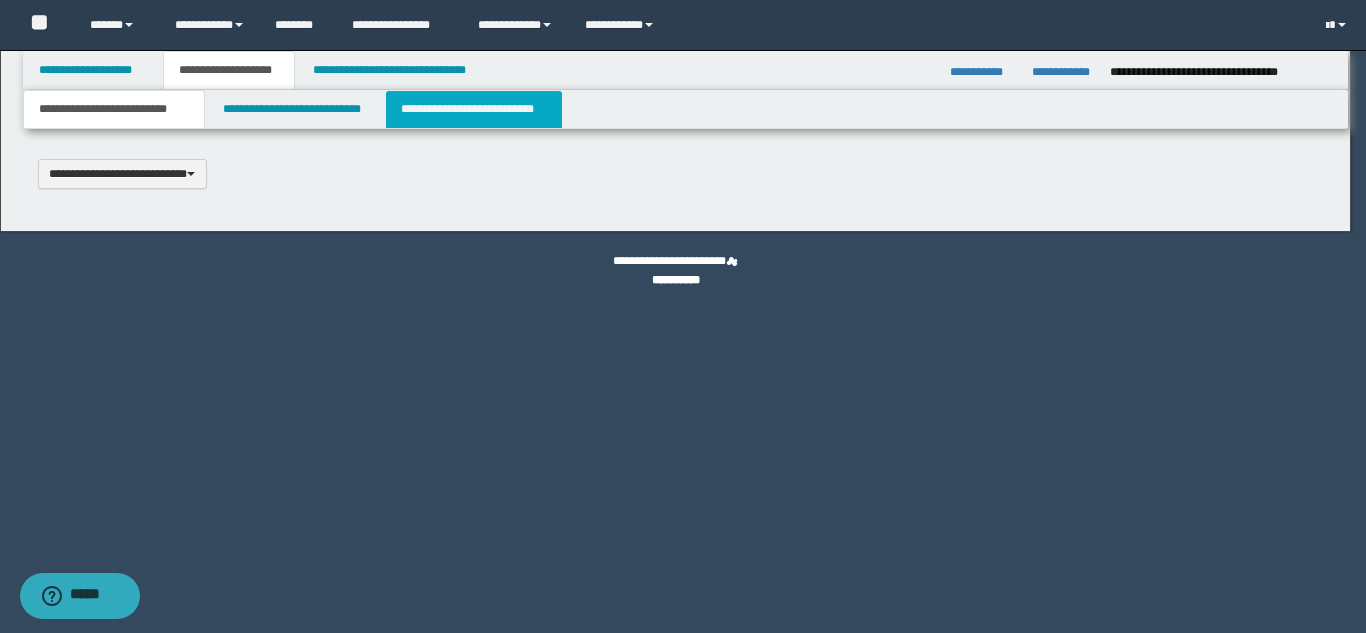 type 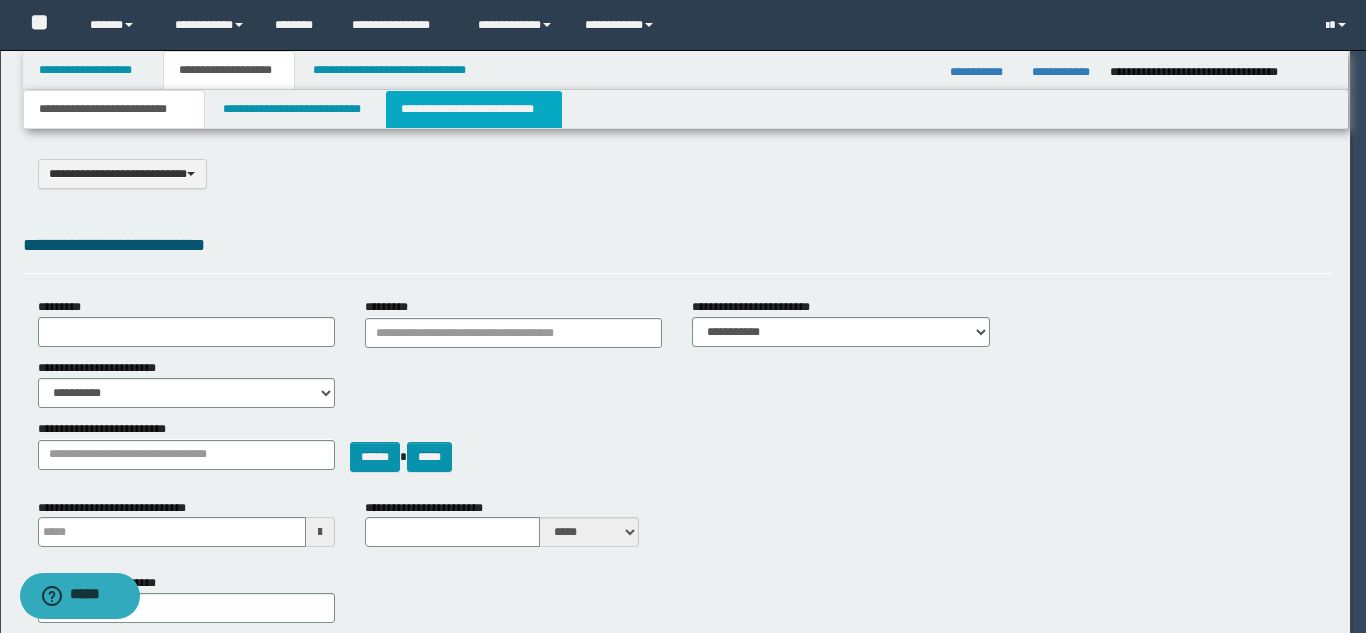 click on "**********" at bounding box center [474, 109] 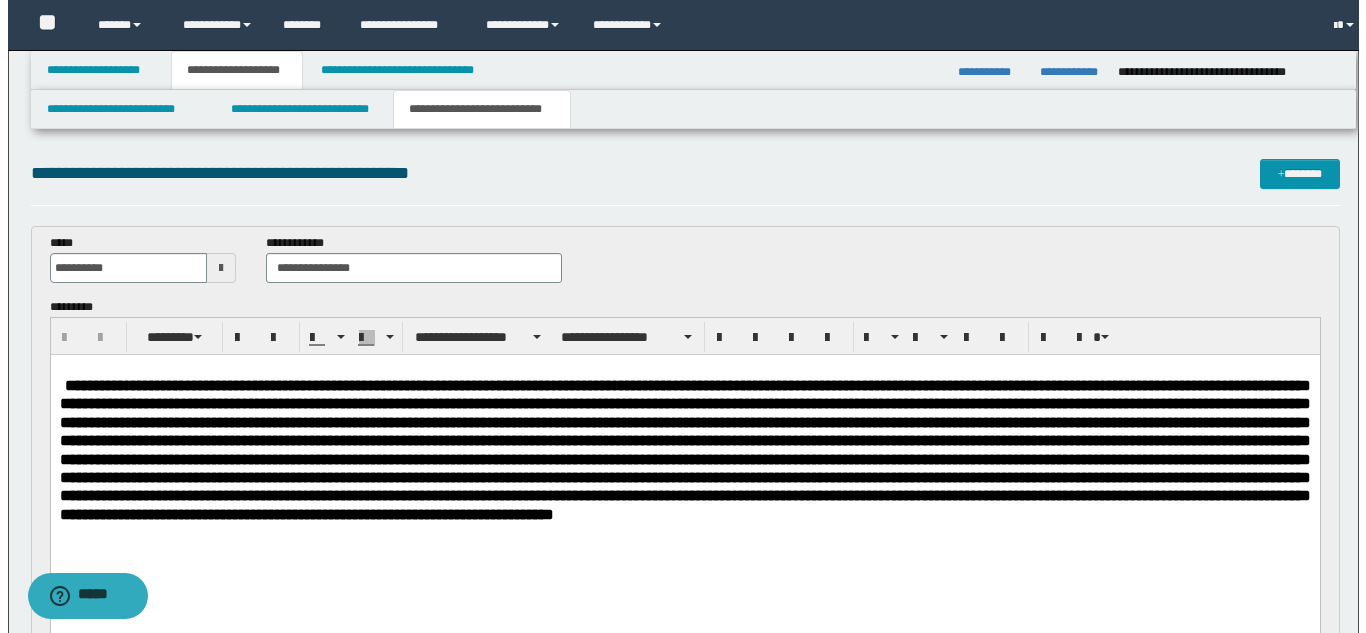 scroll, scrollTop: 0, scrollLeft: 0, axis: both 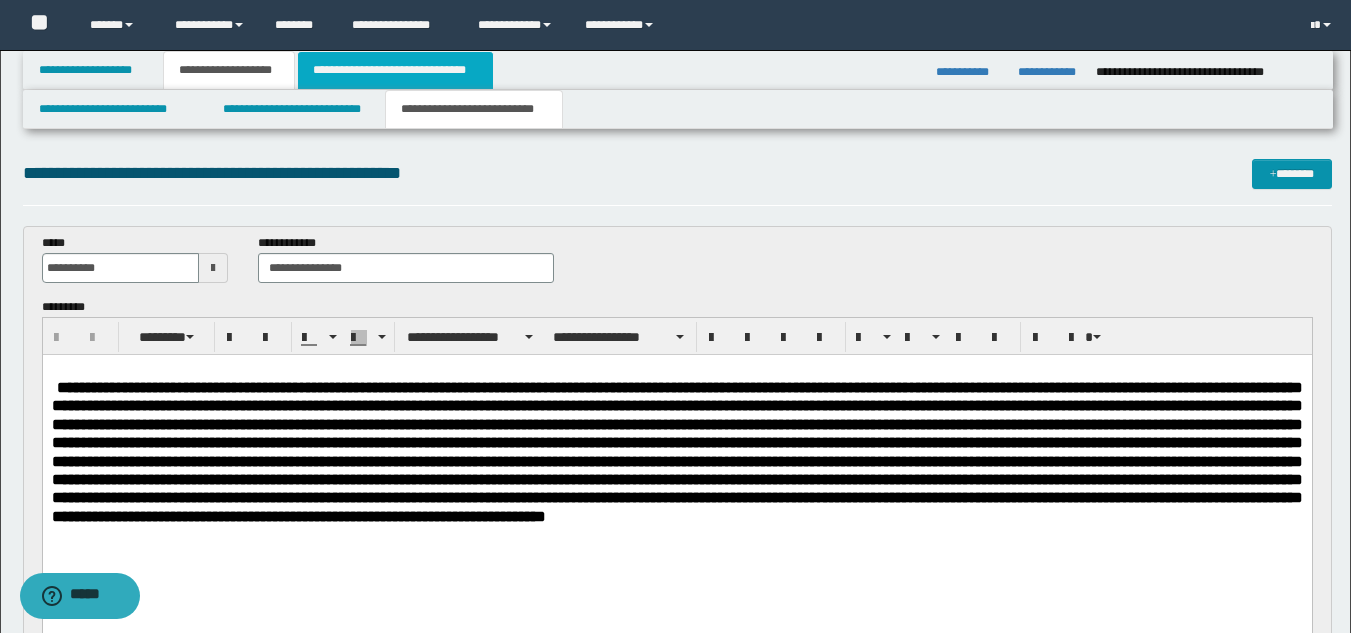 click on "**********" at bounding box center (395, 70) 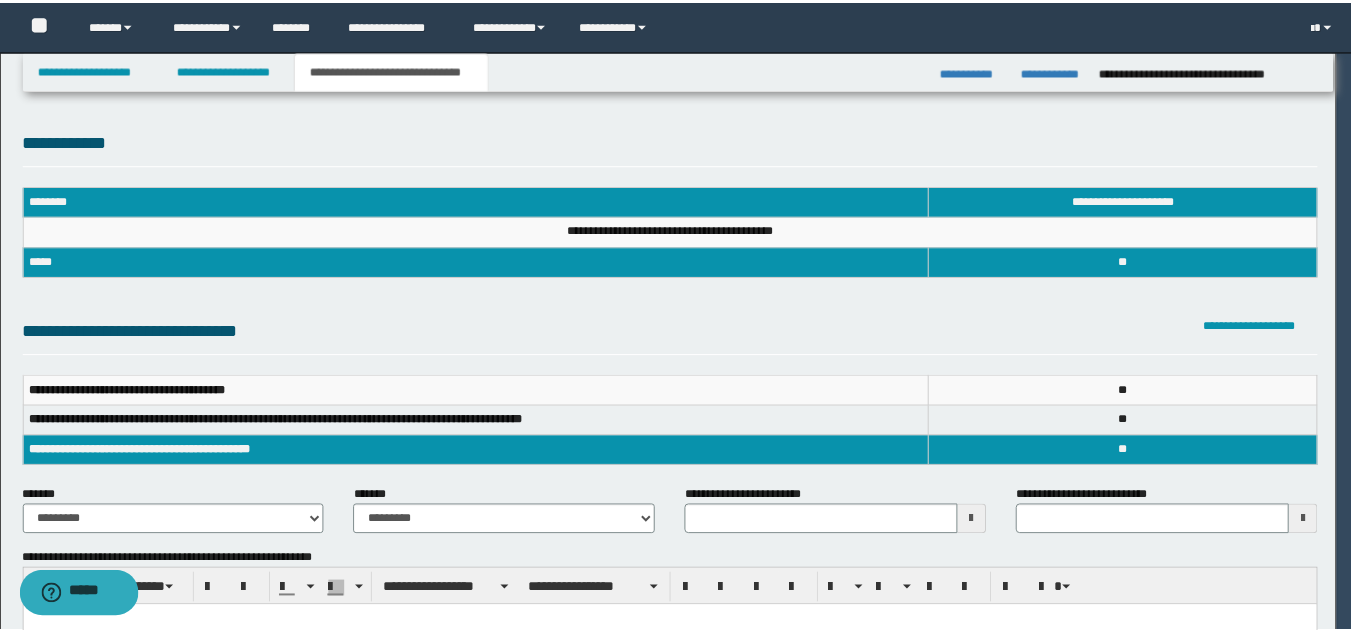scroll, scrollTop: 0, scrollLeft: 0, axis: both 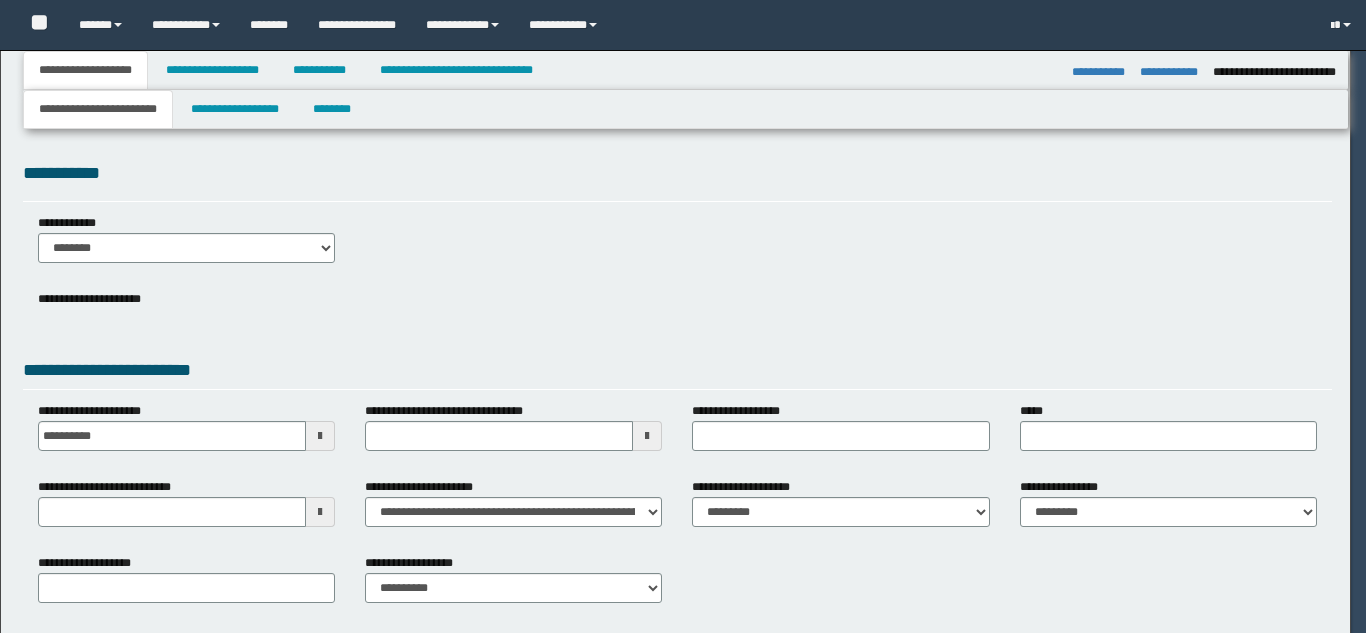 select on "*" 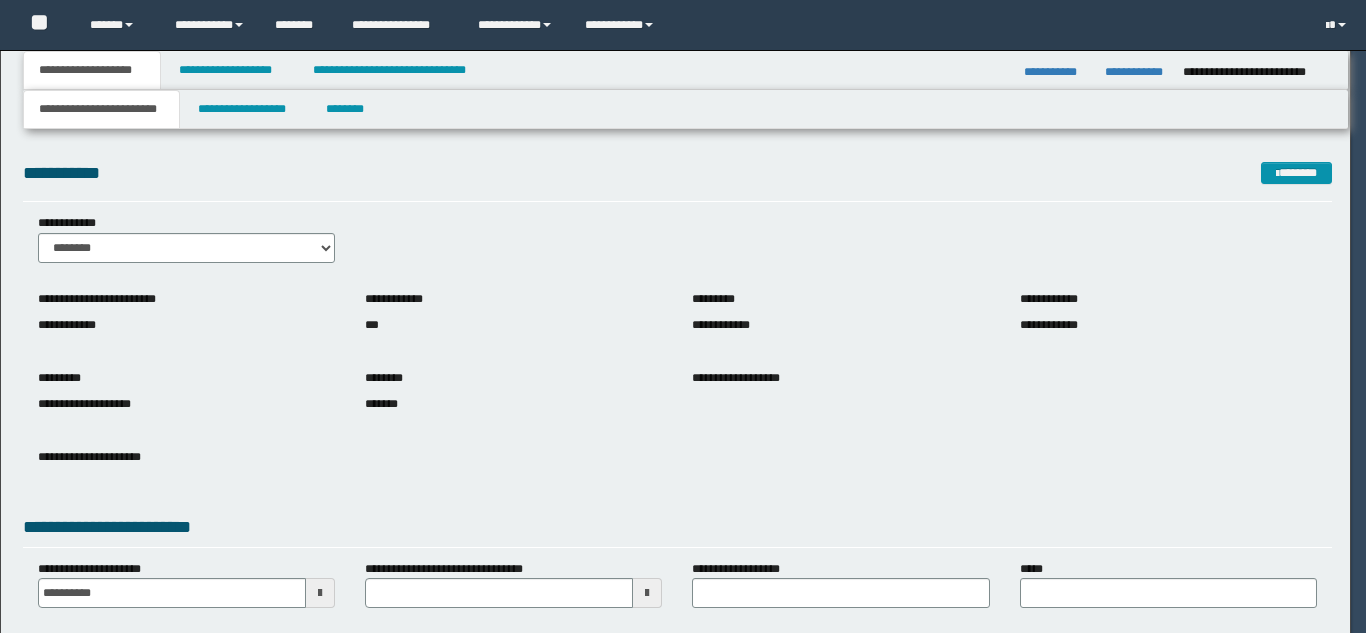 scroll, scrollTop: 0, scrollLeft: 0, axis: both 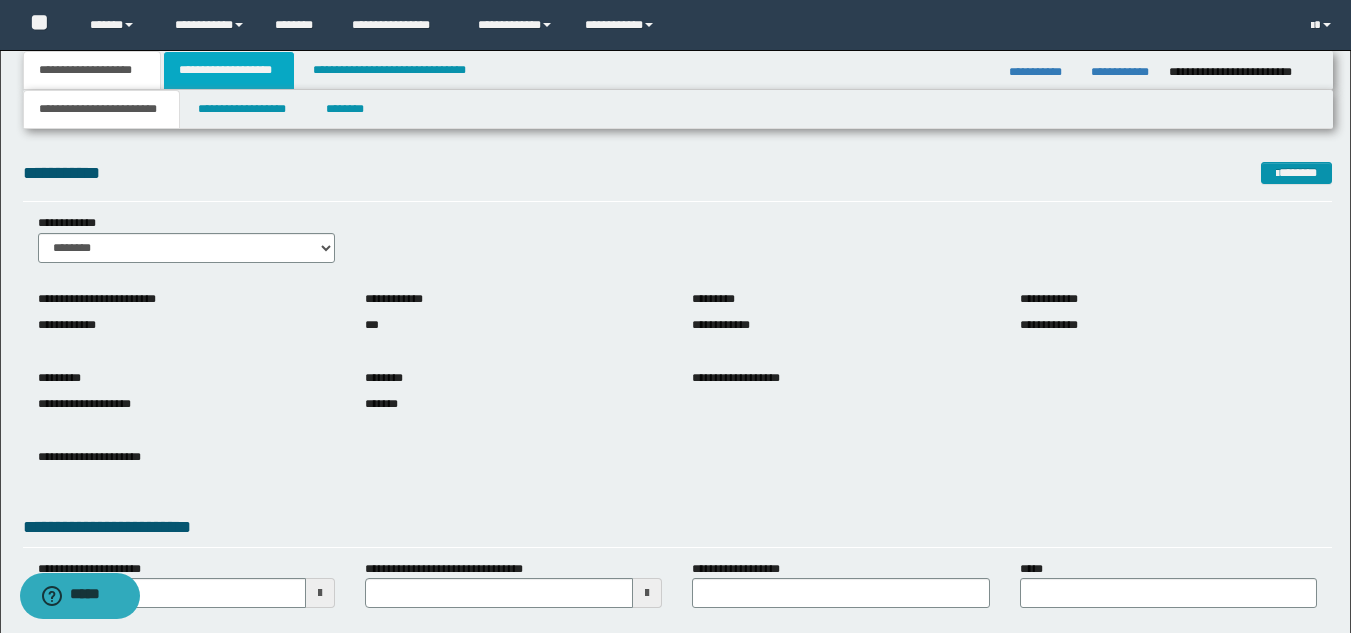 click on "**********" at bounding box center (229, 70) 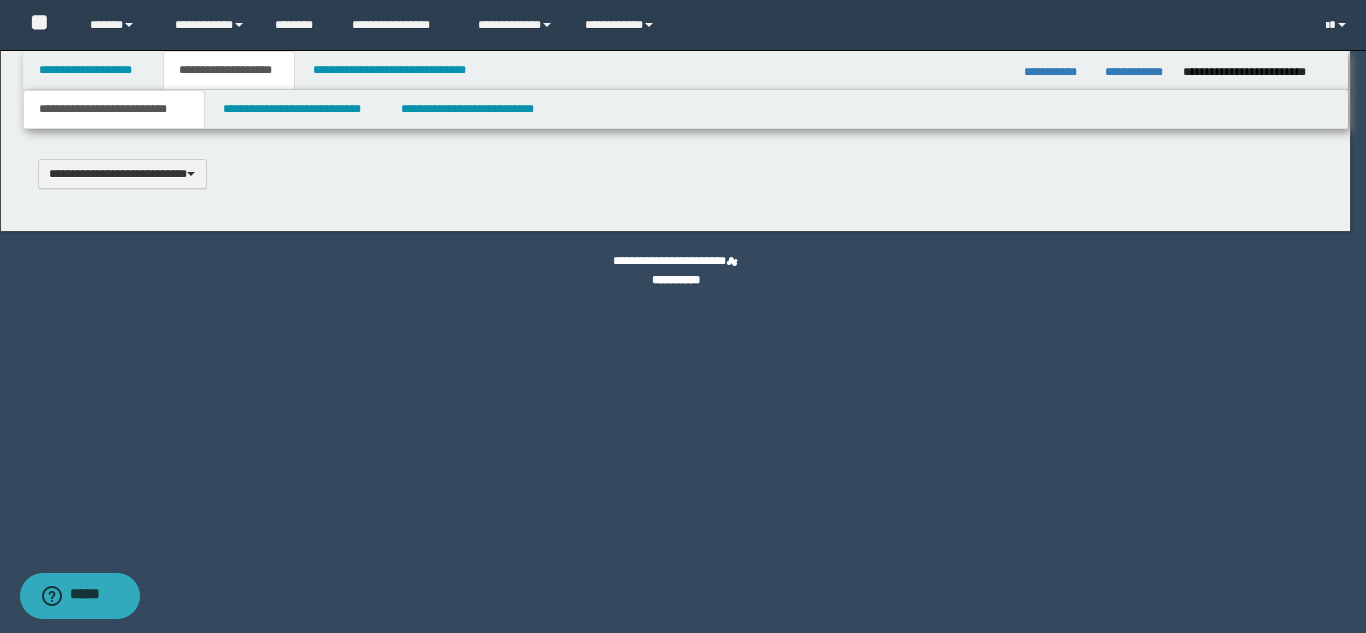 type 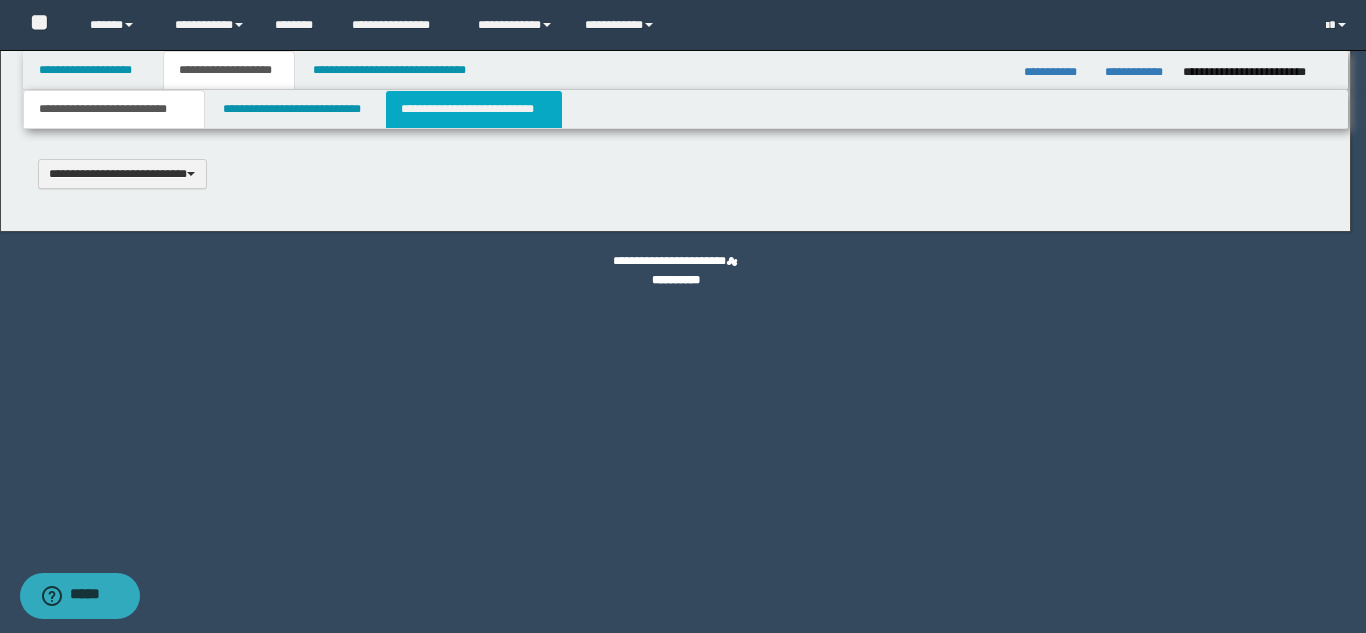 scroll, scrollTop: 0, scrollLeft: 0, axis: both 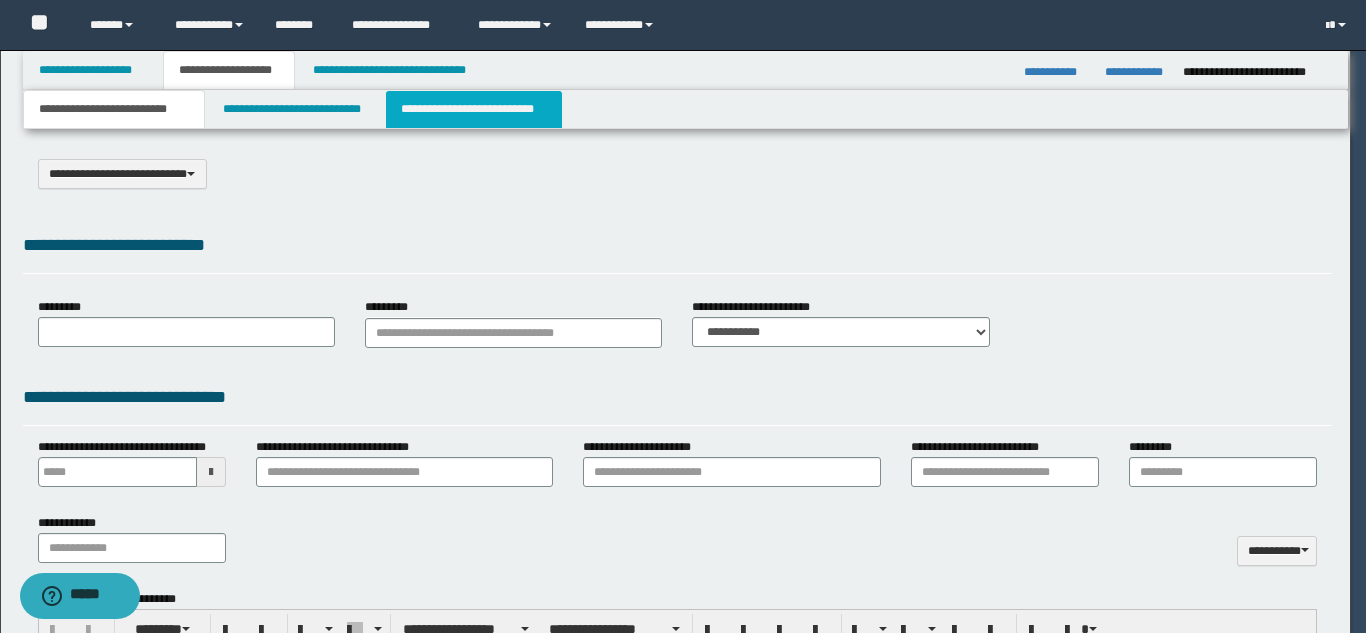 click on "**********" at bounding box center (474, 109) 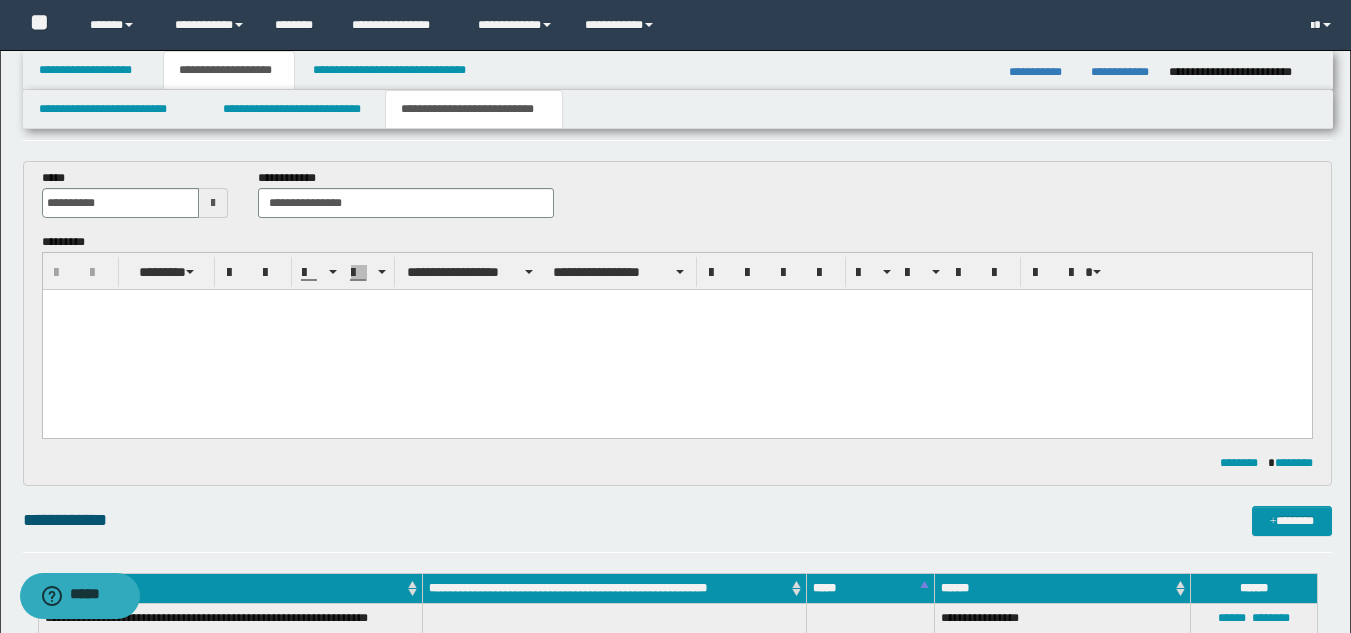 scroll, scrollTop: 100, scrollLeft: 0, axis: vertical 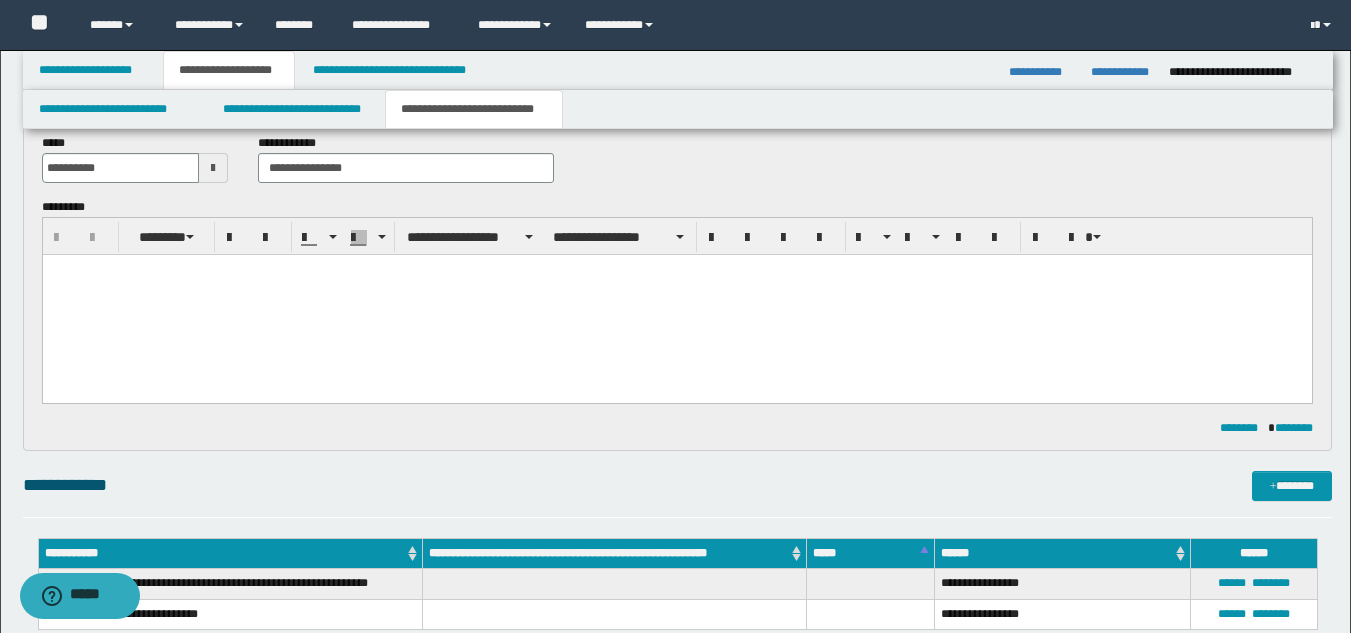 click at bounding box center [676, 304] 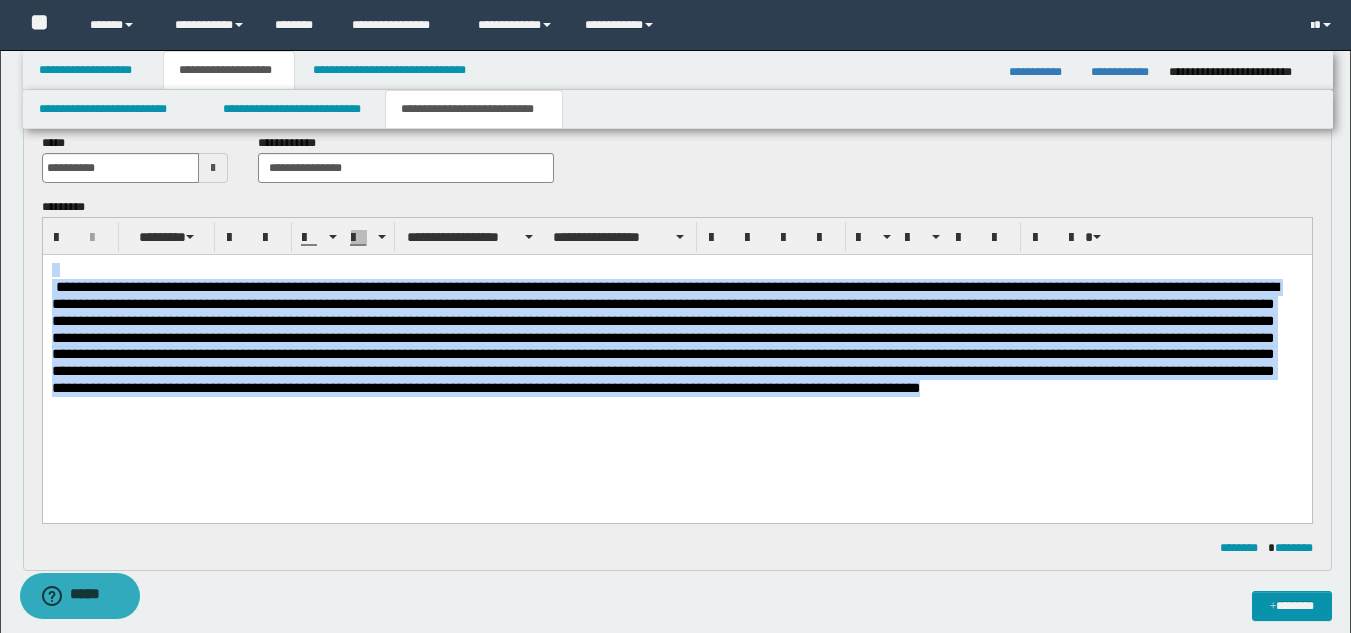 drag, startPoint x: 542, startPoint y: 407, endPoint x: 75, endPoint y: 523, distance: 481.19122 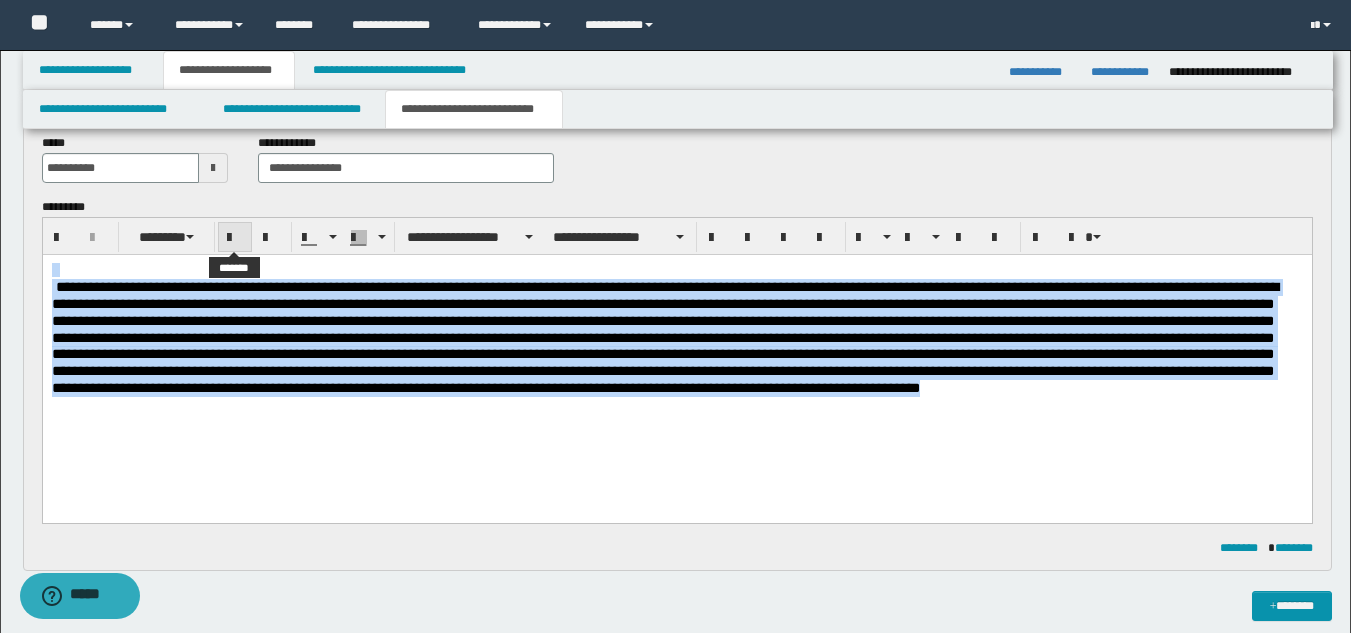 click at bounding box center [235, 238] 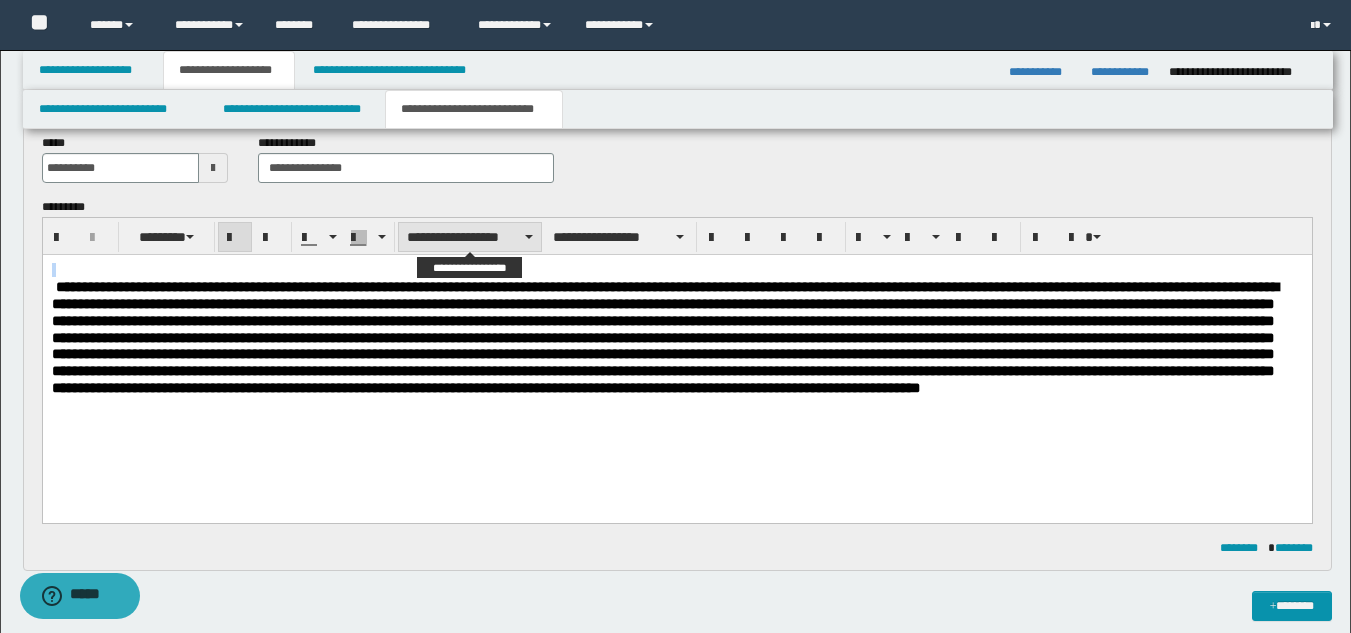 click on "**********" at bounding box center (470, 237) 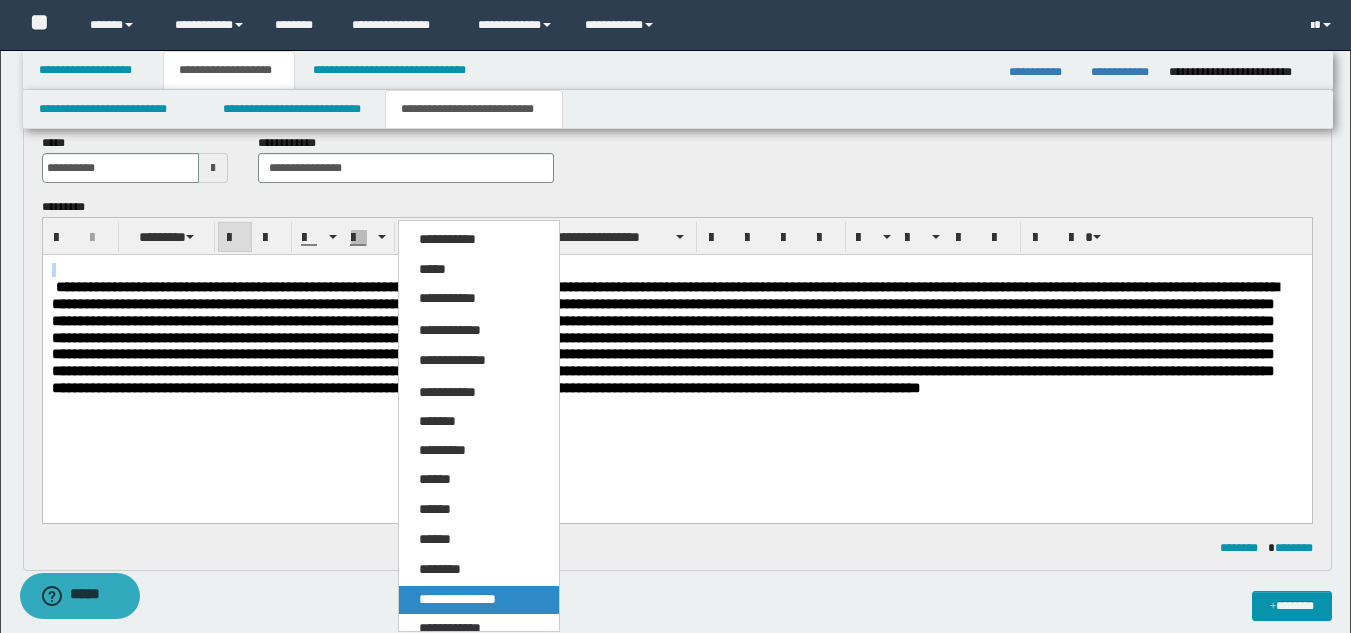 click on "**********" at bounding box center [457, 599] 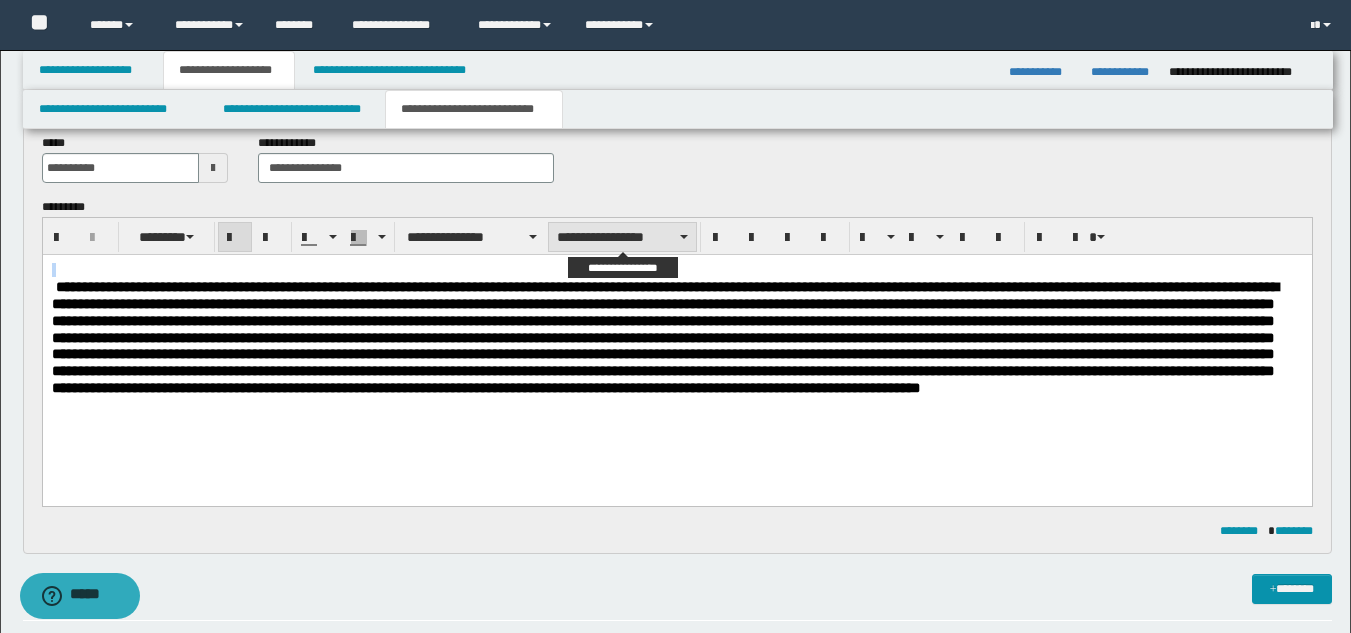 click on "**********" at bounding box center [622, 237] 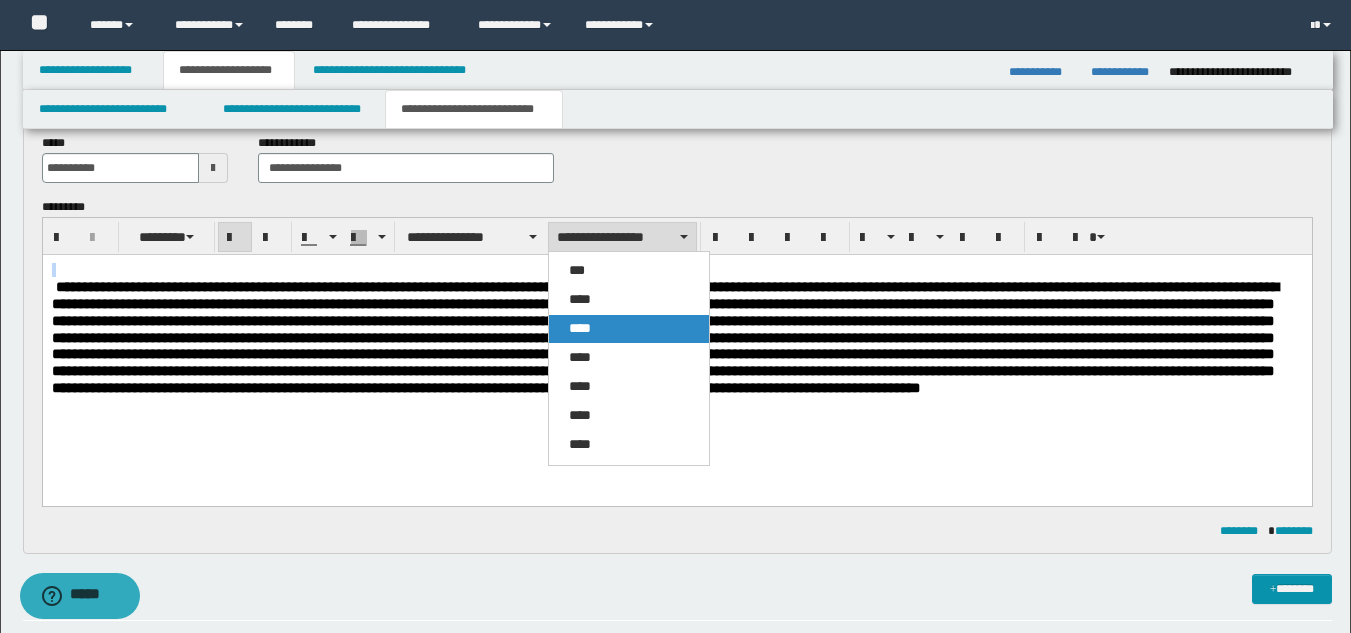 drag, startPoint x: 622, startPoint y: 338, endPoint x: 582, endPoint y: 75, distance: 266.02444 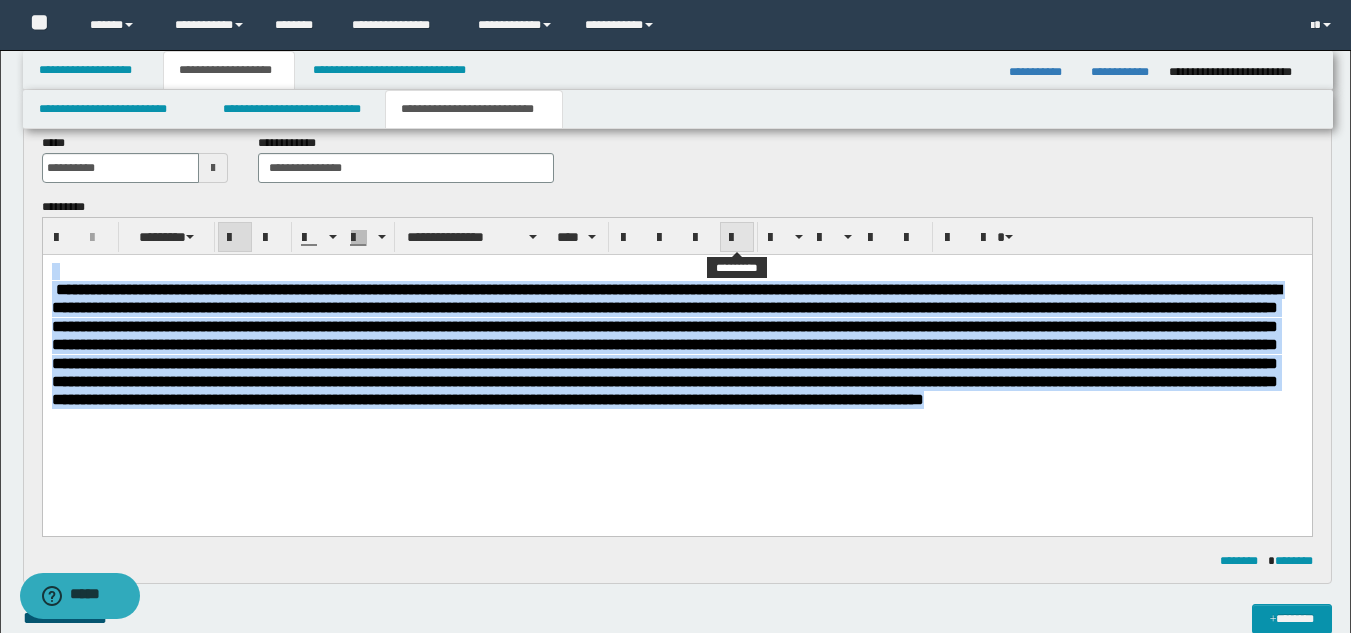 click at bounding box center (737, 238) 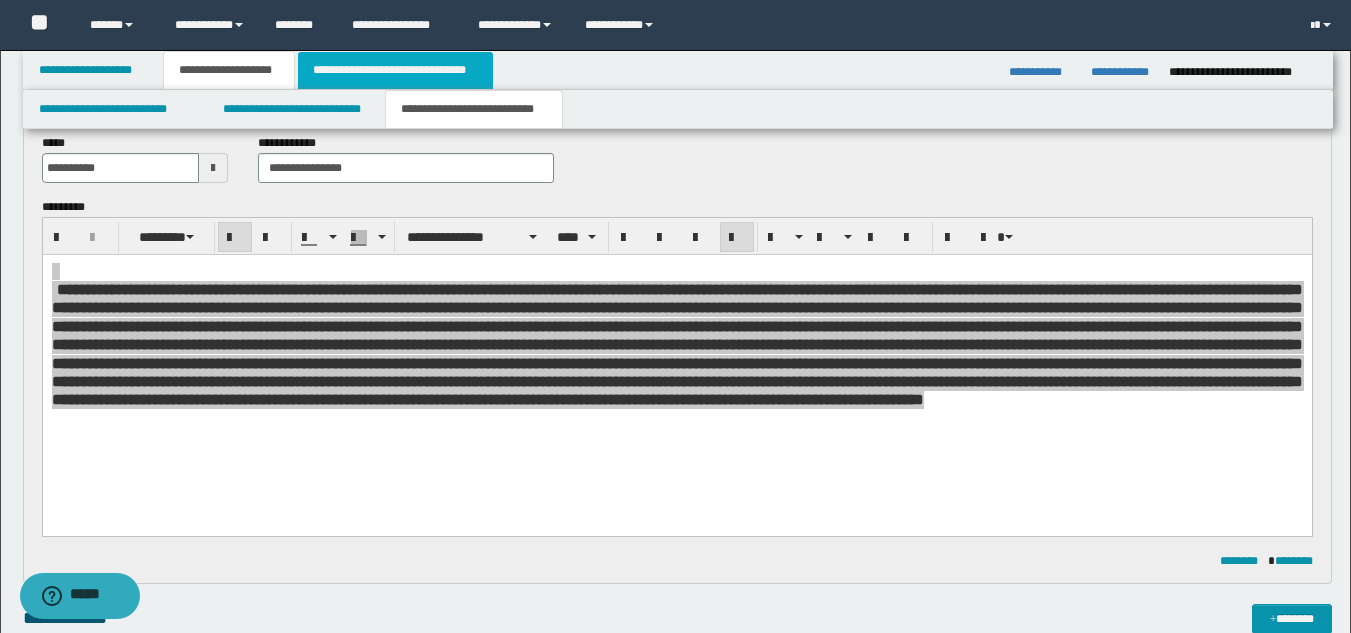 click on "**********" at bounding box center [395, 70] 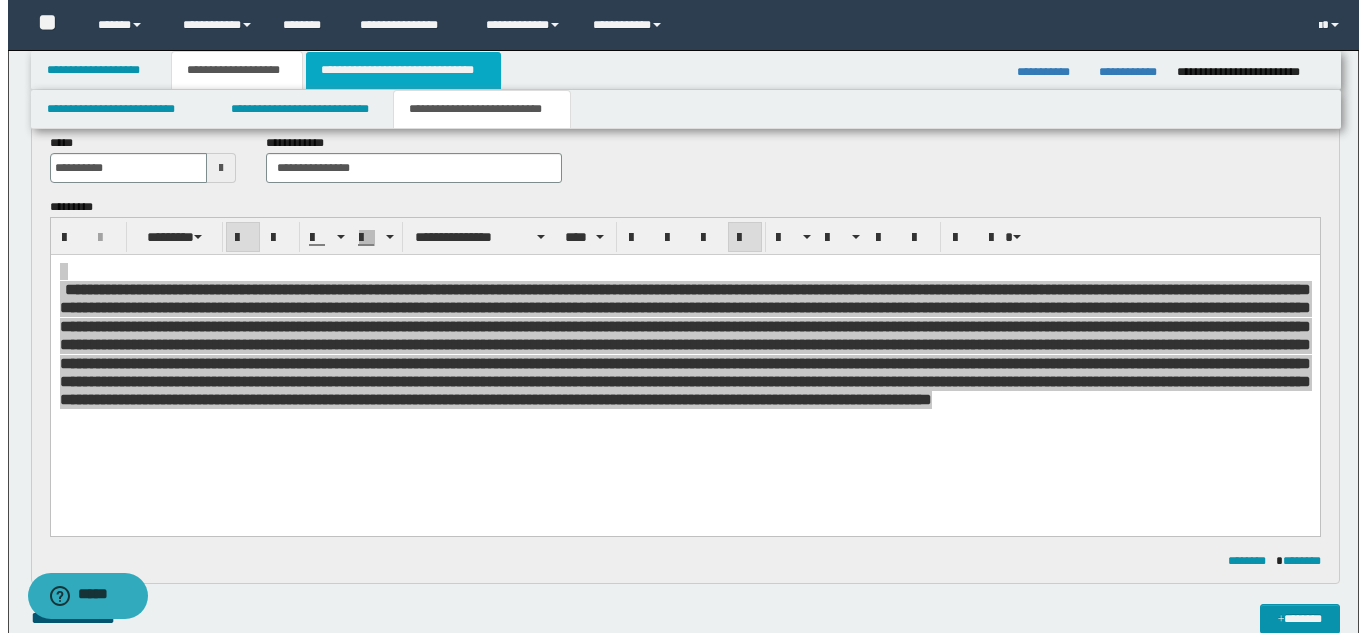 scroll, scrollTop: 0, scrollLeft: 0, axis: both 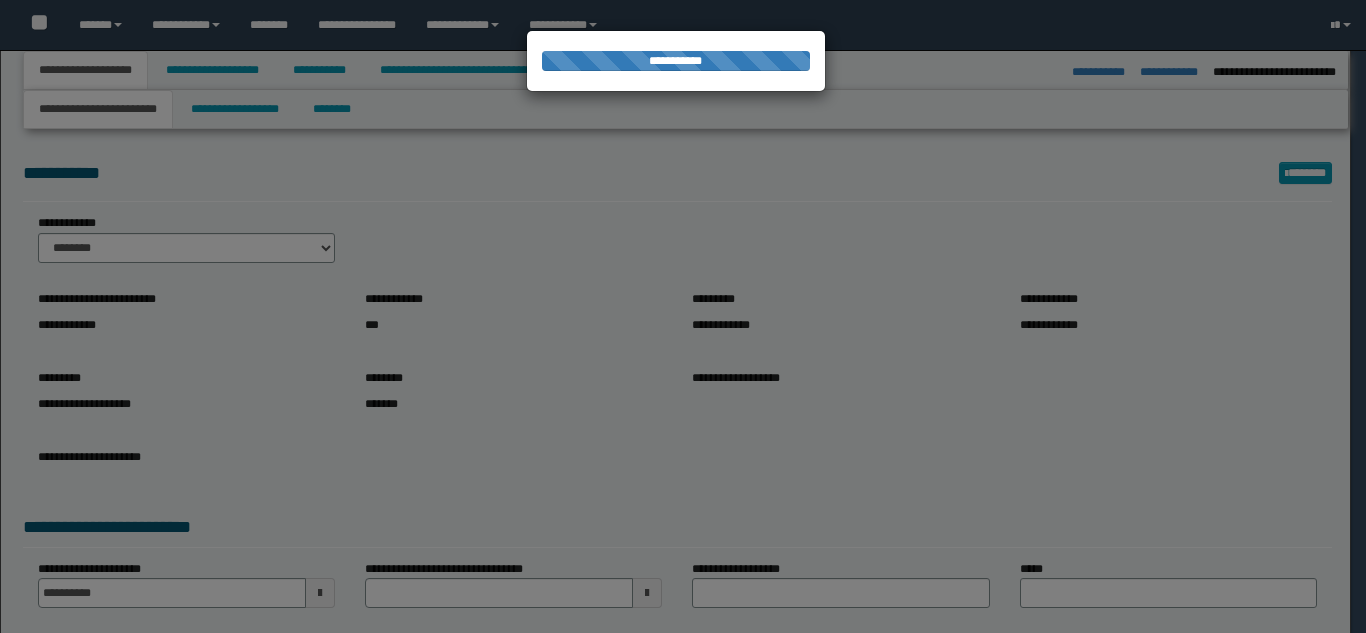 select on "*" 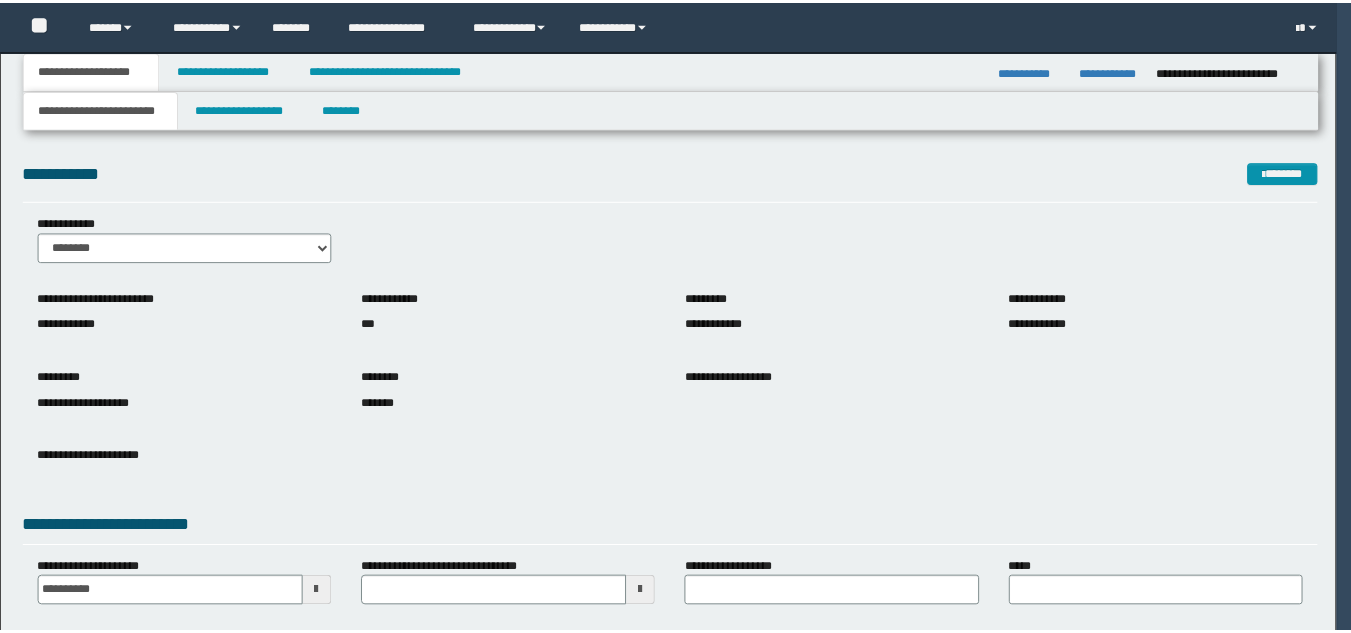 scroll, scrollTop: 0, scrollLeft: 0, axis: both 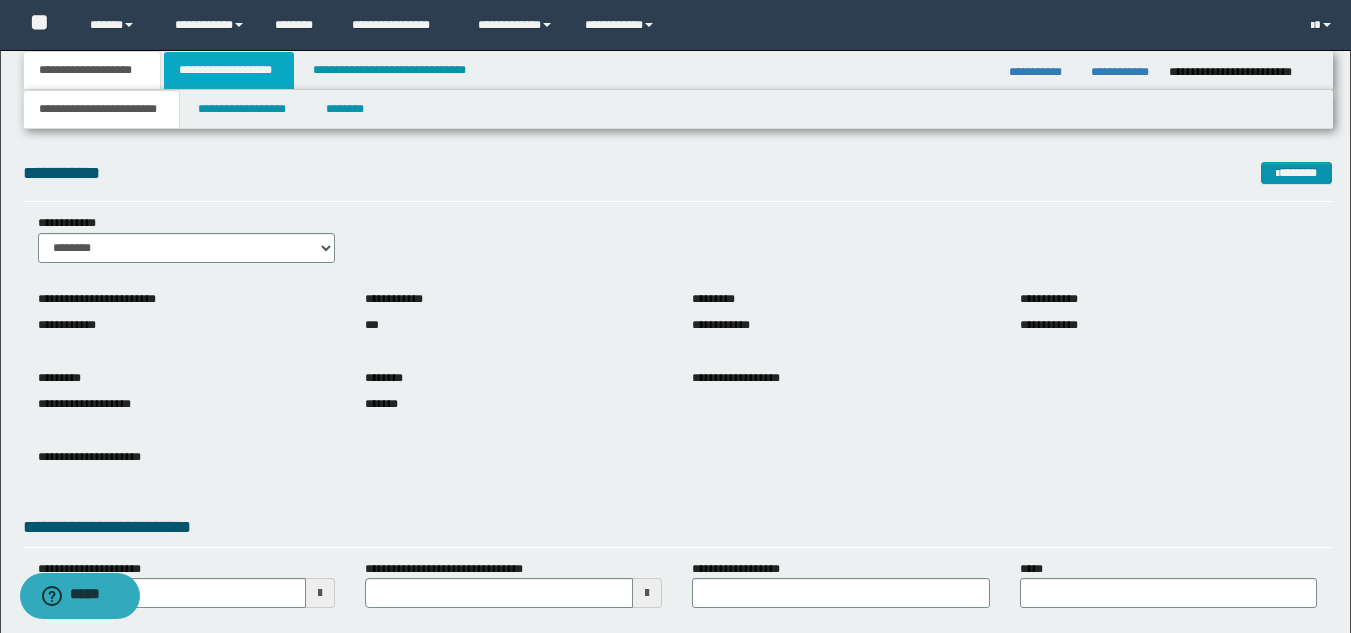 click on "**********" at bounding box center [229, 70] 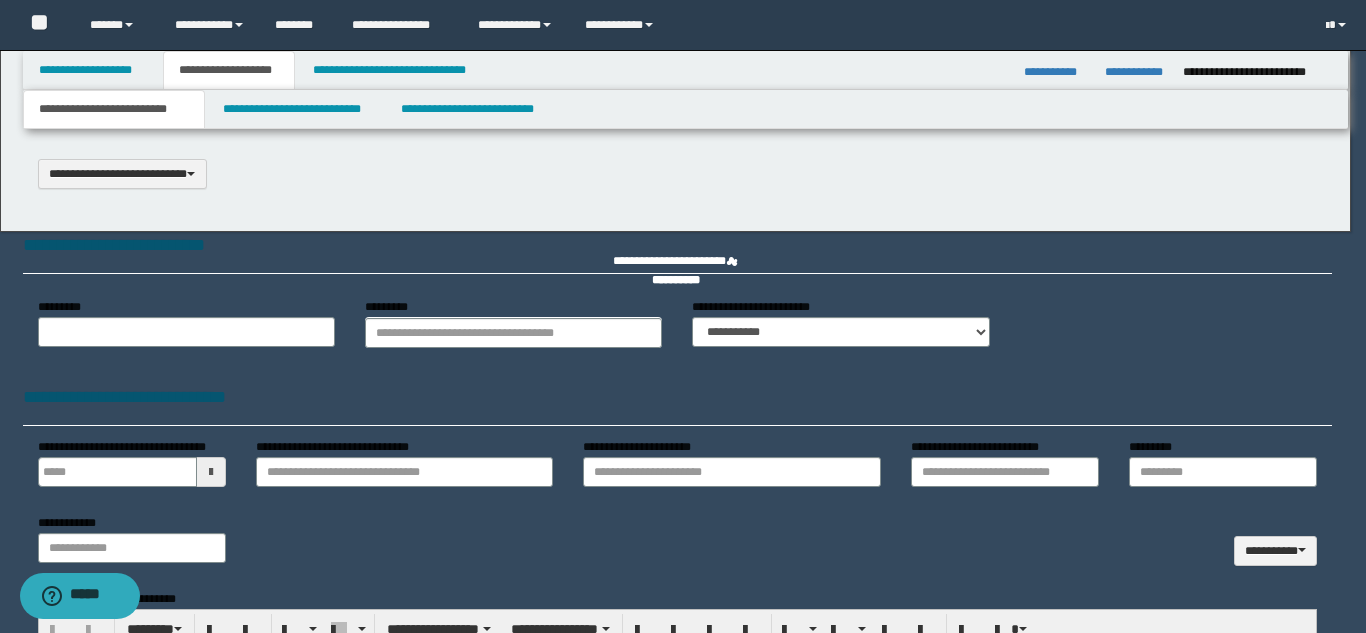 type 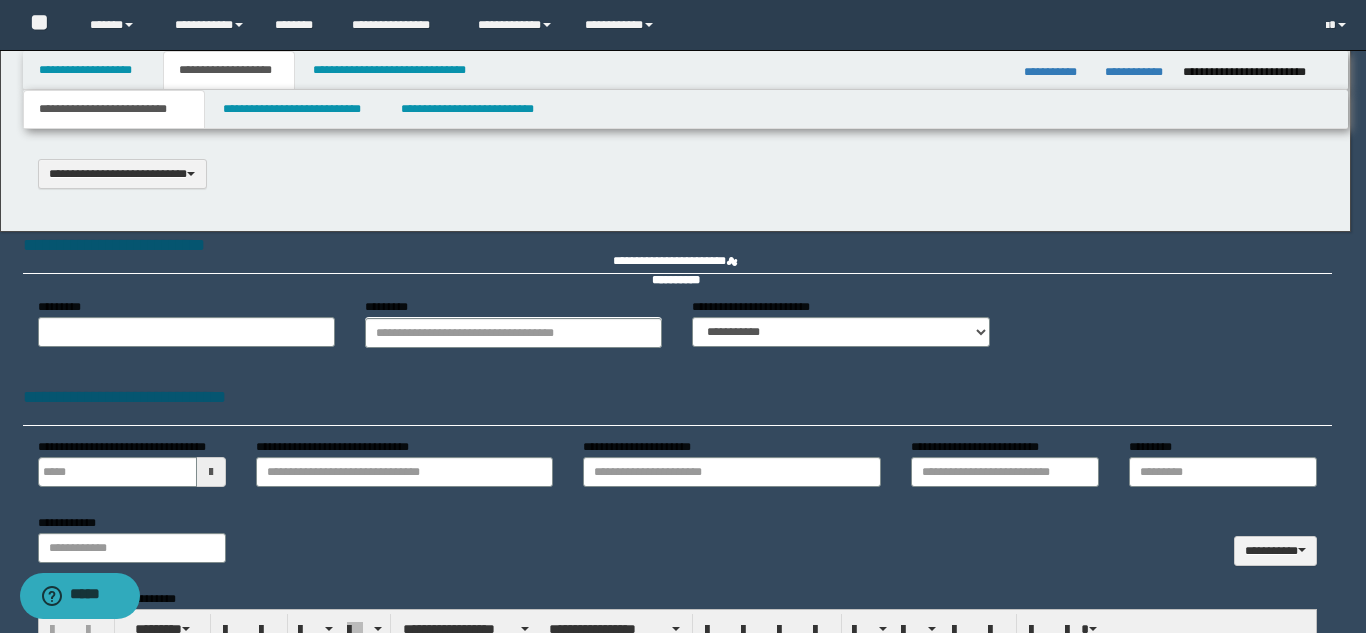 scroll, scrollTop: 0, scrollLeft: 0, axis: both 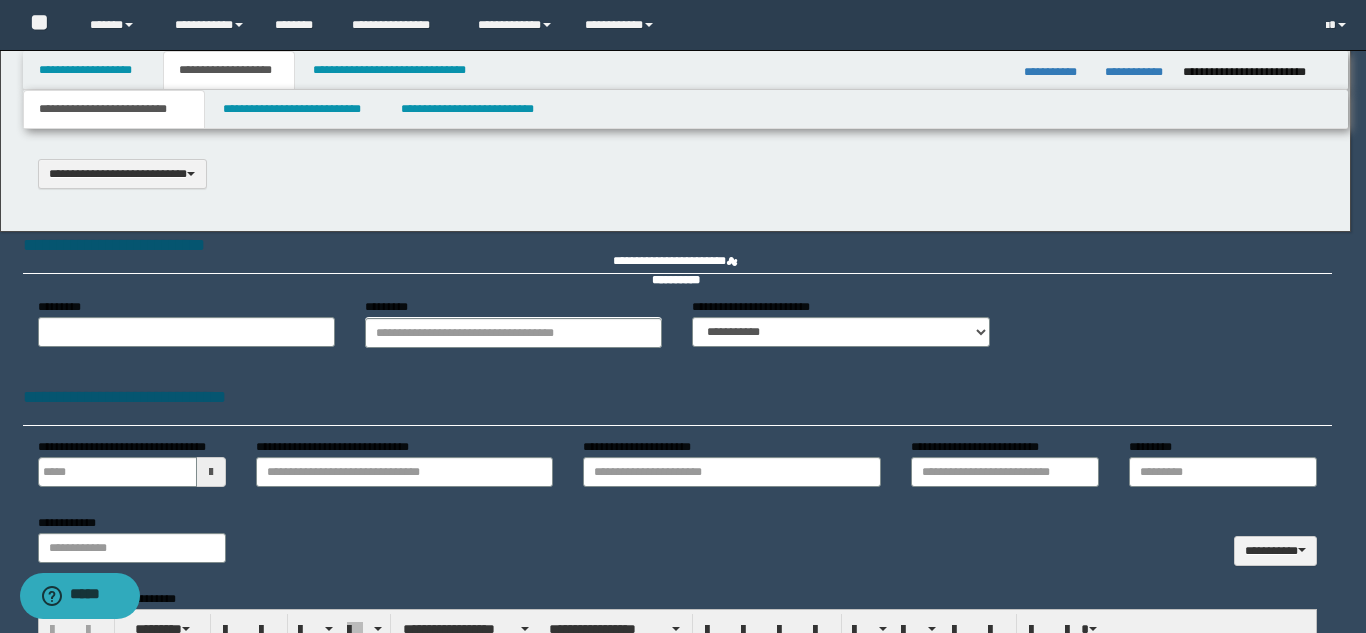 select on "*" 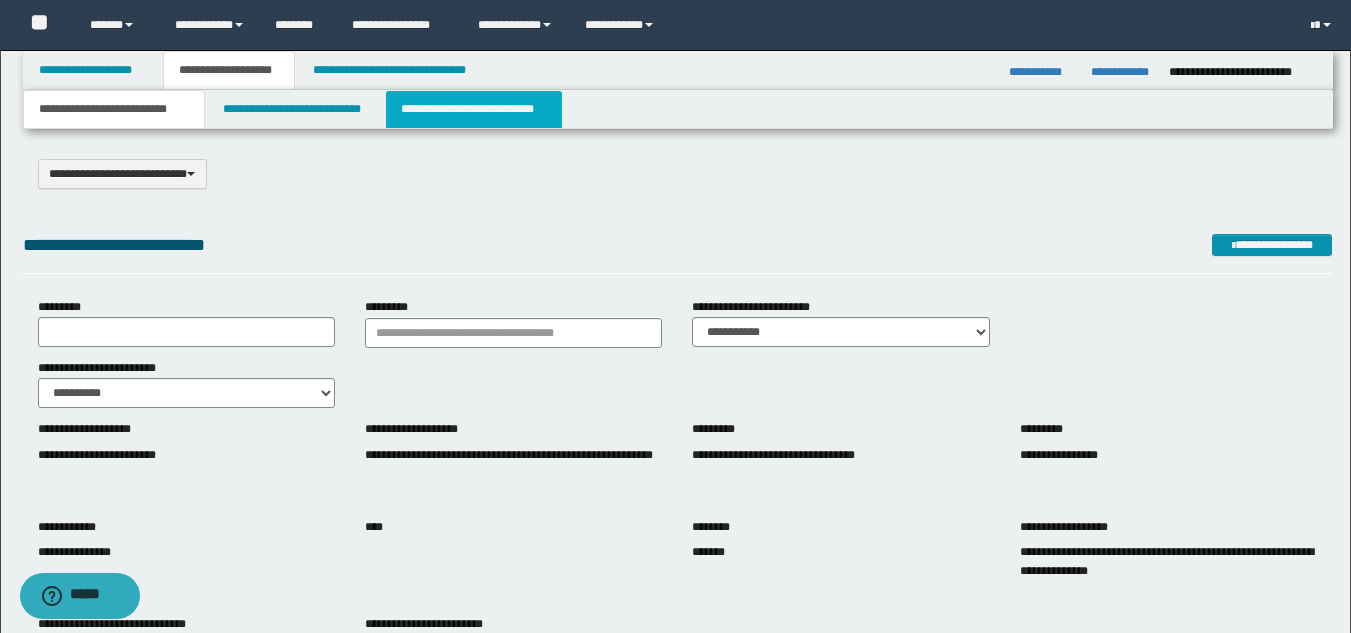 click on "**********" at bounding box center [474, 109] 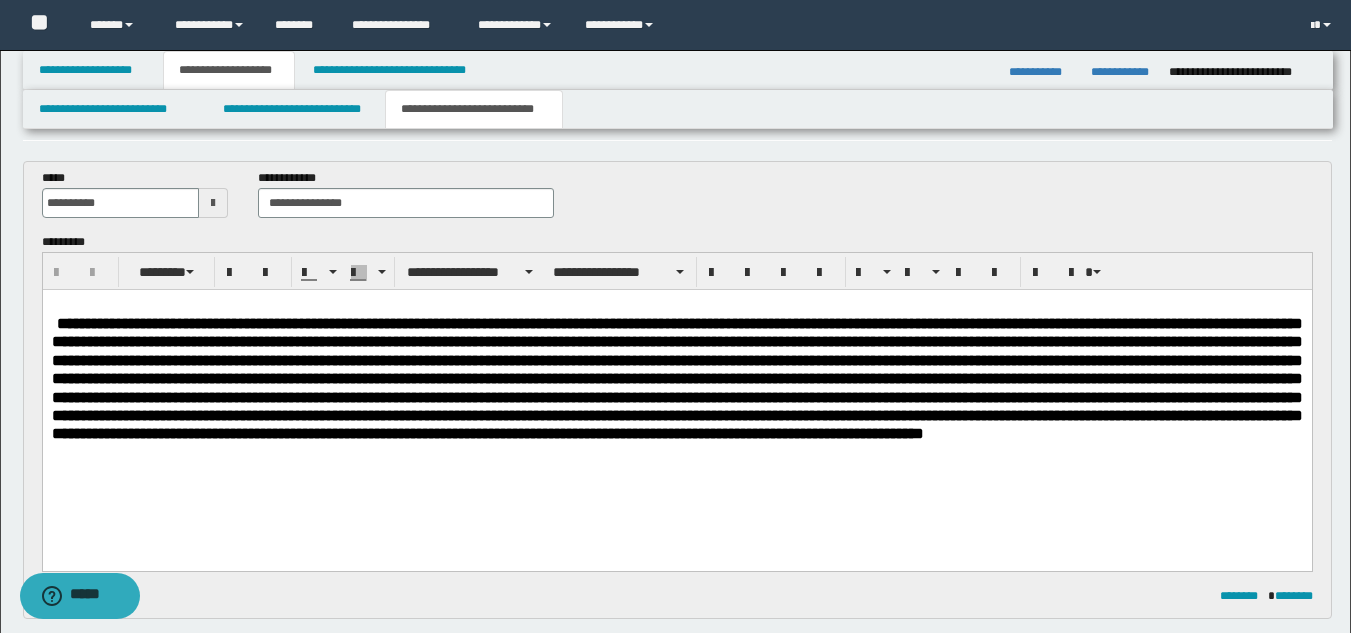 scroll, scrollTop: 100, scrollLeft: 0, axis: vertical 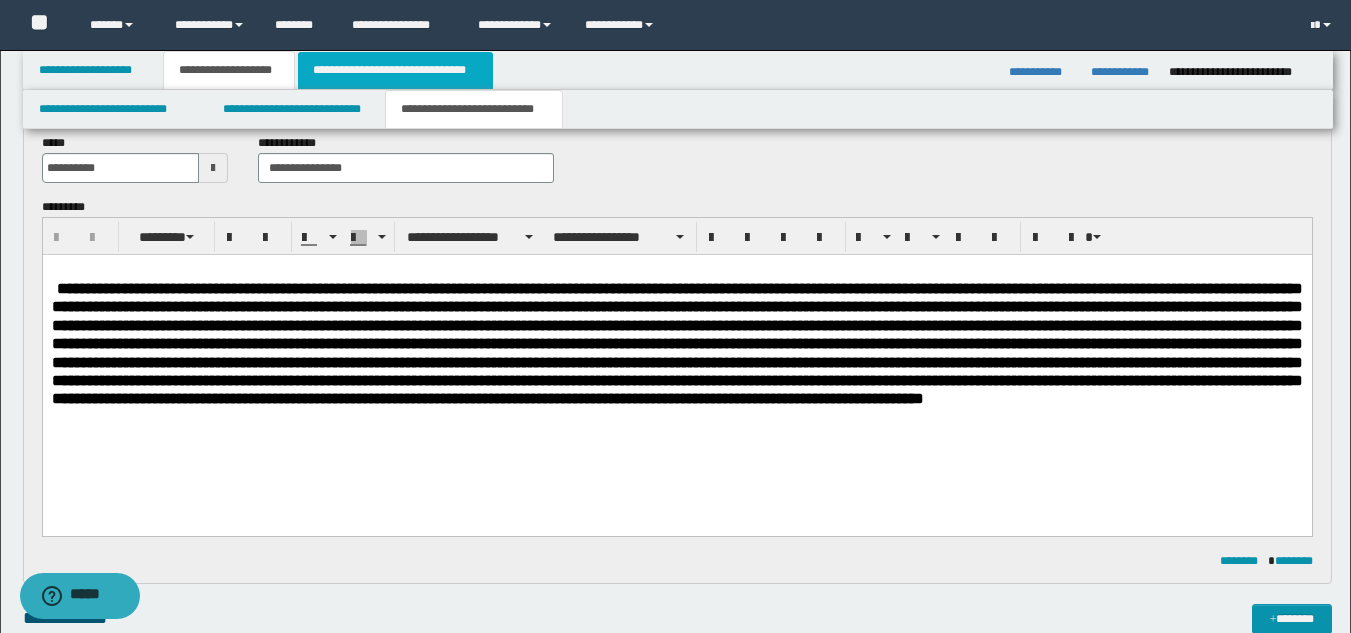 click on "**********" at bounding box center [395, 70] 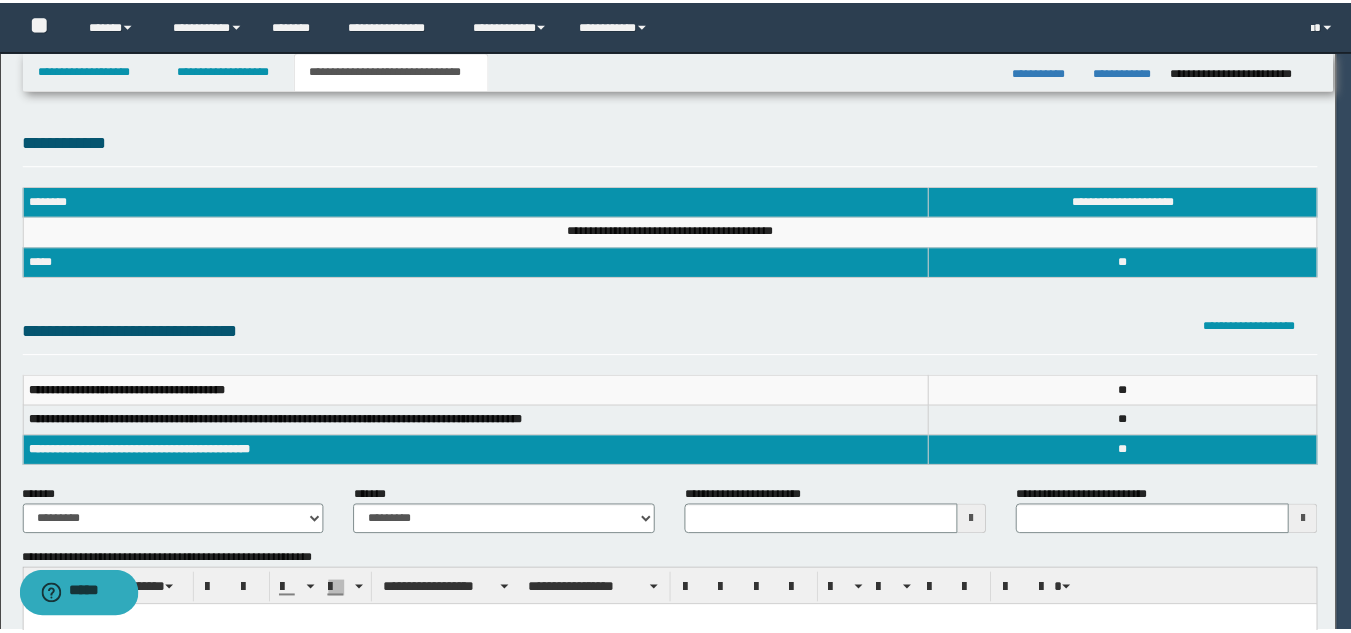 scroll, scrollTop: 0, scrollLeft: 0, axis: both 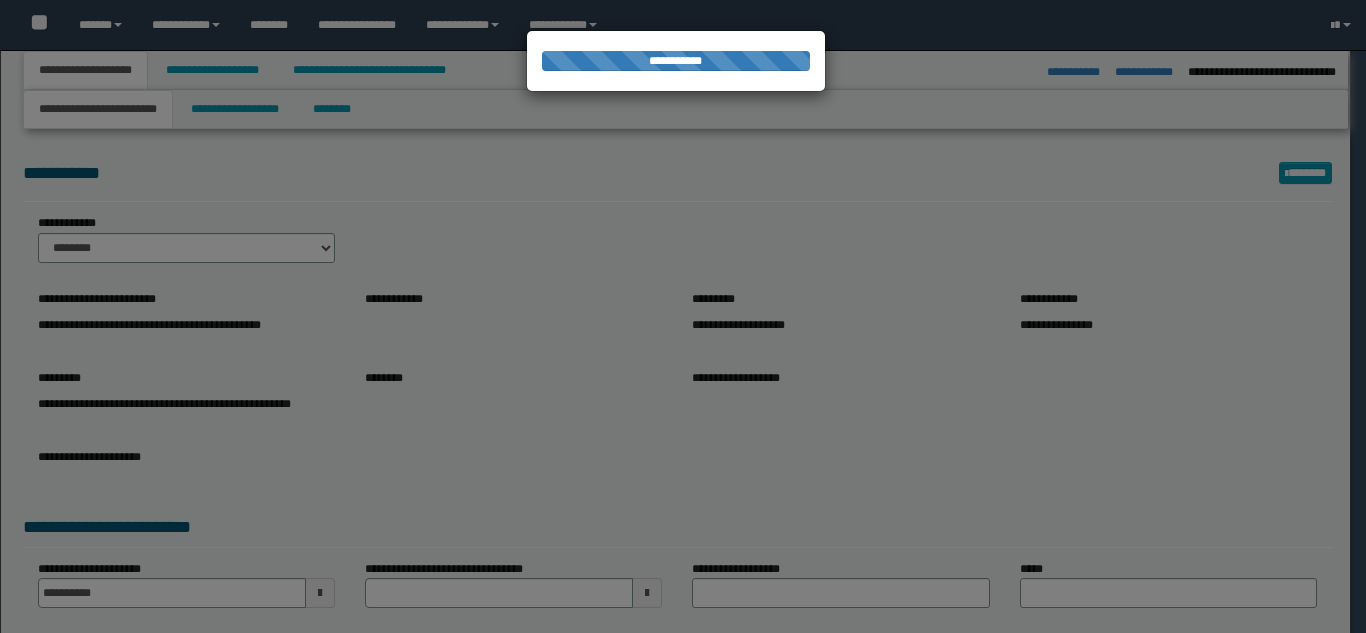 select on "**" 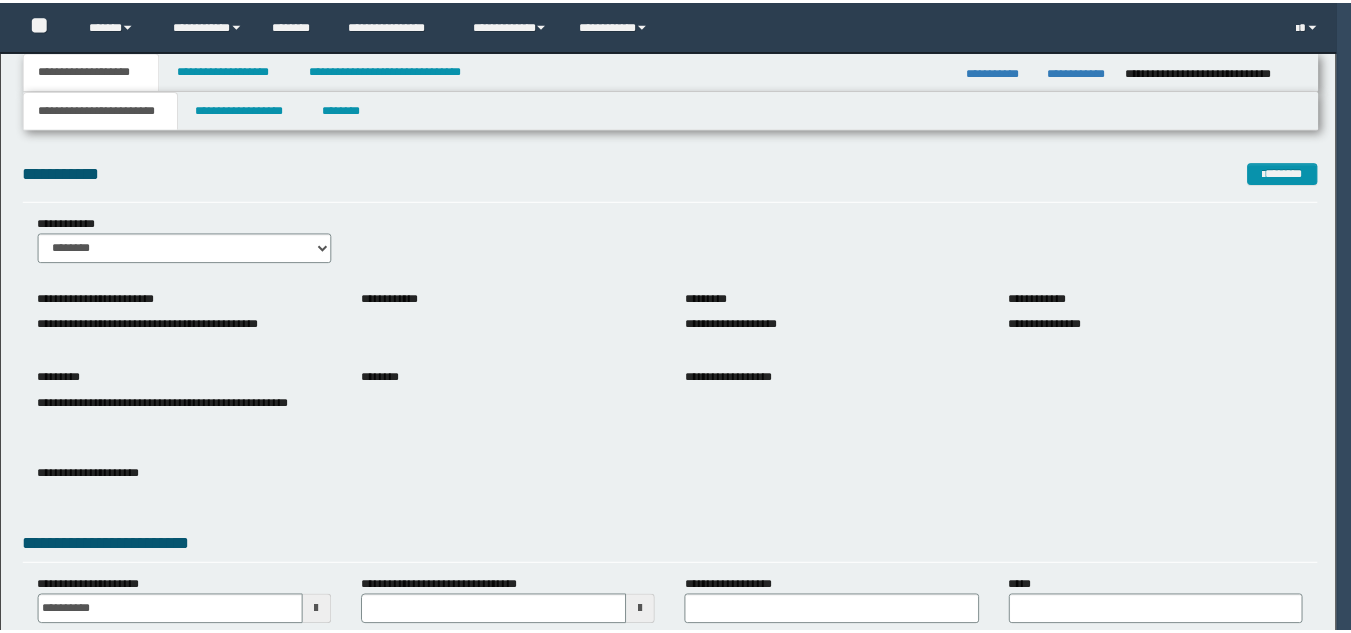 scroll, scrollTop: 0, scrollLeft: 0, axis: both 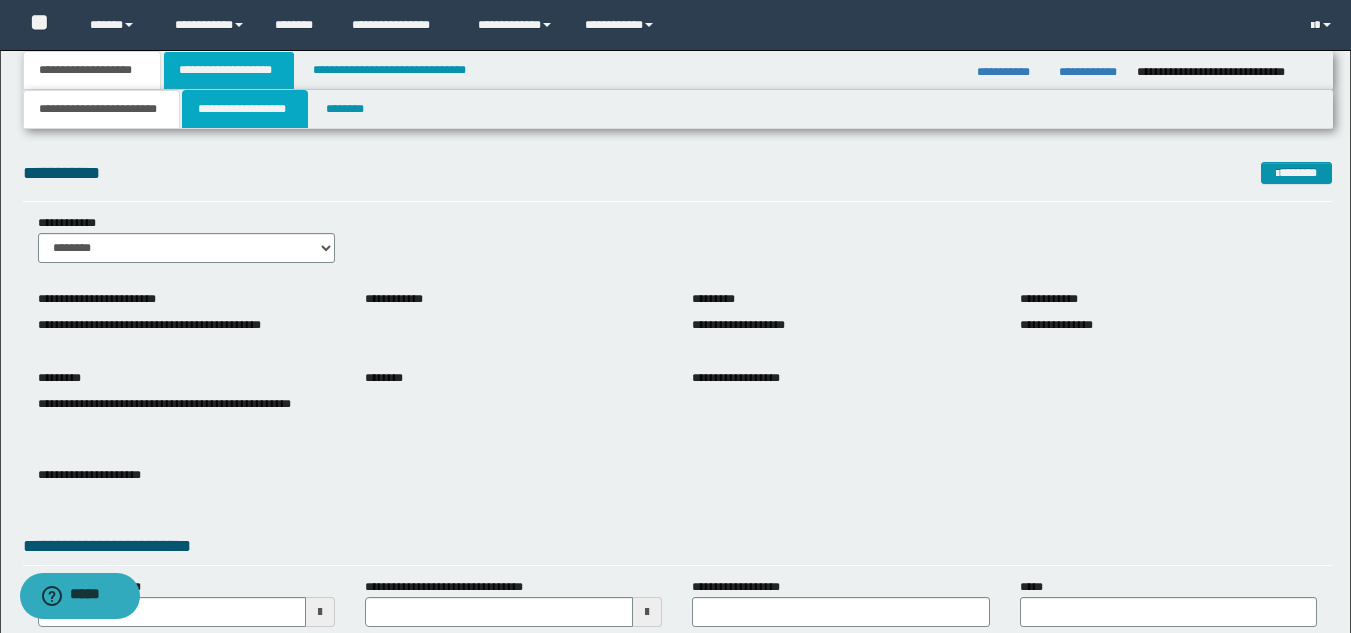 click on "**********" at bounding box center [675, 437] 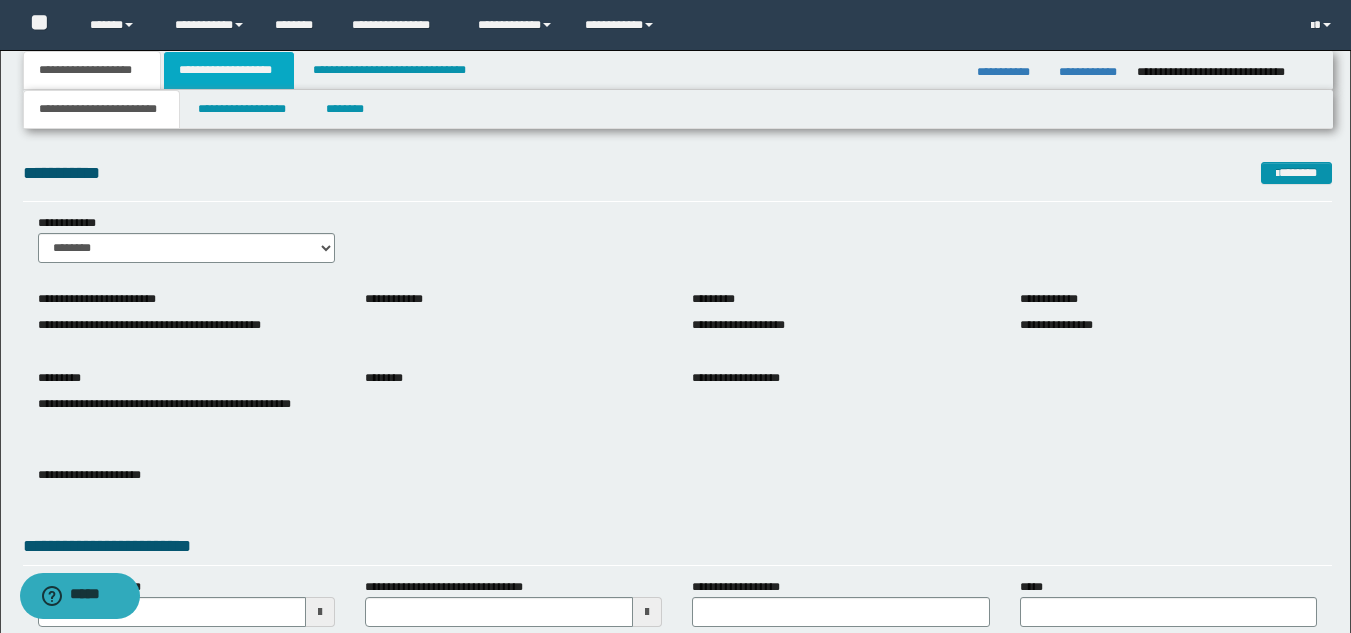 click on "**********" at bounding box center (229, 70) 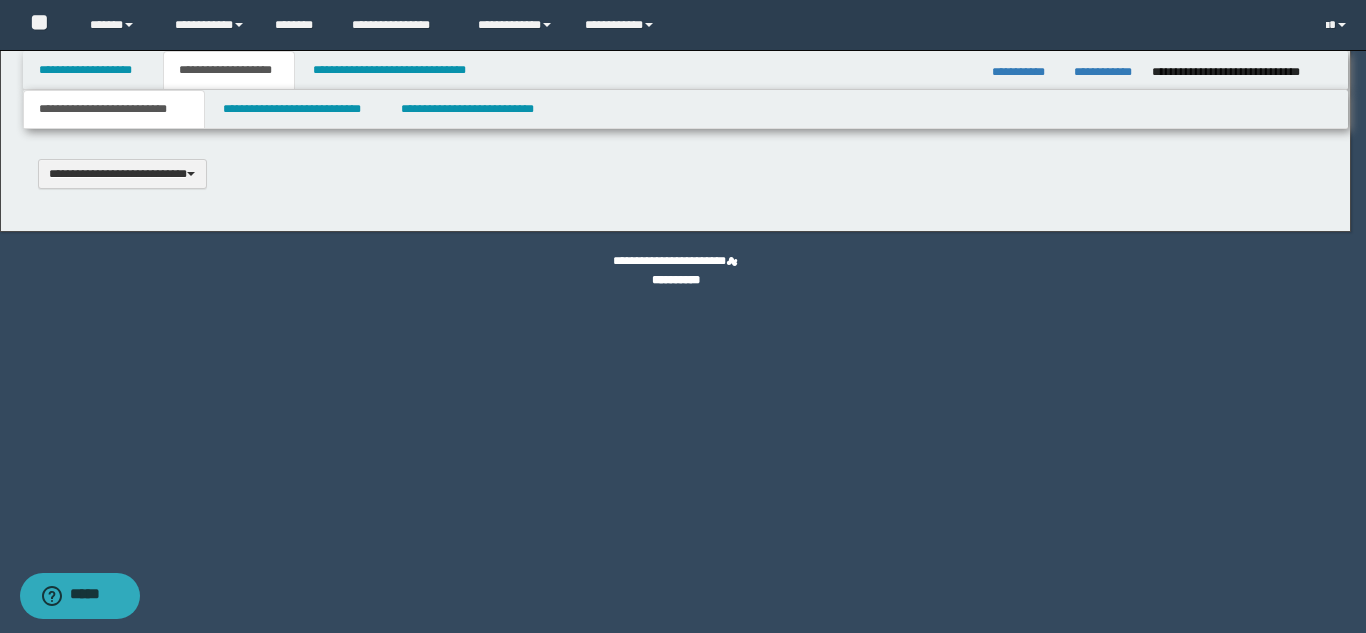 scroll, scrollTop: 0, scrollLeft: 0, axis: both 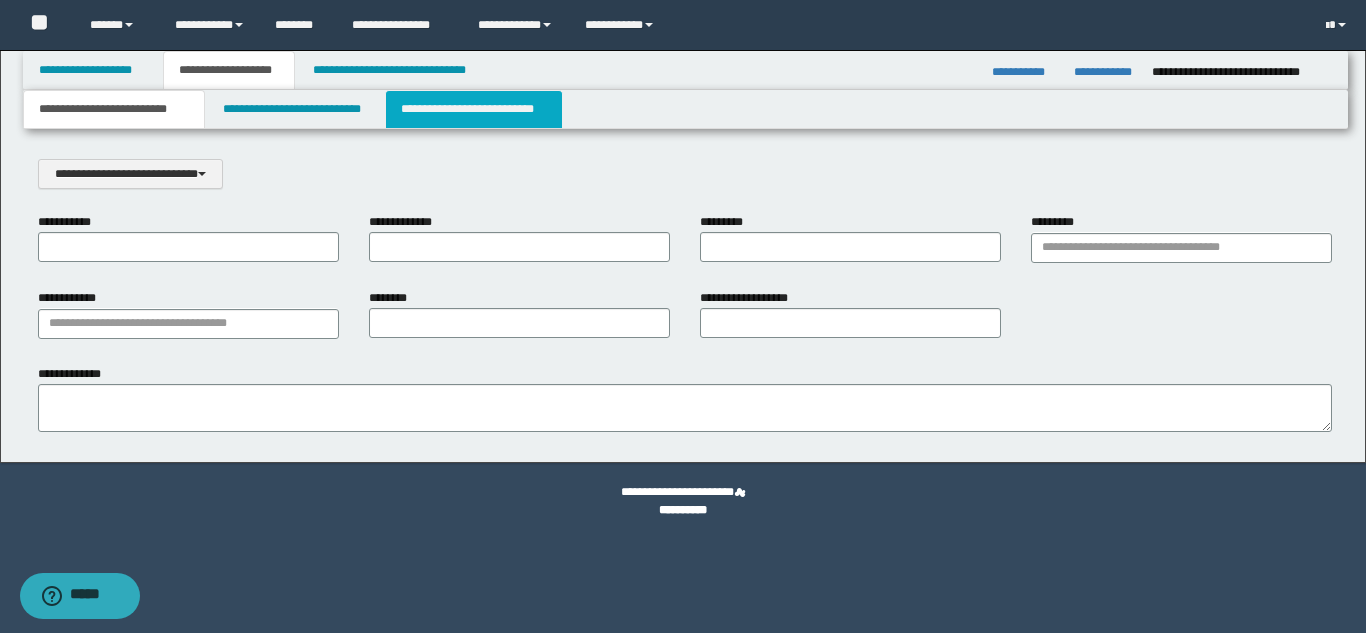 click on "**********" at bounding box center [474, 109] 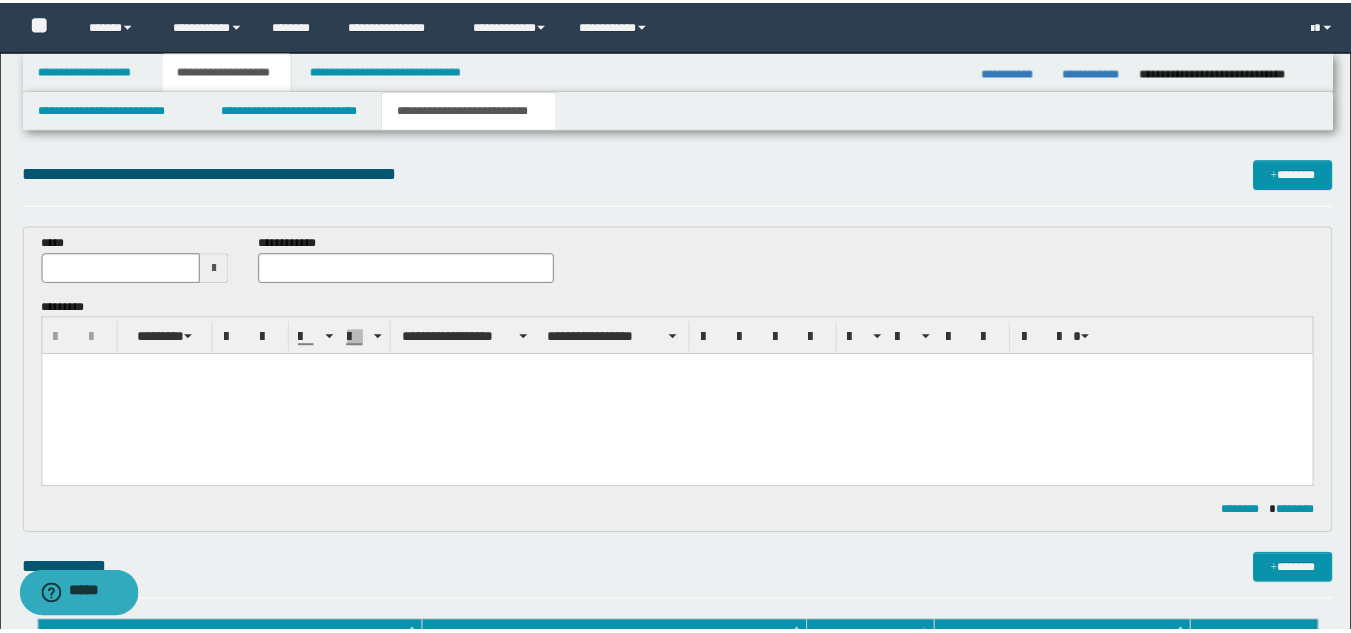 scroll, scrollTop: 0, scrollLeft: 0, axis: both 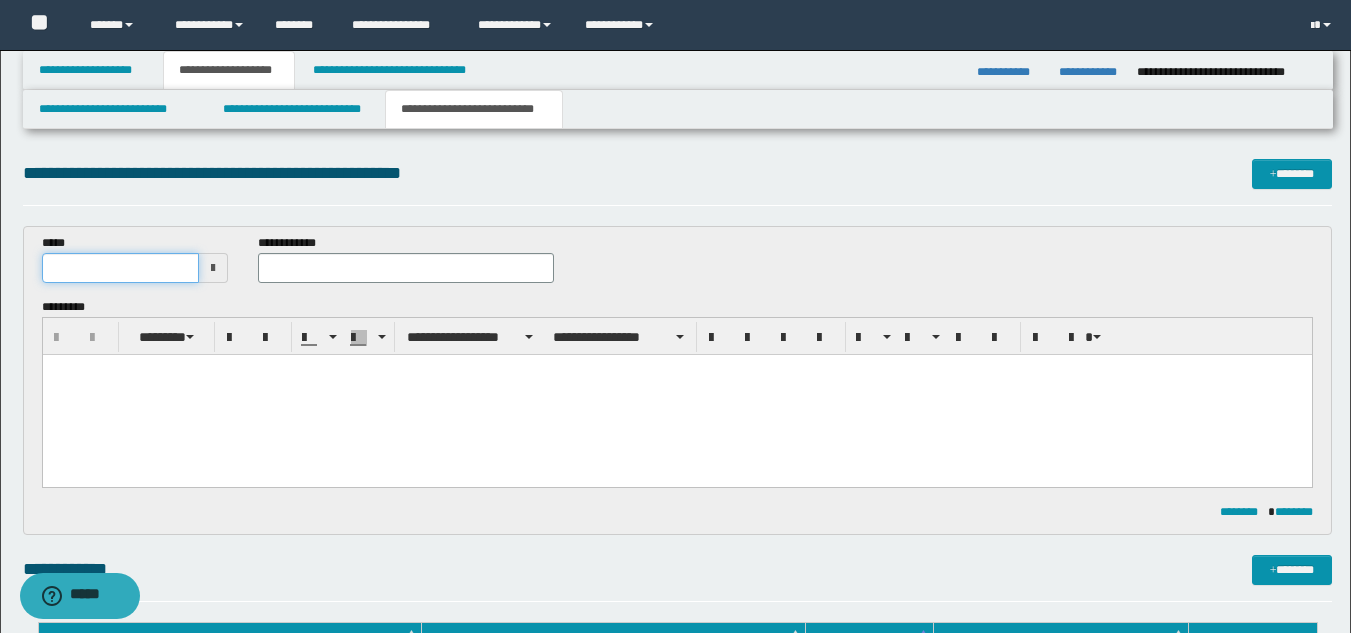 click at bounding box center [121, 268] 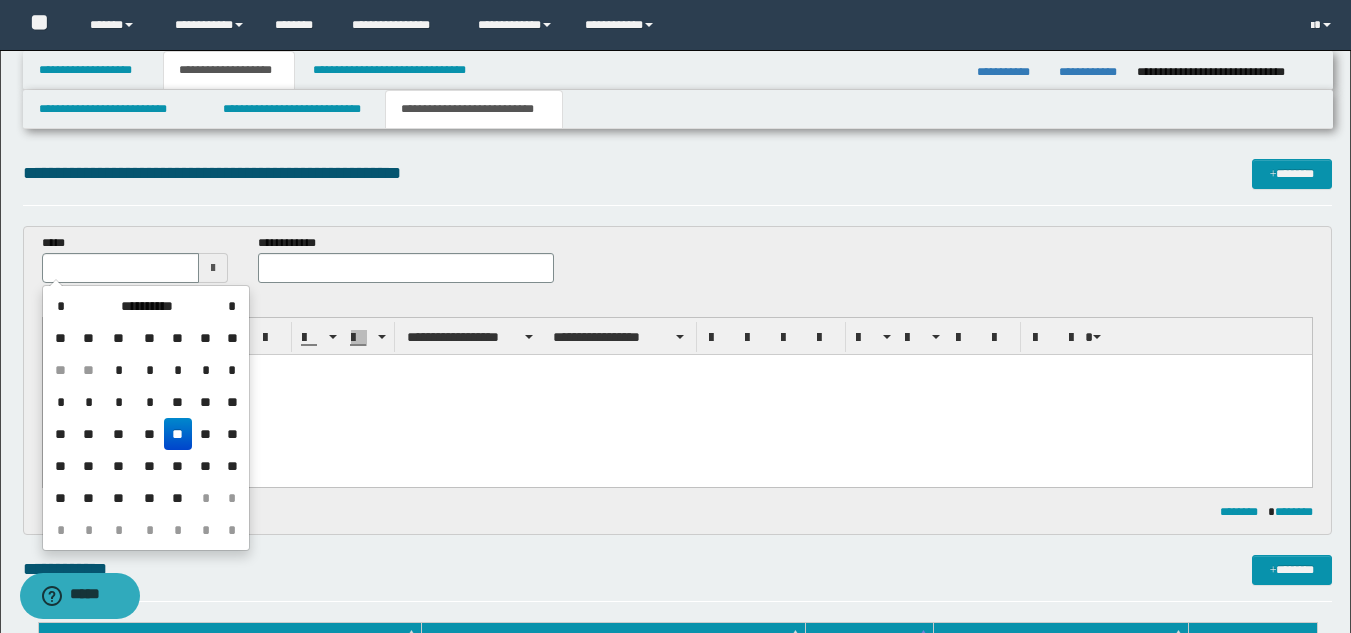click on "**" at bounding box center [178, 434] 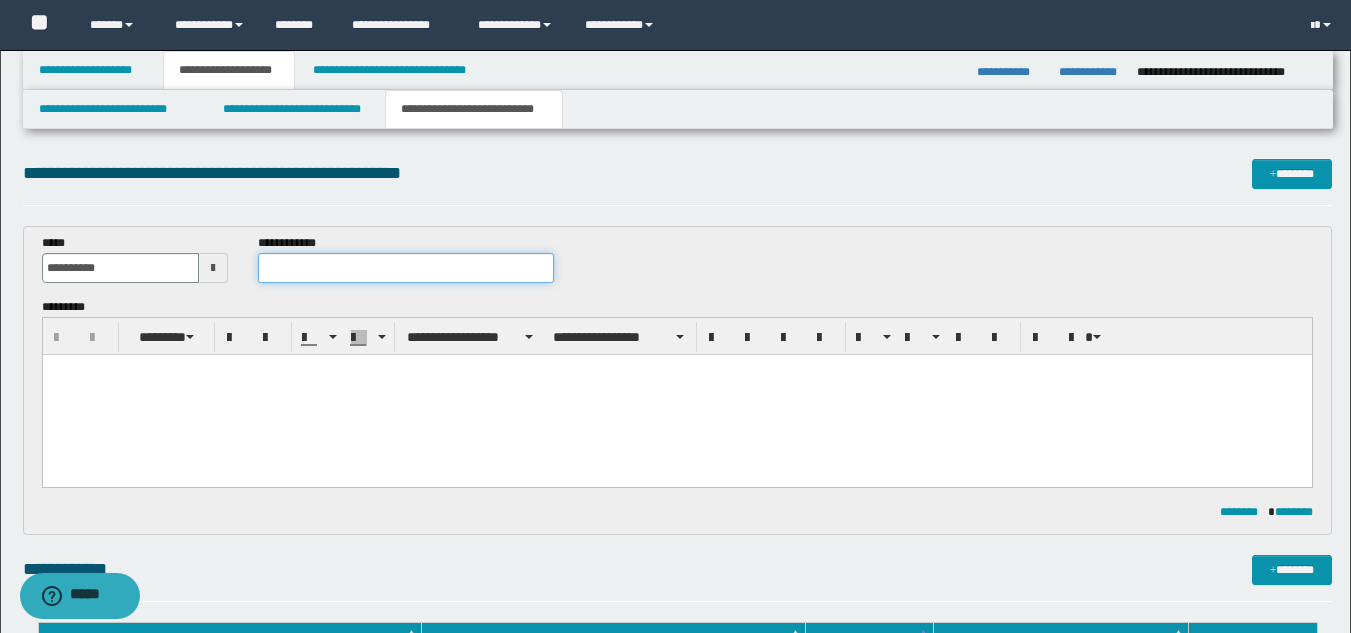 click at bounding box center [405, 268] 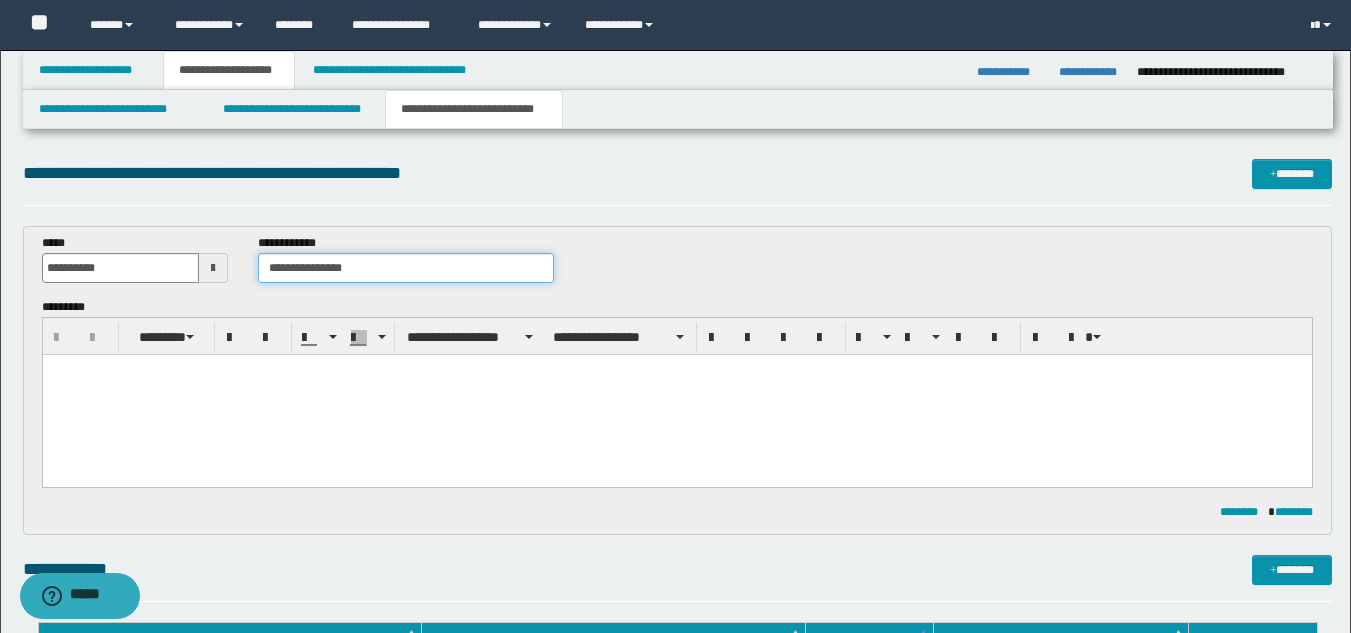 type on "**********" 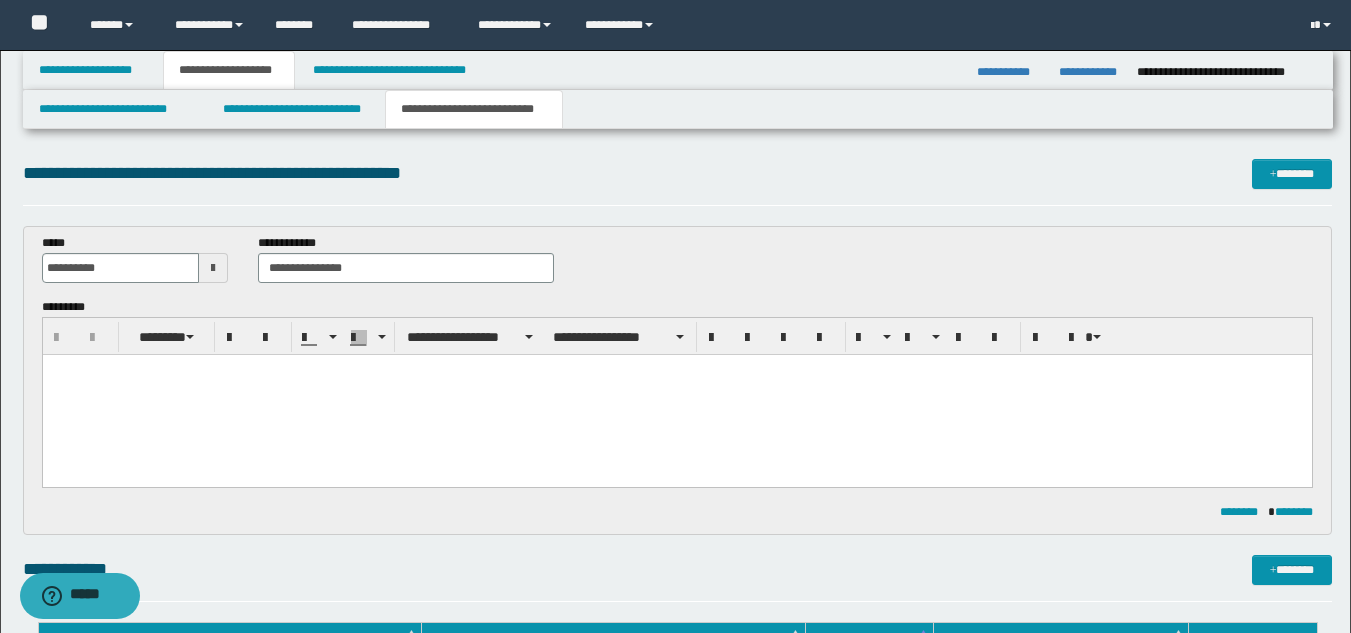 click at bounding box center [677, 420] 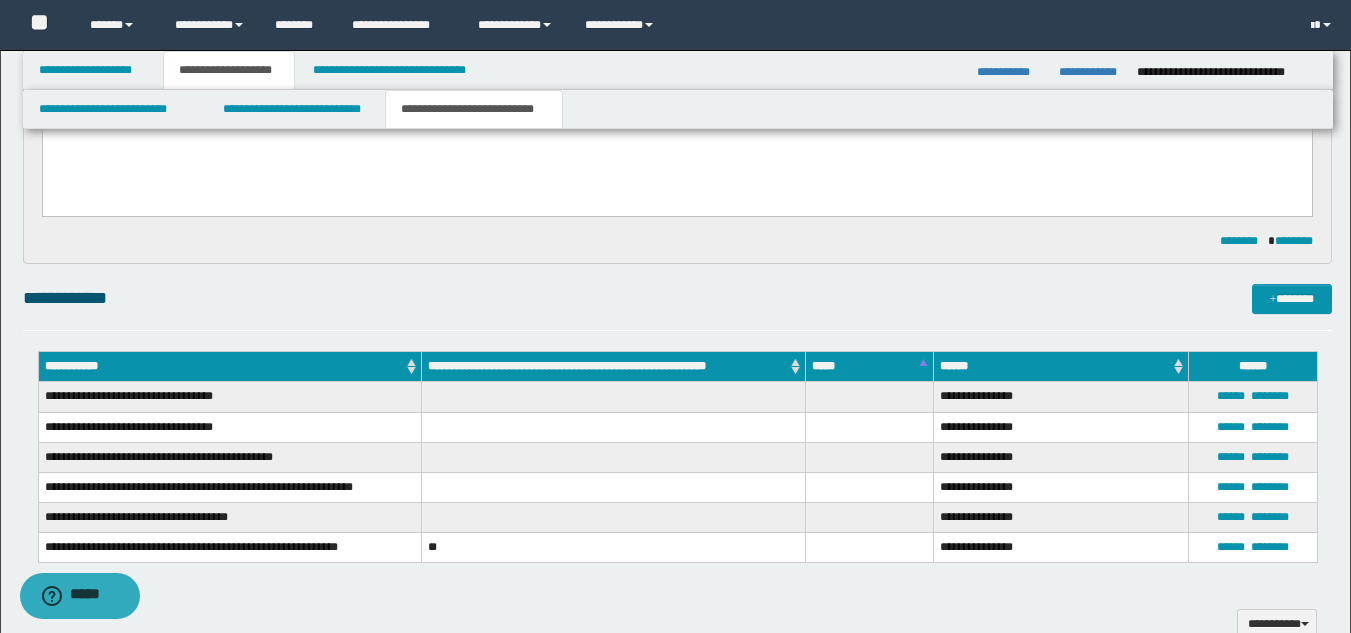 scroll, scrollTop: 400, scrollLeft: 0, axis: vertical 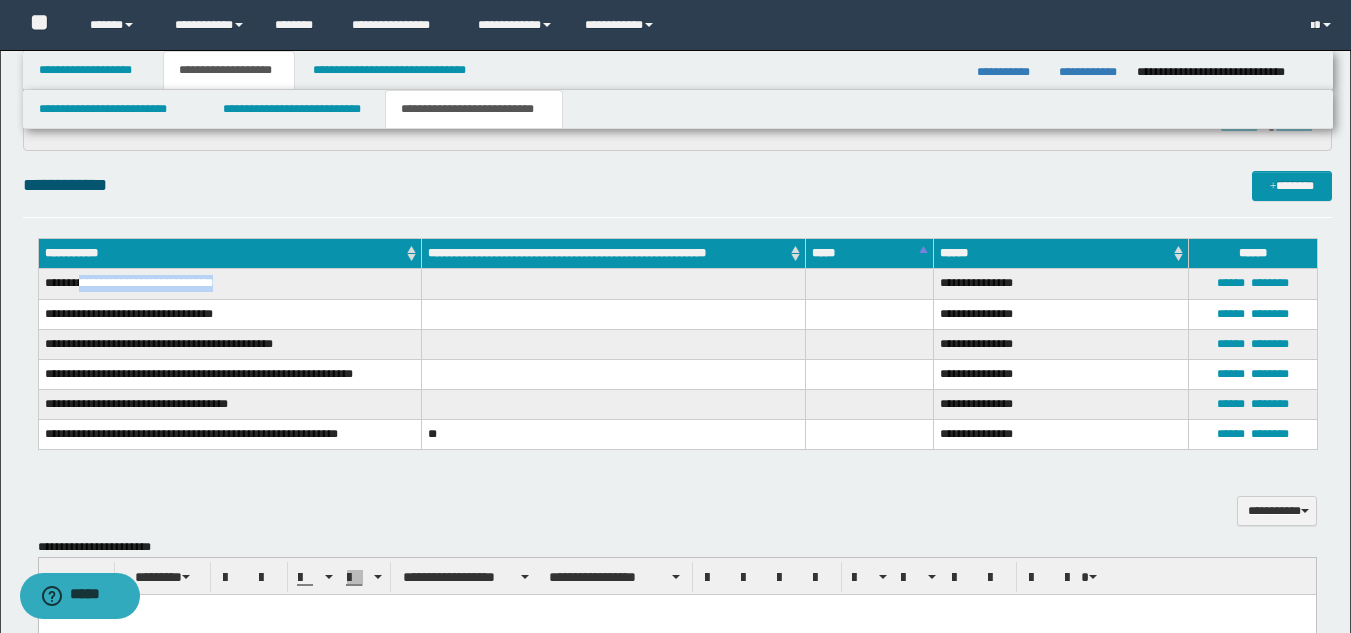 drag, startPoint x: 90, startPoint y: 284, endPoint x: 225, endPoint y: 286, distance: 135.01482 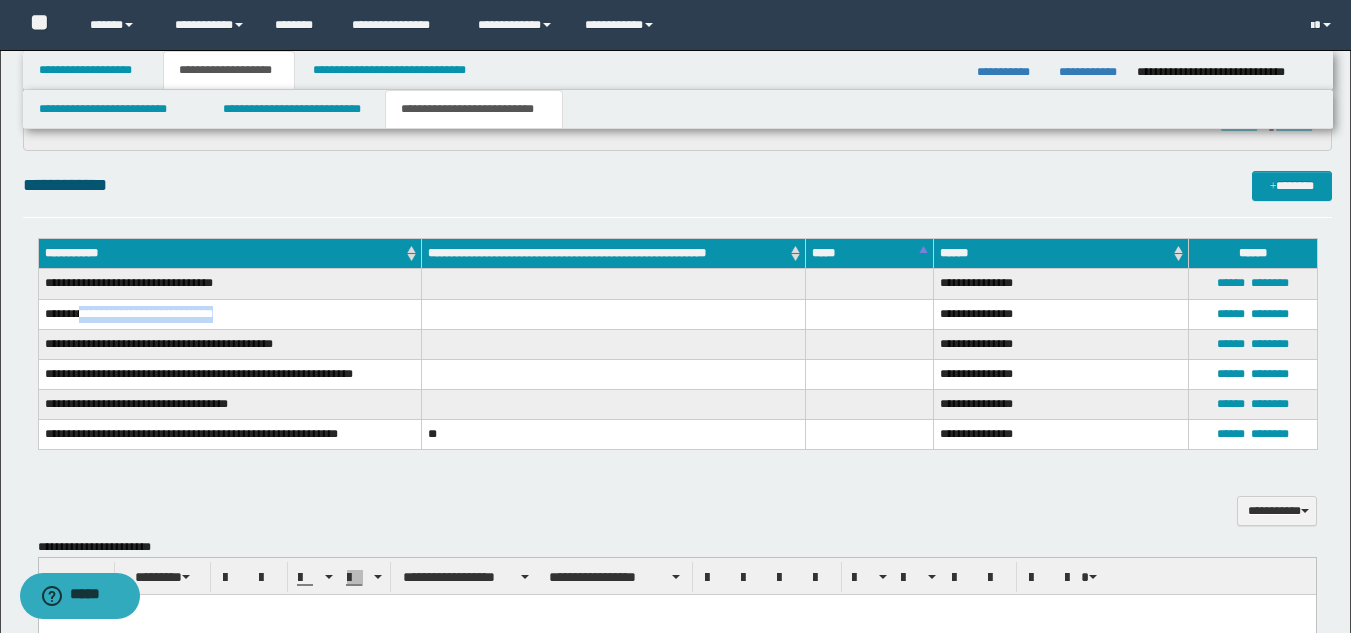 drag, startPoint x: 81, startPoint y: 309, endPoint x: 232, endPoint y: 316, distance: 151.16217 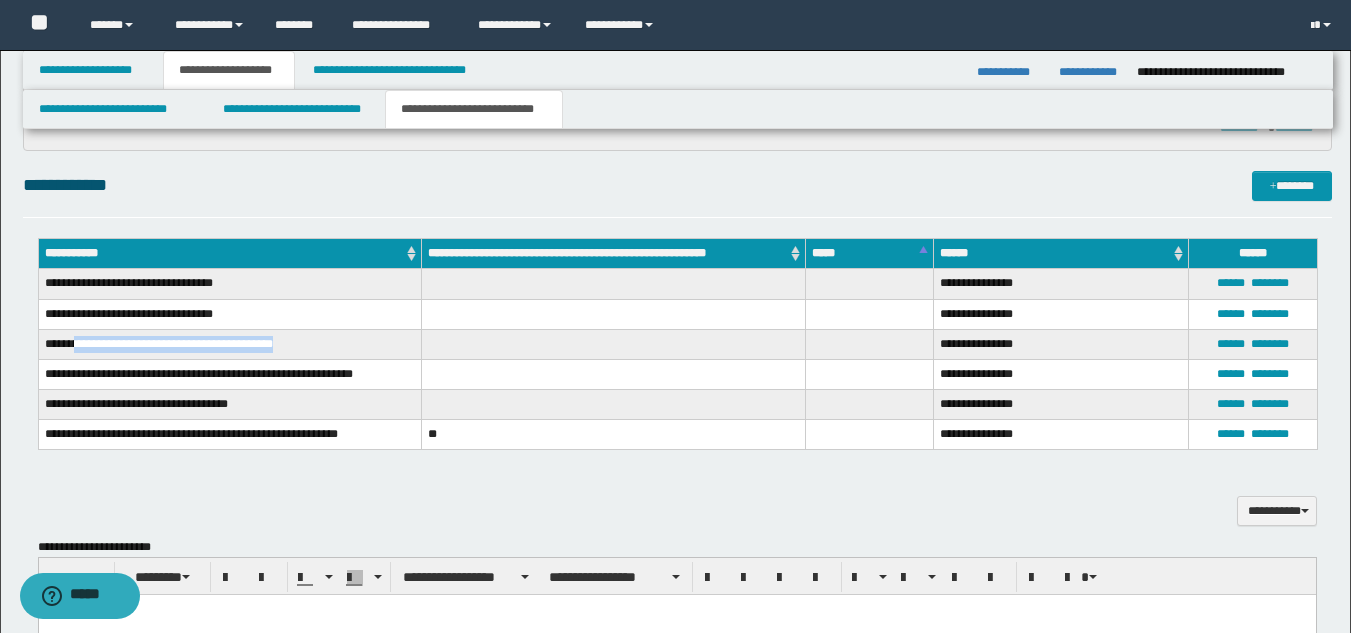 drag, startPoint x: 79, startPoint y: 341, endPoint x: 307, endPoint y: 345, distance: 228.03508 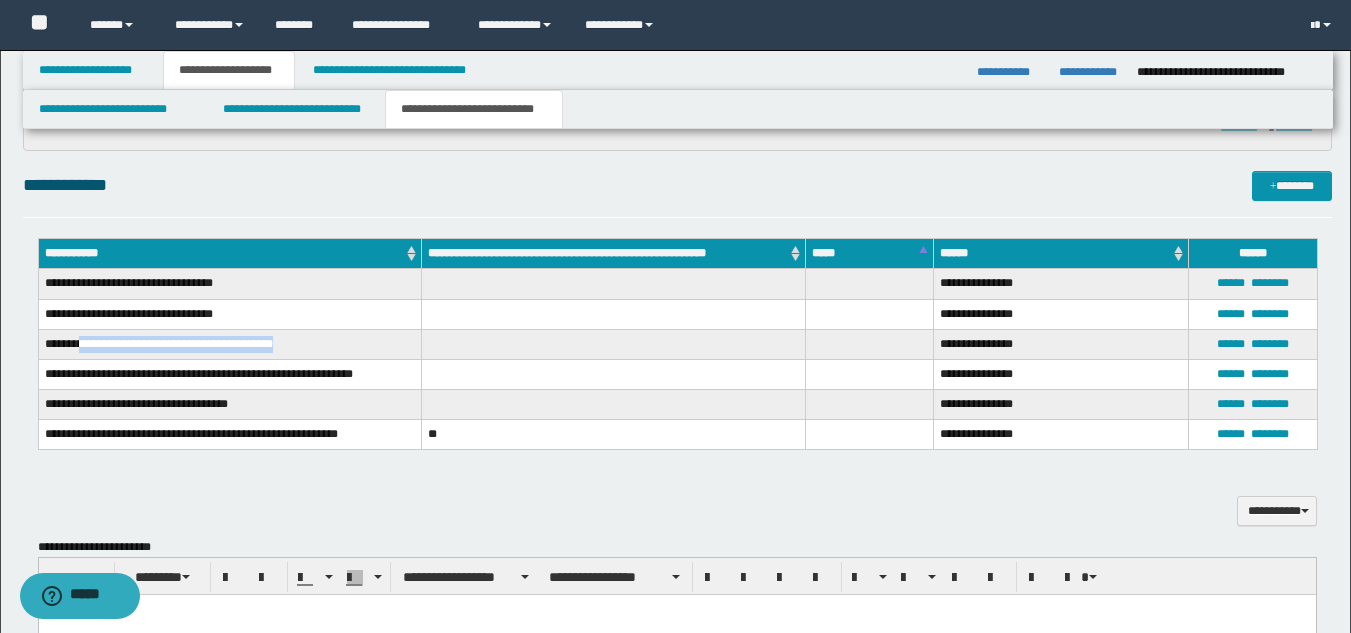 drag, startPoint x: 81, startPoint y: 343, endPoint x: 298, endPoint y: 350, distance: 217.11287 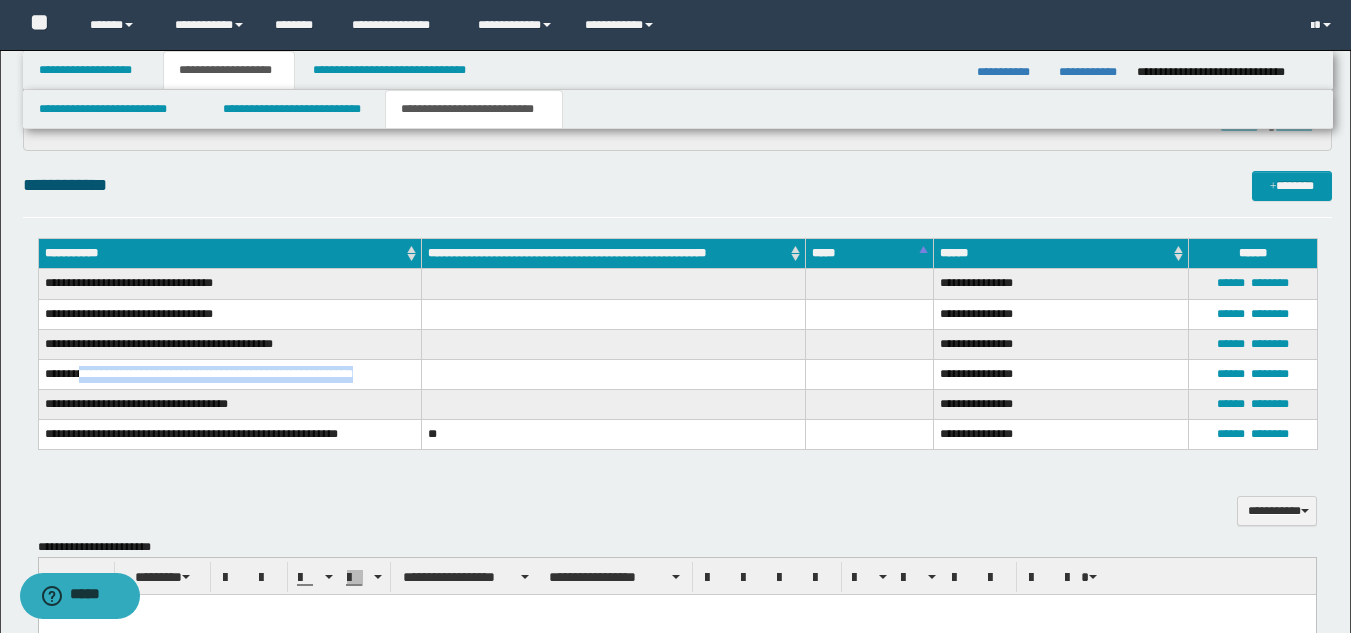 drag, startPoint x: 81, startPoint y: 368, endPoint x: 374, endPoint y: 381, distance: 293.28827 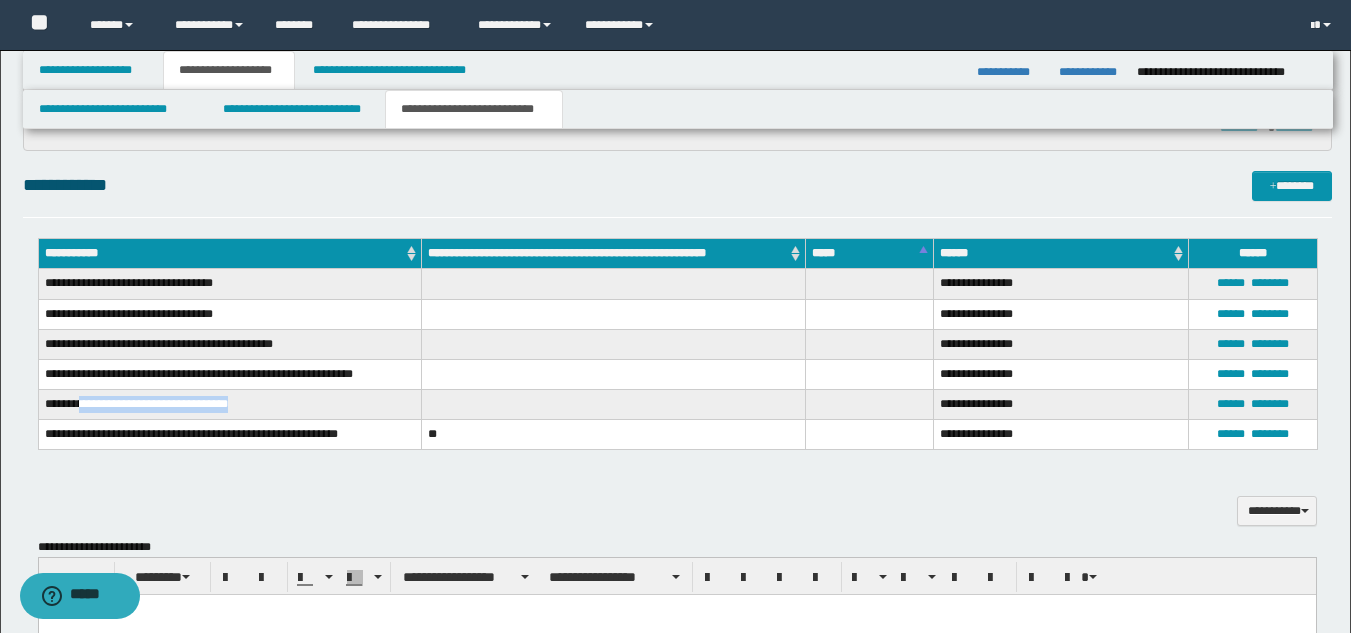 drag, startPoint x: 82, startPoint y: 399, endPoint x: 253, endPoint y: 401, distance: 171.01169 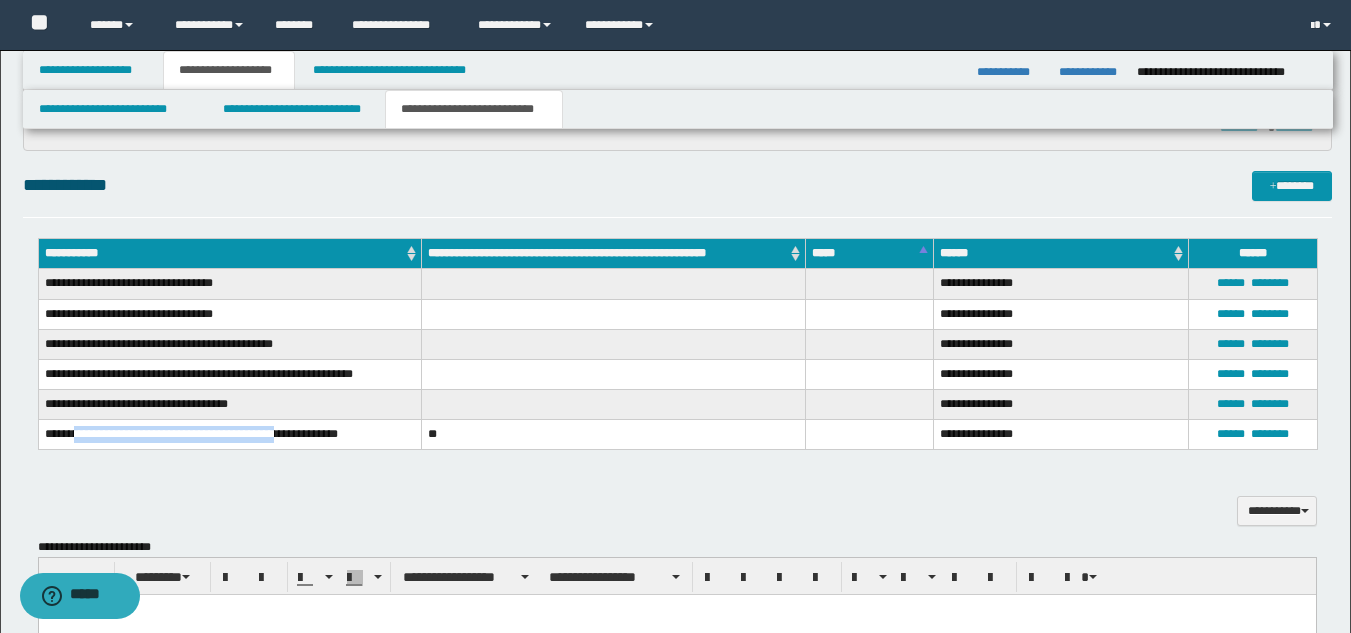 drag, startPoint x: 82, startPoint y: 436, endPoint x: 289, endPoint y: 436, distance: 207 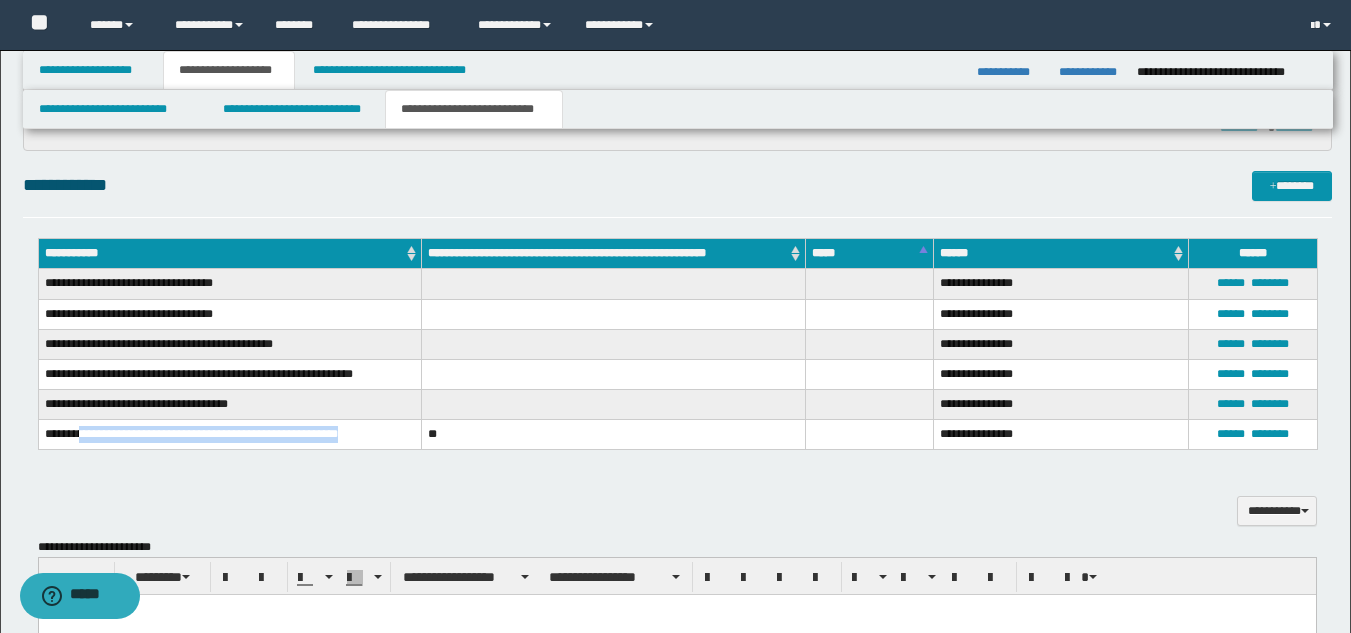 drag, startPoint x: 83, startPoint y: 431, endPoint x: 363, endPoint y: 431, distance: 280 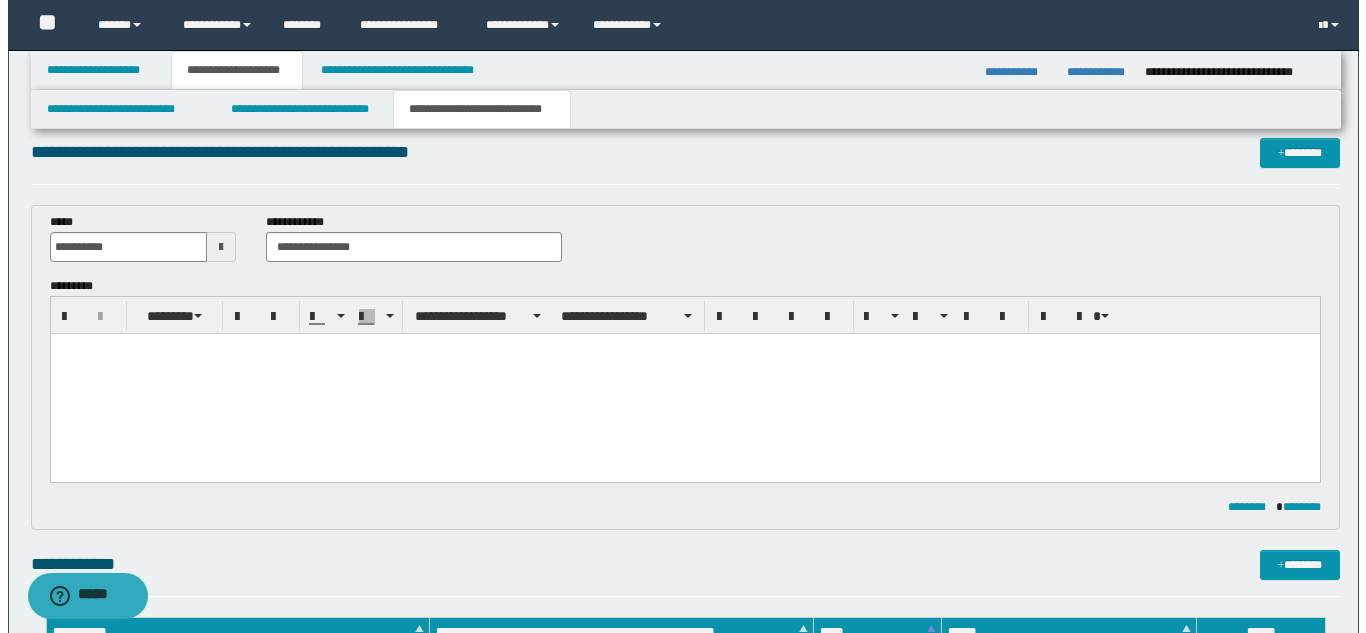 scroll, scrollTop: 0, scrollLeft: 0, axis: both 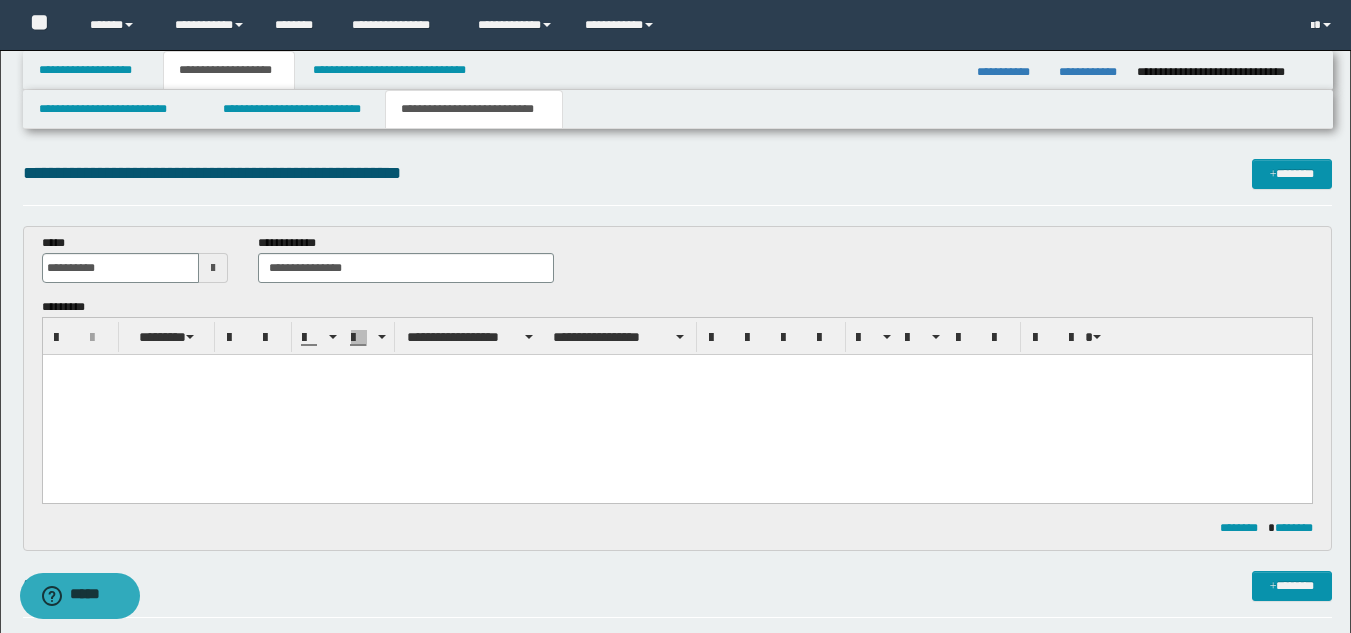 click at bounding box center [676, 402] 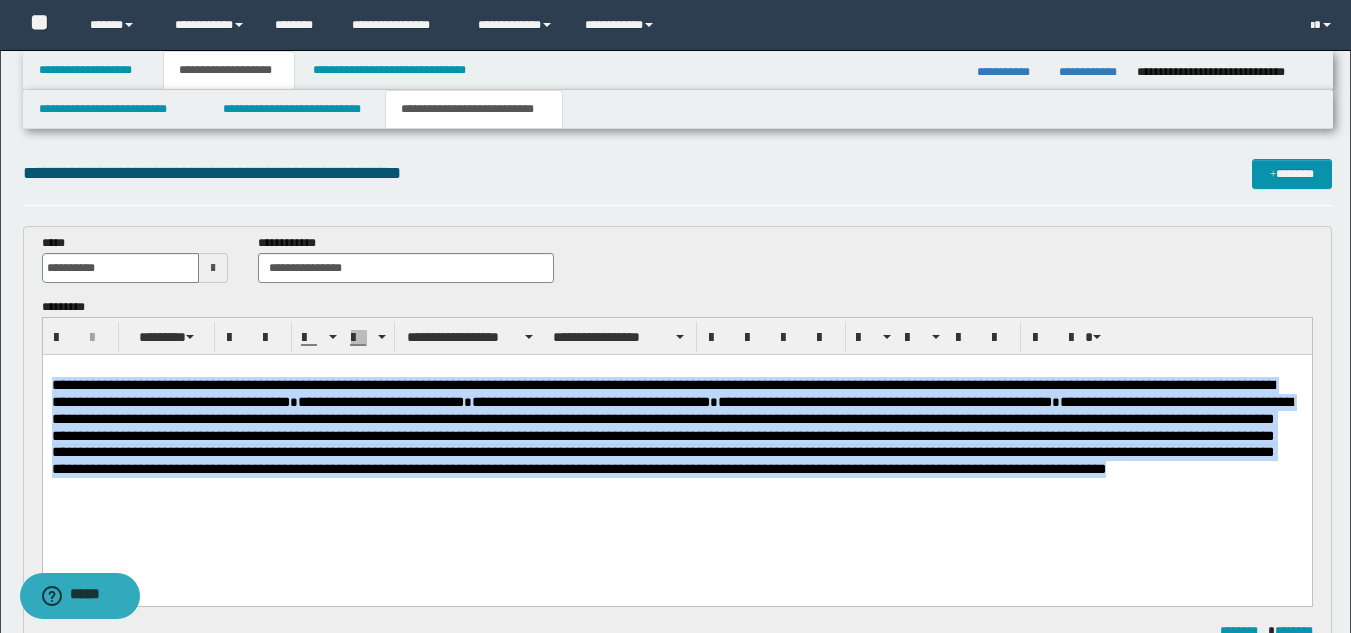 drag, startPoint x: 491, startPoint y: 517, endPoint x: 6, endPoint y: 390, distance: 501.35217 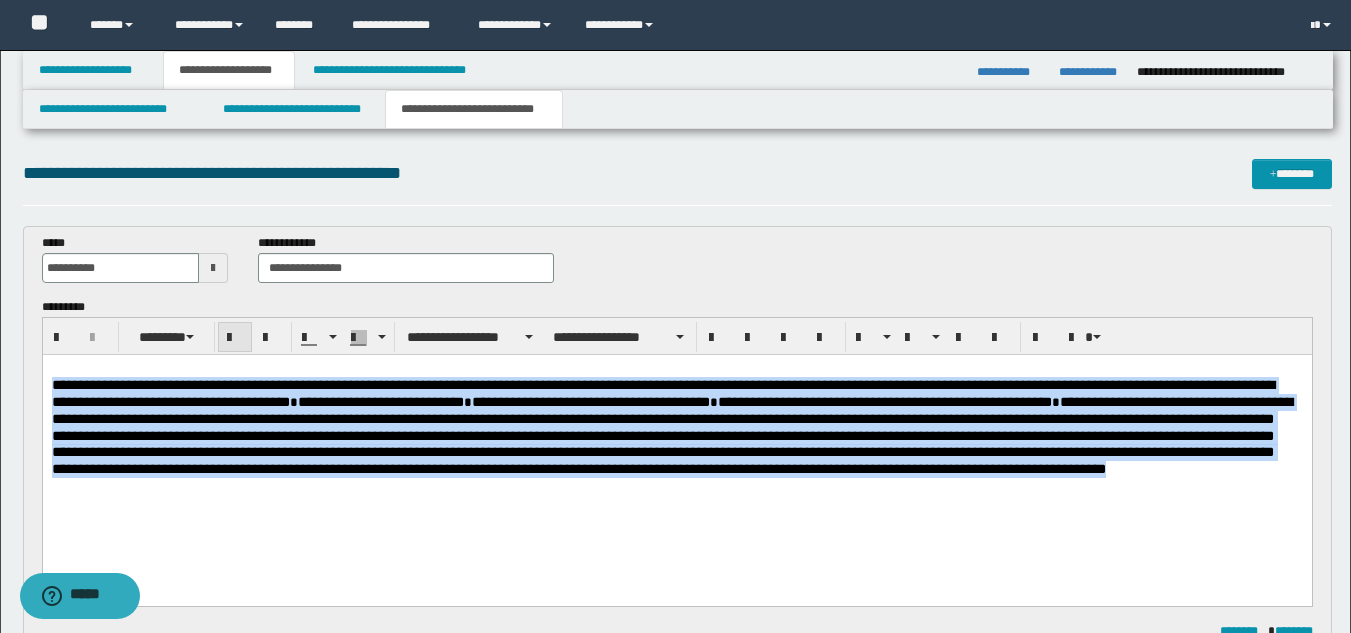 click at bounding box center [235, 338] 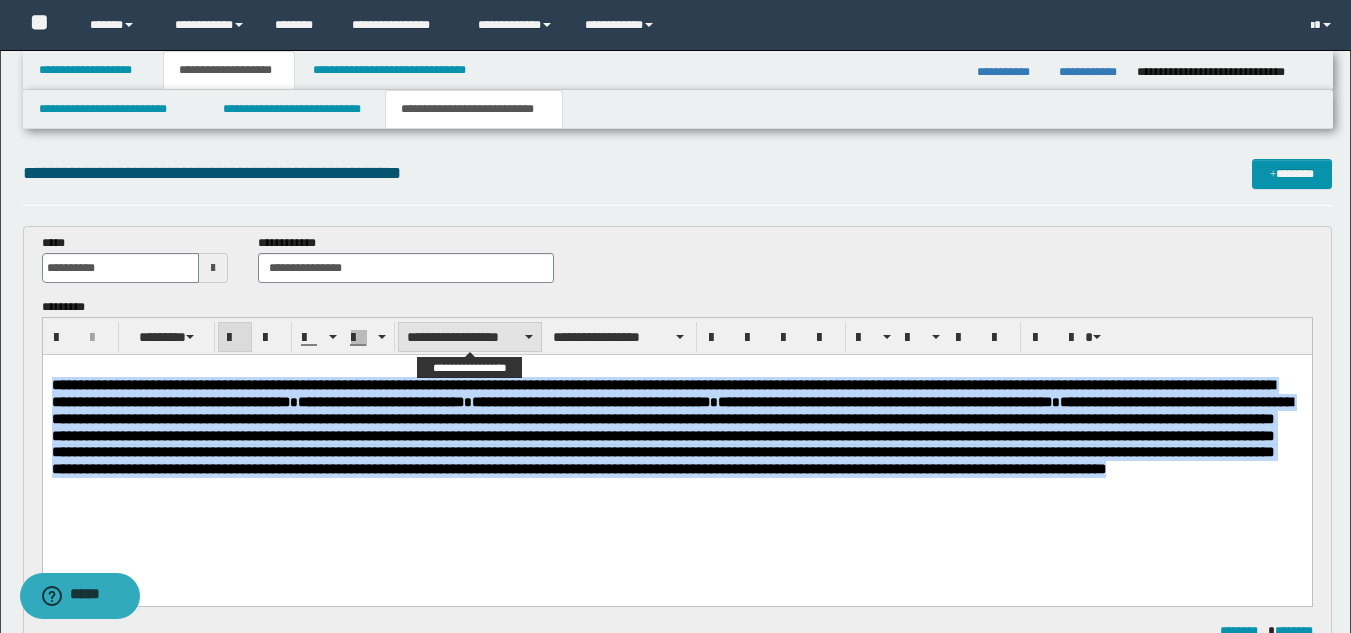click on "**********" at bounding box center (470, 337) 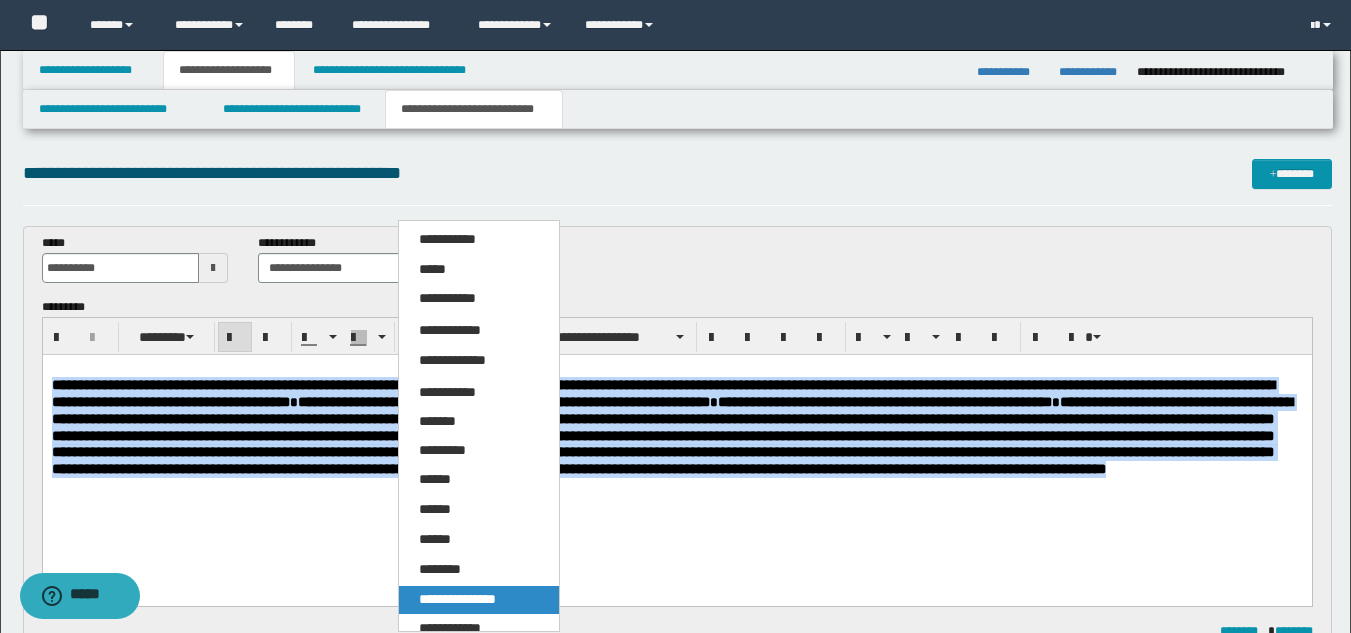 click on "**********" at bounding box center [457, 599] 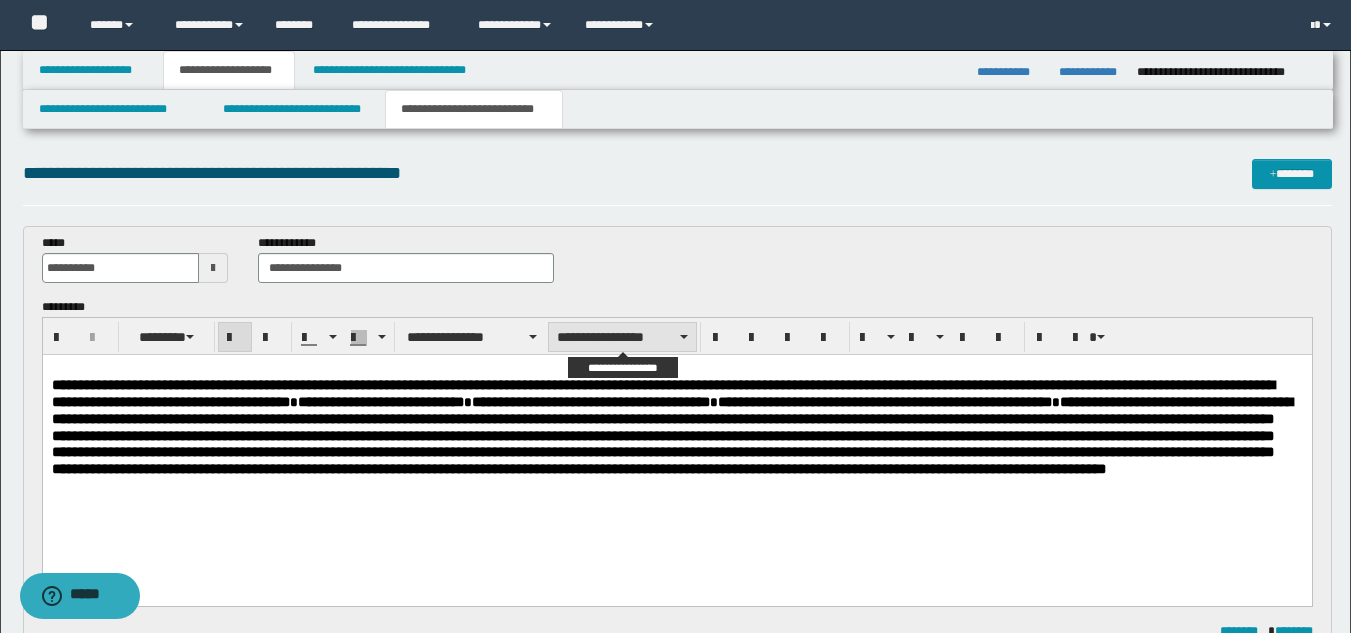 click on "**********" at bounding box center [622, 337] 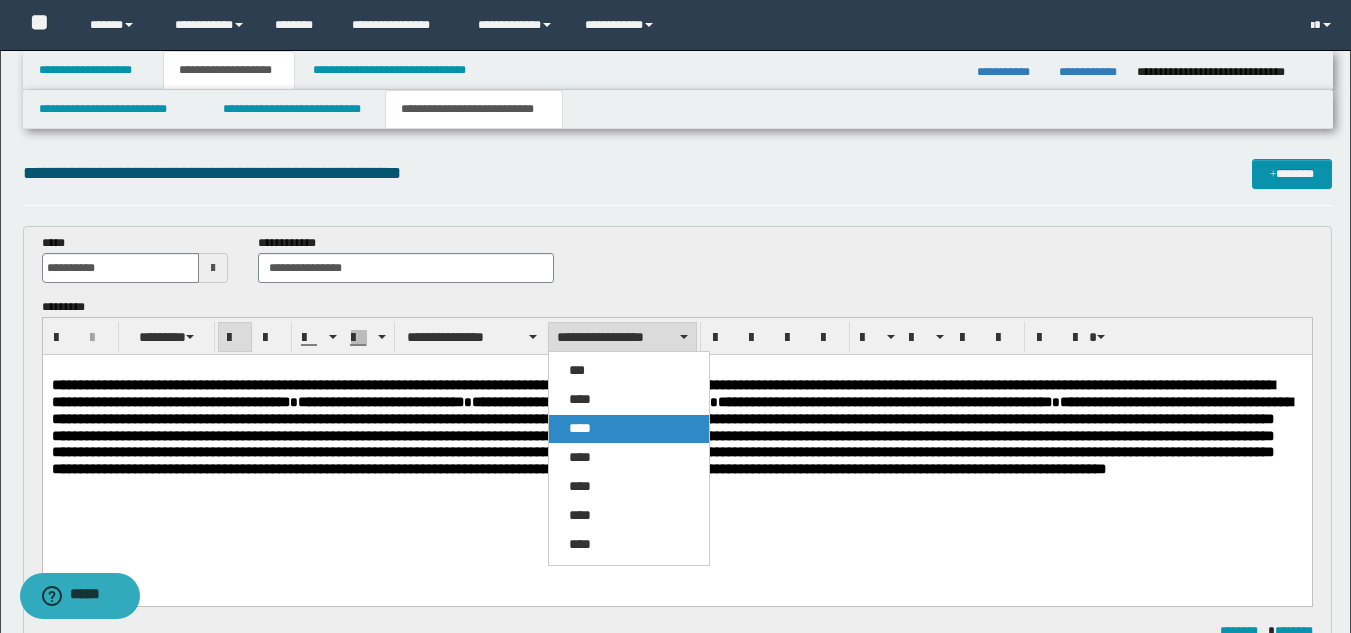 click on "****" at bounding box center (629, 429) 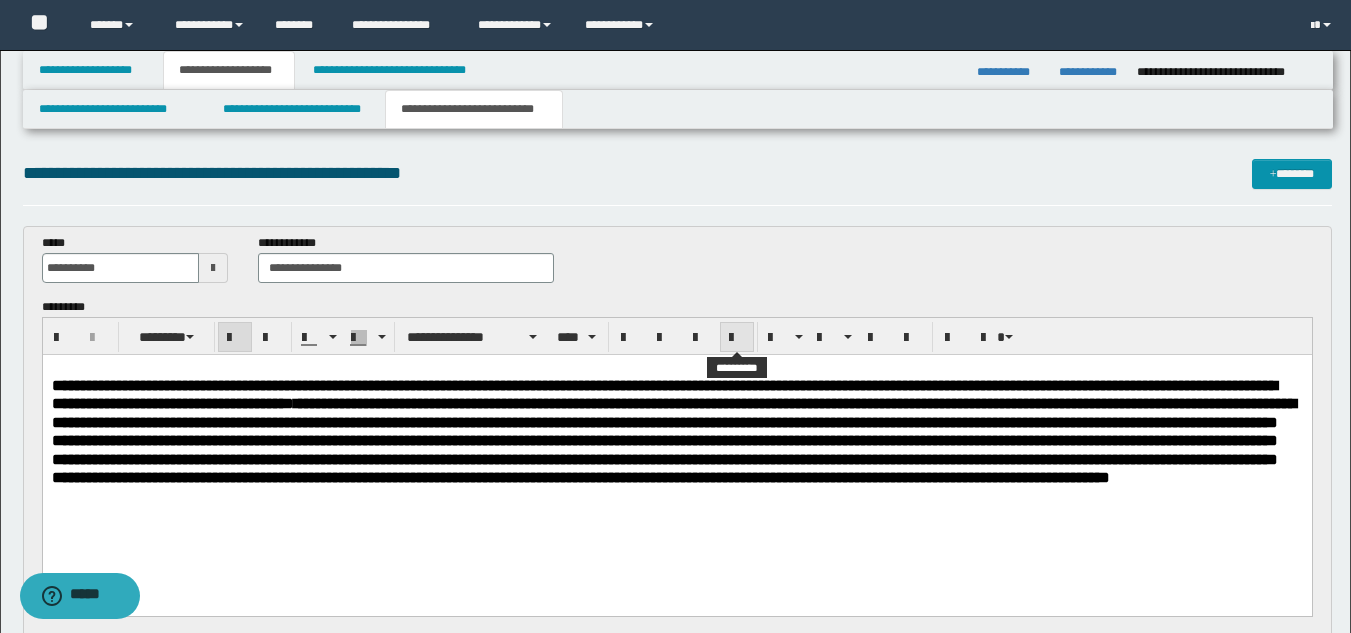 click at bounding box center [737, 338] 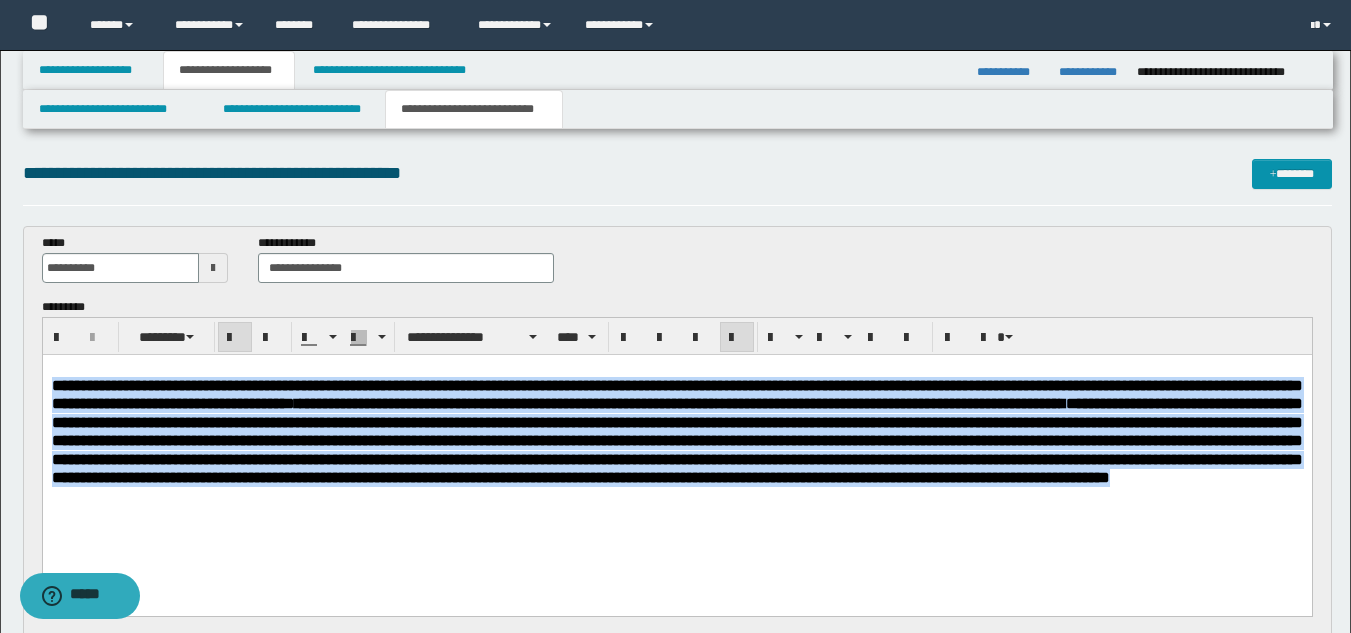 click on "**********" at bounding box center (676, 459) 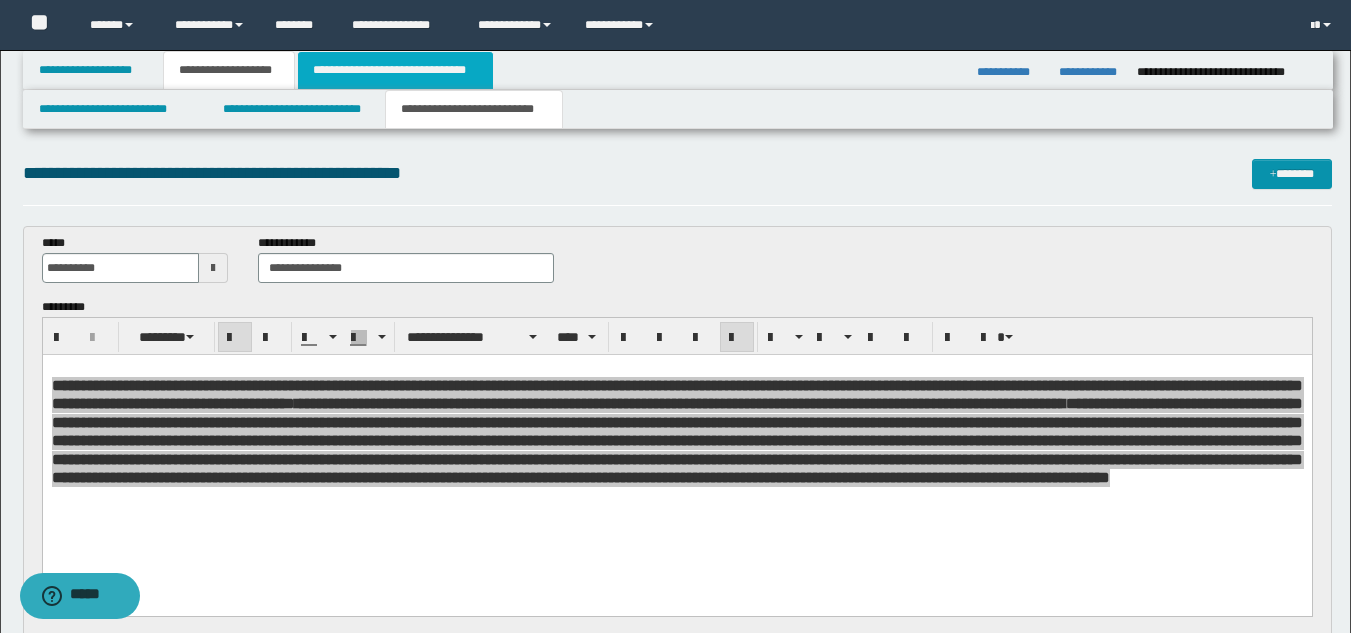 click on "**********" at bounding box center [395, 70] 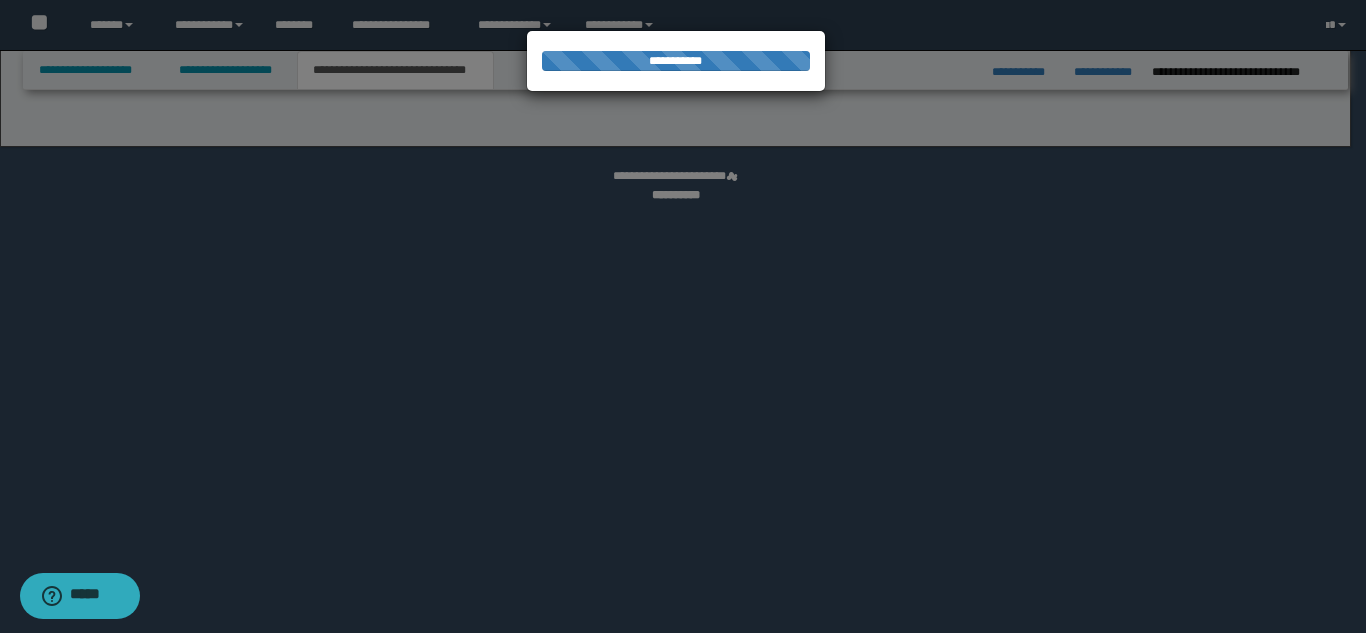 select on "*" 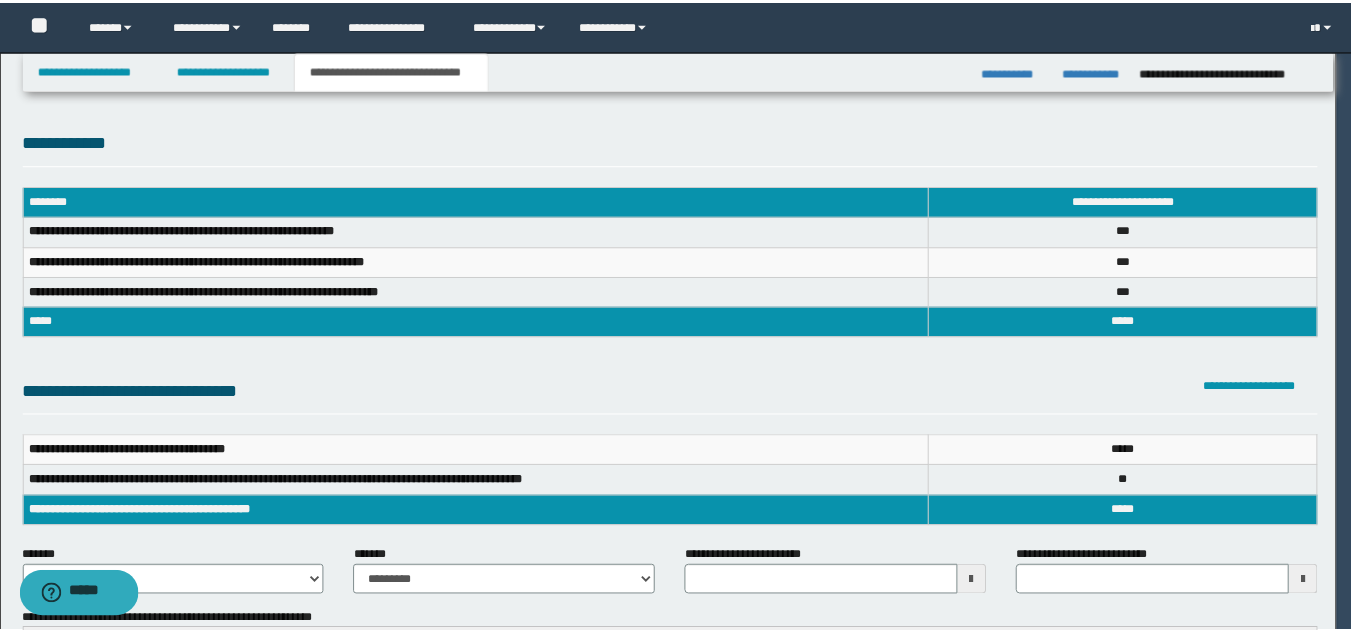 scroll, scrollTop: 0, scrollLeft: 0, axis: both 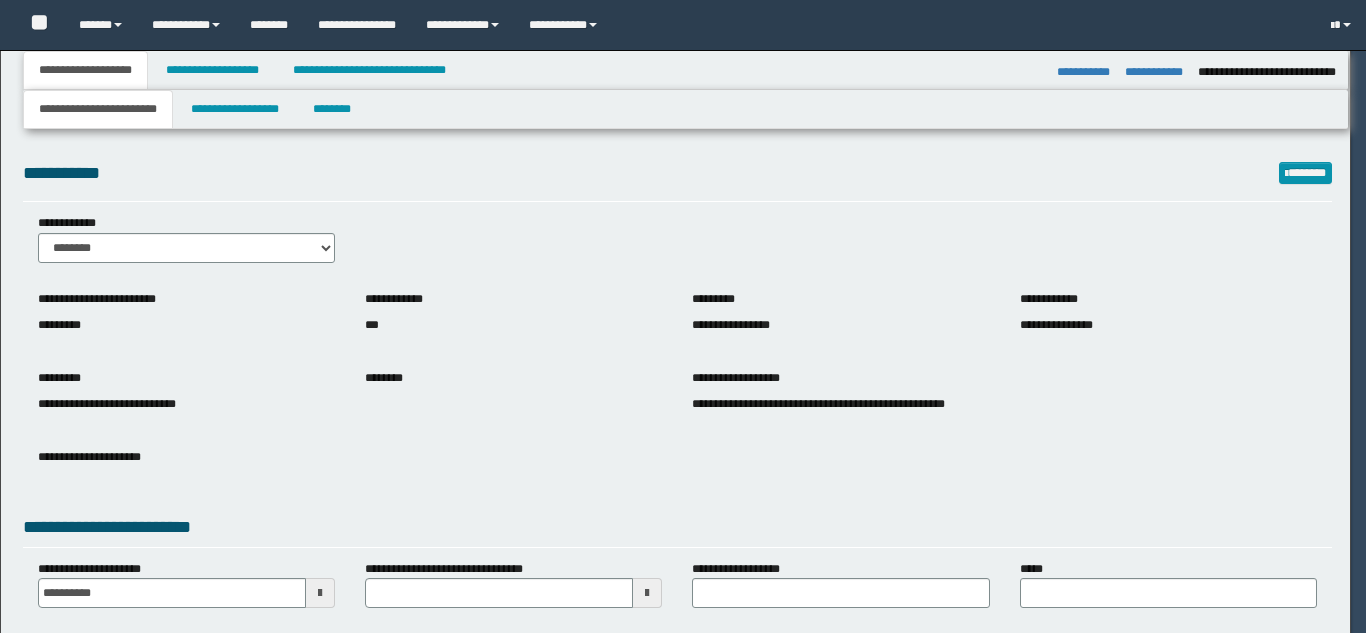 select on "*" 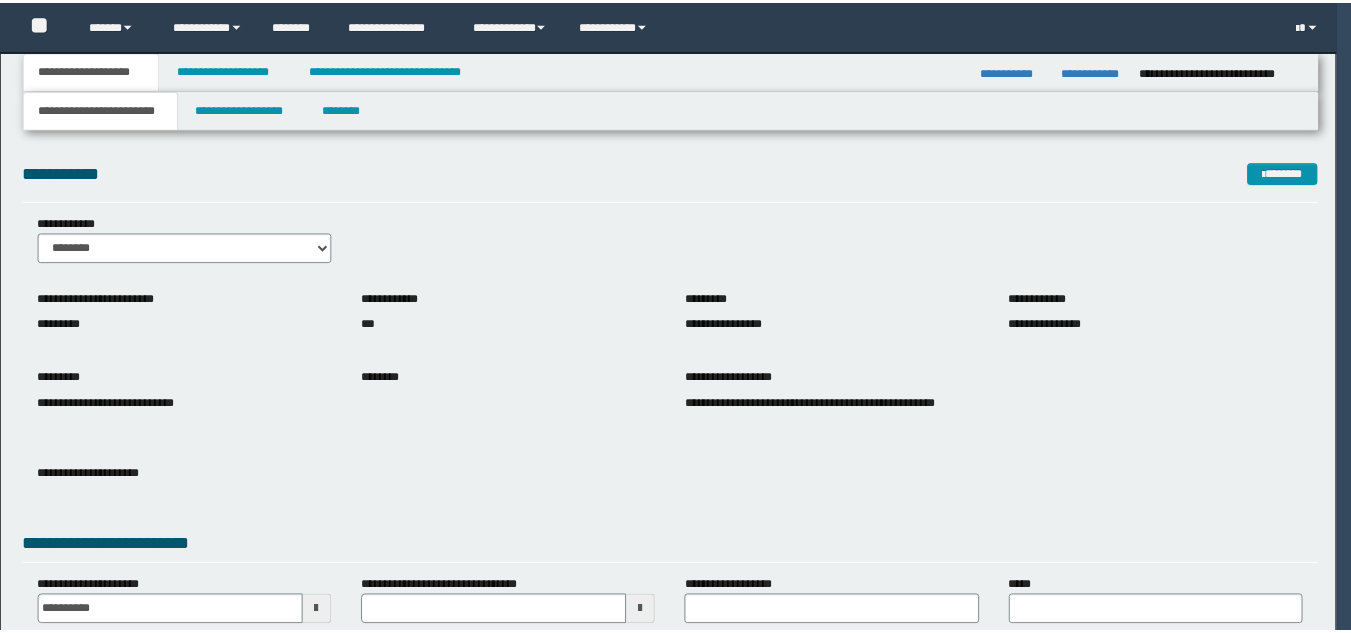 scroll, scrollTop: 0, scrollLeft: 0, axis: both 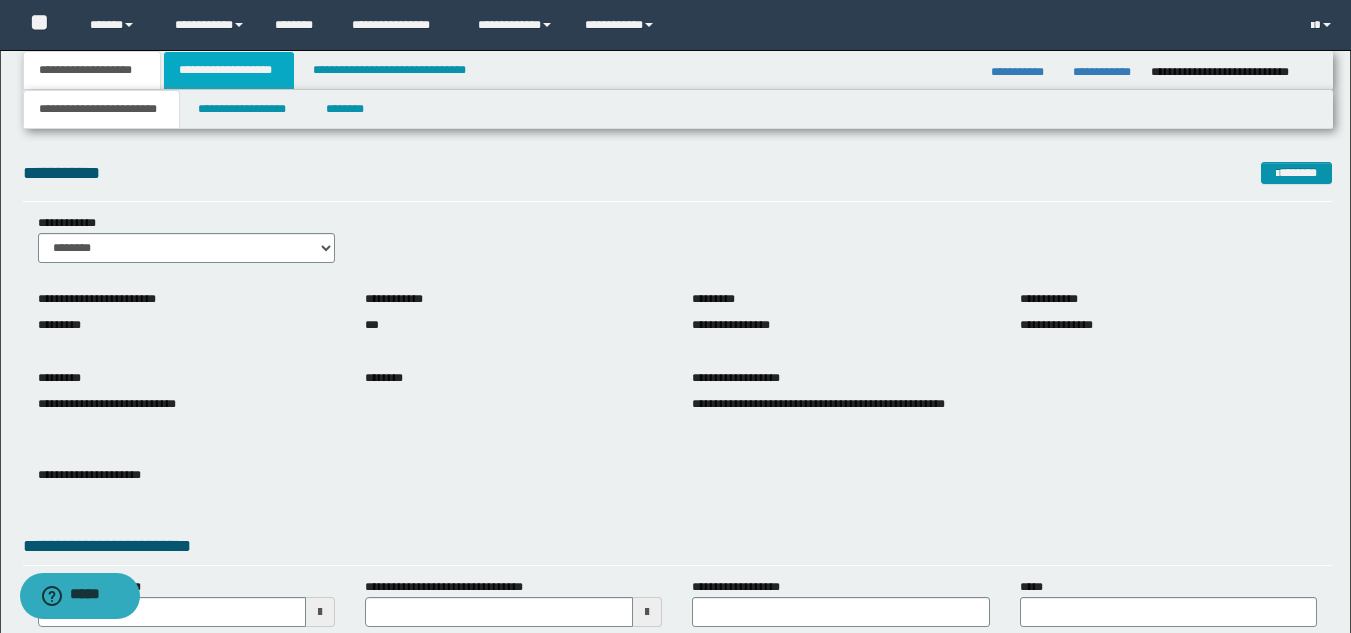 click on "**********" at bounding box center [229, 70] 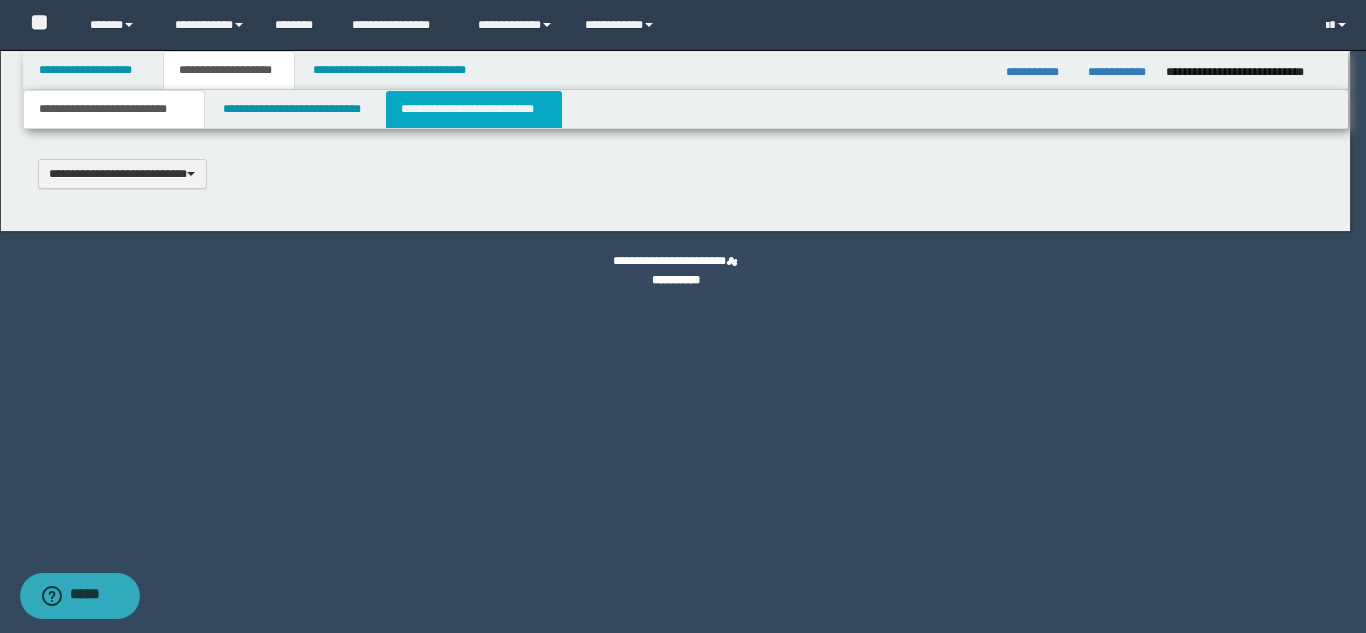 scroll, scrollTop: 0, scrollLeft: 0, axis: both 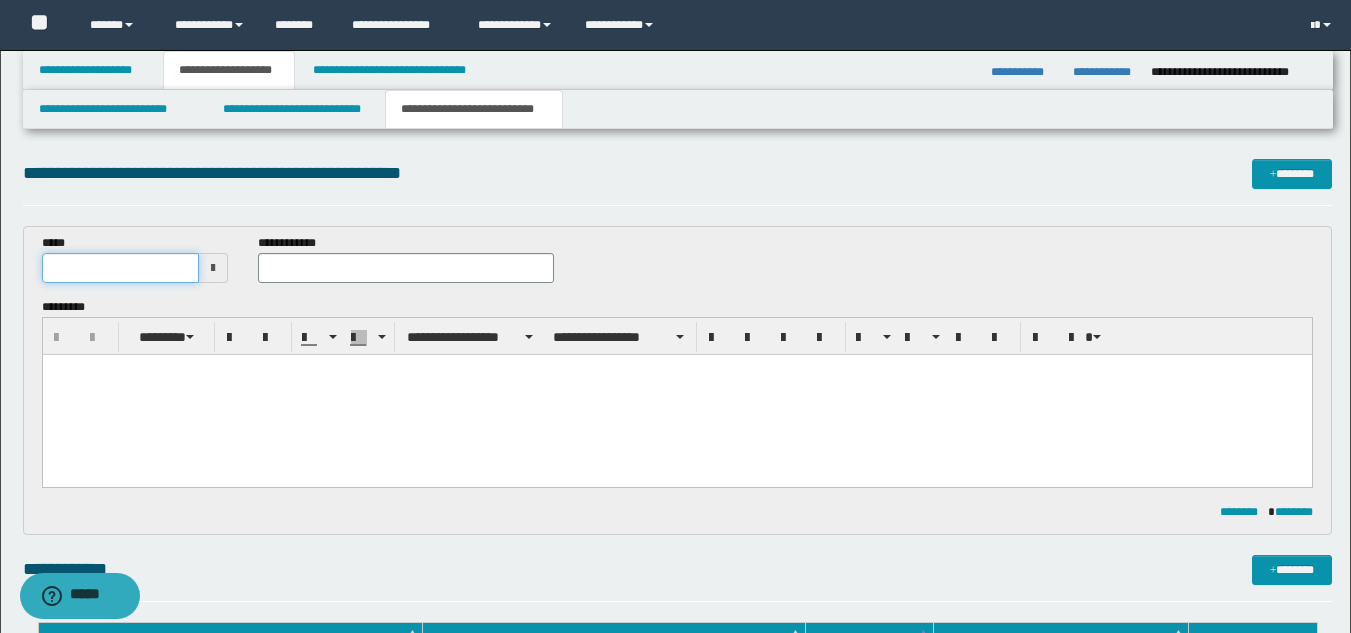 drag, startPoint x: 122, startPoint y: 274, endPoint x: 133, endPoint y: 281, distance: 13.038404 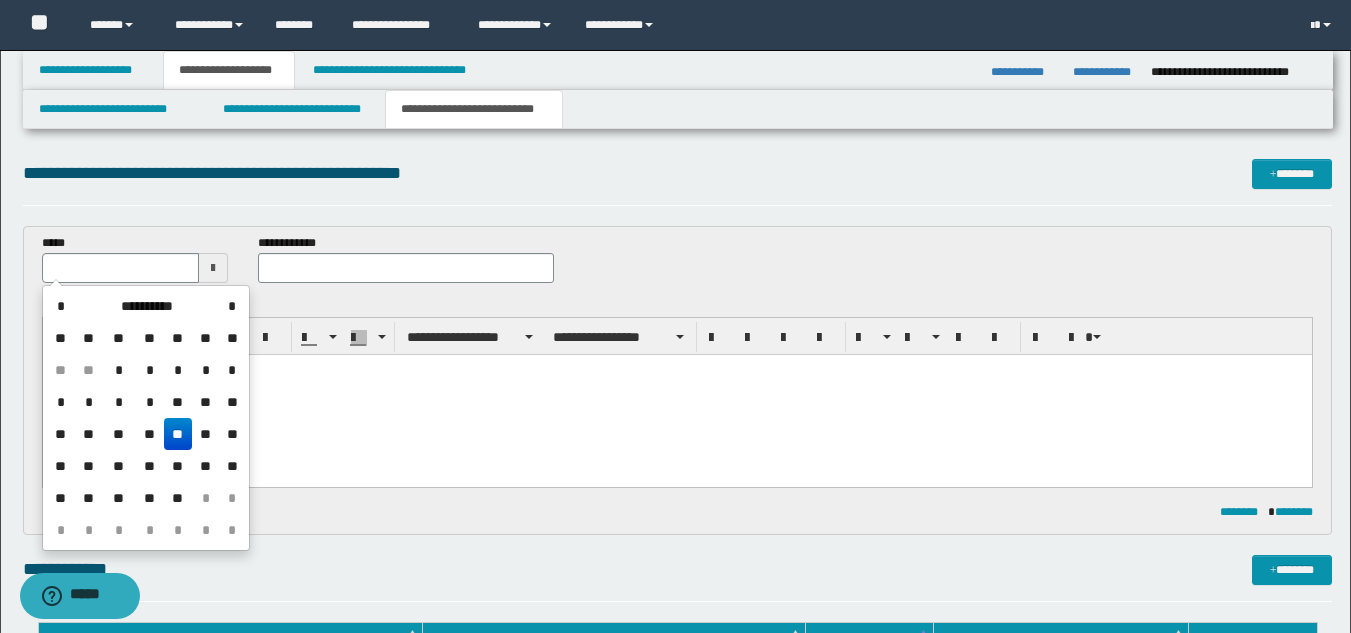 click on "**" at bounding box center [178, 434] 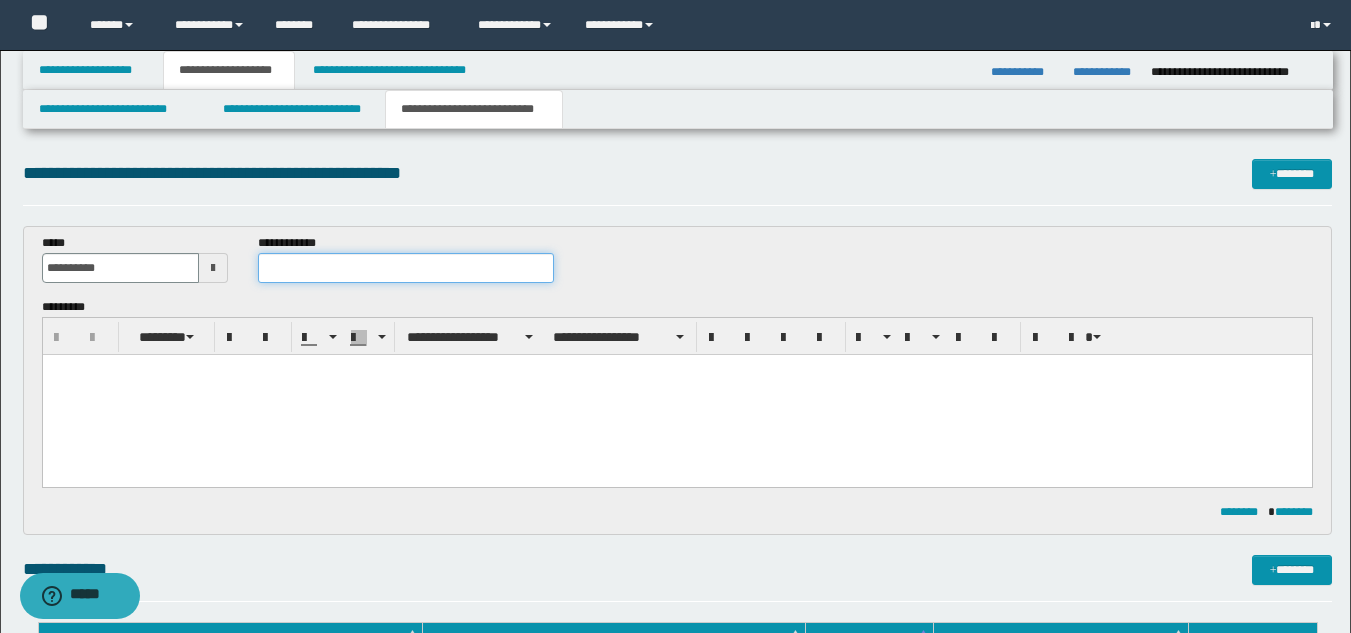 click at bounding box center (405, 268) 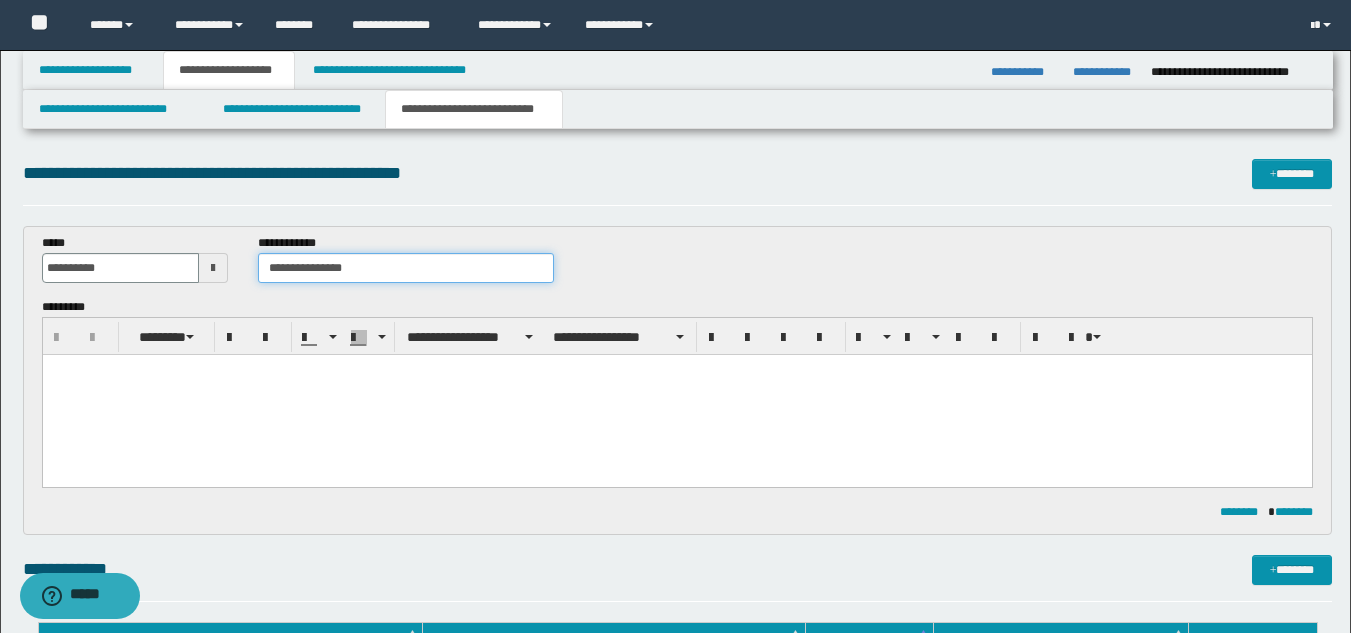 type on "**********" 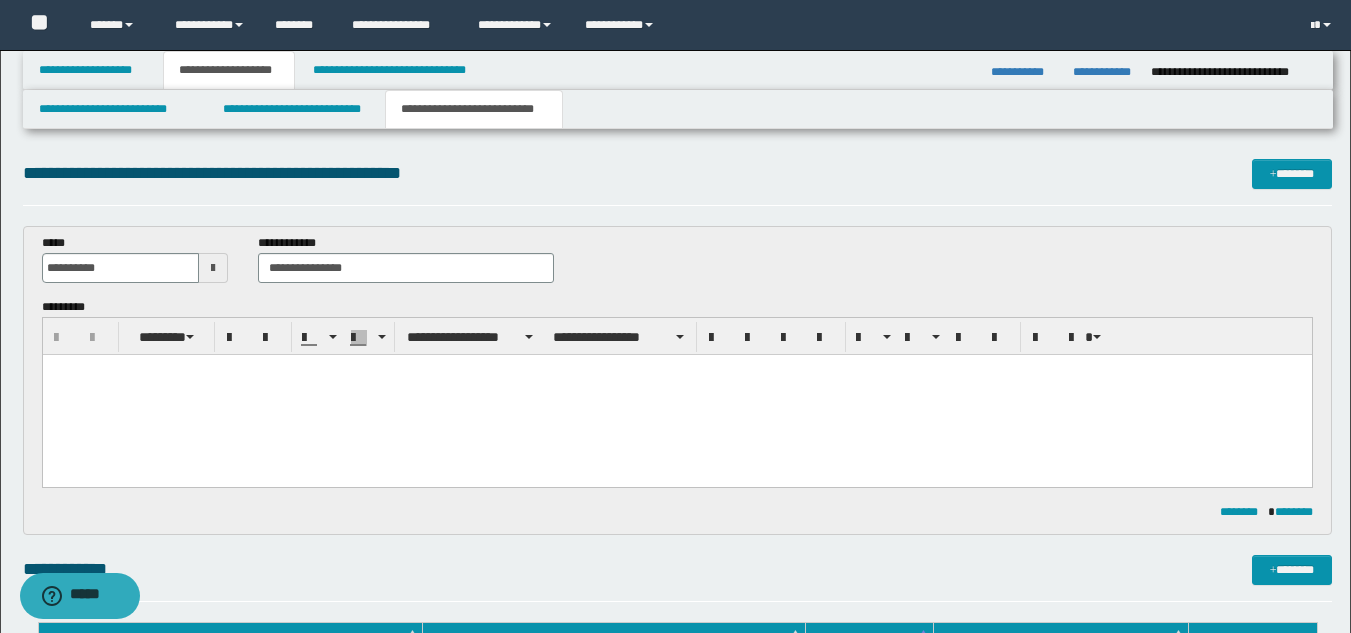 click at bounding box center (676, 395) 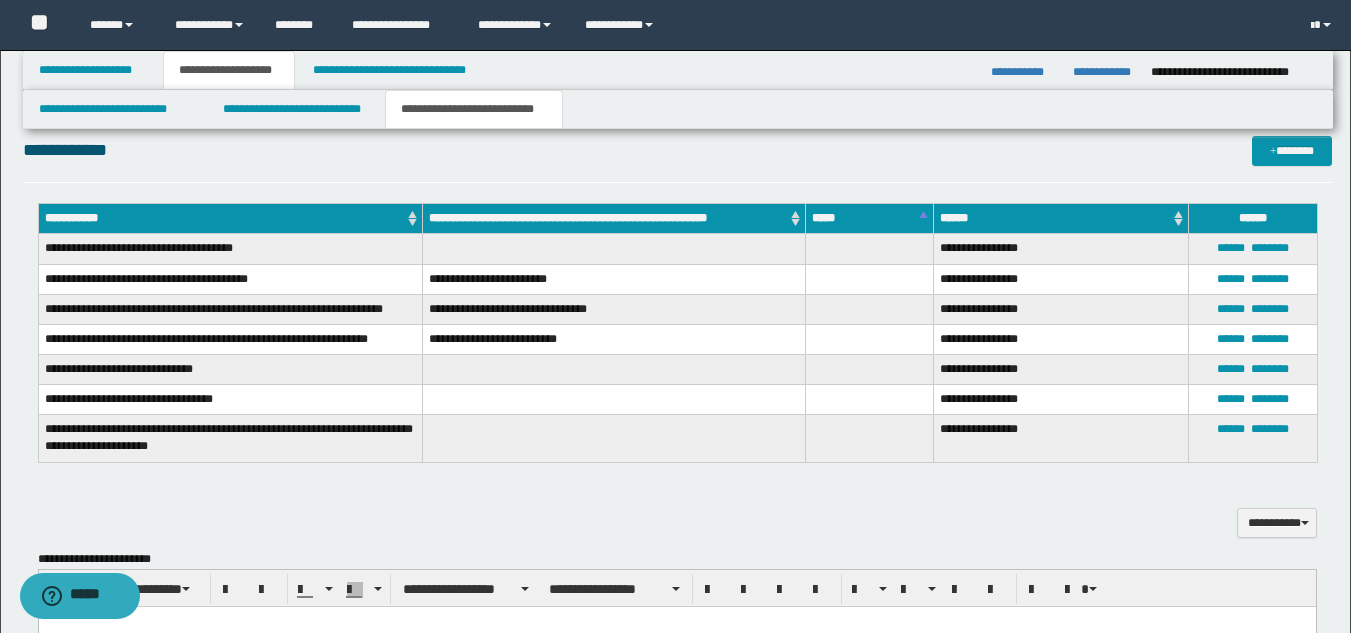 scroll, scrollTop: 400, scrollLeft: 0, axis: vertical 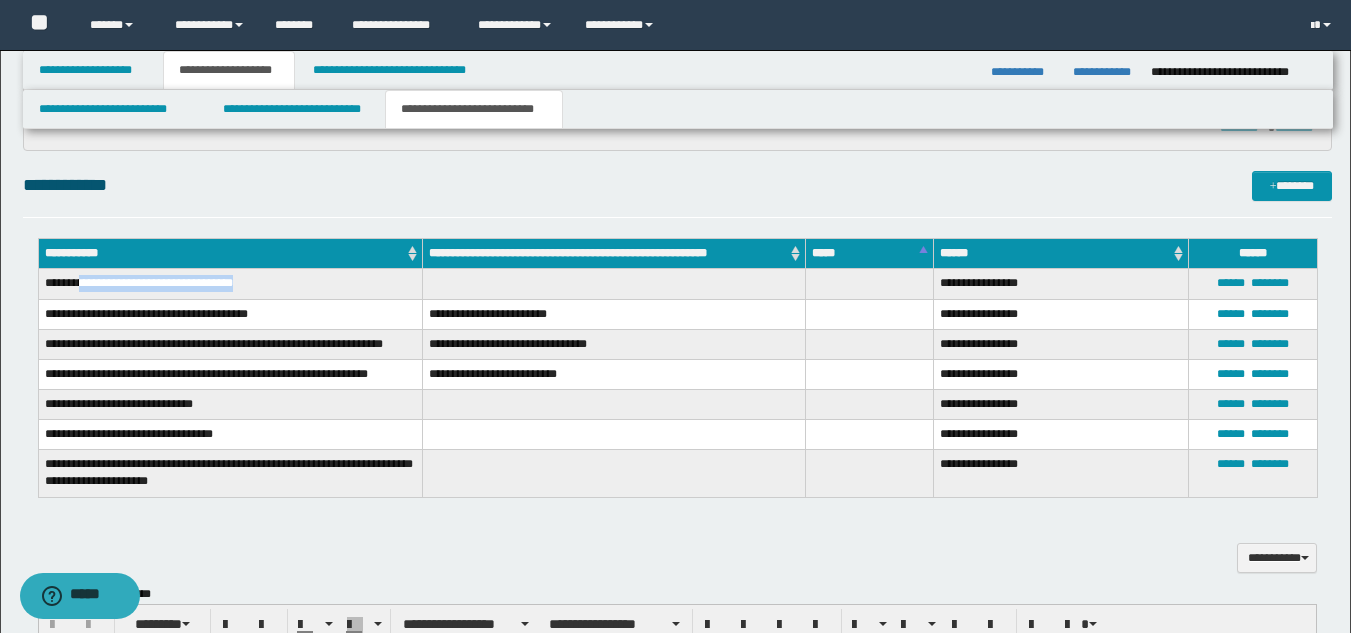drag, startPoint x: 85, startPoint y: 284, endPoint x: 260, endPoint y: 285, distance: 175.00285 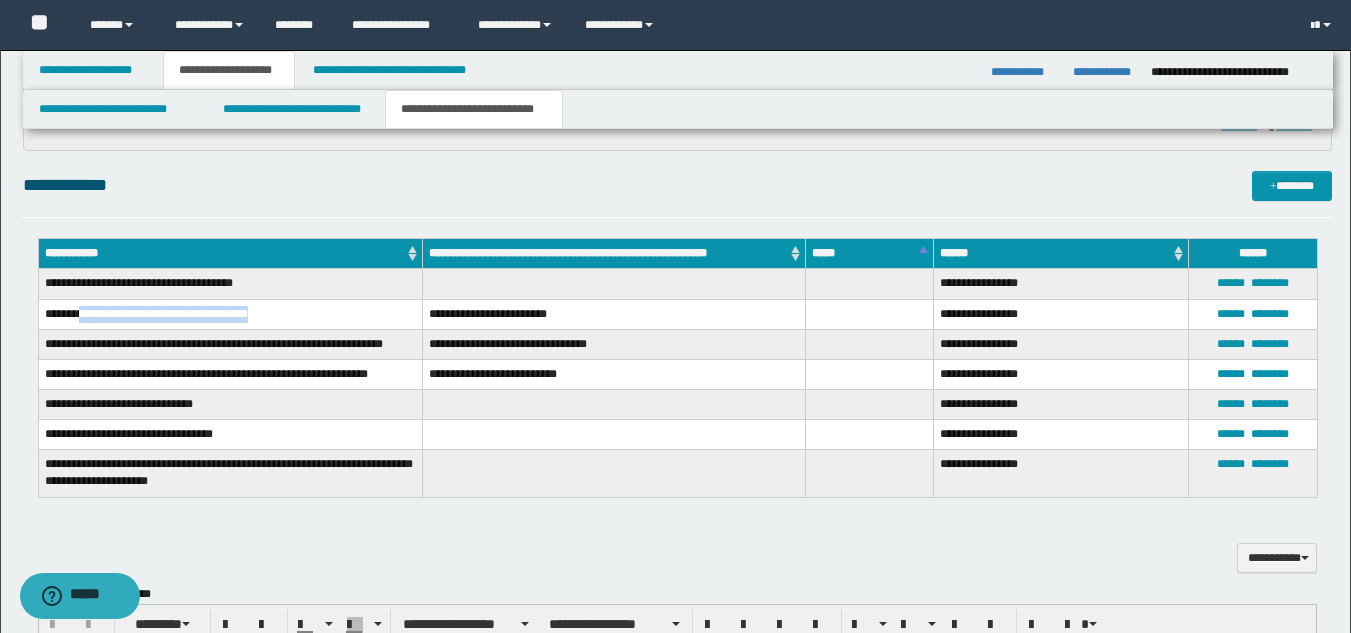 drag, startPoint x: 84, startPoint y: 308, endPoint x: 283, endPoint y: 308, distance: 199 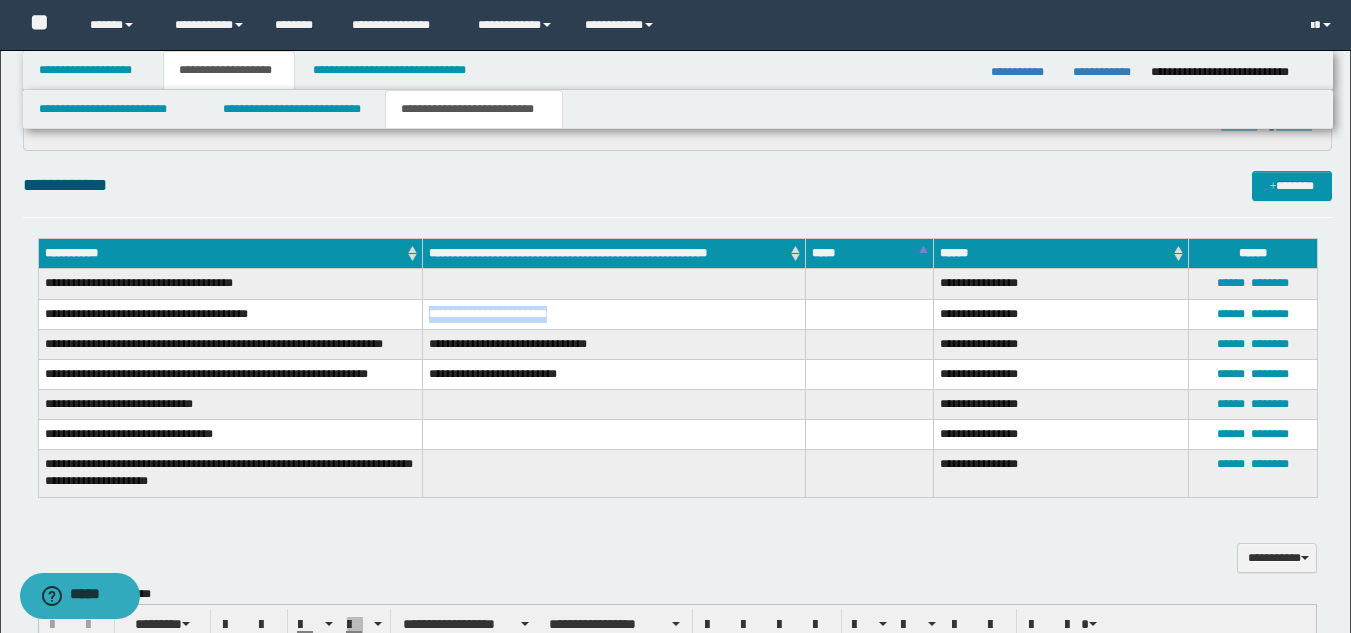 drag, startPoint x: 430, startPoint y: 315, endPoint x: 563, endPoint y: 313, distance: 133.01503 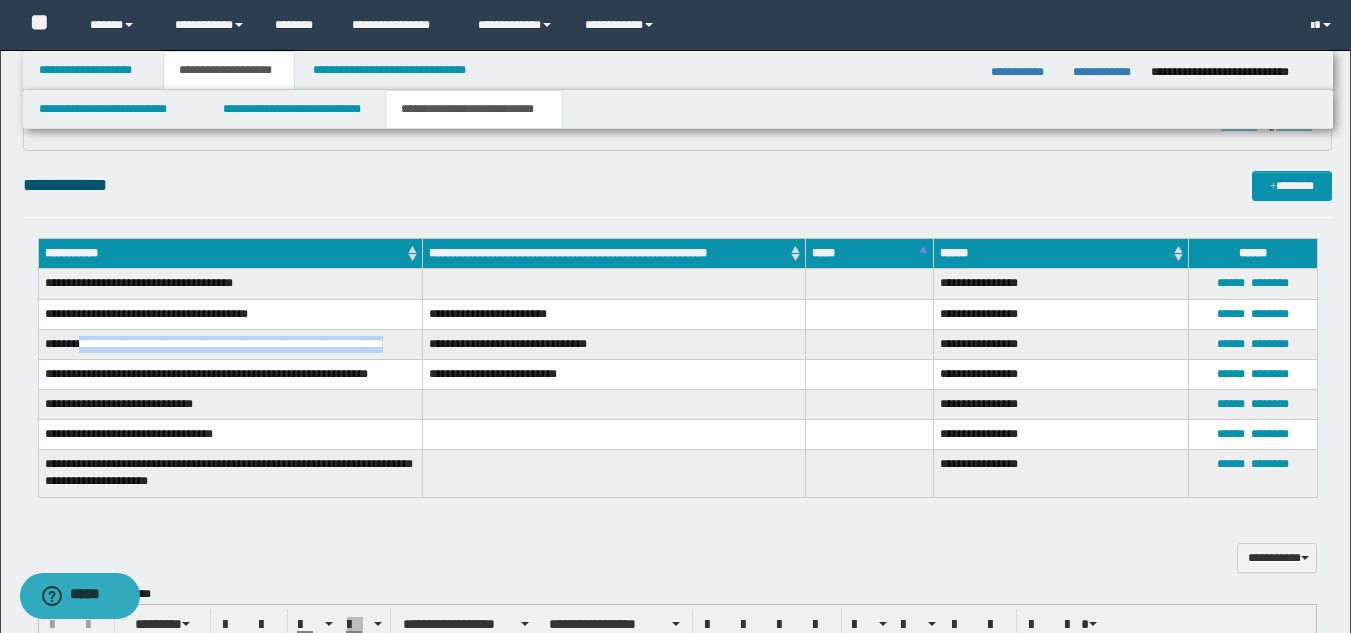 drag, startPoint x: 85, startPoint y: 340, endPoint x: 415, endPoint y: 342, distance: 330.00607 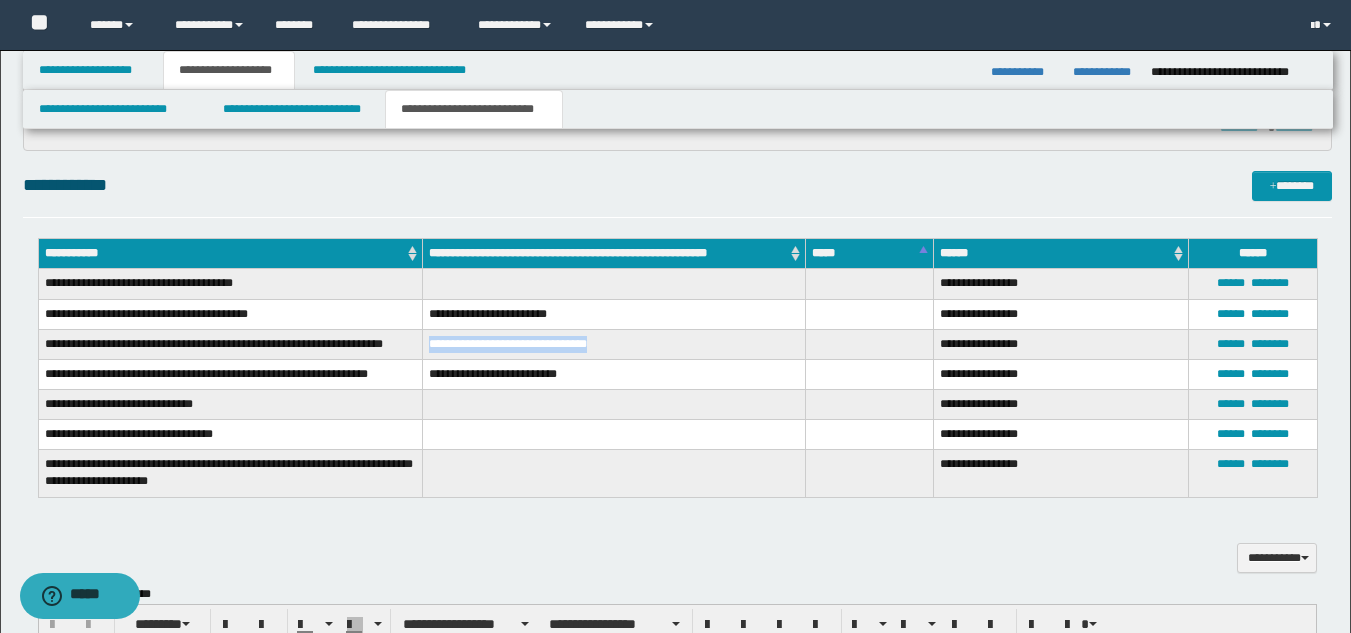drag, startPoint x: 428, startPoint y: 345, endPoint x: 602, endPoint y: 347, distance: 174.01149 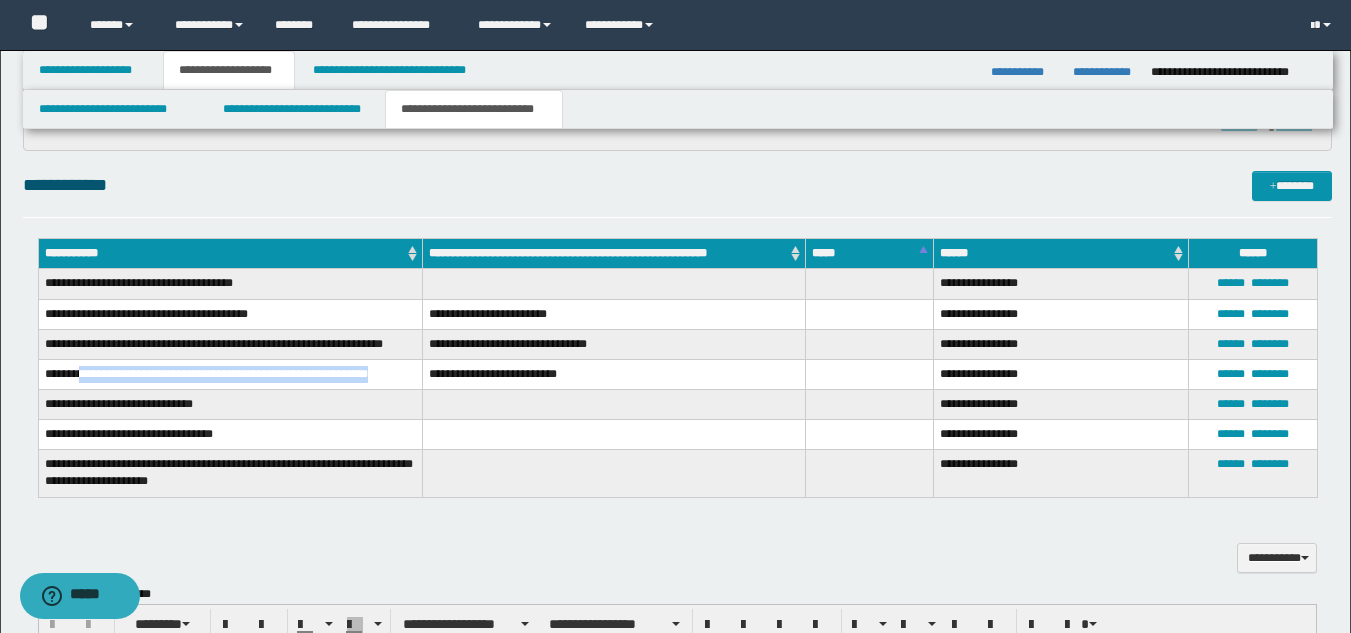 drag, startPoint x: 85, startPoint y: 367, endPoint x: 385, endPoint y: 367, distance: 300 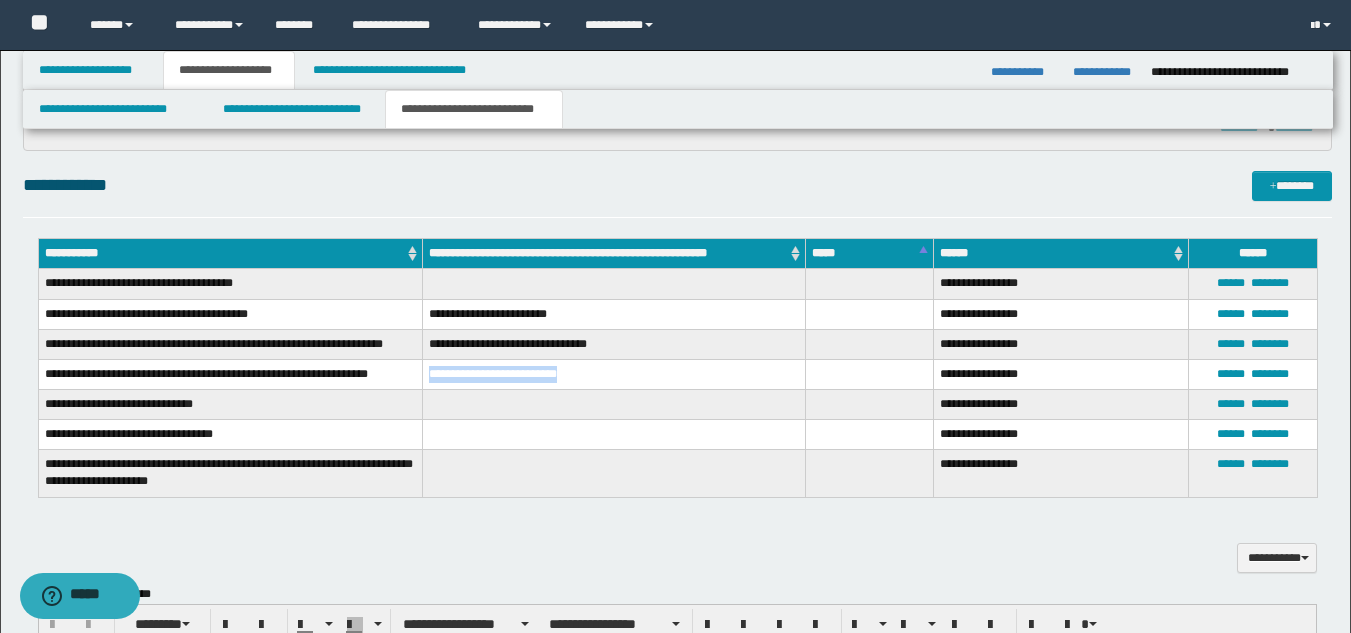 drag, startPoint x: 431, startPoint y: 371, endPoint x: 568, endPoint y: 375, distance: 137.05838 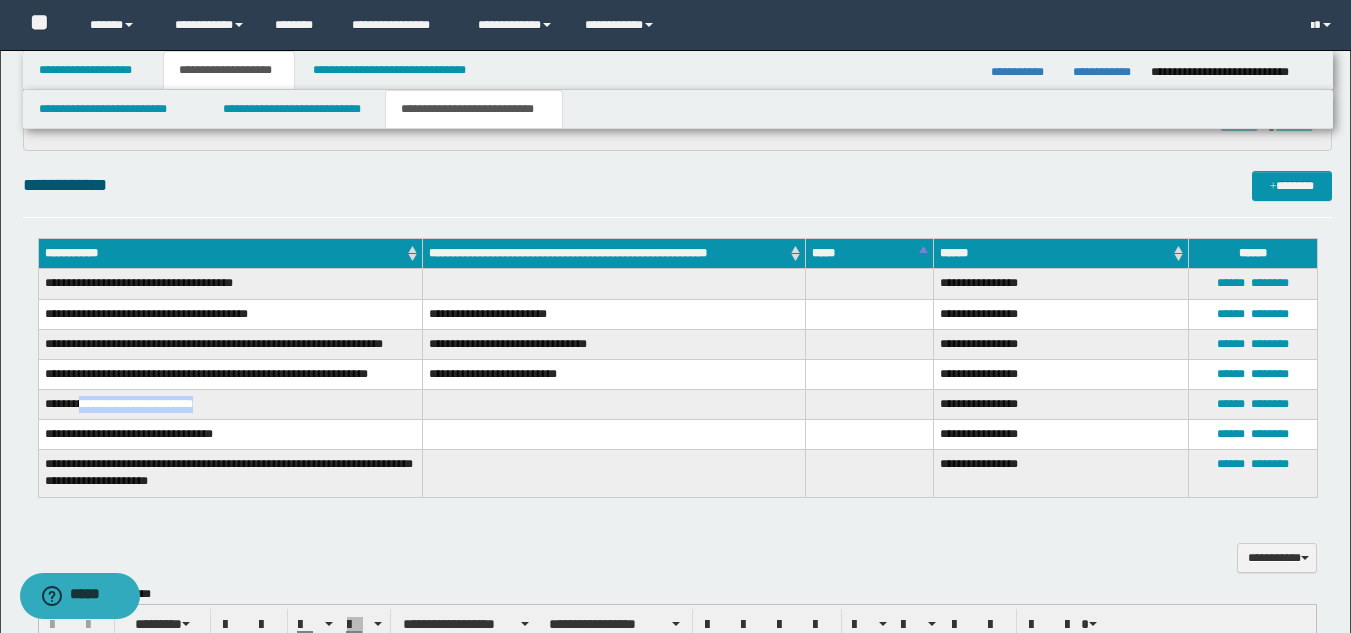 drag, startPoint x: 88, startPoint y: 398, endPoint x: 219, endPoint y: 411, distance: 131.64346 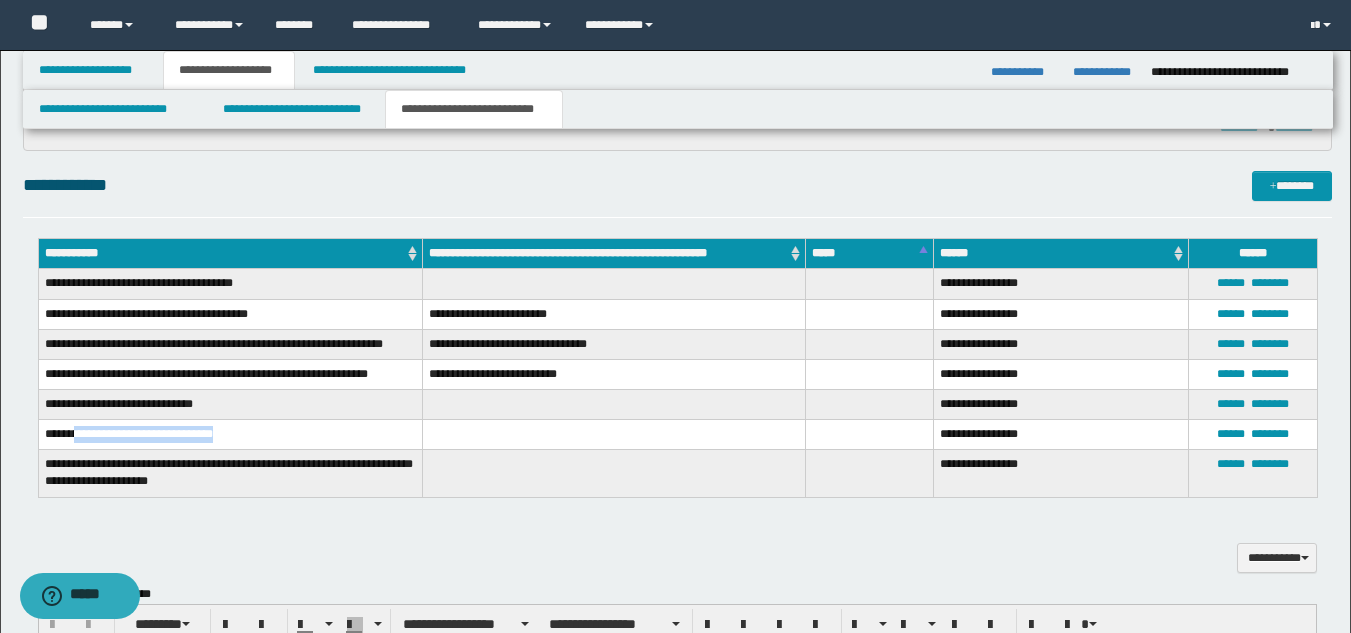 drag, startPoint x: 79, startPoint y: 432, endPoint x: 223, endPoint y: 432, distance: 144 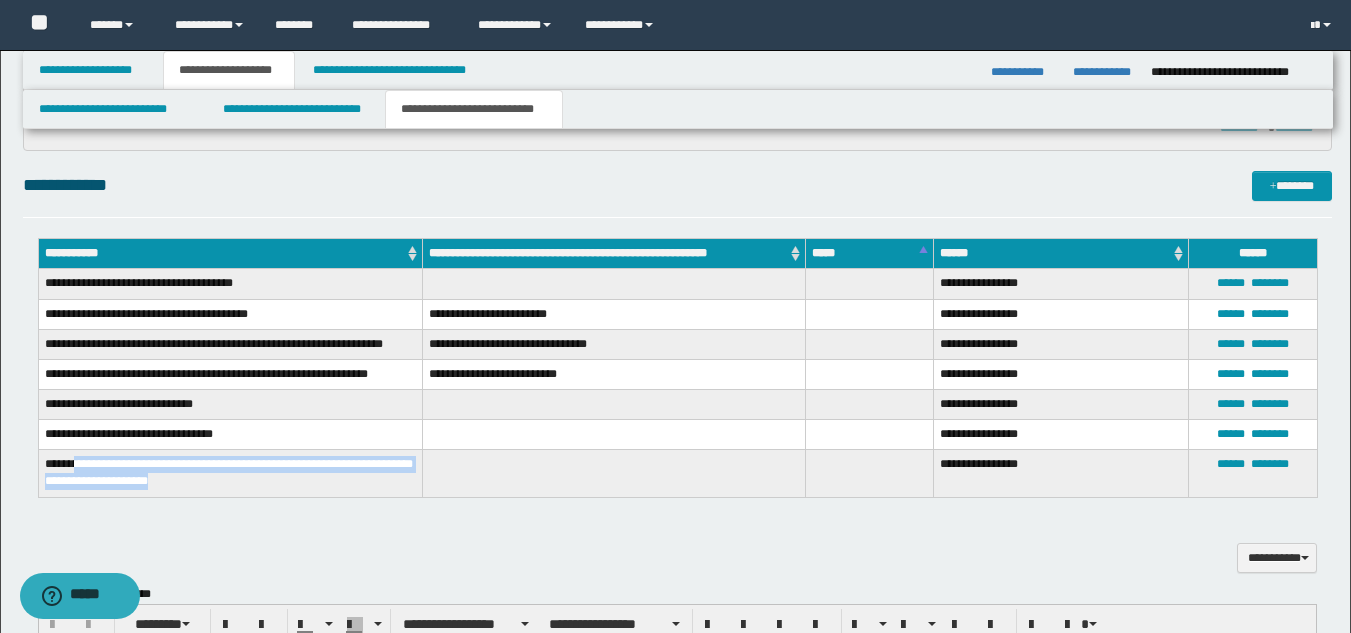 drag, startPoint x: 79, startPoint y: 458, endPoint x: 217, endPoint y: 483, distance: 140.24622 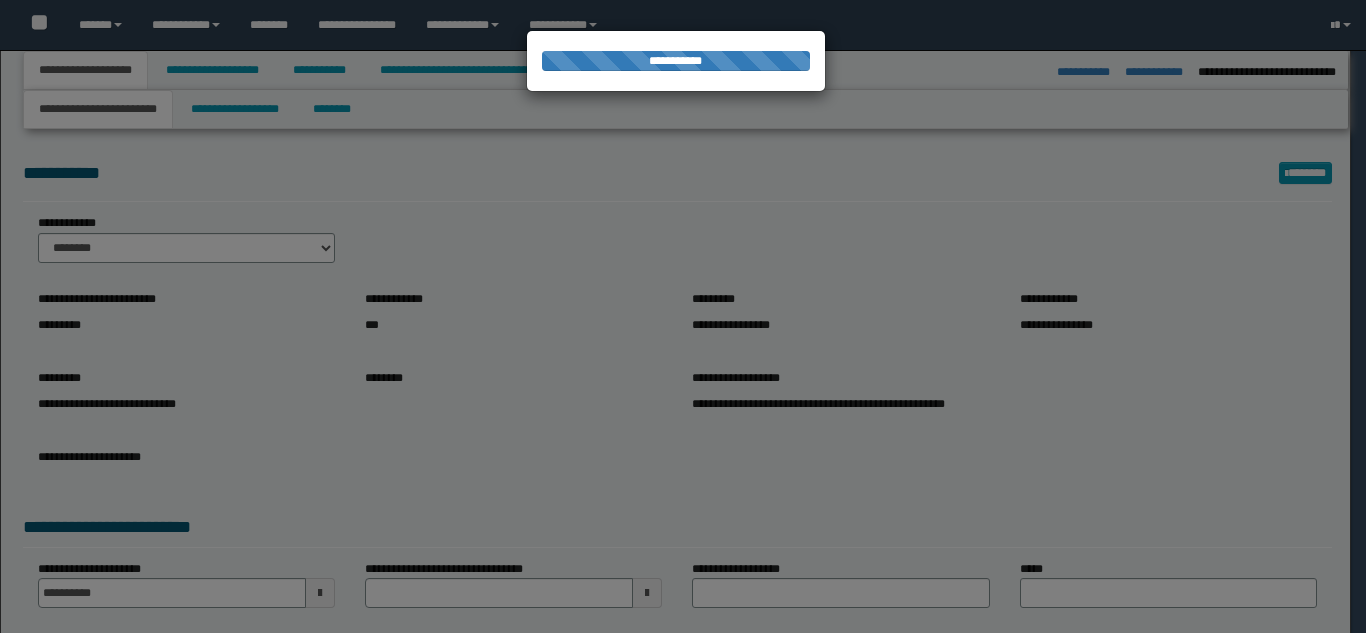 select on "*" 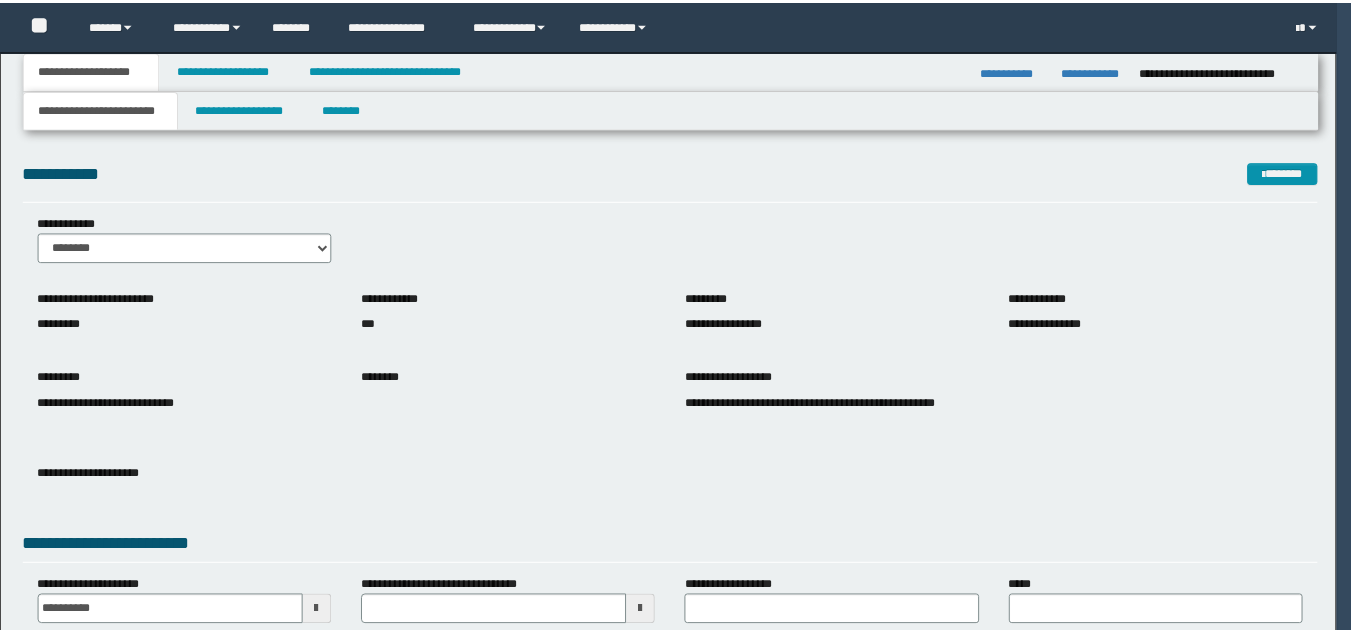 scroll, scrollTop: 0, scrollLeft: 0, axis: both 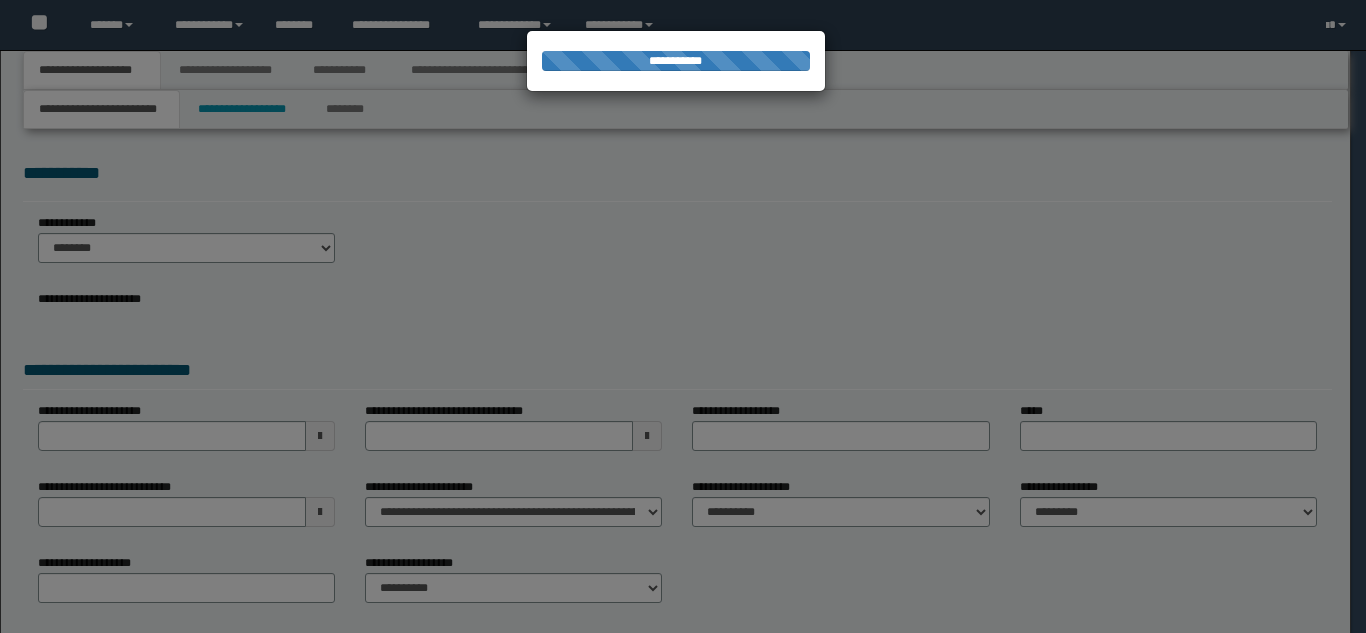 select on "*" 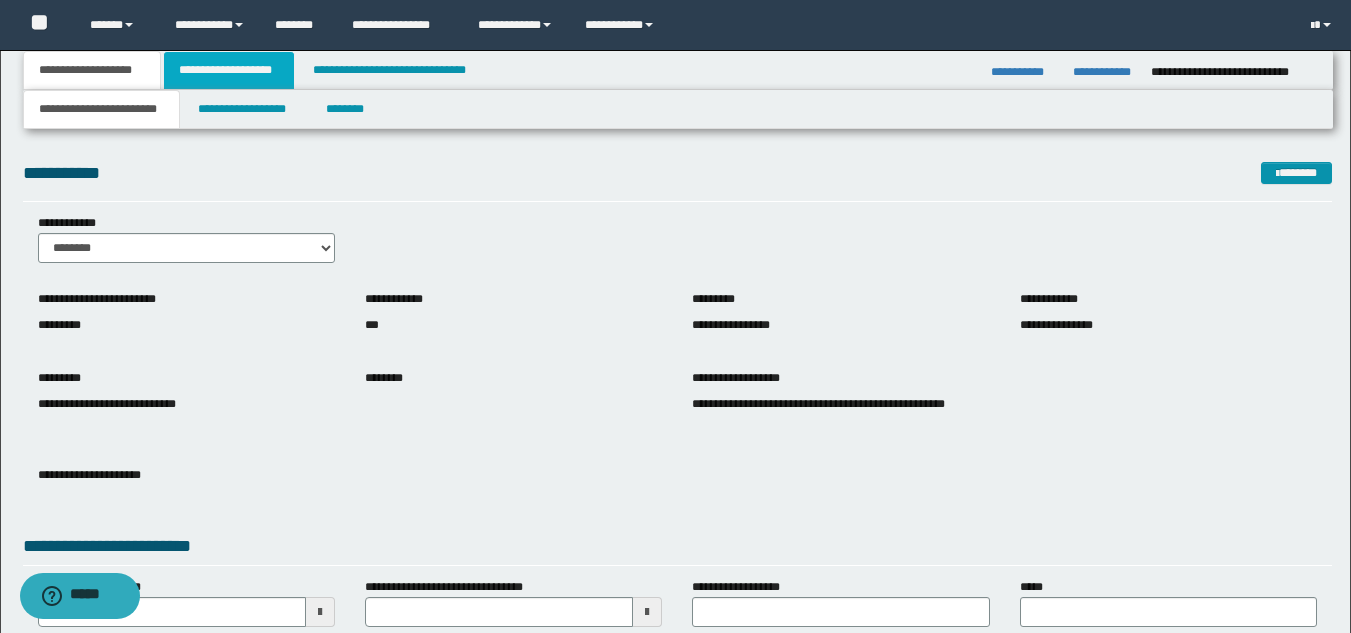 click on "**********" at bounding box center [229, 70] 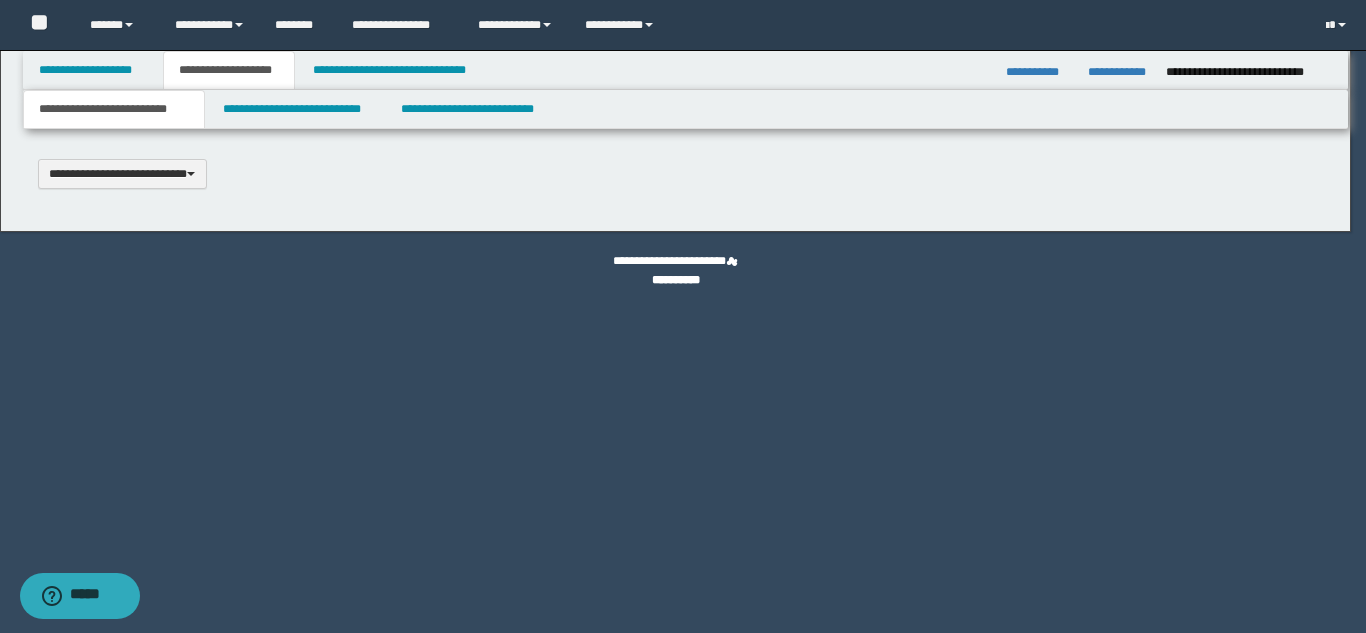 type 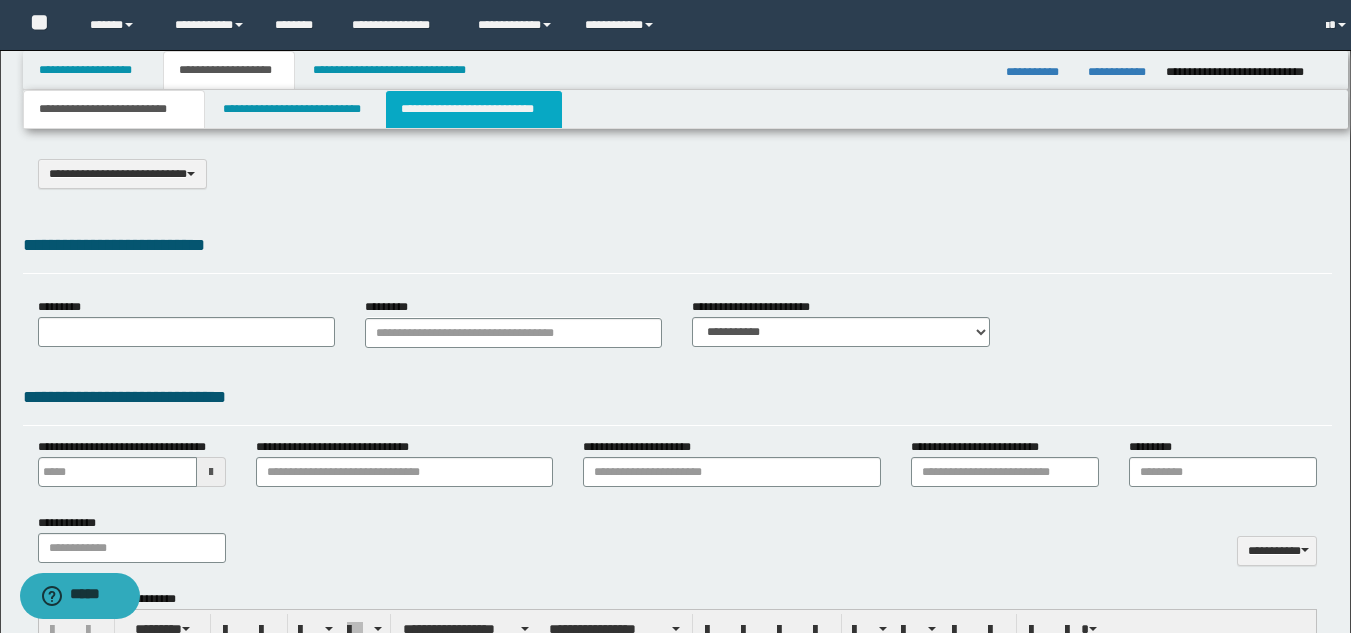 click on "**********" at bounding box center [474, 109] 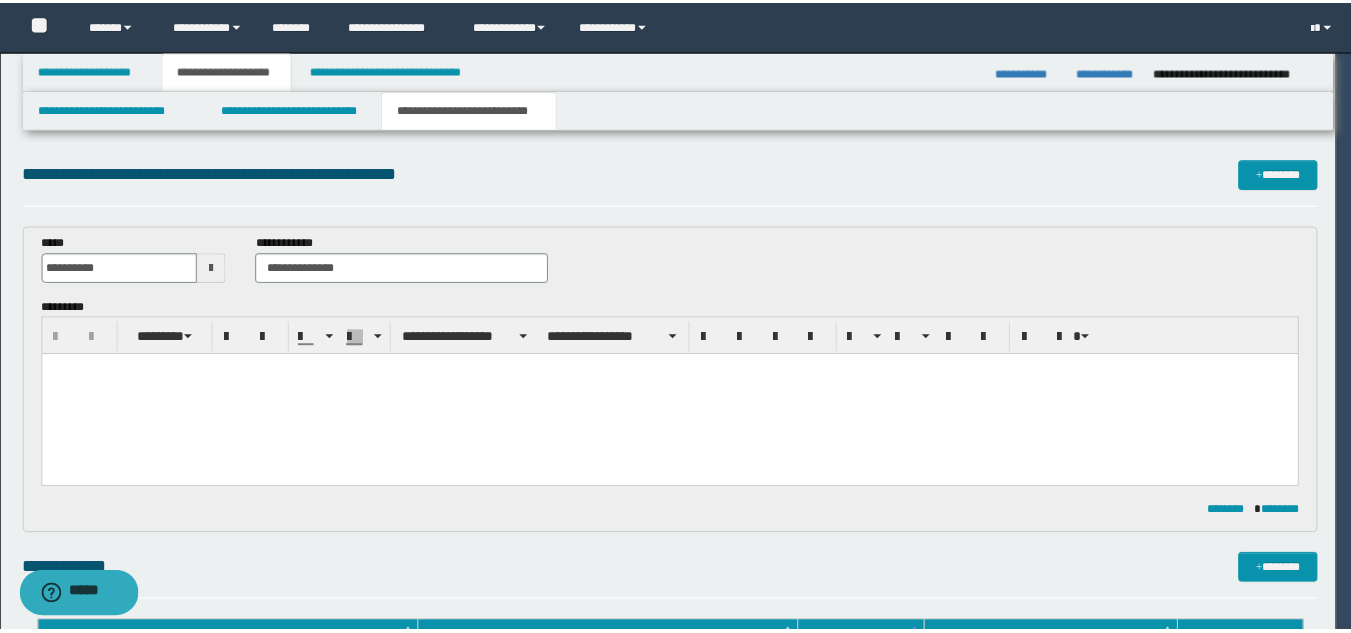 scroll, scrollTop: 0, scrollLeft: 0, axis: both 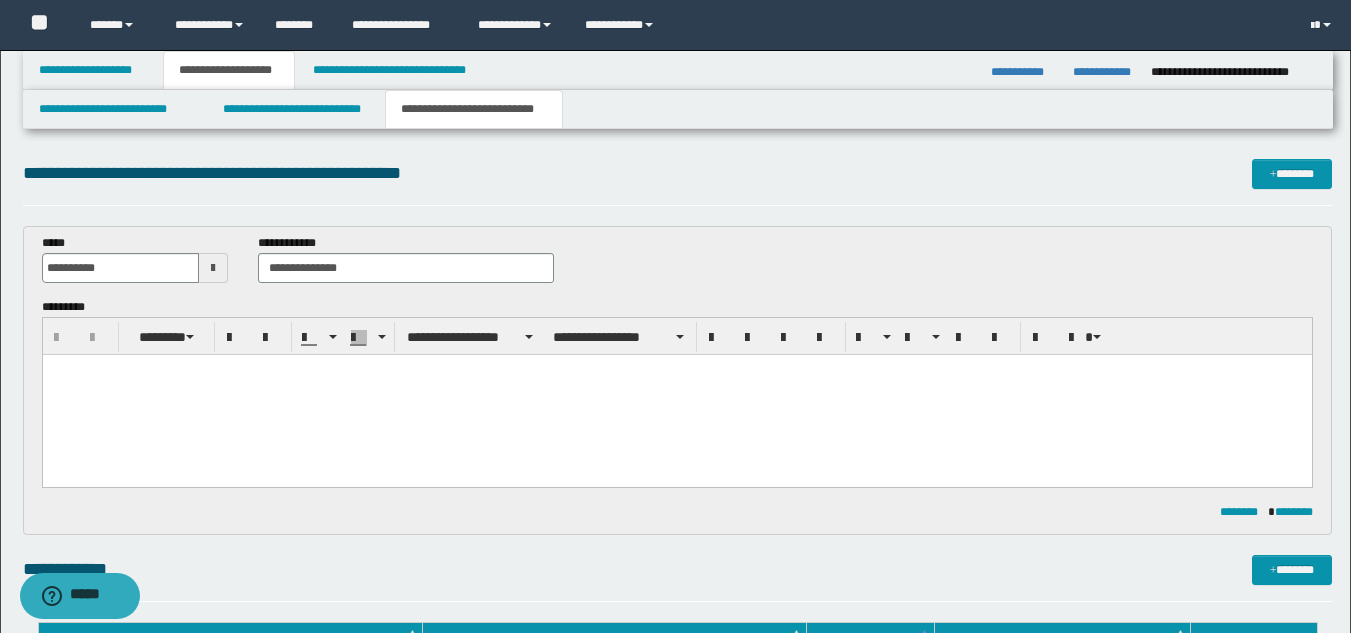 click at bounding box center (676, 395) 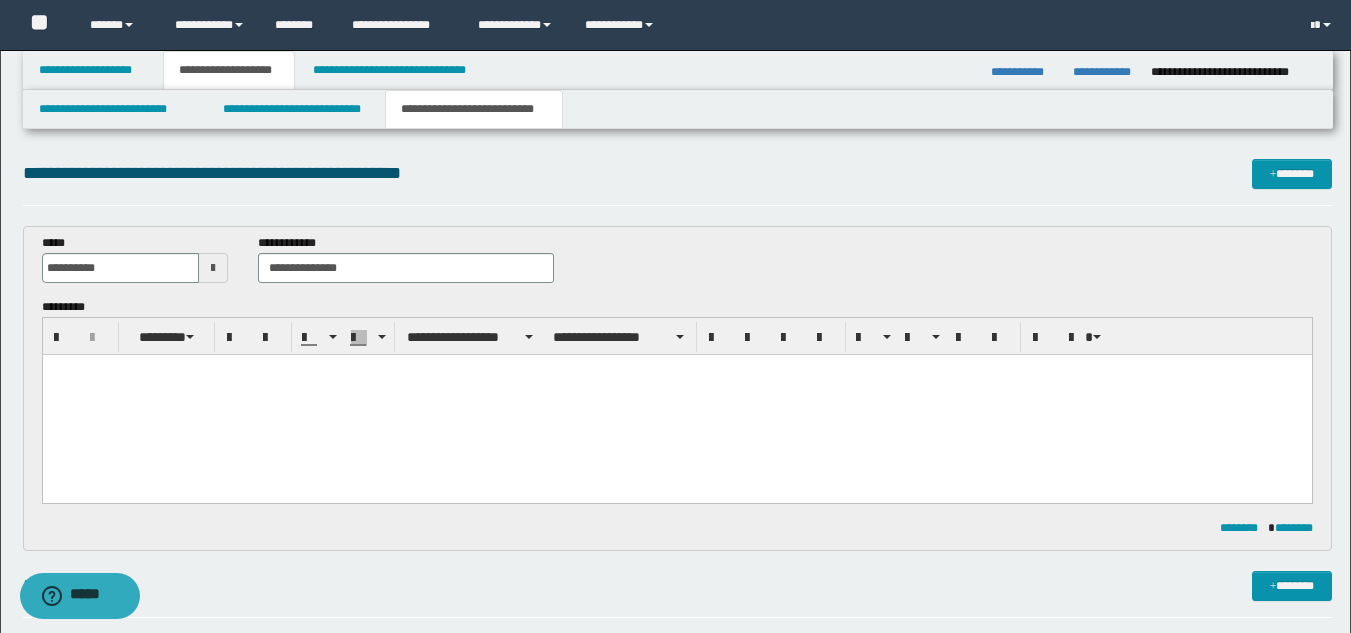 paste 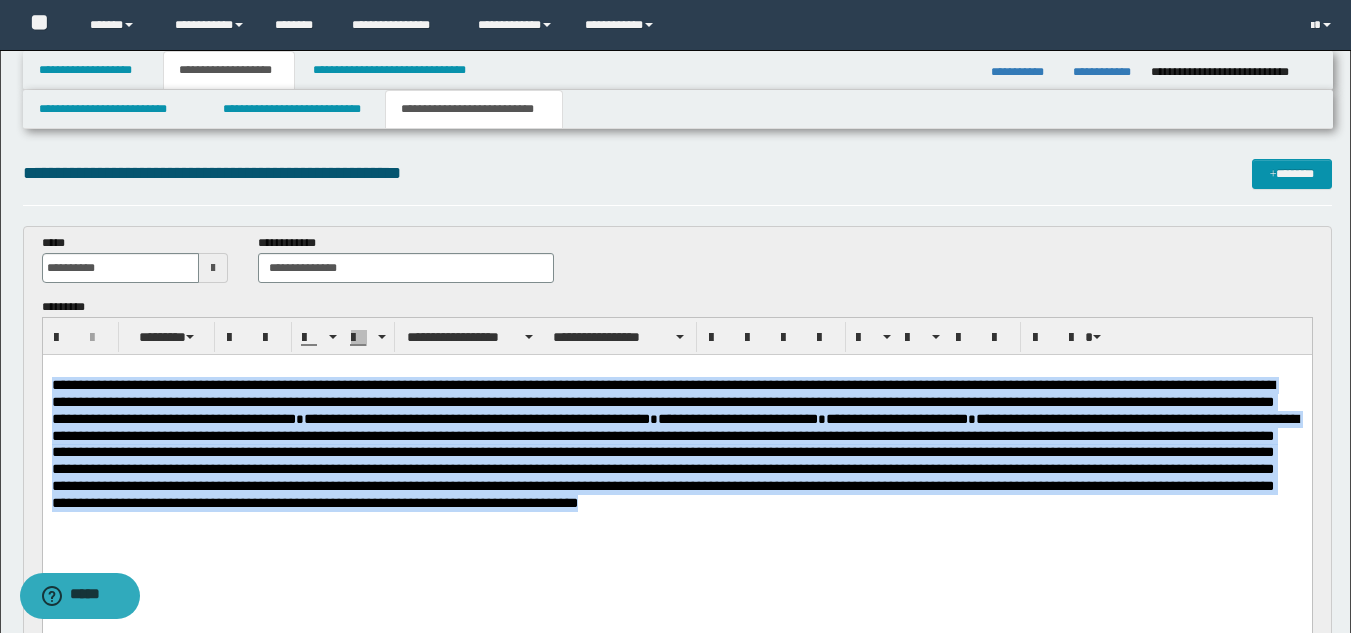 drag, startPoint x: 322, startPoint y: 540, endPoint x: 9, endPoint y: 384, distance: 349.7213 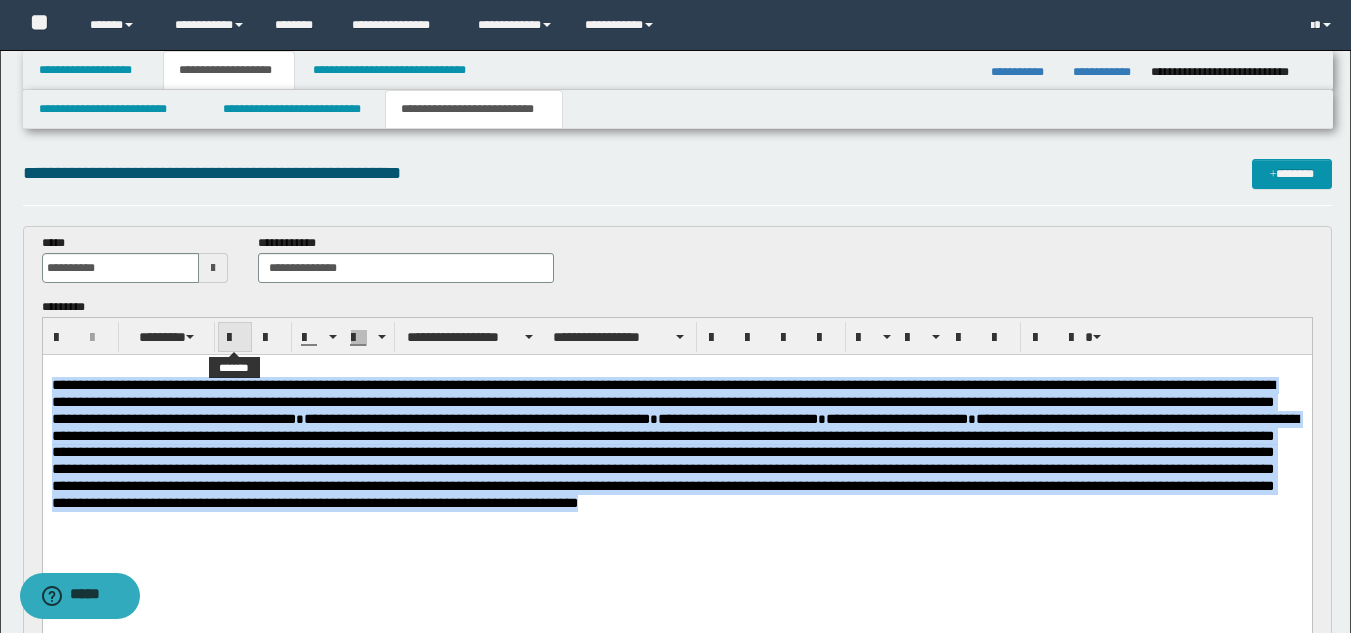 click at bounding box center [235, 338] 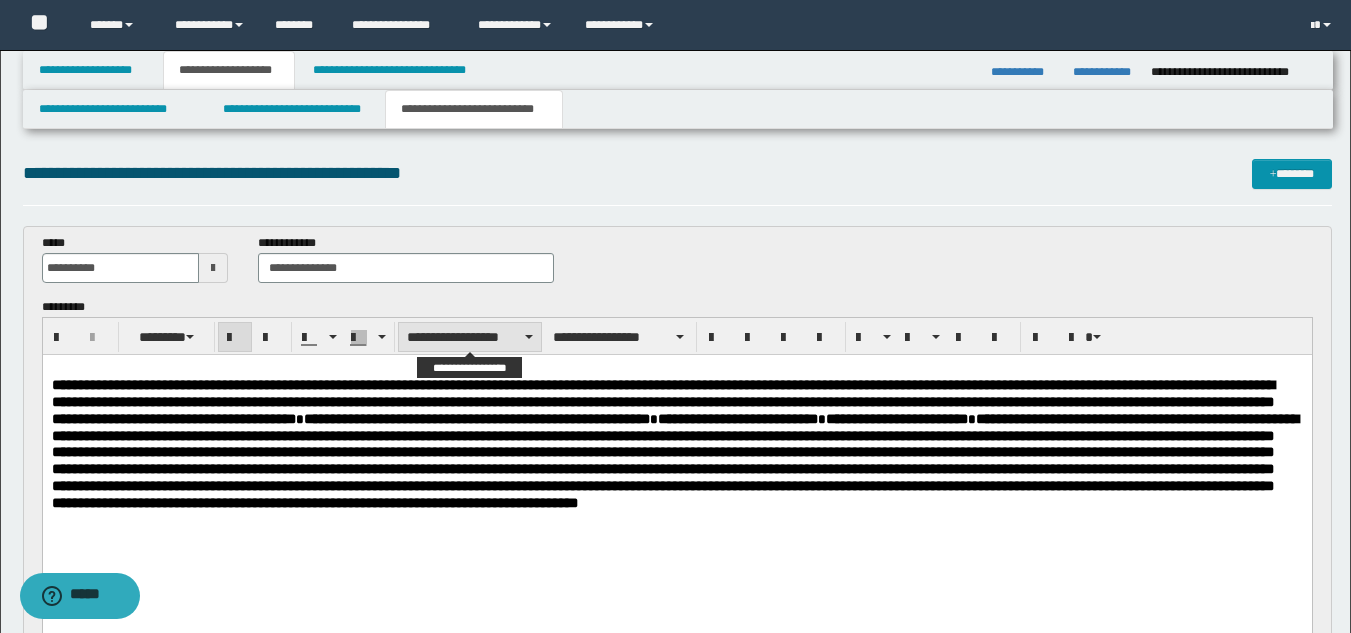 click on "**********" at bounding box center (470, 337) 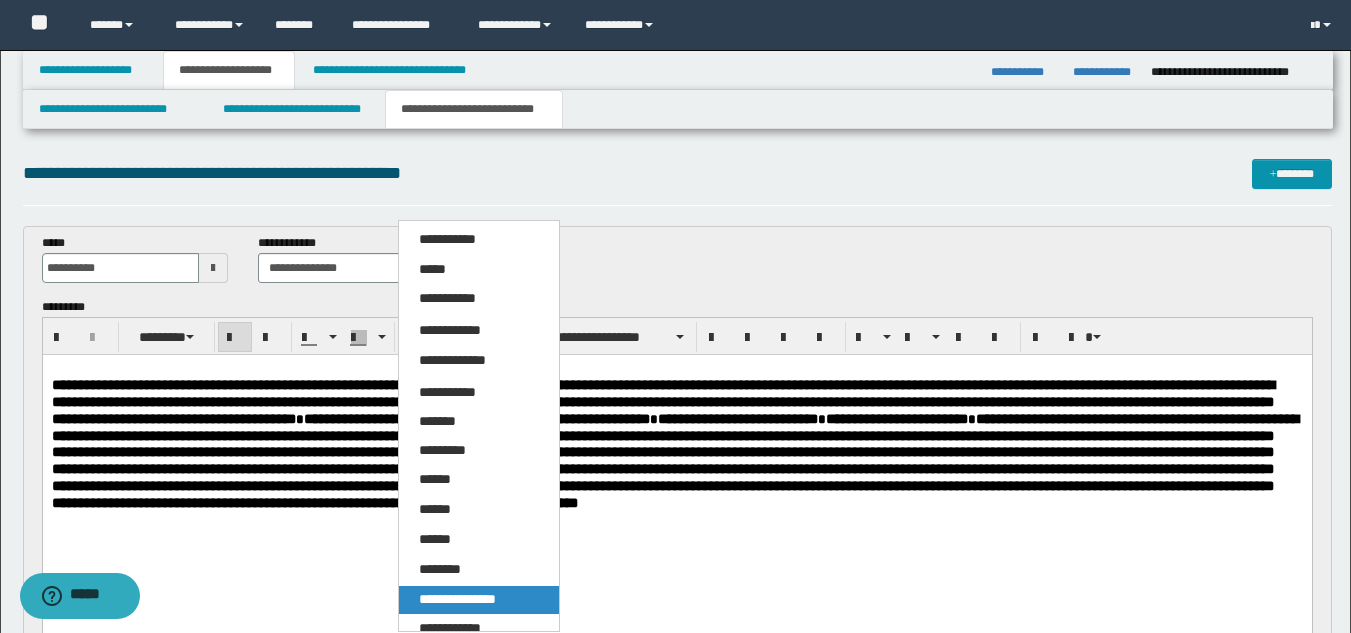 click on "**********" at bounding box center (457, 599) 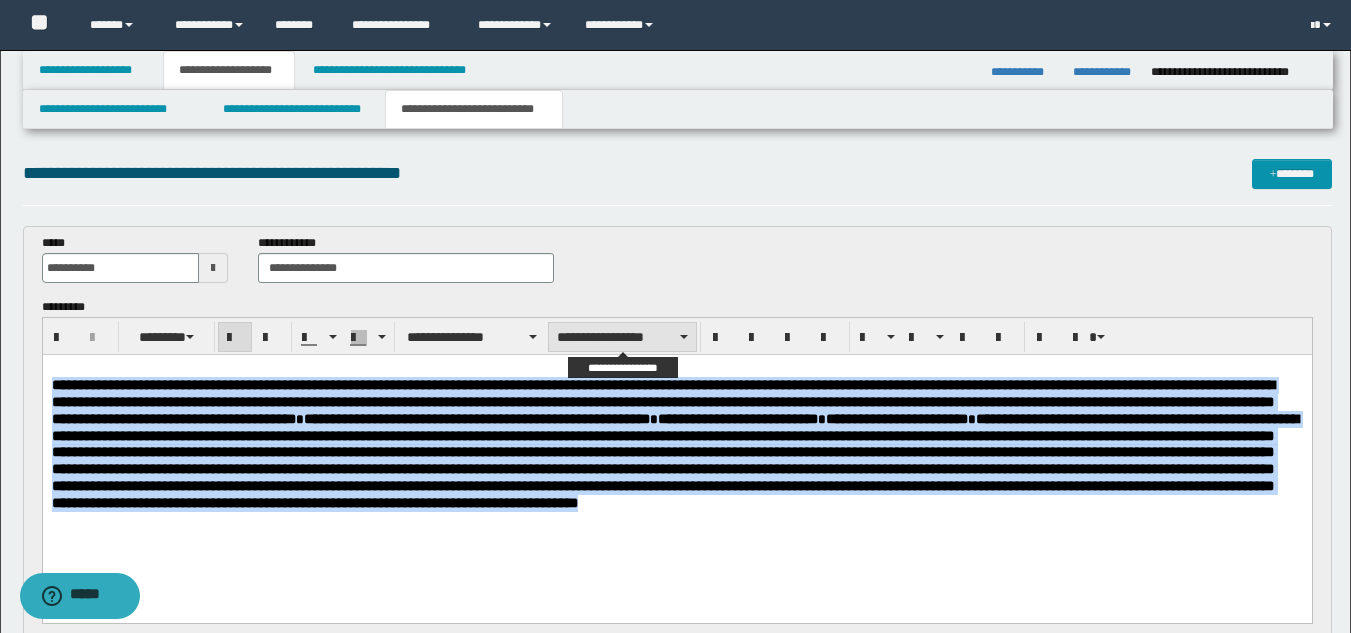 click on "**********" at bounding box center (622, 337) 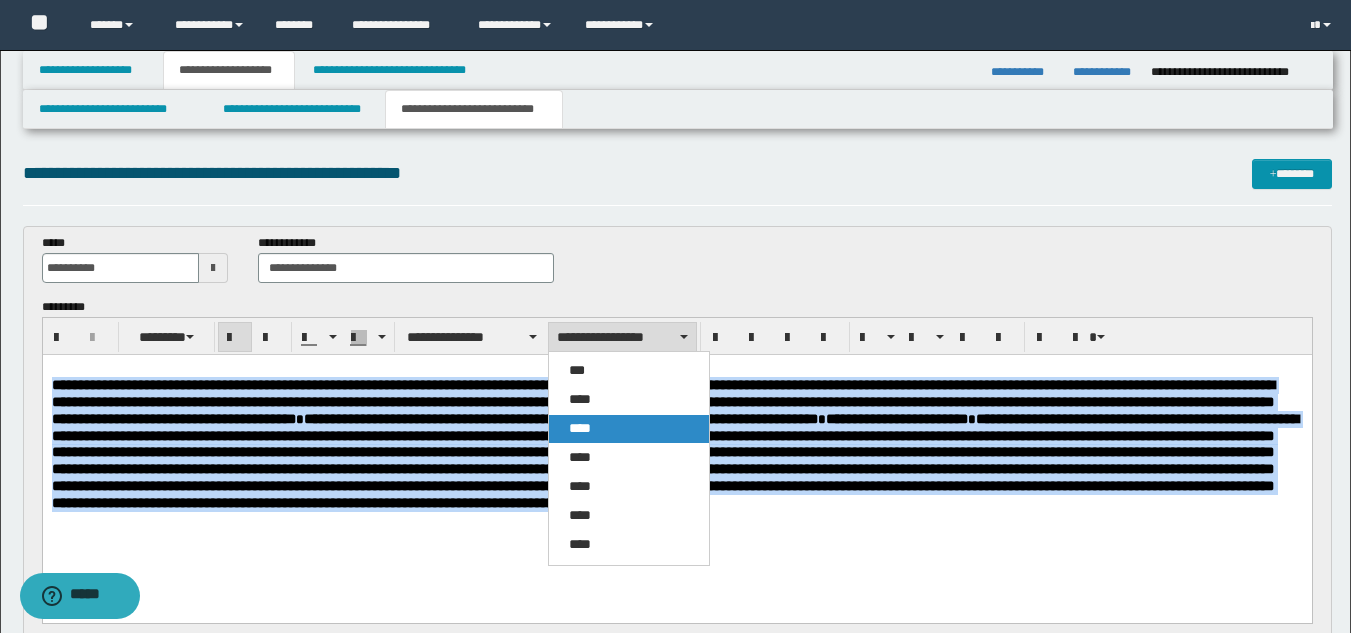 drag, startPoint x: 614, startPoint y: 437, endPoint x: 634, endPoint y: 23, distance: 414.48282 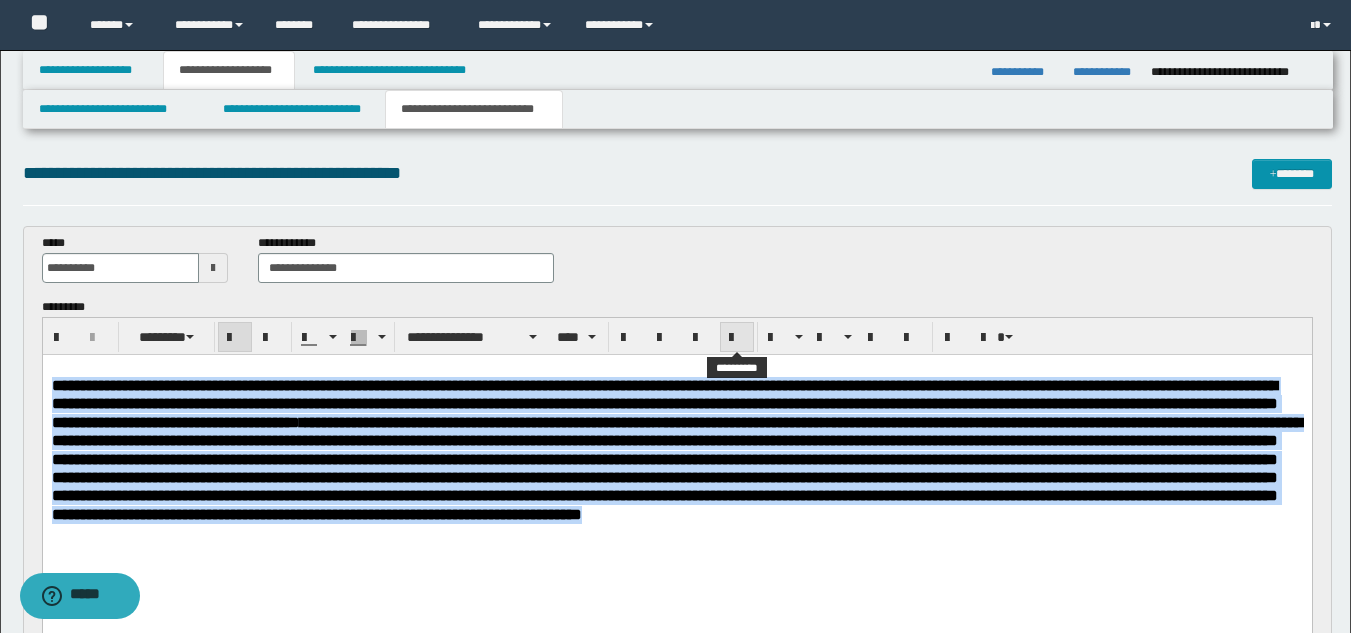 click at bounding box center (737, 338) 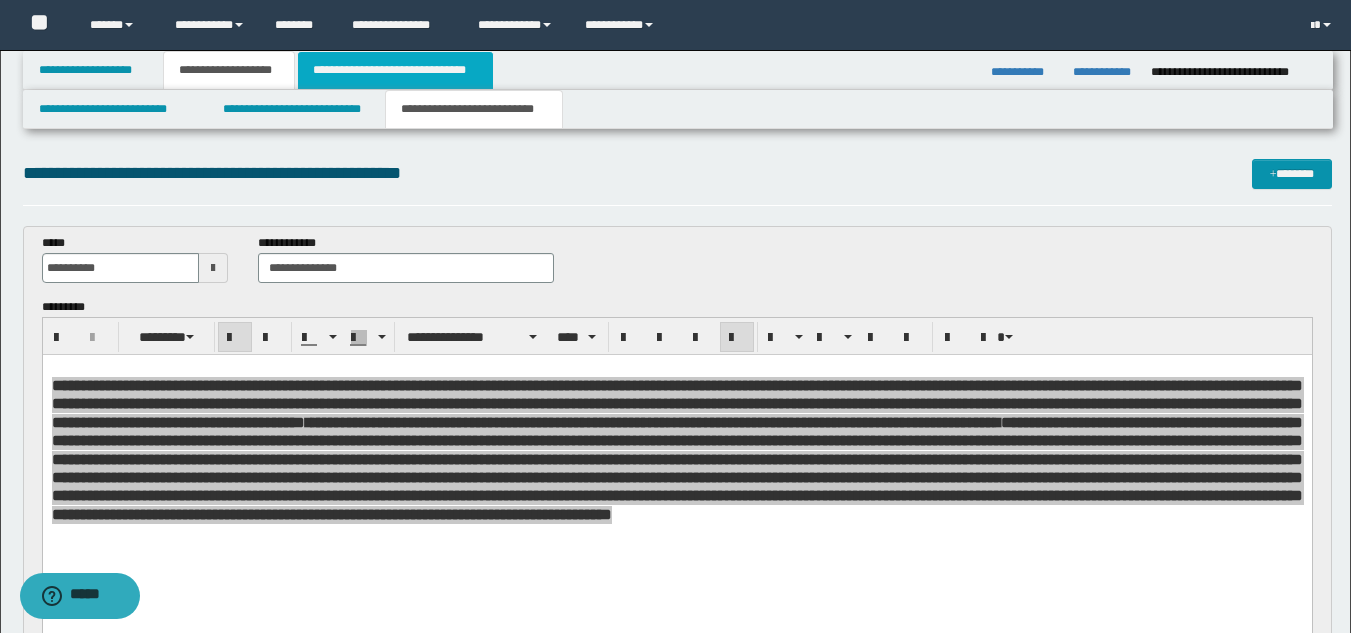 click on "**********" at bounding box center (395, 70) 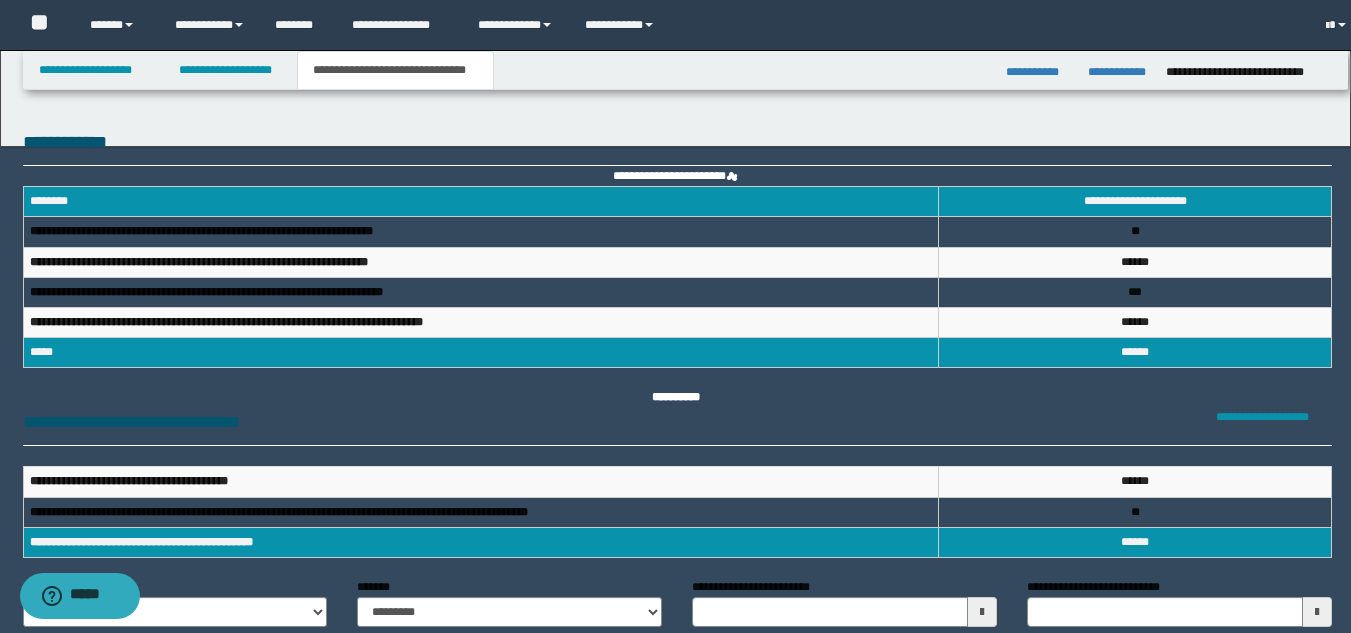 scroll, scrollTop: 0, scrollLeft: 0, axis: both 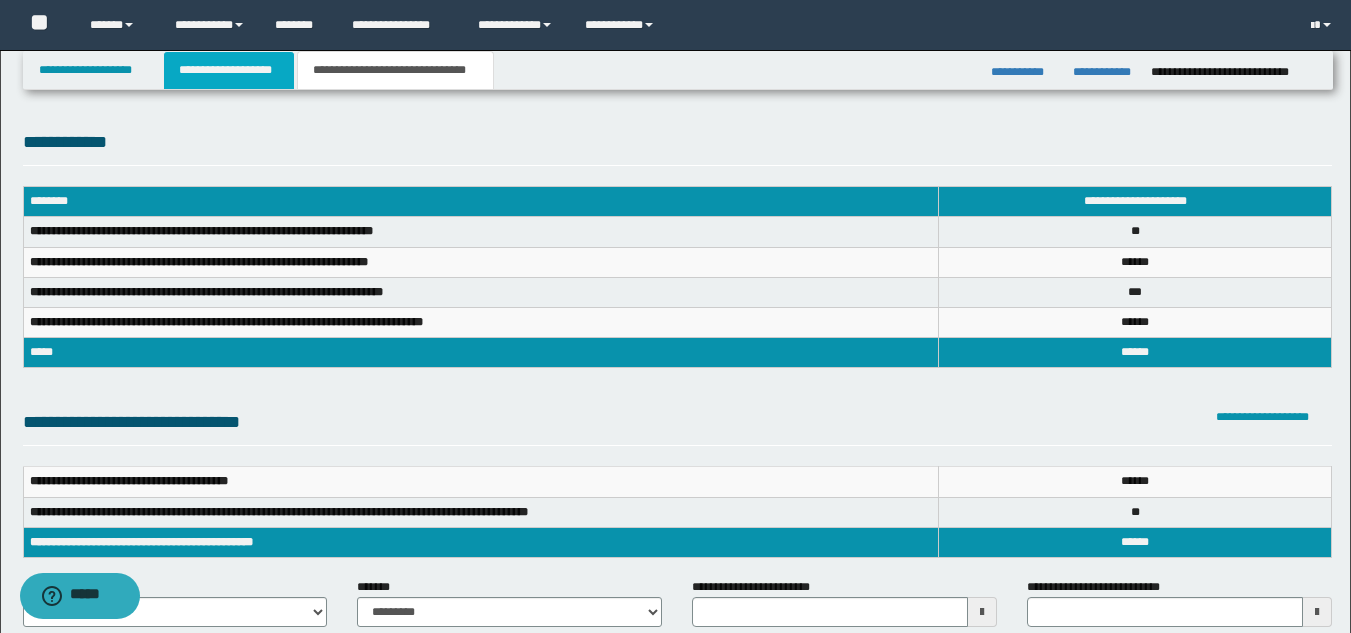 click on "**********" at bounding box center [229, 70] 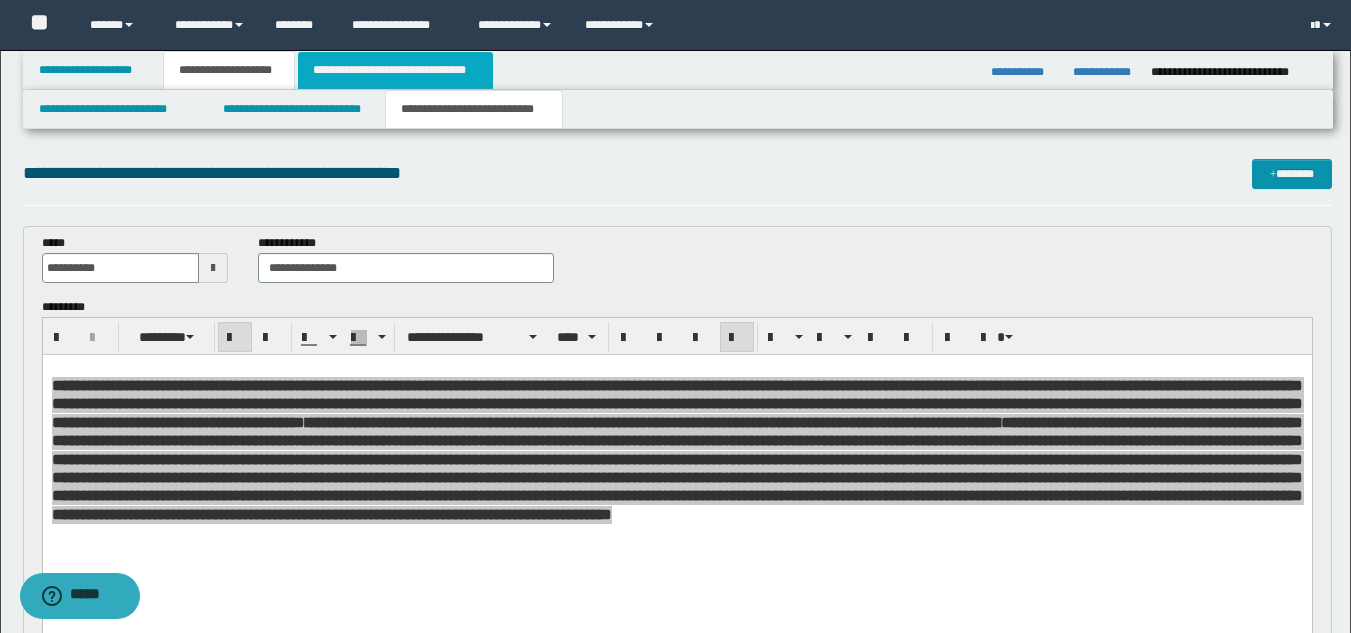 click on "**********" at bounding box center [395, 70] 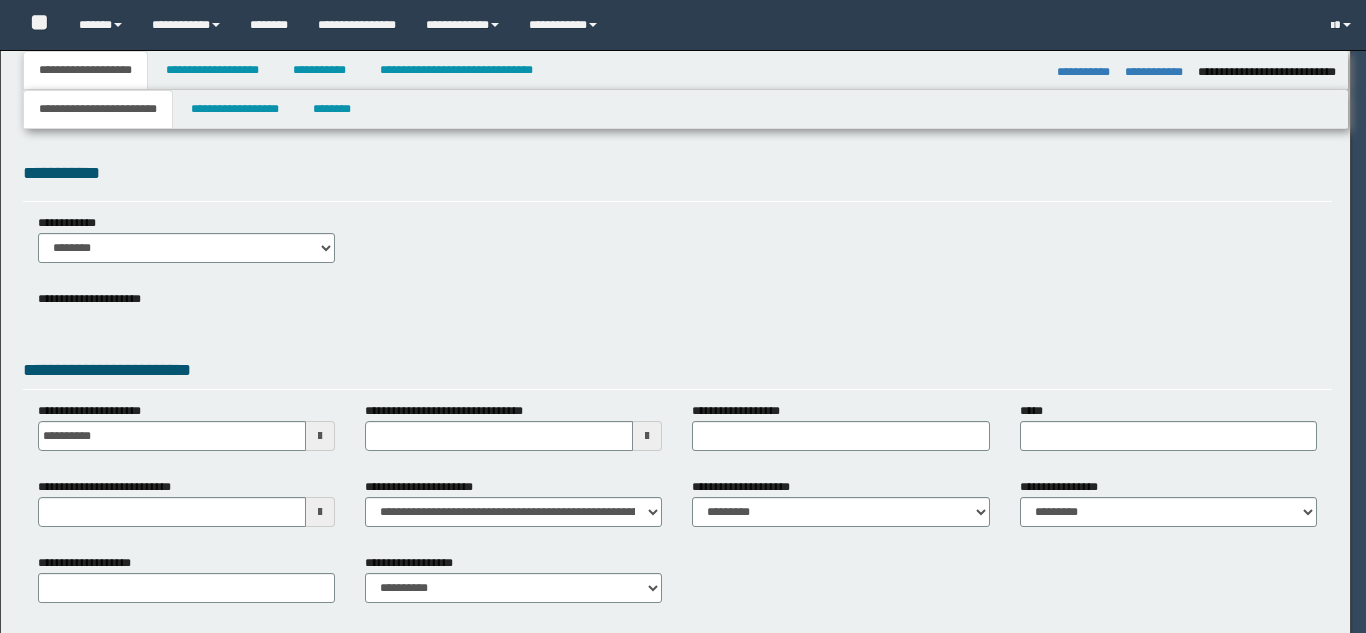 select on "*" 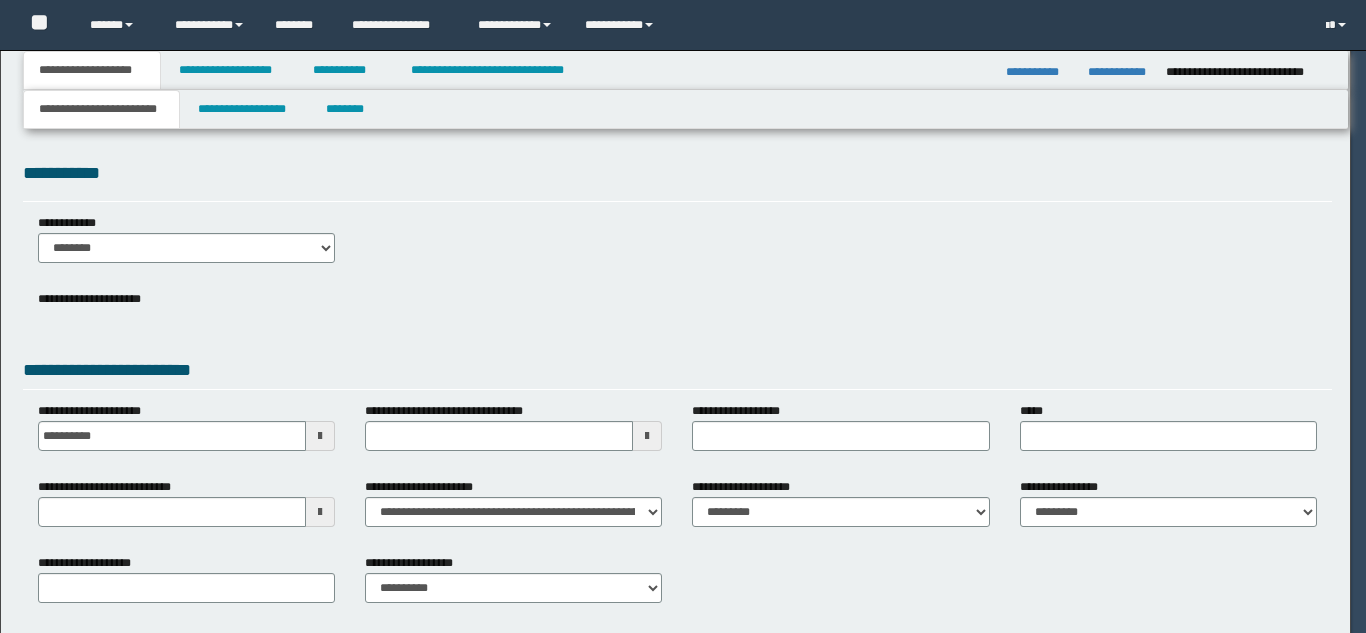 scroll, scrollTop: 0, scrollLeft: 0, axis: both 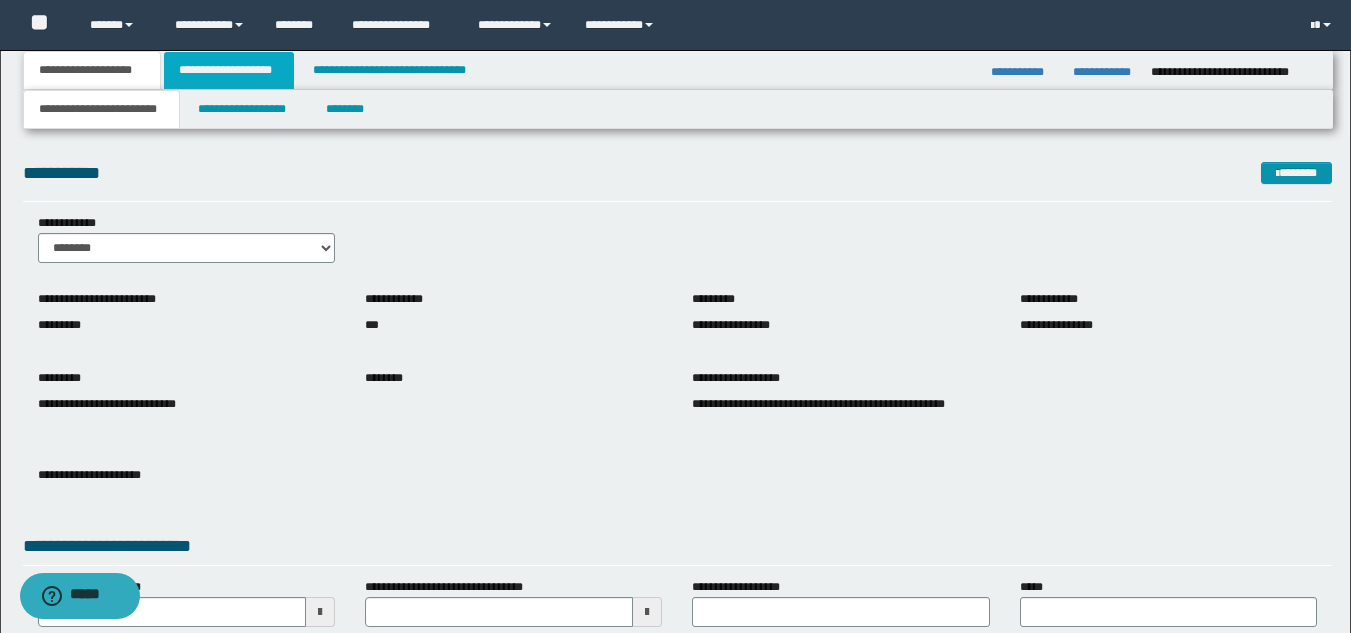 click on "**********" at bounding box center [229, 70] 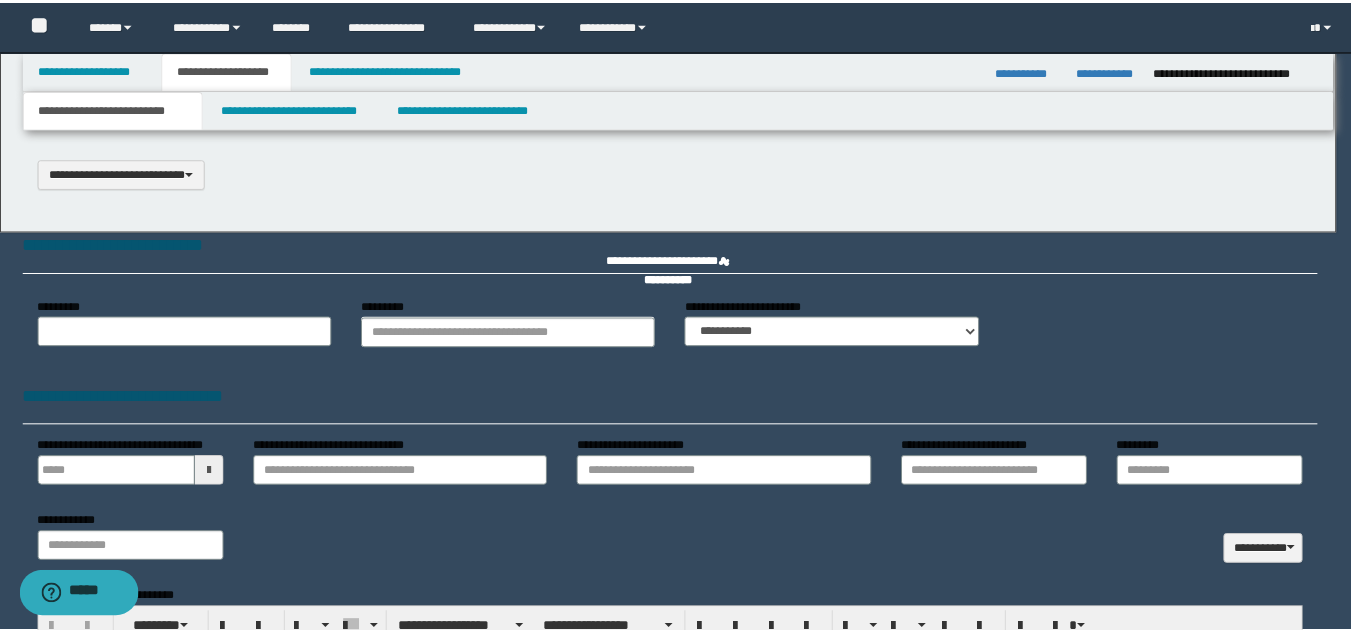 scroll, scrollTop: 0, scrollLeft: 0, axis: both 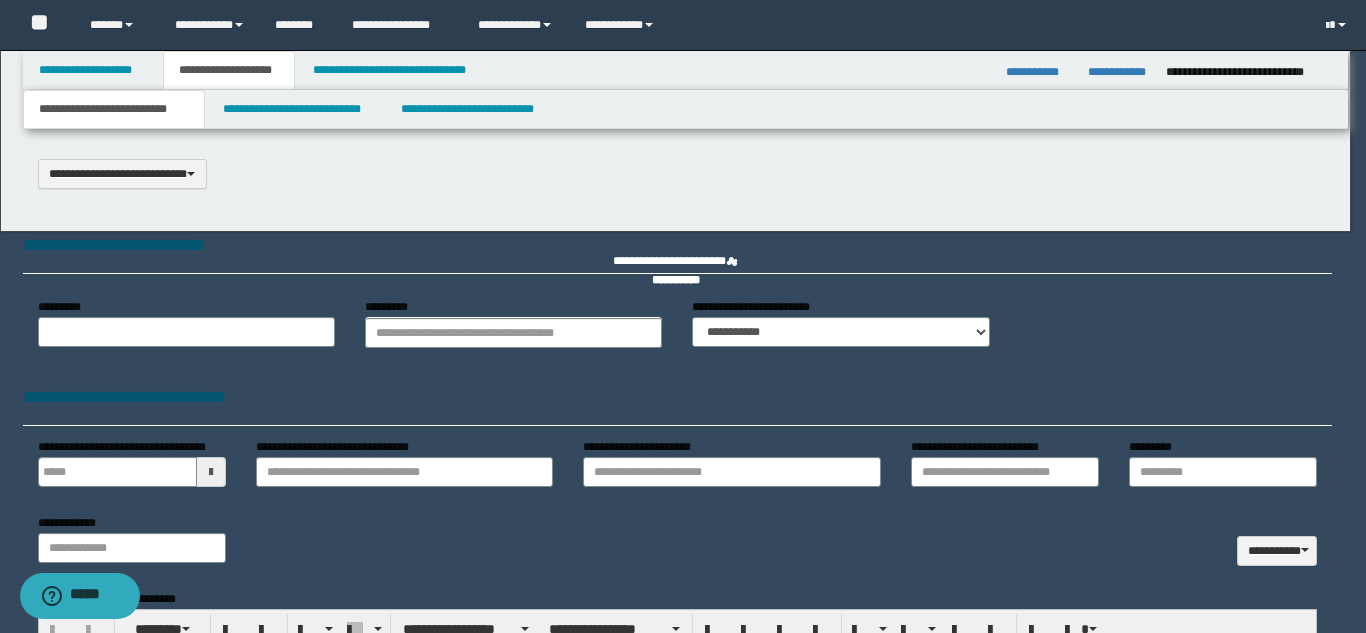select on "*" 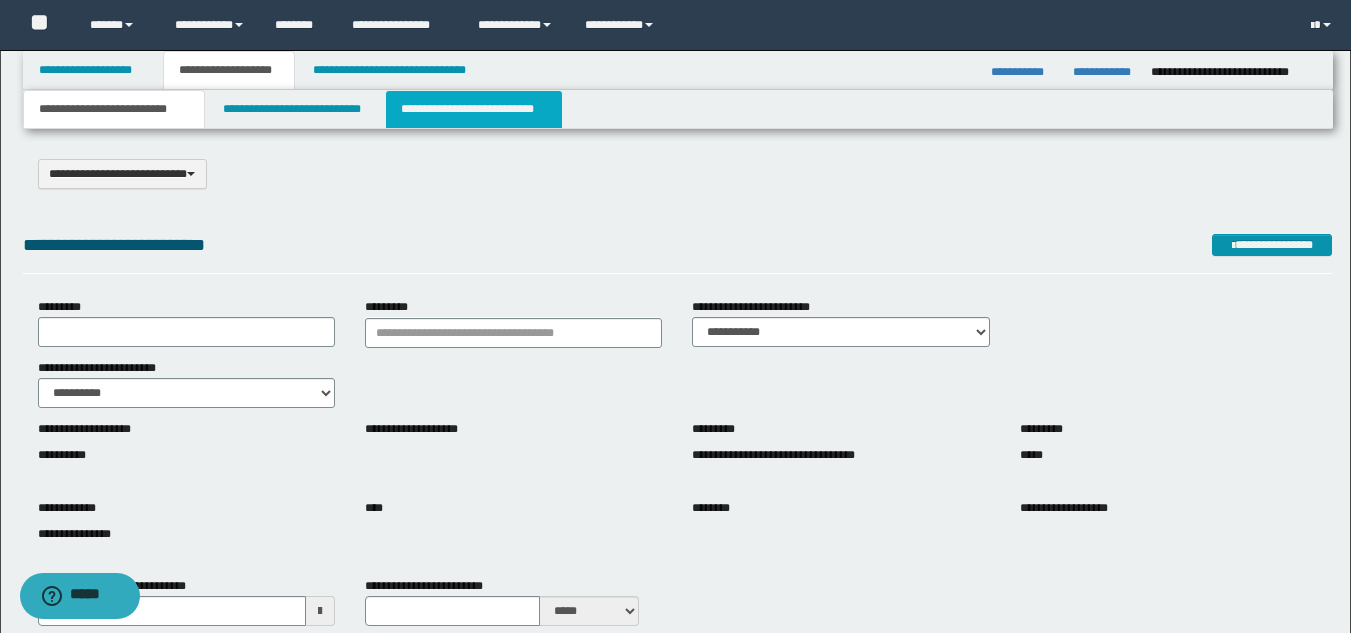 click on "**********" at bounding box center (474, 109) 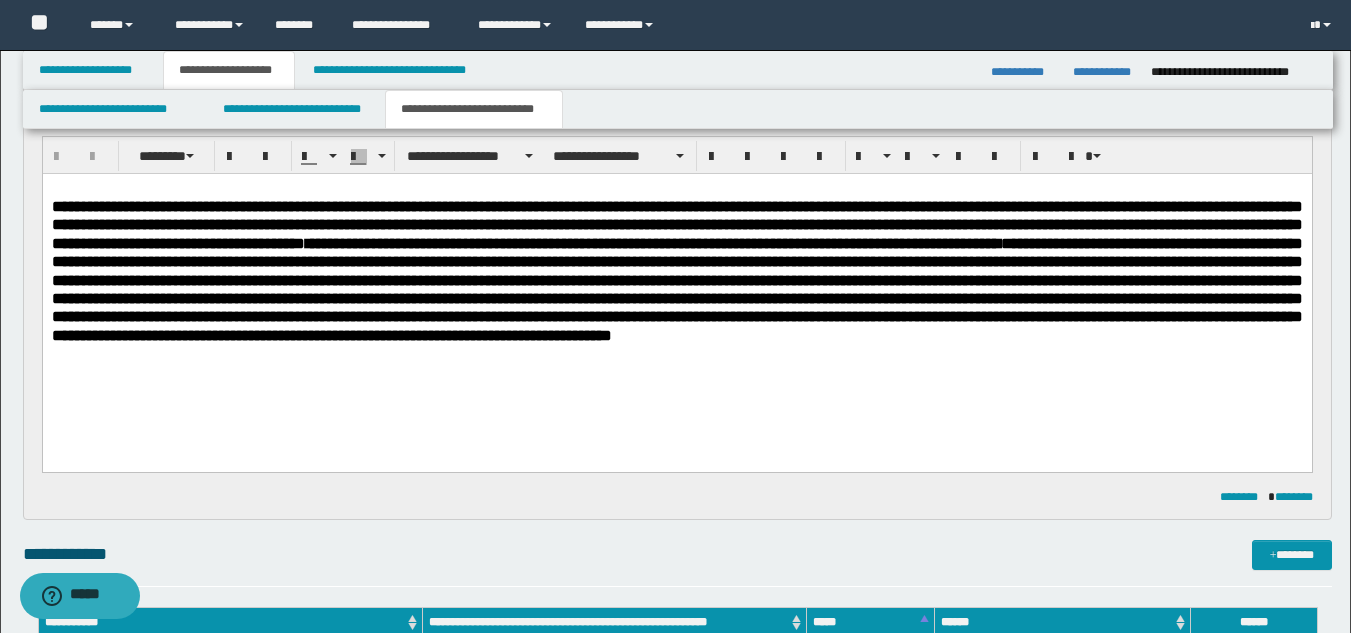scroll, scrollTop: 200, scrollLeft: 0, axis: vertical 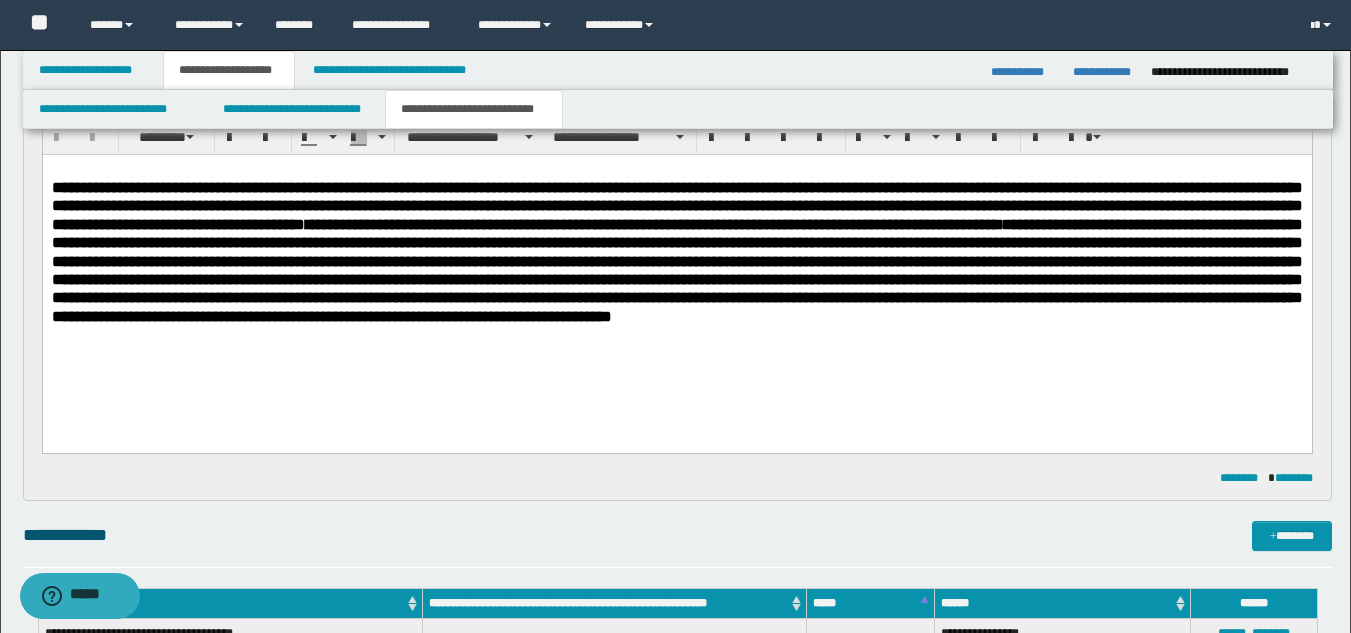 click on "**********" at bounding box center (676, 269) 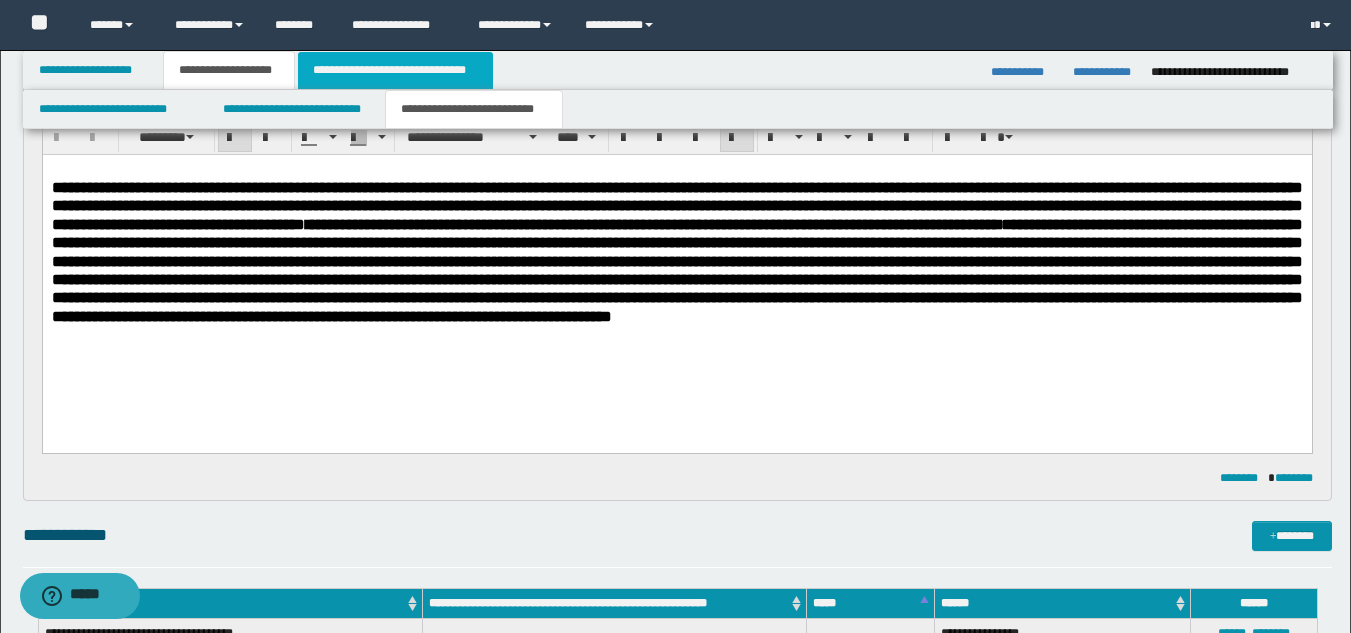 click on "**********" at bounding box center [395, 70] 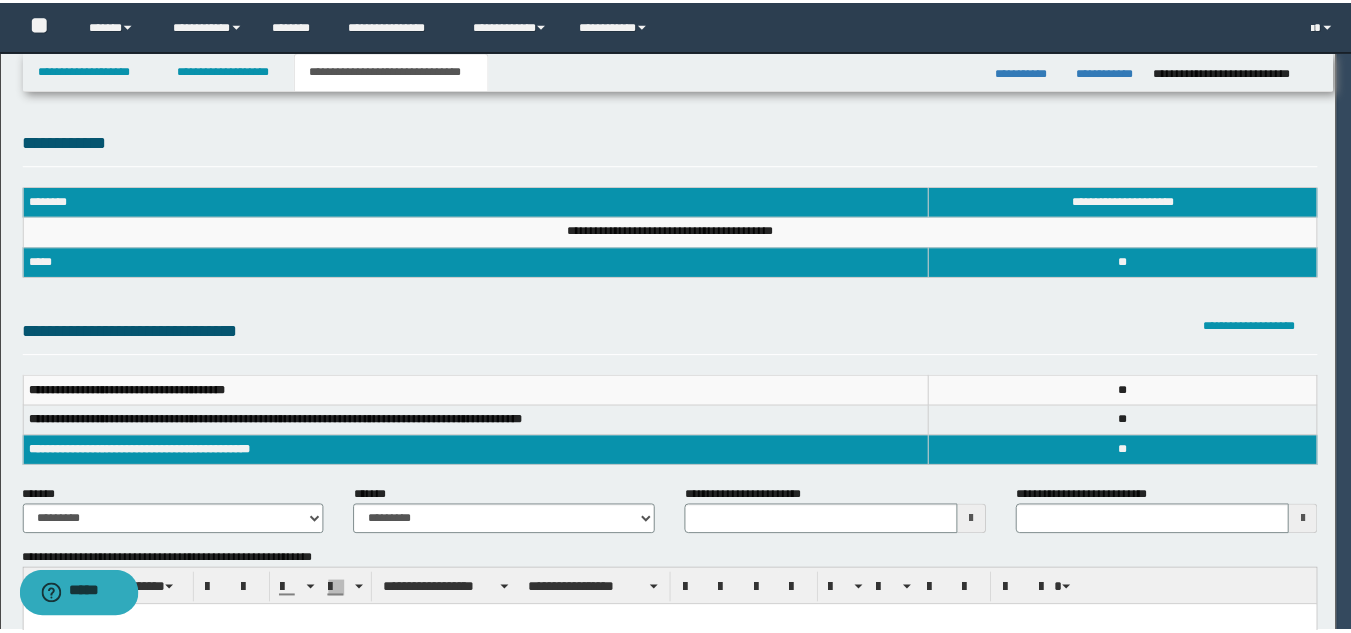 scroll, scrollTop: 0, scrollLeft: 0, axis: both 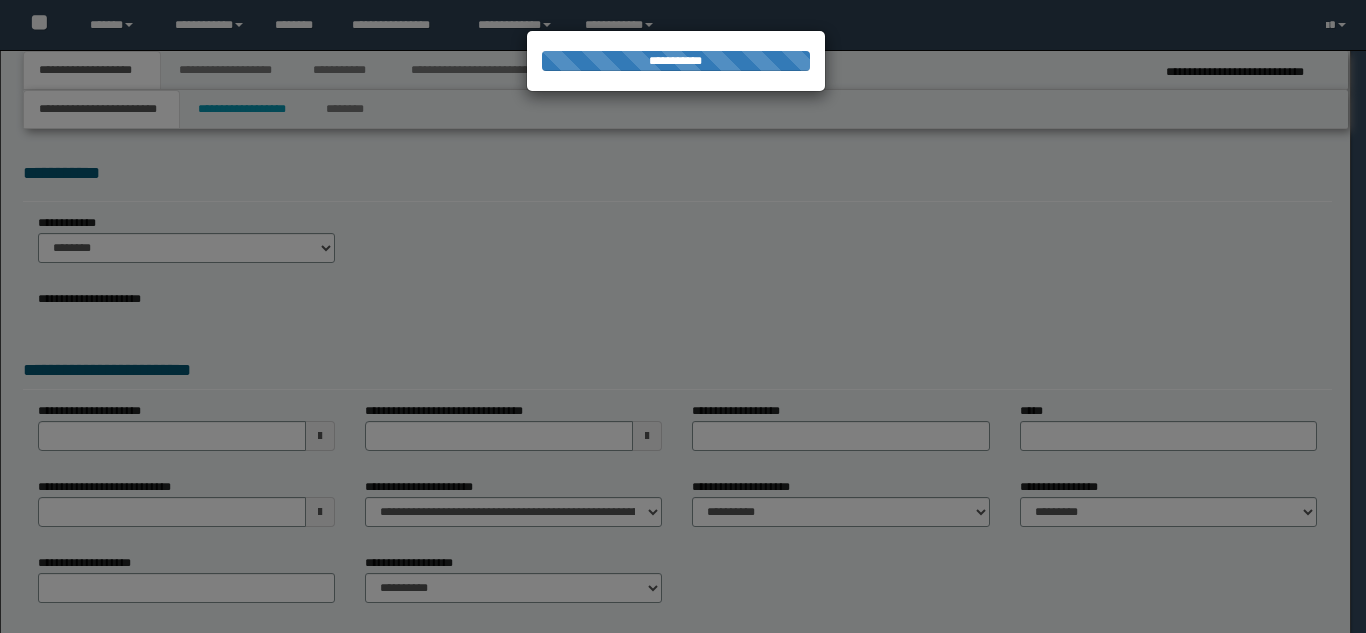 select on "*" 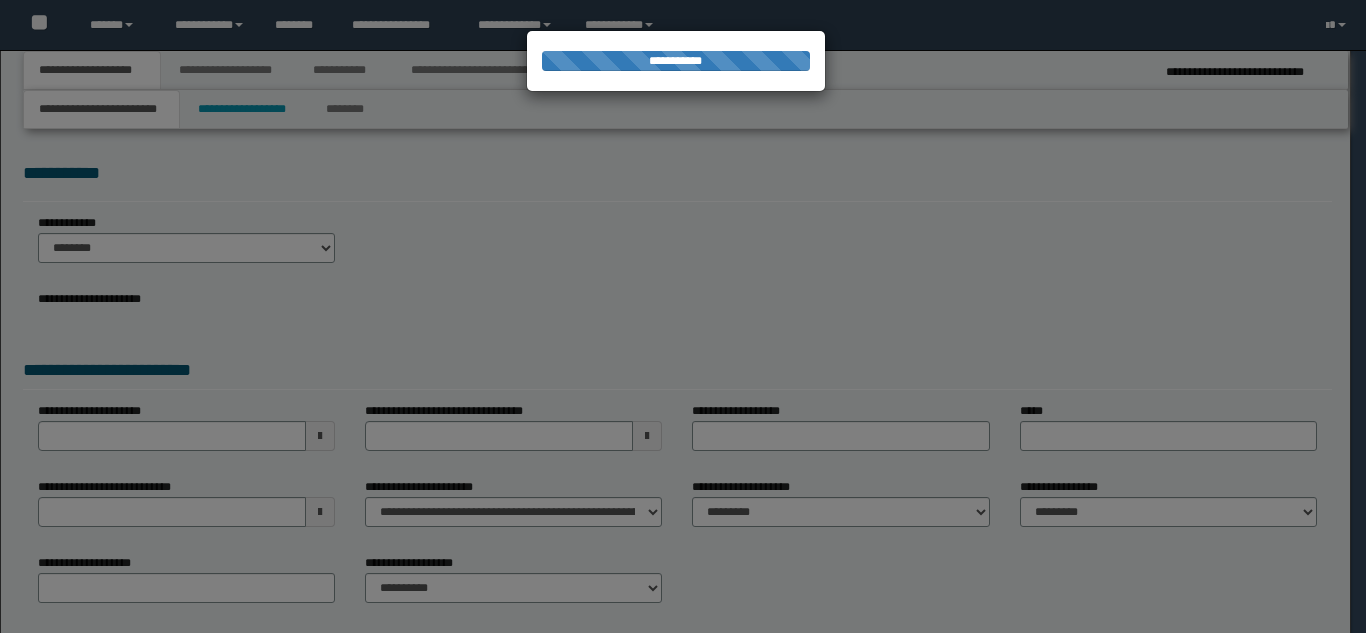 scroll, scrollTop: 0, scrollLeft: 0, axis: both 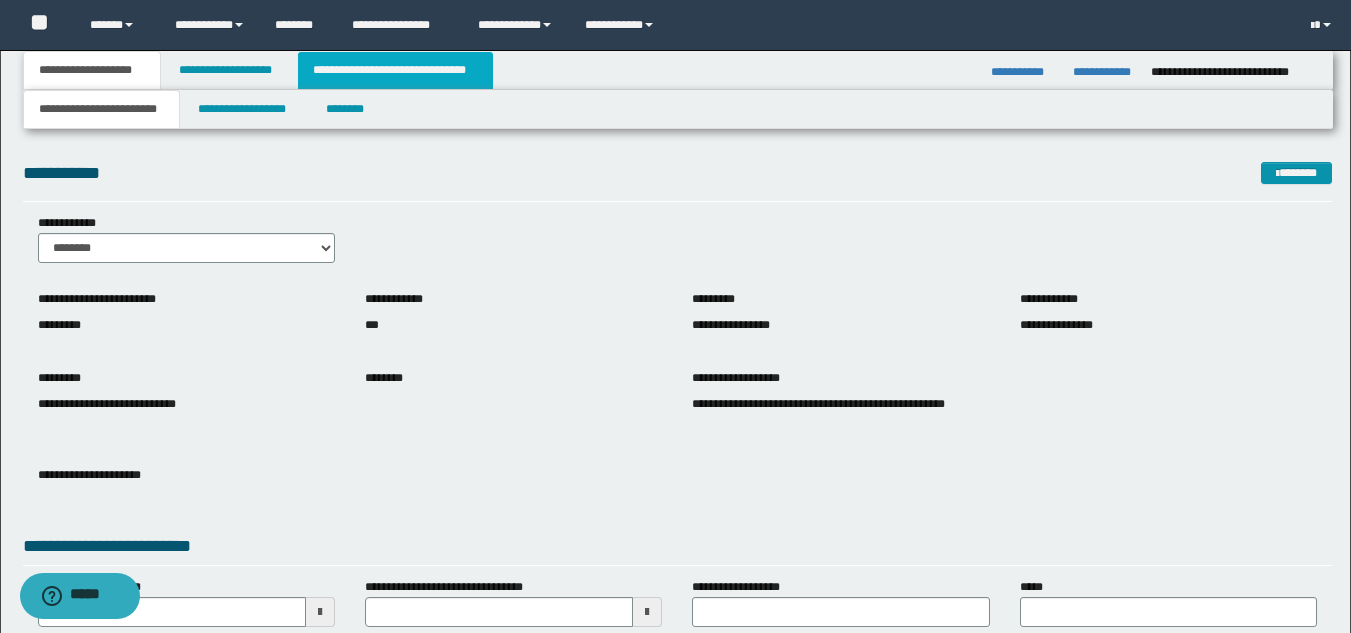 click on "**********" at bounding box center (395, 70) 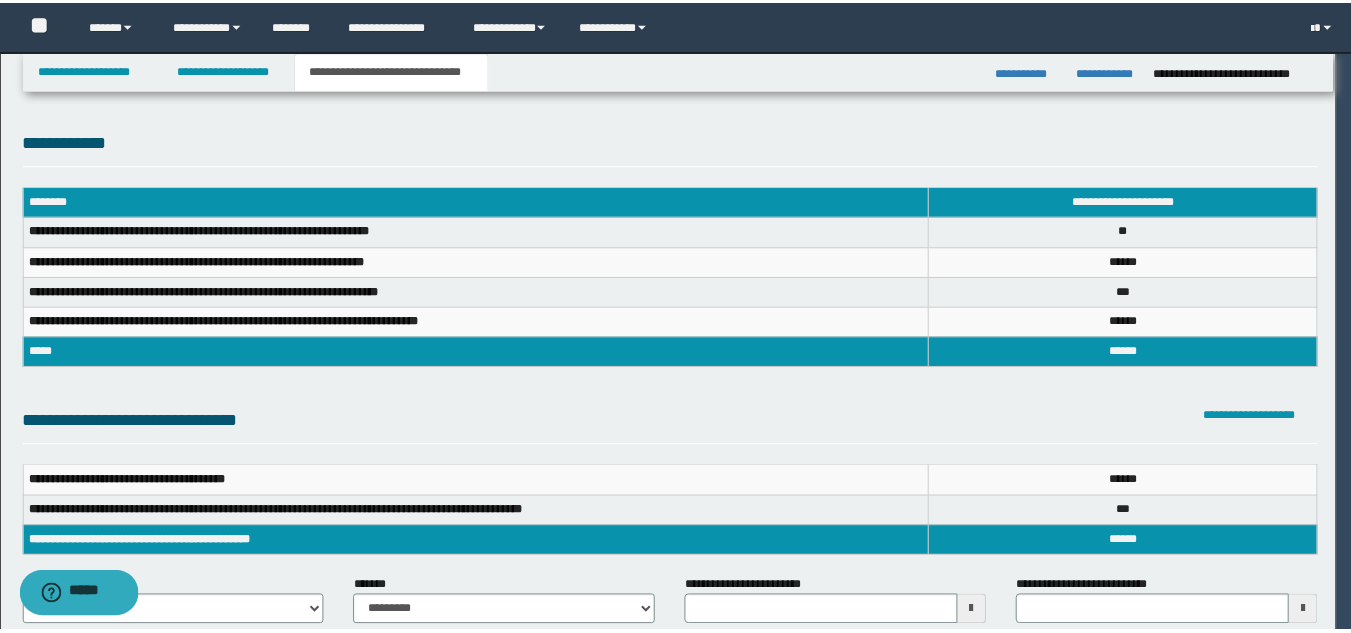 scroll, scrollTop: 0, scrollLeft: 0, axis: both 